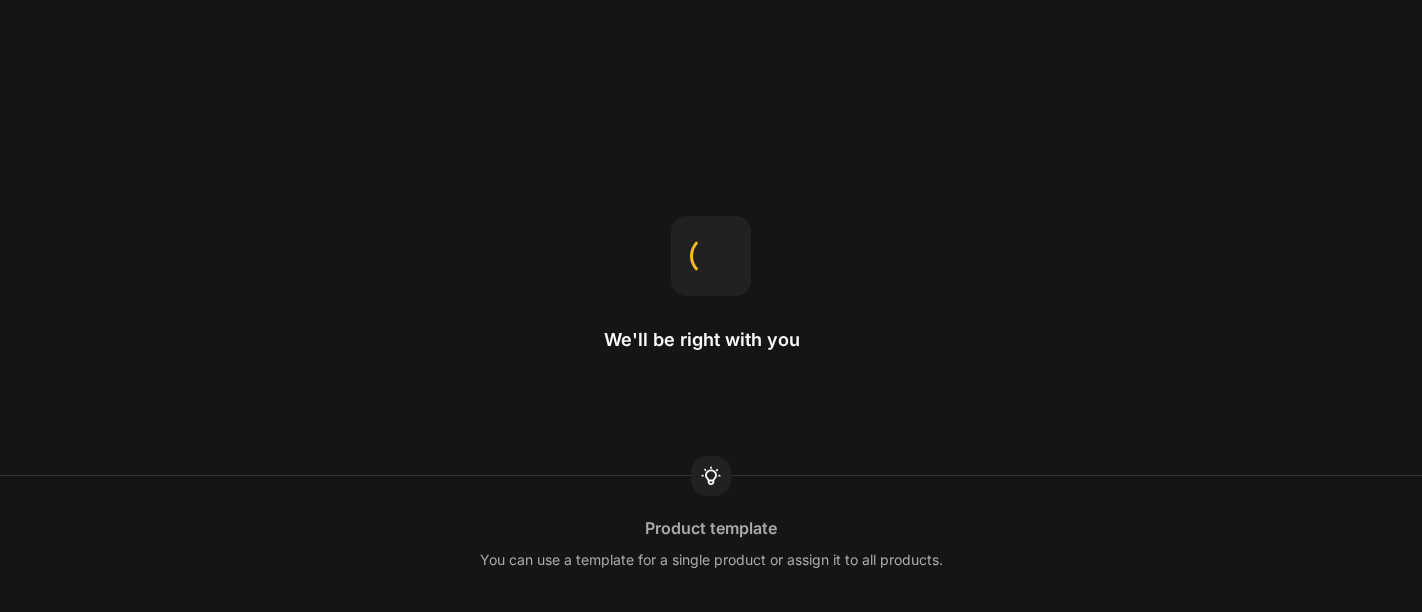 scroll, scrollTop: 0, scrollLeft: 0, axis: both 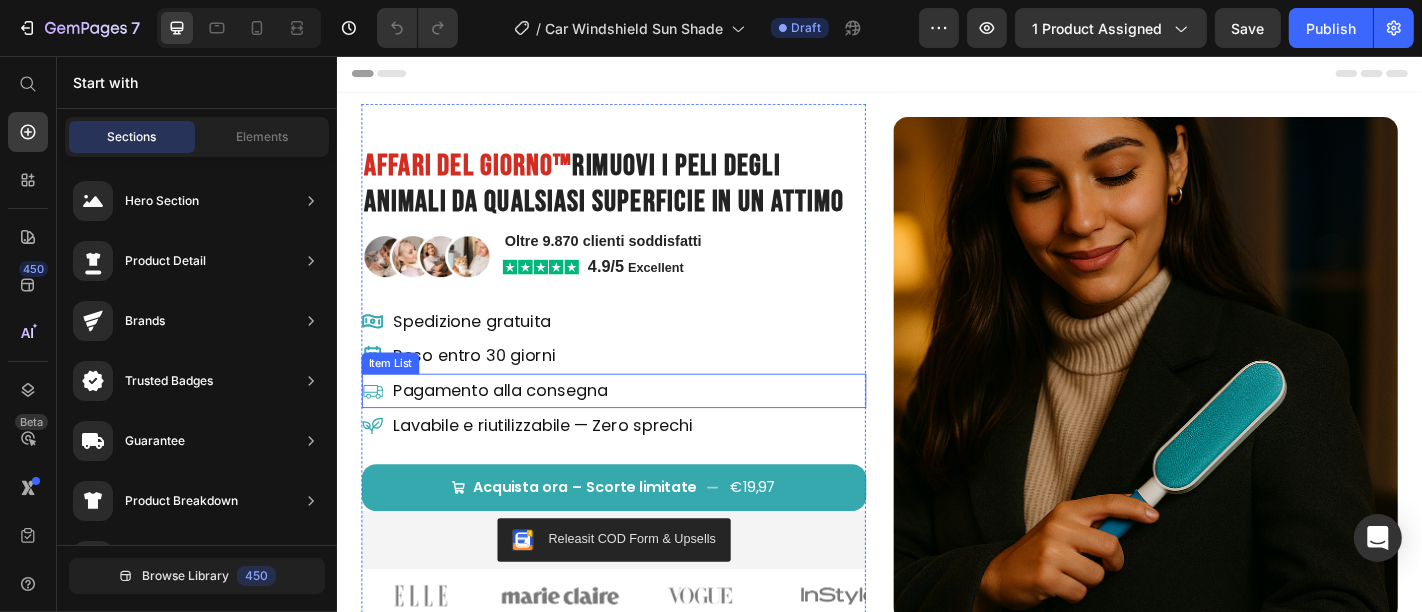 click on "Pagamento alla consegna" at bounding box center [642, 426] 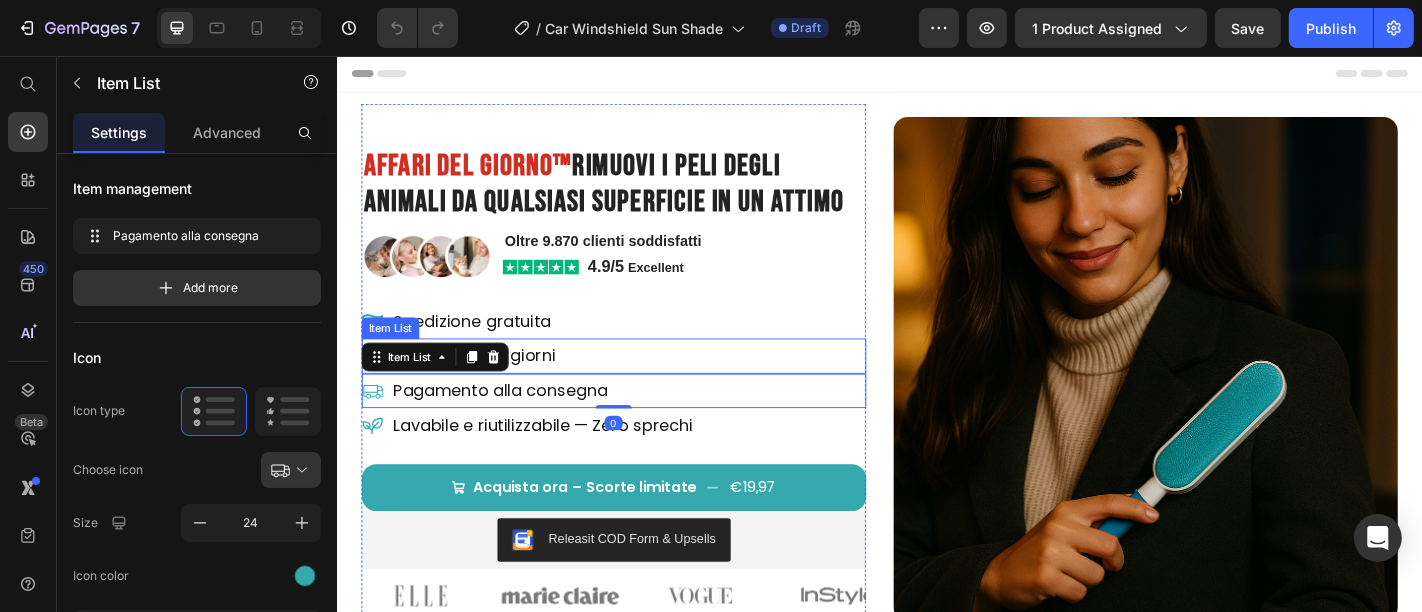 click on "Reso entro 30 giorni" at bounding box center (642, 387) 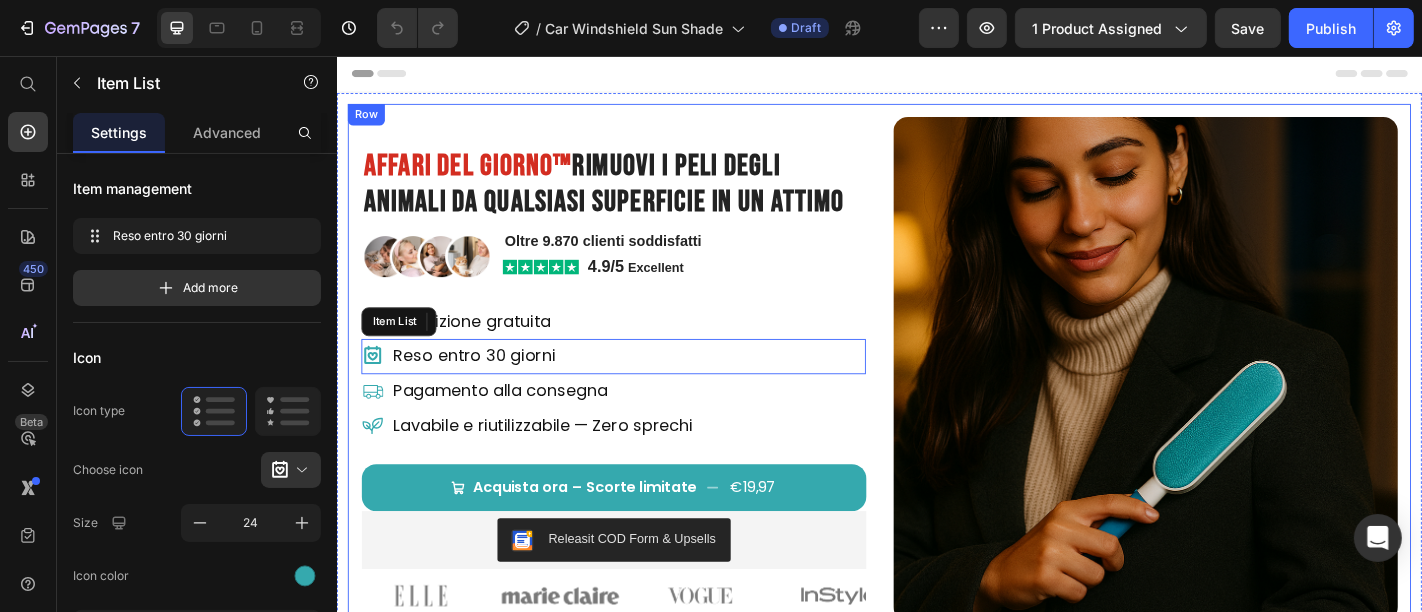 click on "Affari del Giorno™  Rimuovi I Peli degli Animali da Qualsiasi Superficie in un Attimo Heading Image Oltre 9.870 clienti soddisfatti Text Block Image 4.9/5   Excellent Text Block Row Row
Spedizione gratuita Item List
Reso entro 30 giorni Item List
Pagamento alla consegna Item List   0
Lavabile e riutilizzabile — Zero sprechi Item List
Acquista ora – Scorte limitate
€19,97 Add to Cart Releasit COD Form & Upsells Releasit COD Form & Upsells Image Image Image Image Image Carousel Product Row Image Row" at bounding box center [936, 409] 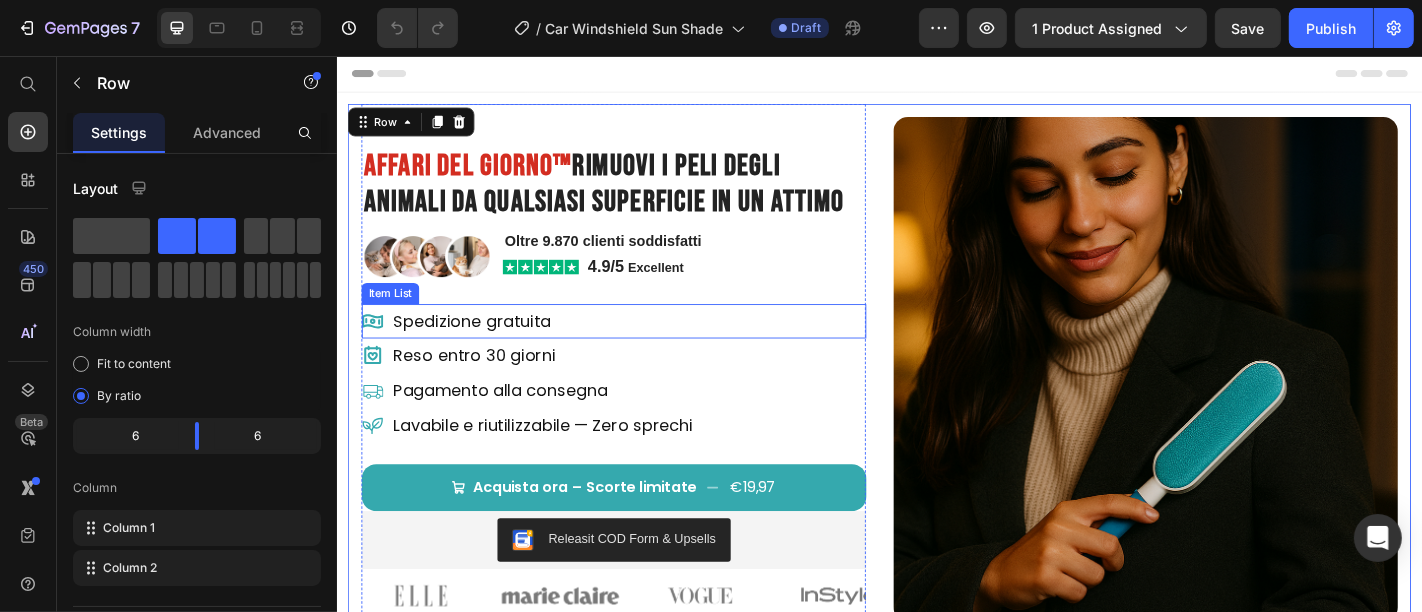 click on "Spedizione gratuita" at bounding box center [642, 349] 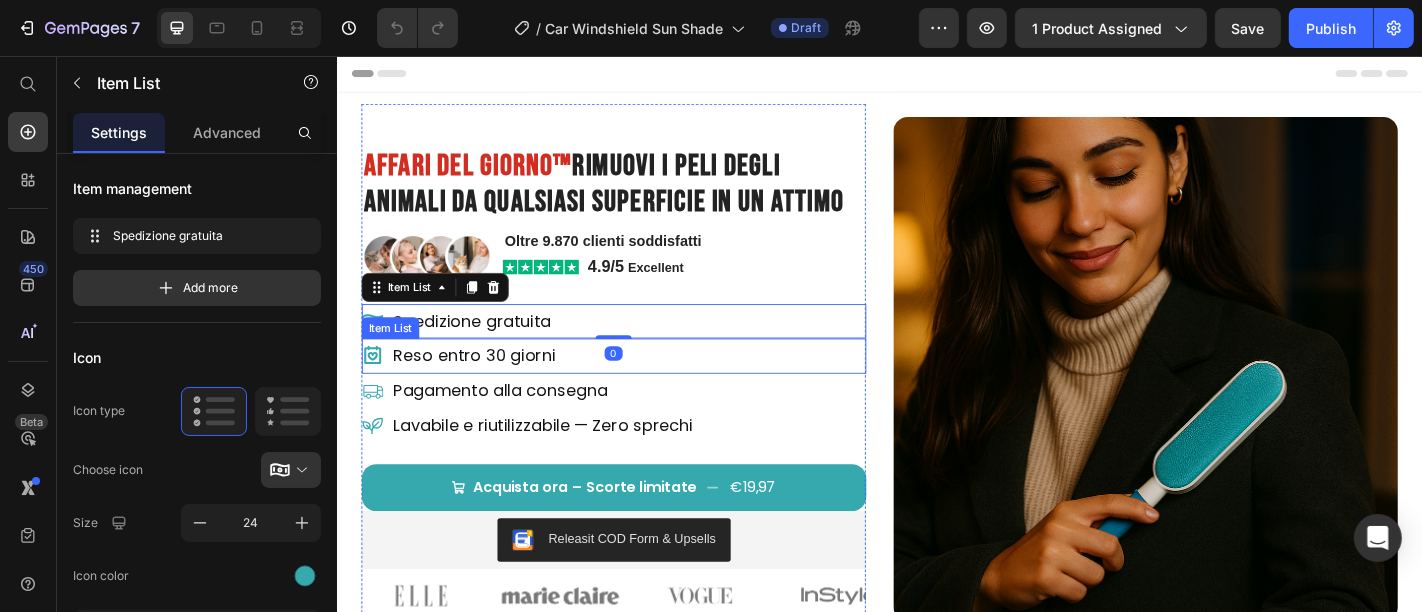 click on "Pagamento alla consegna" at bounding box center (642, 426) 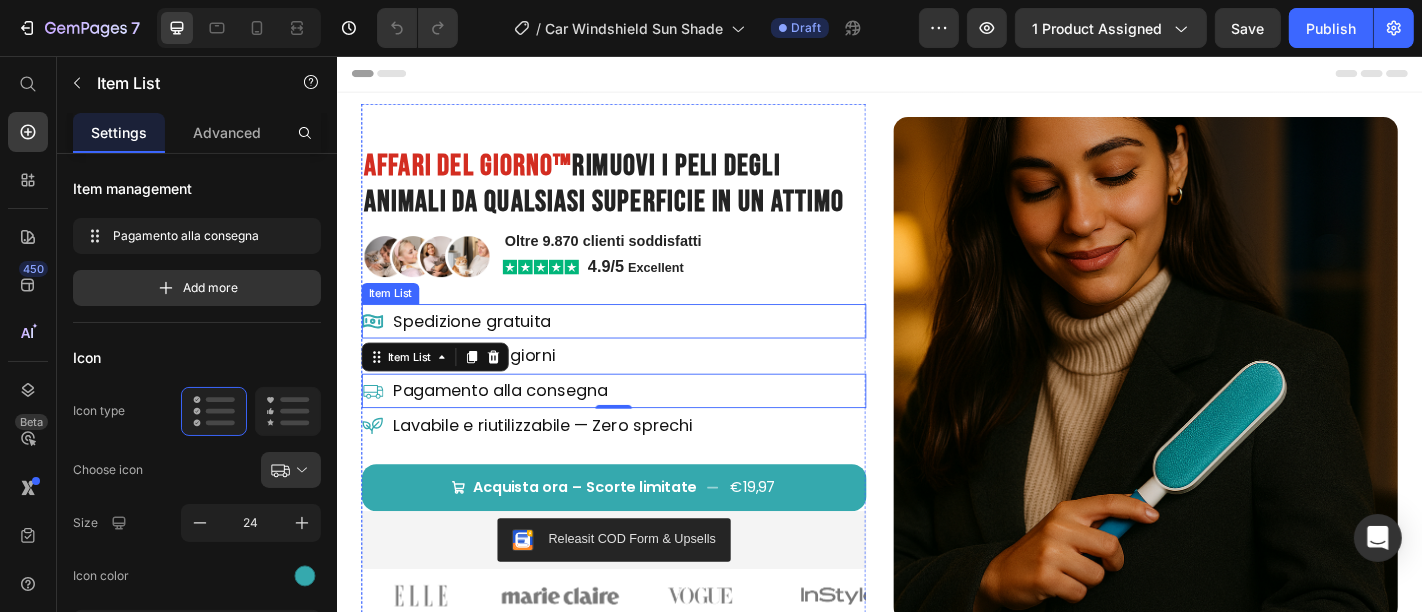 click on "Spedizione gratuita" at bounding box center (642, 349) 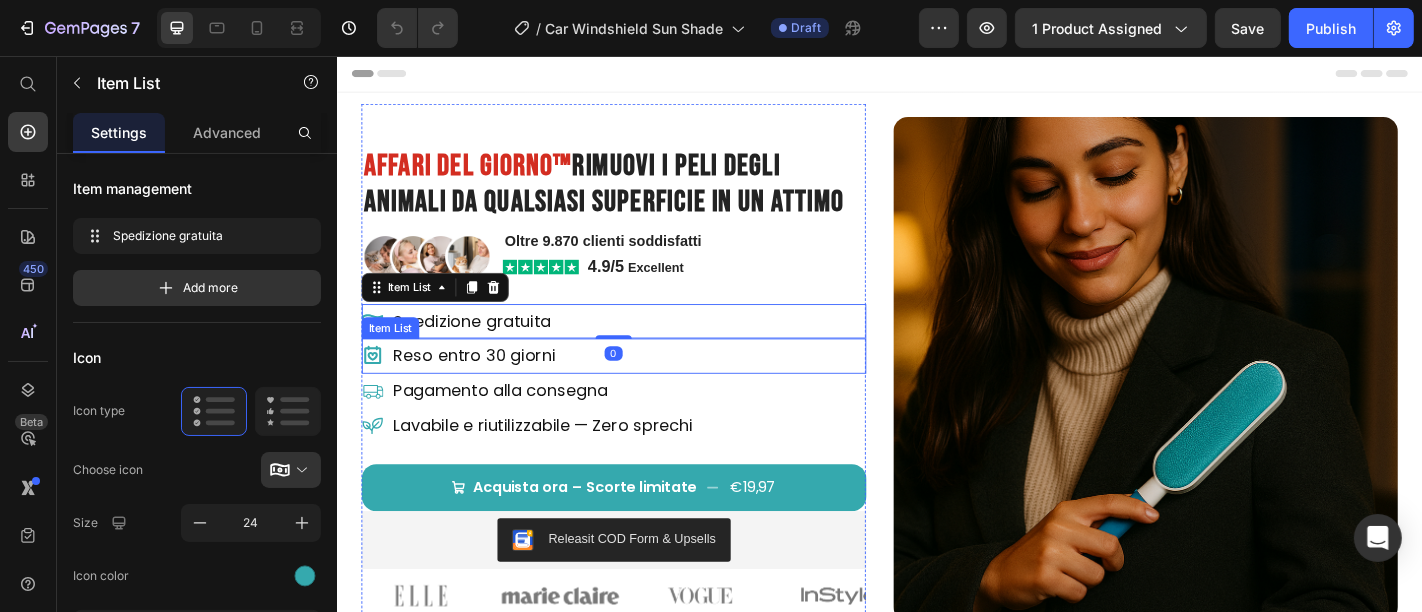 click on "Reso entro 30 giorni" at bounding box center [642, 387] 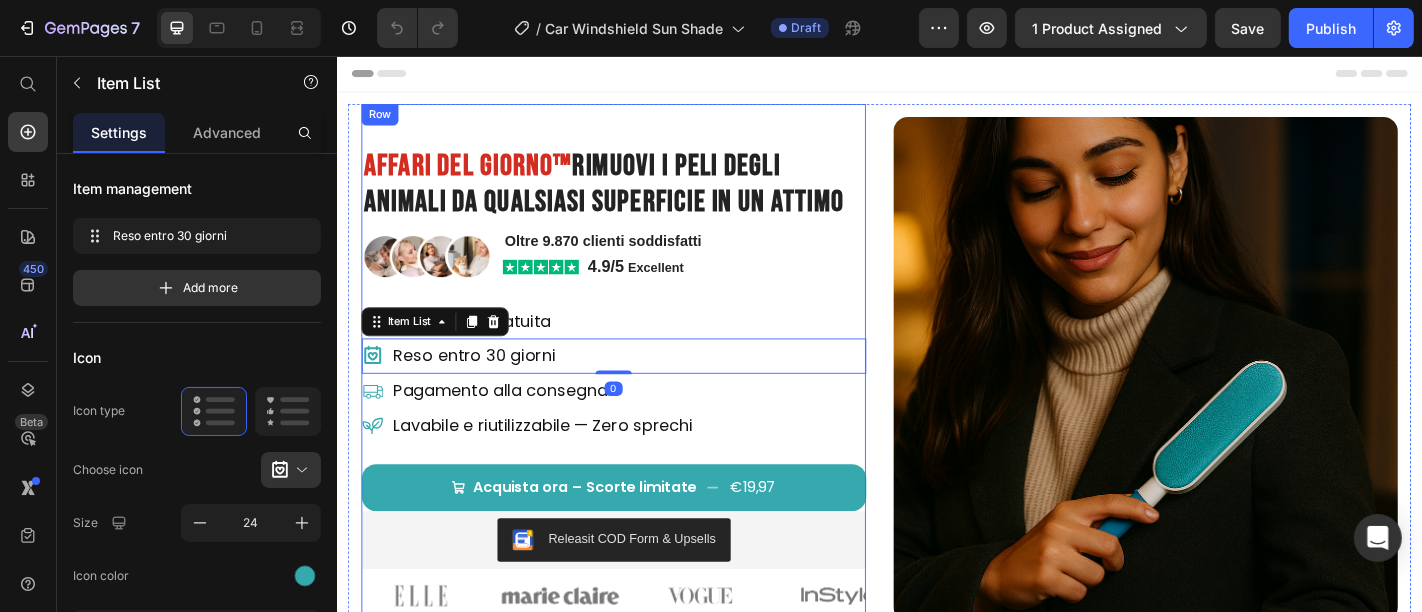 click on "Affari del Giorno™  Rimuovi I Peli degli Animali da Qualsiasi Superficie in un Attimo Heading Image Oltre 9.870 clienti soddisfatti Text Block Image 4.9/5   Excellent Text Block Row Row
Spedizione gratuita Item List
Reso entro 30 giorni Item List   0
Pagamento alla consegna Item List
Lavabile e riutilizzabile — Zero sprechi Item List
Acquista ora – Scorte limitate
€19,97 Add to Cart Releasit COD Form & Upsells Releasit COD Form & Upsells Image Image Image Image Image Carousel Product Row" at bounding box center [642, 402] 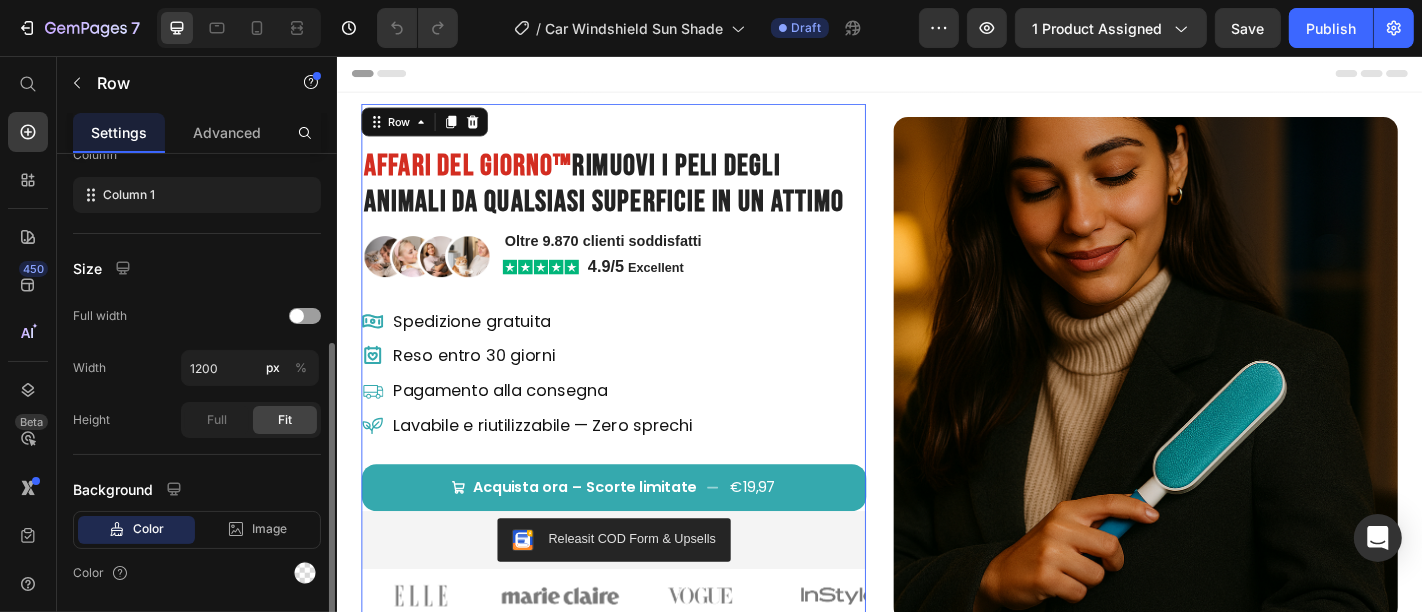scroll, scrollTop: 394, scrollLeft: 0, axis: vertical 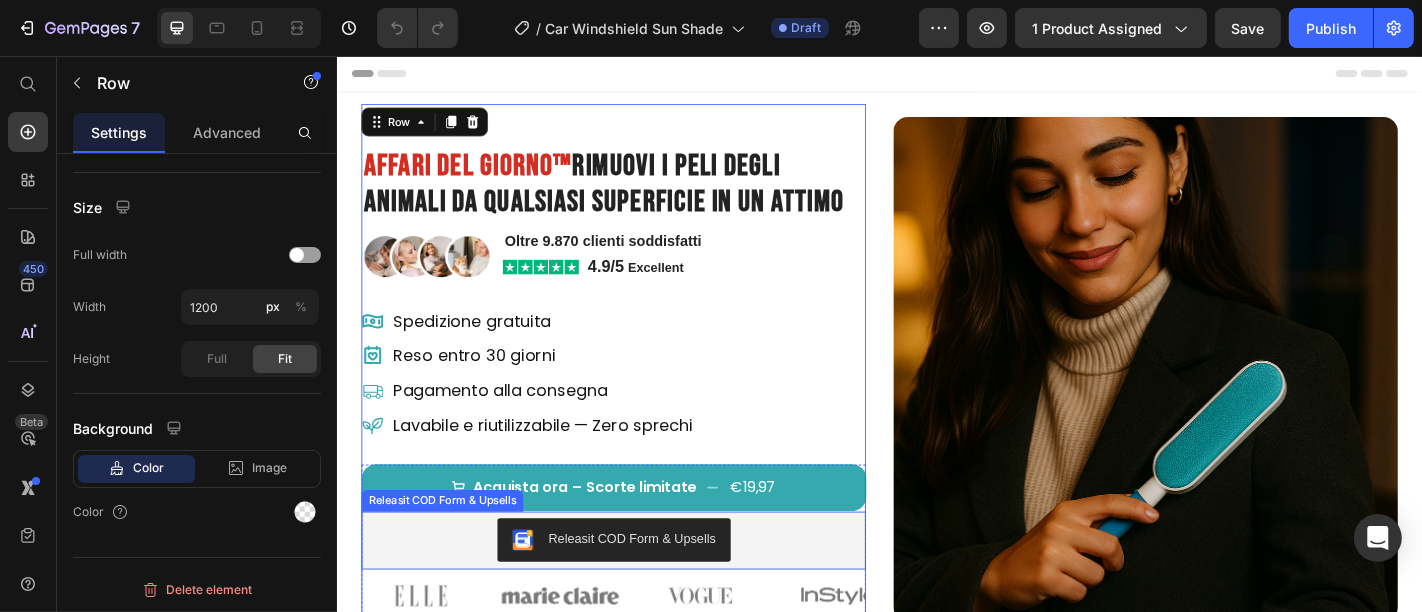click on "Releasit COD Form & Upsells" at bounding box center (642, 591) 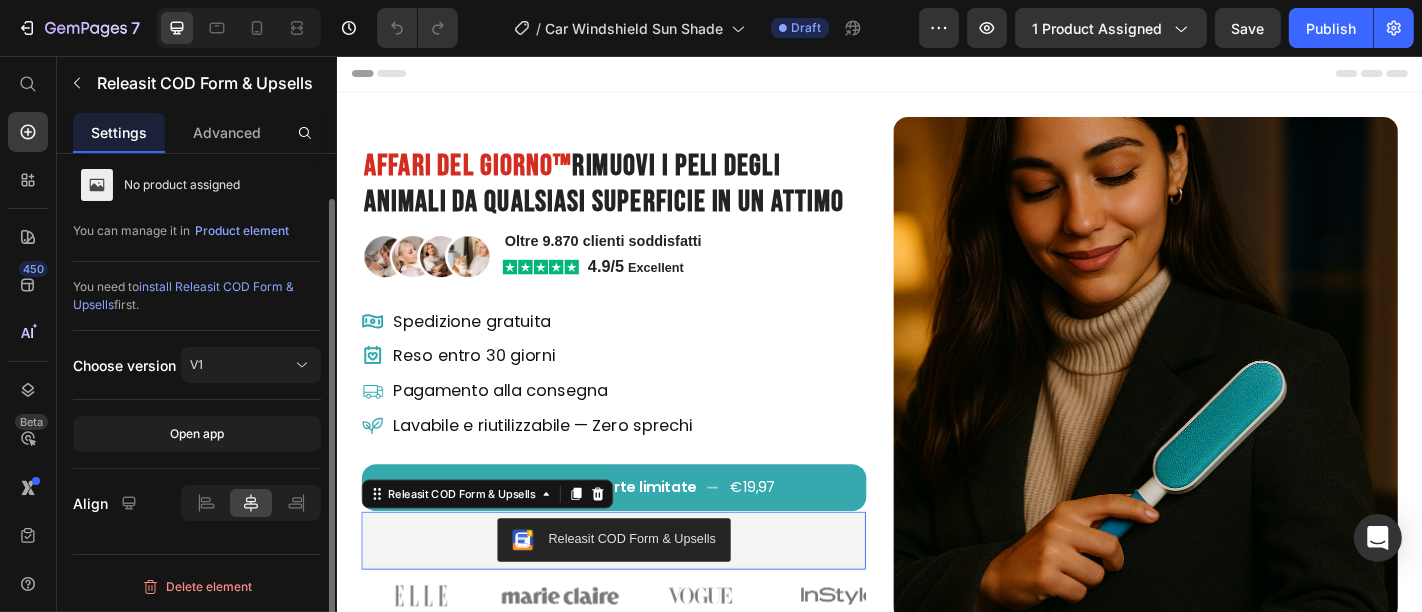 scroll, scrollTop: 0, scrollLeft: 0, axis: both 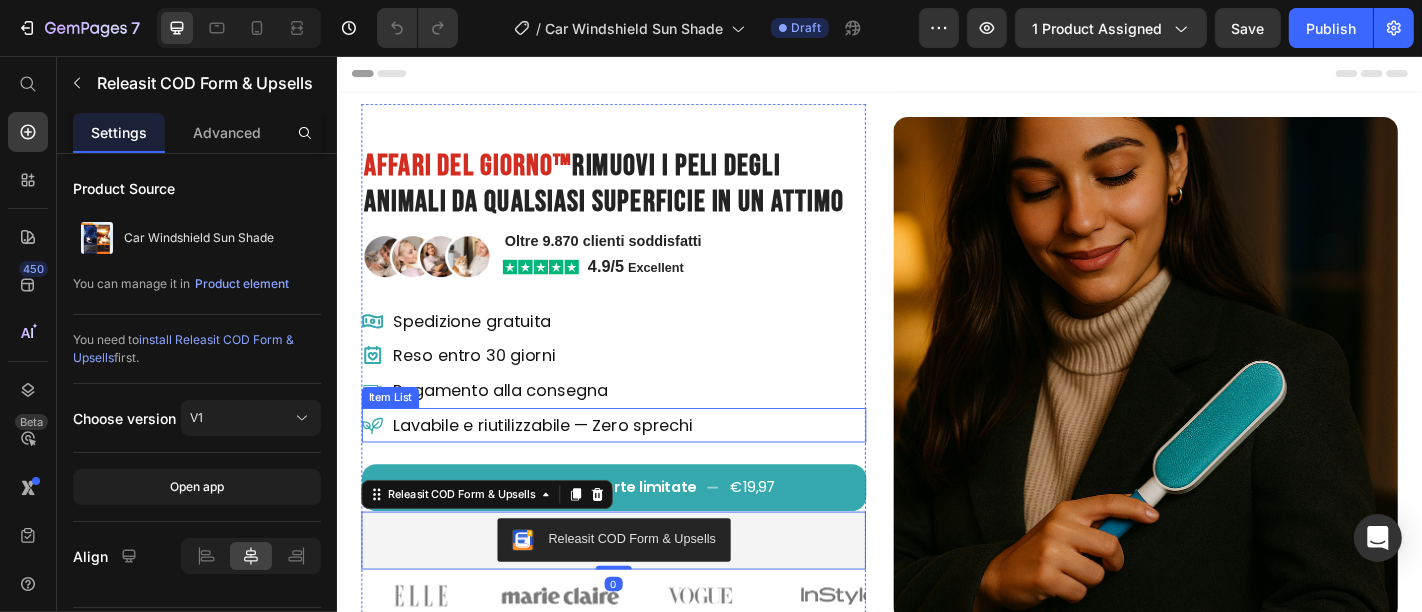 click on "Lavabile e riutilizzabile — Zero sprechi" at bounding box center [547, 464] 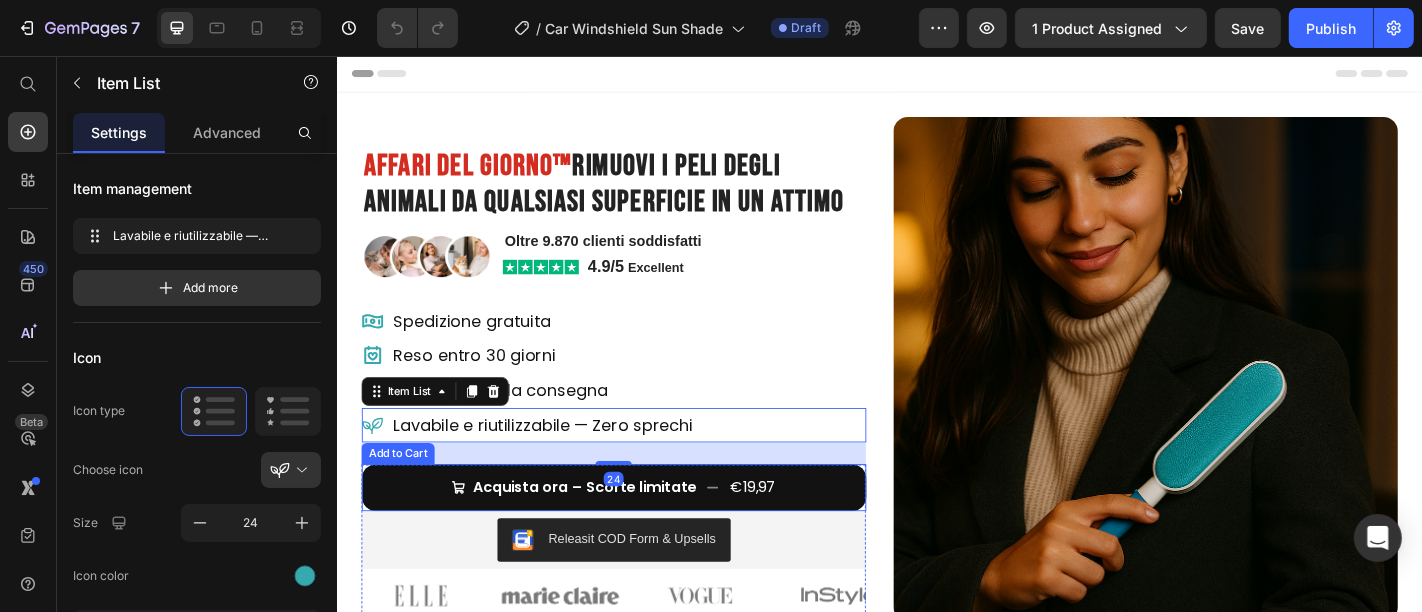 click on "Acquista ora – Scorte limitate
€19,97" at bounding box center (642, 533) 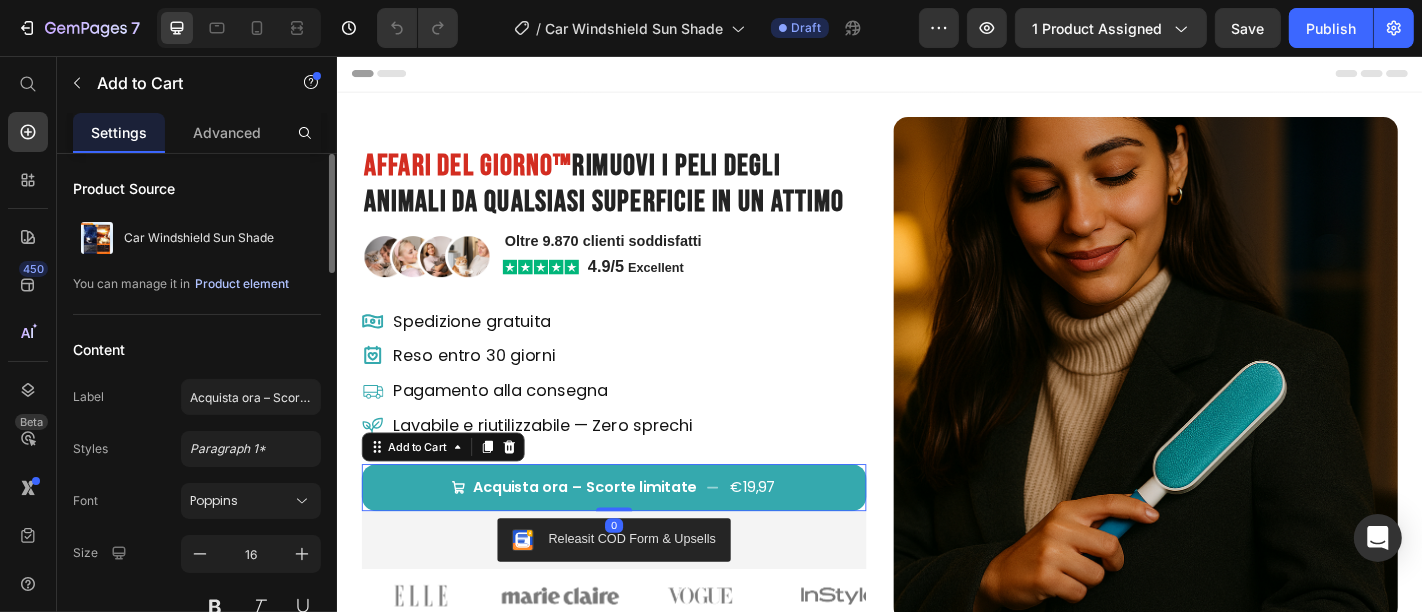 click on "Product element" at bounding box center [242, 284] 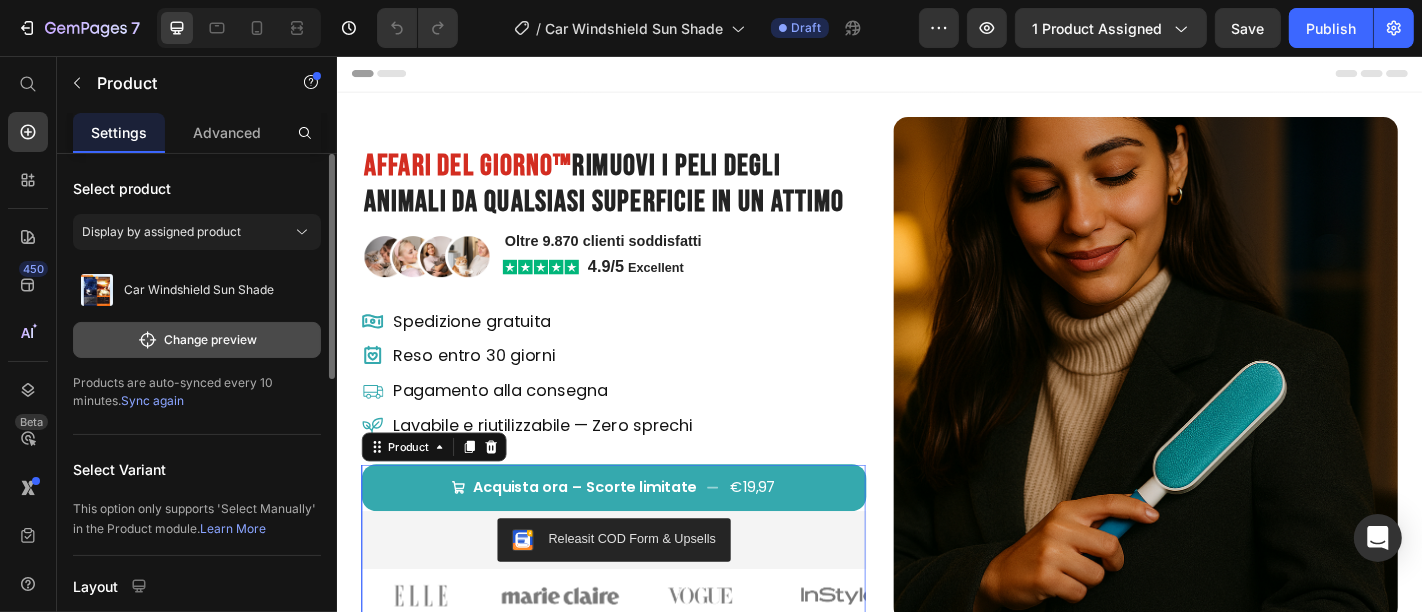 click on "Change preview" at bounding box center [197, 340] 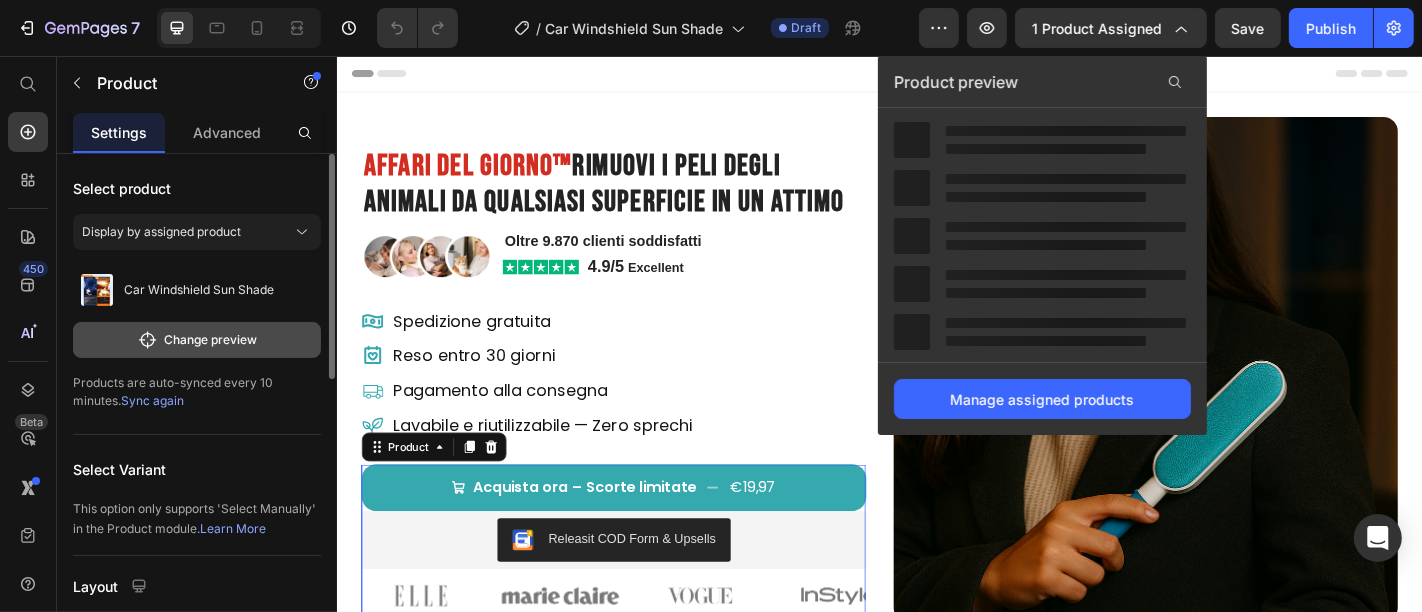 click on "Change preview" at bounding box center [197, 340] 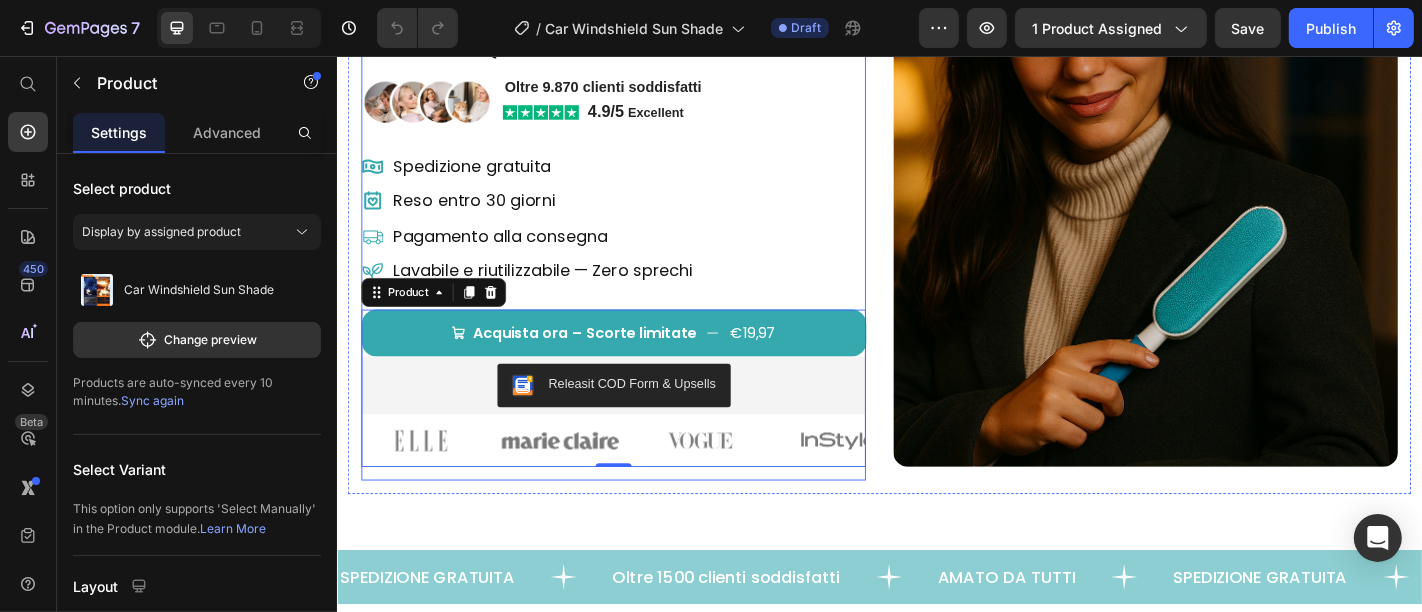 scroll, scrollTop: 222, scrollLeft: 0, axis: vertical 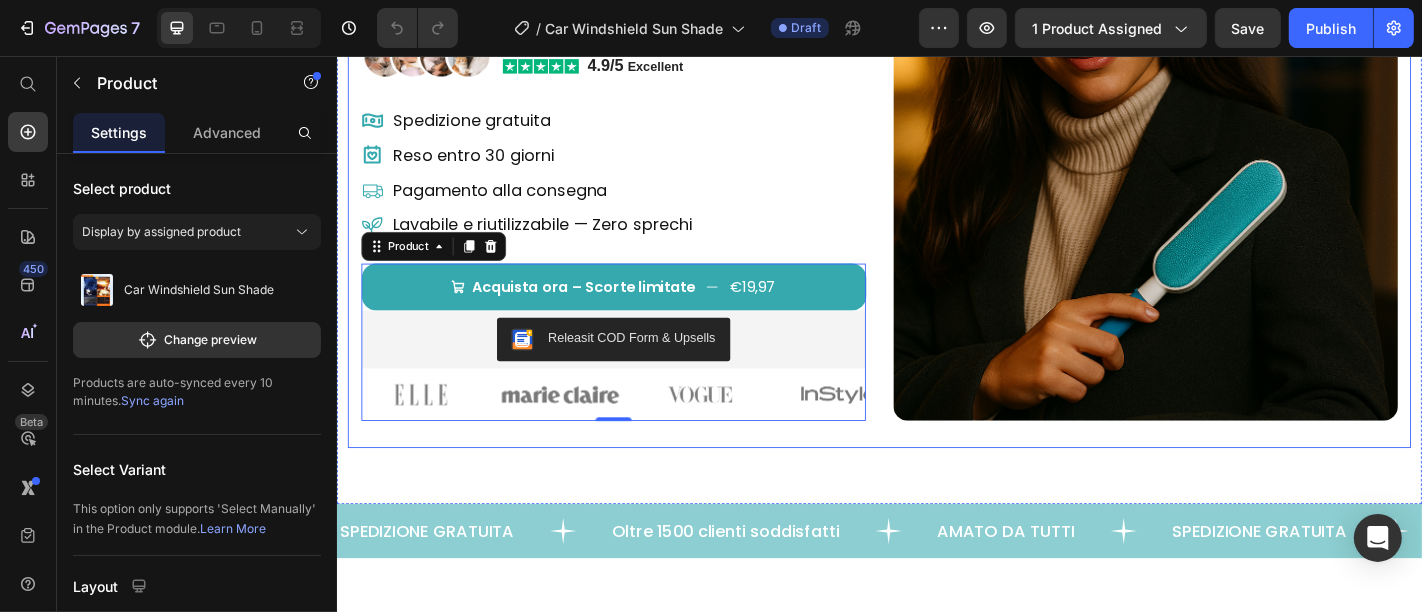 click on "Affari del Giorno™  Rimuovi I Peli degli Animali da Qualsiasi Superficie in un Attimo Heading Image Oltre 9.870 clienti soddisfatti Text Block Image 4.9/5   Excellent Text Block Row Row
Spedizione gratuita Item List
Reso entro 30 giorni Item List
Pagamento alla consegna Item List
Lavabile e riutilizzabile — Zero sprechi Item List
Acquista ora – Scorte limitate
€19,97 Add to Cart Releasit COD Form & Upsells Releasit COD Form & Upsells Image Image Image Image Image Carousel Product   0 Row Image Row" at bounding box center [936, 187] 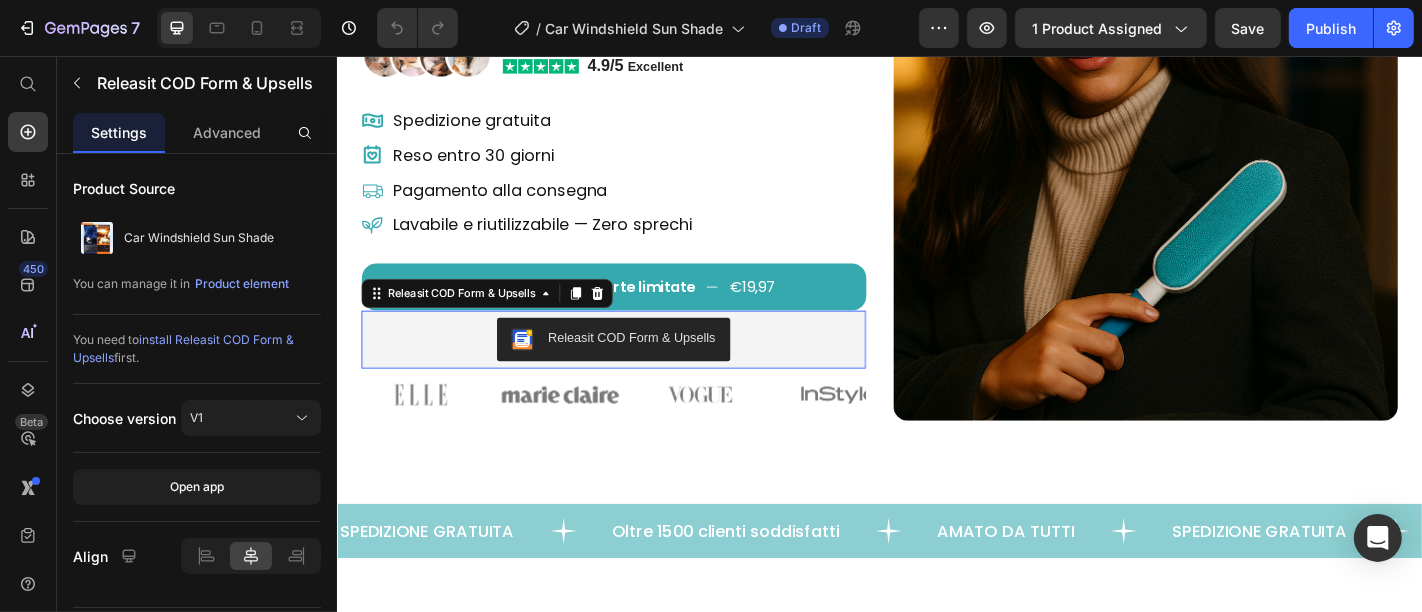 click on "Releasit COD Form & Upsells" at bounding box center [642, 369] 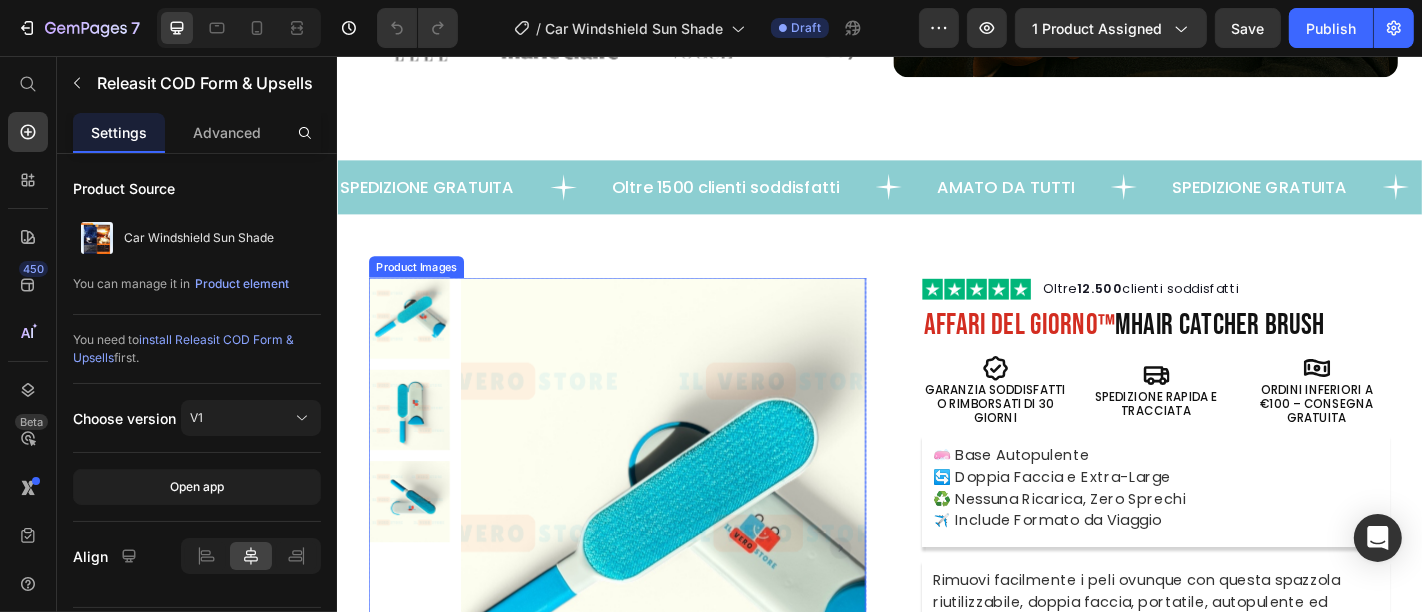 scroll, scrollTop: 333, scrollLeft: 0, axis: vertical 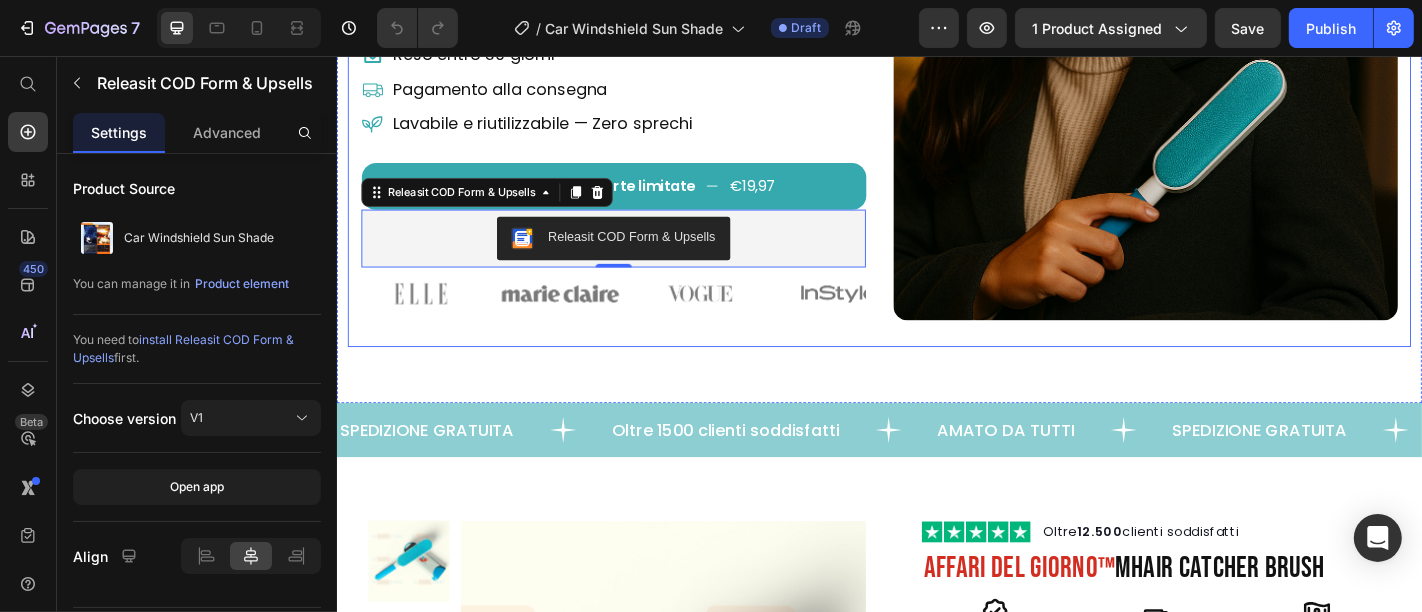 click on "Affari del Giorno™  Rimuovi I Peli degli Animali da Qualsiasi Superficie in un Attimo Heading Image Oltre 9.870 clienti soddisfatti Text Block Image 4.9/5   Excellent Text Block Row Row
Spedizione gratuita Item List
Reso entro 30 giorni Item List
Pagamento alla consegna Item List
Lavabile e riutilizzabile — Zero sprechi Item List
Acquista ora – Scorte limitate
€19,97 Add to Cart Releasit COD Form & Upsells Releasit COD Form & Upsells   0 Image Image Image Image Image Carousel Product Row Image Row" at bounding box center [936, 76] 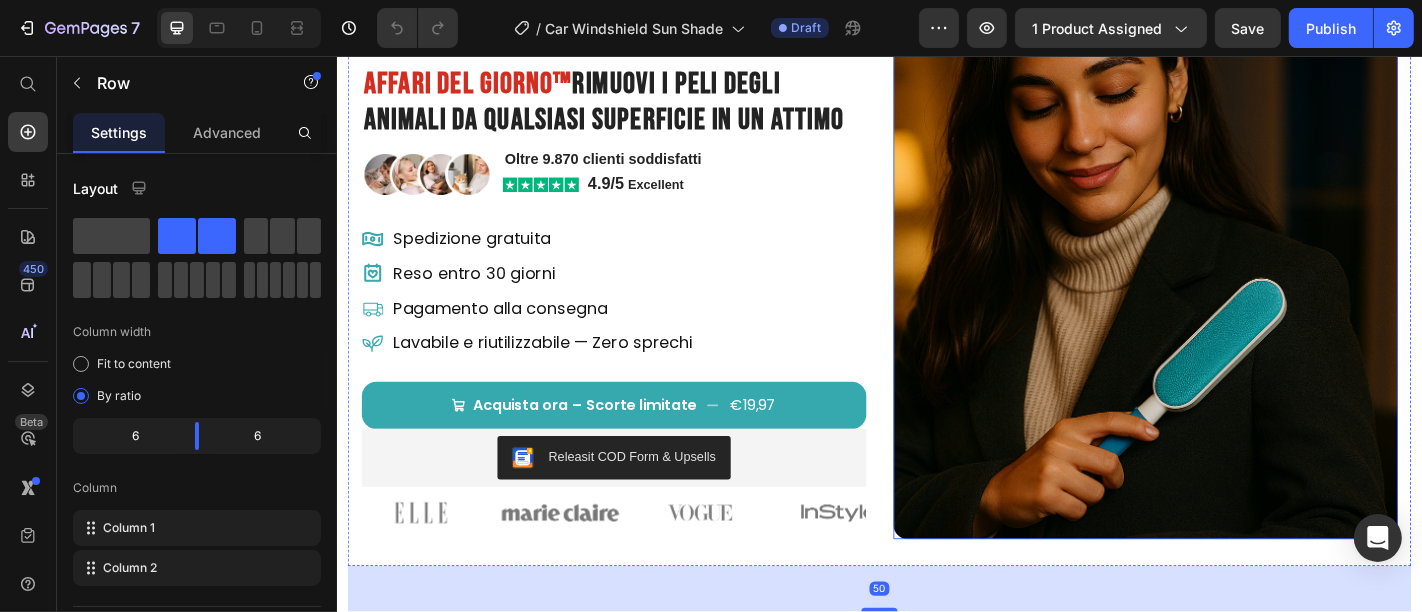 scroll, scrollTop: 111, scrollLeft: 0, axis: vertical 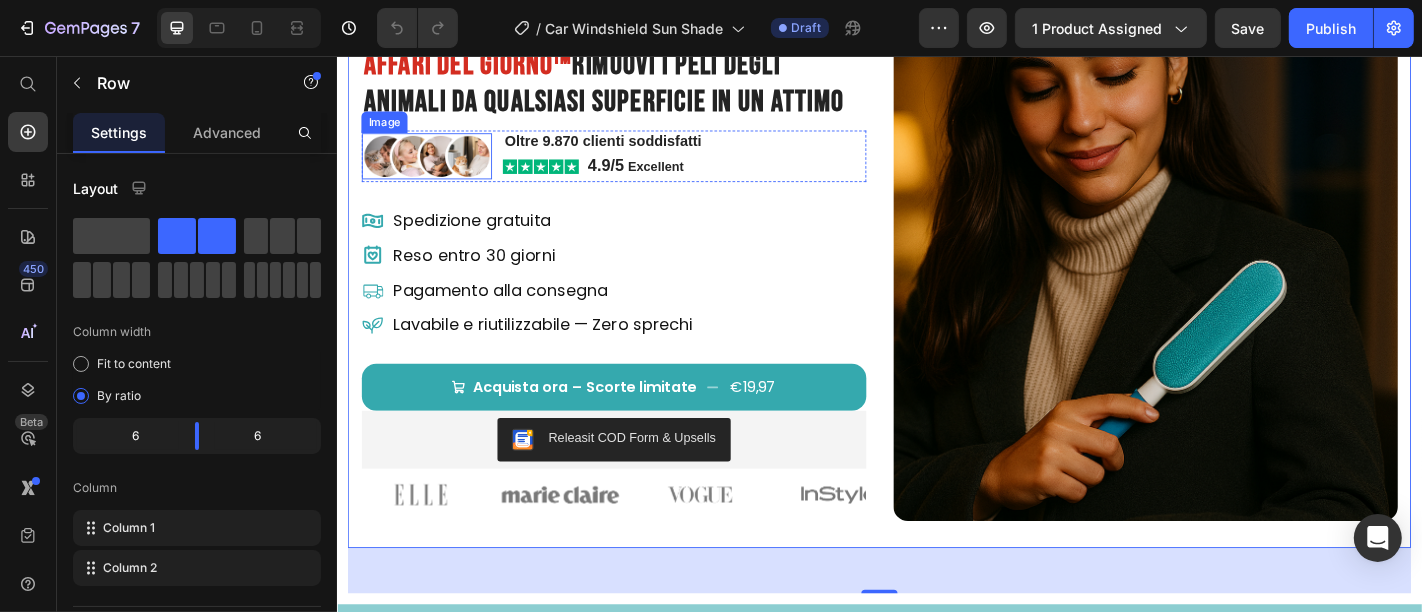 click at bounding box center (435, 167) 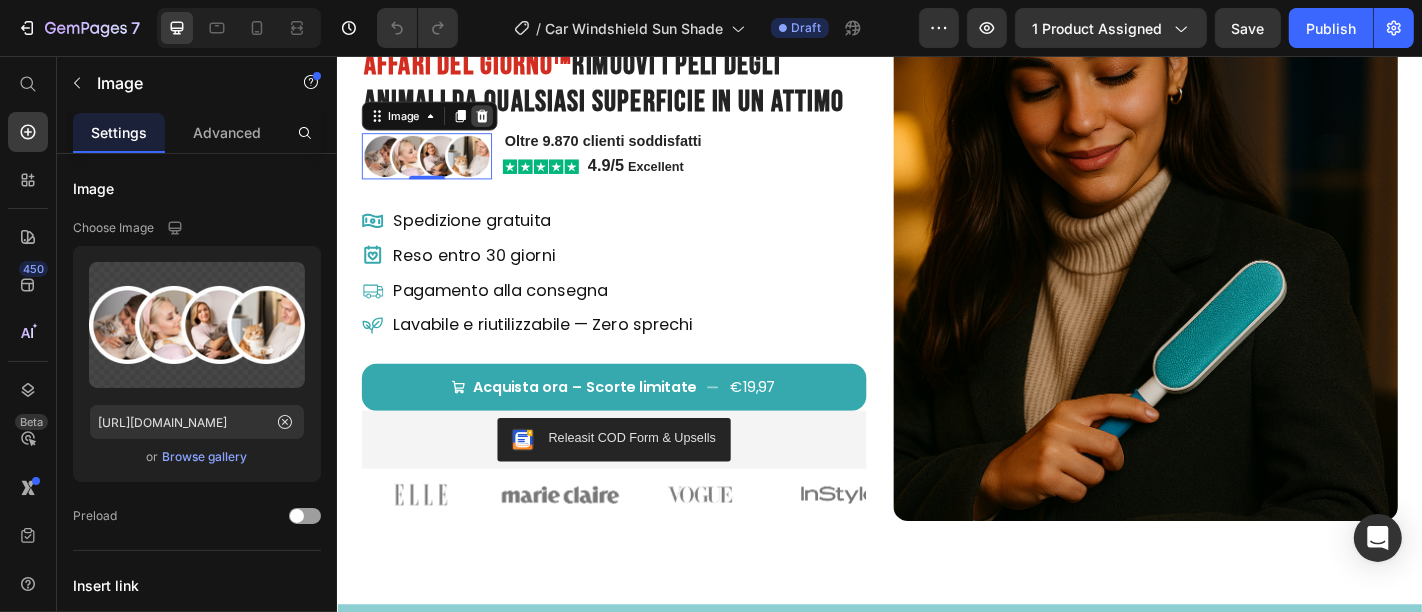 click at bounding box center (496, 122) 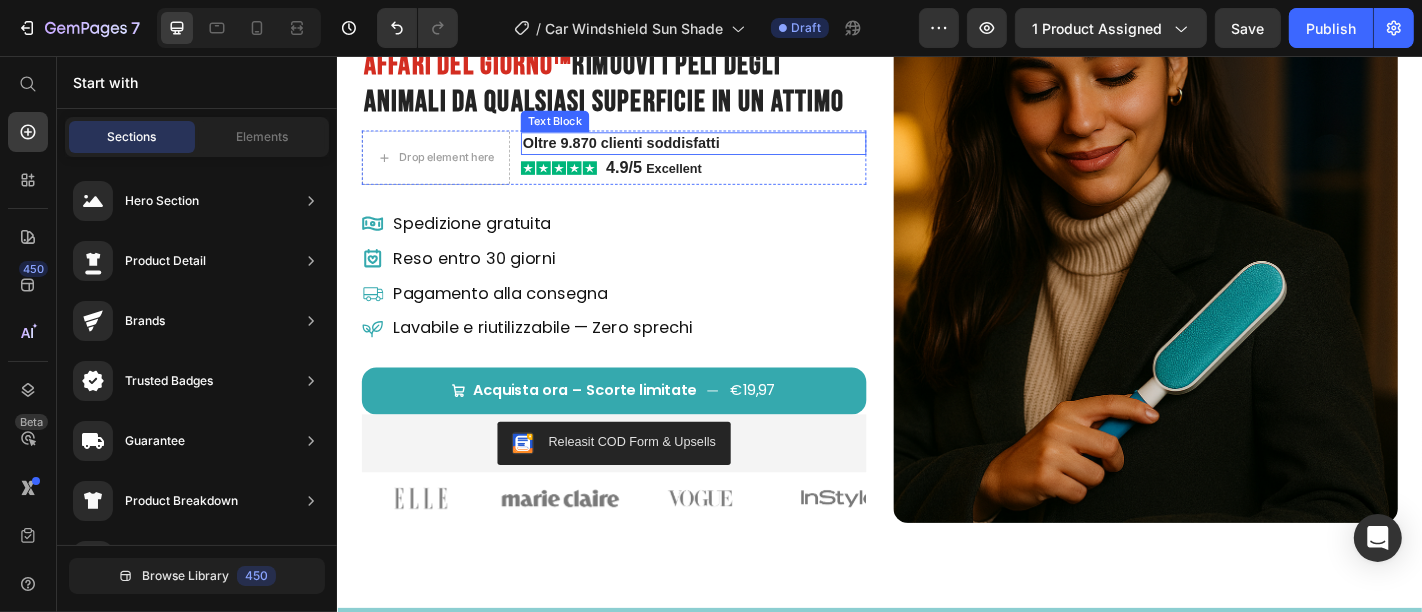 click on "Oltre 9.870 clienti soddisfatti" at bounding box center (730, 152) 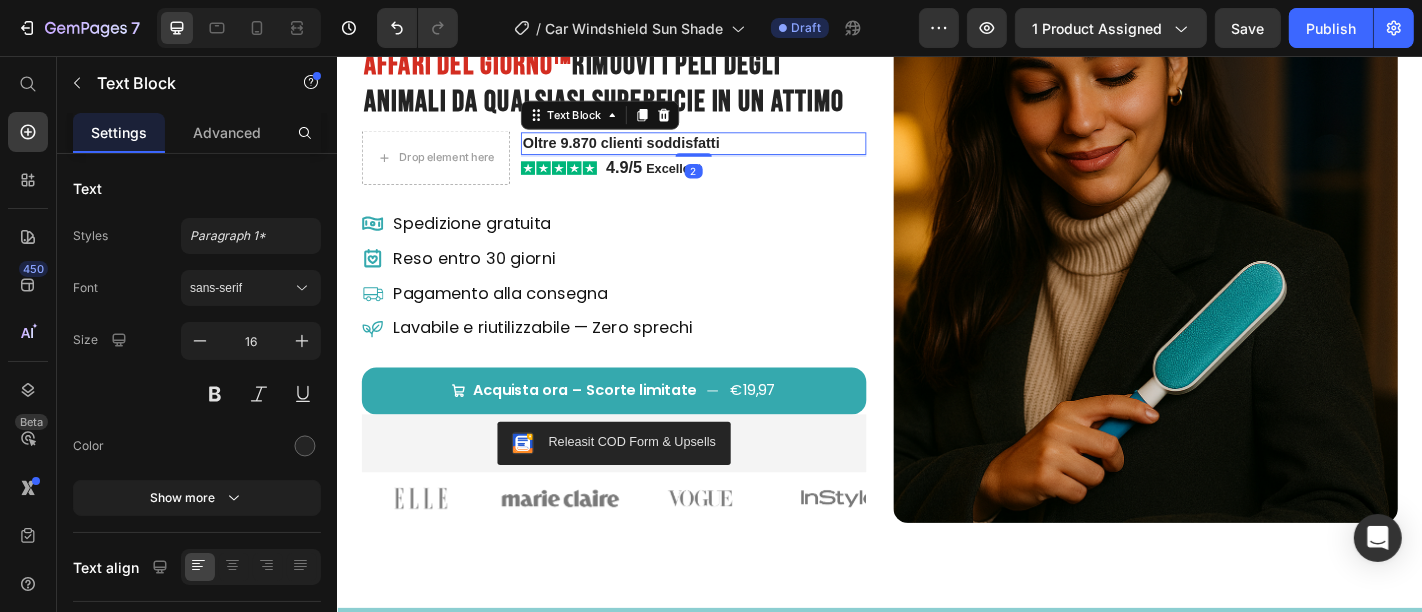 click on "Oltre 9.870 clienti soddisfatti" at bounding box center (730, 152) 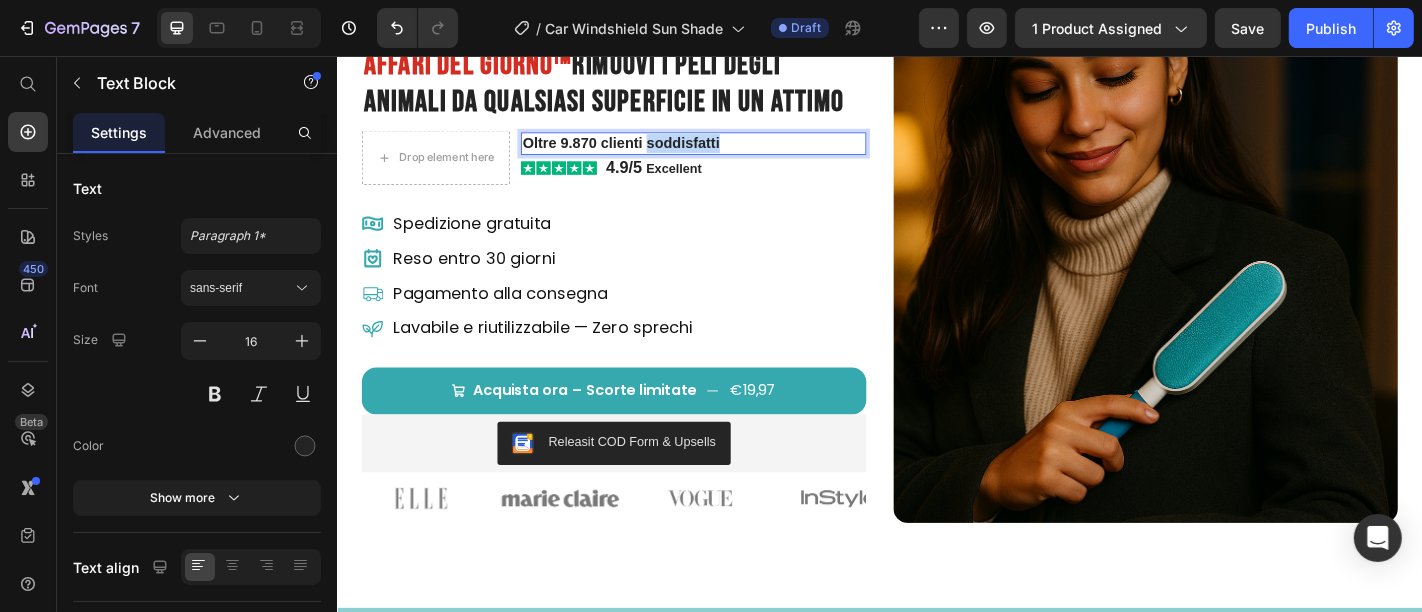 click on "Oltre 9.870 clienti soddisfatti" at bounding box center [730, 152] 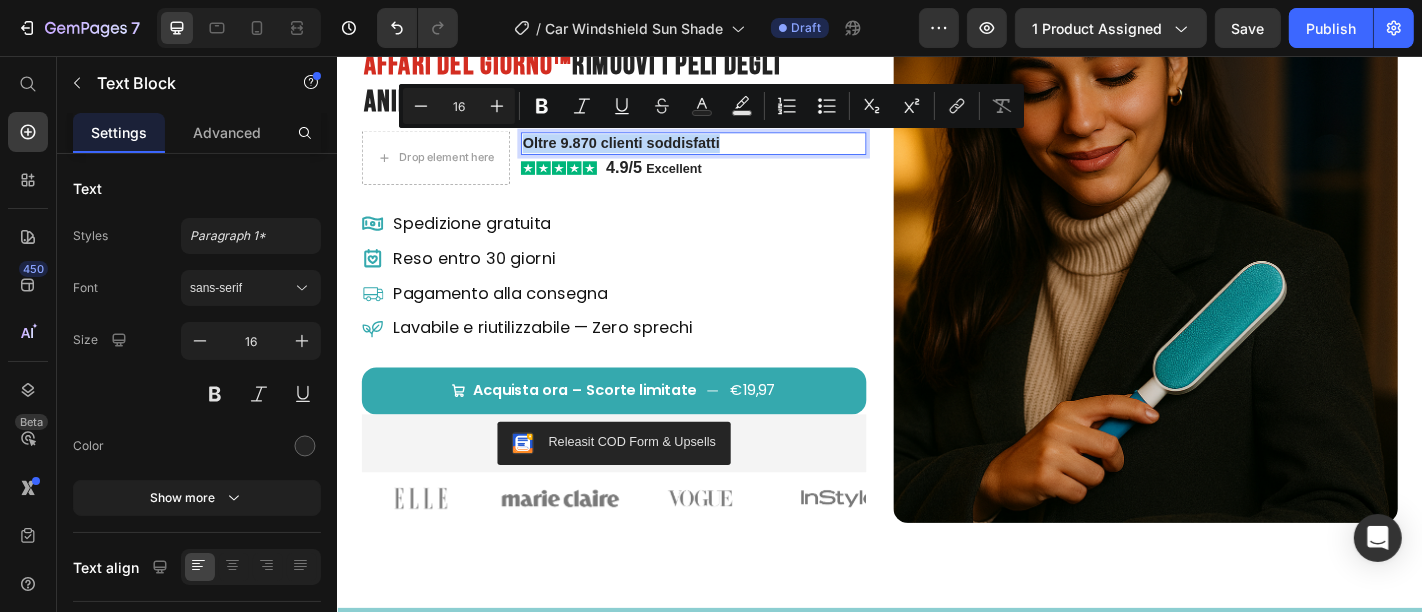click on "Oltre 9.870 clienti soddisfatti" at bounding box center [730, 152] 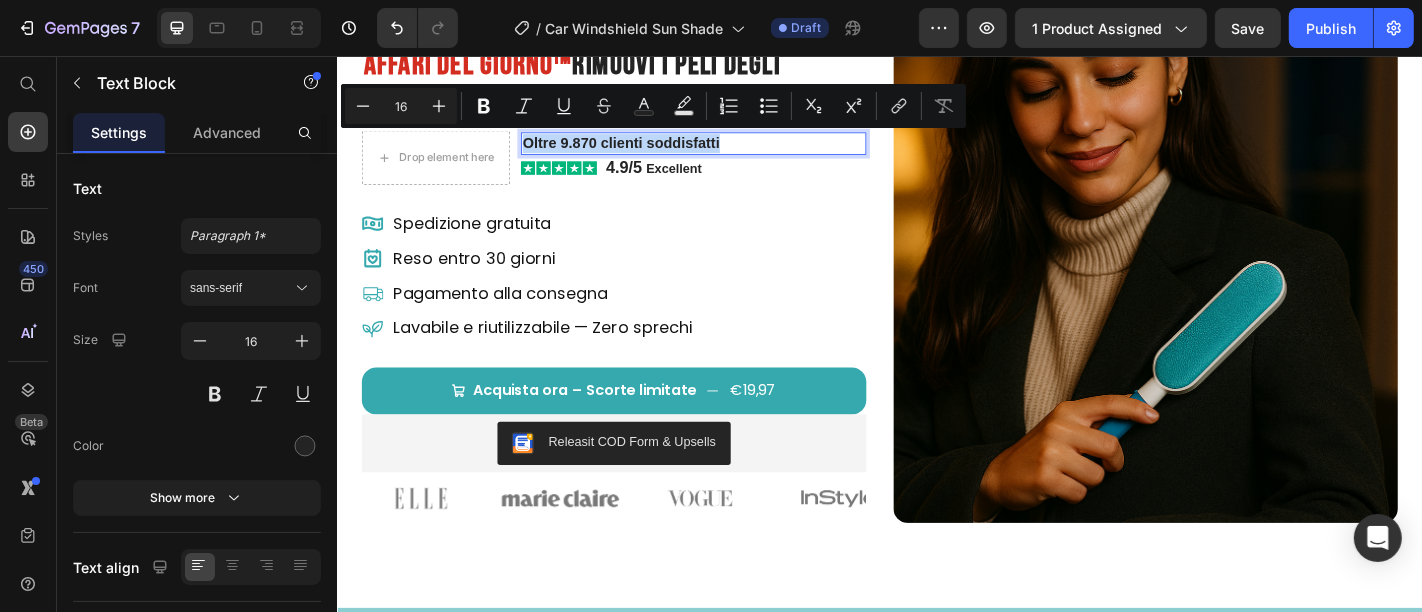 drag, startPoint x: 697, startPoint y: 144, endPoint x: 553, endPoint y: 152, distance: 144.22205 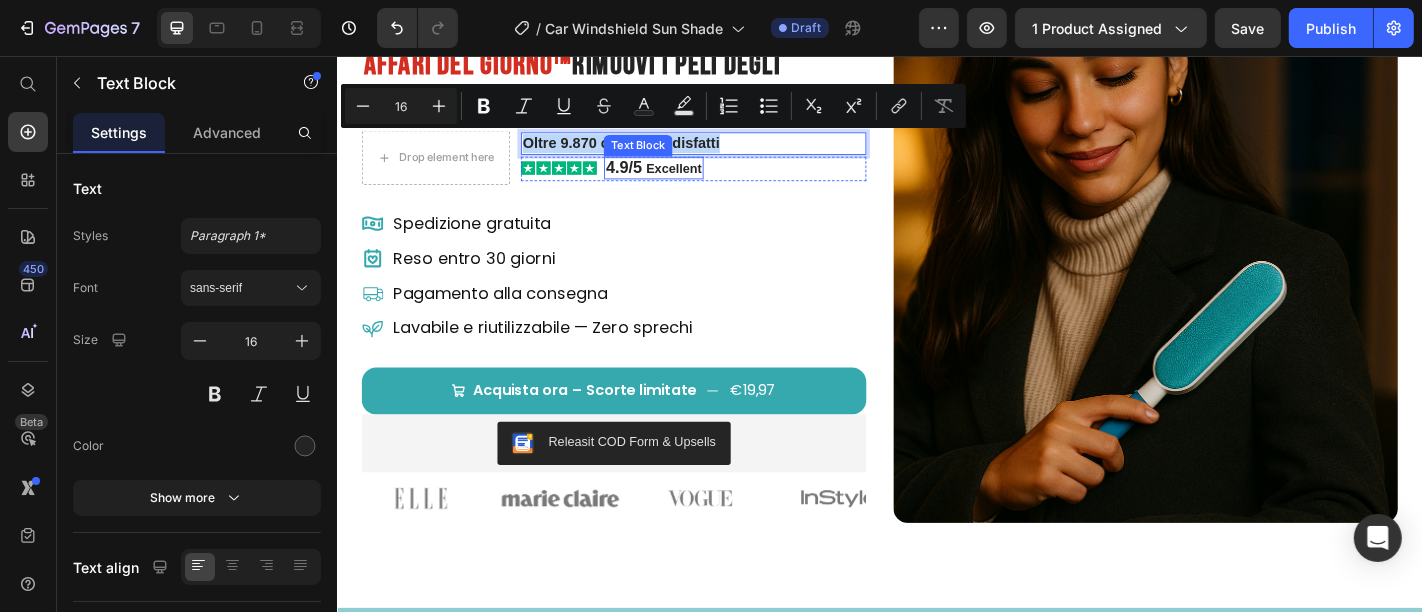 click on "4.9/5   Excellent" at bounding box center [686, 180] 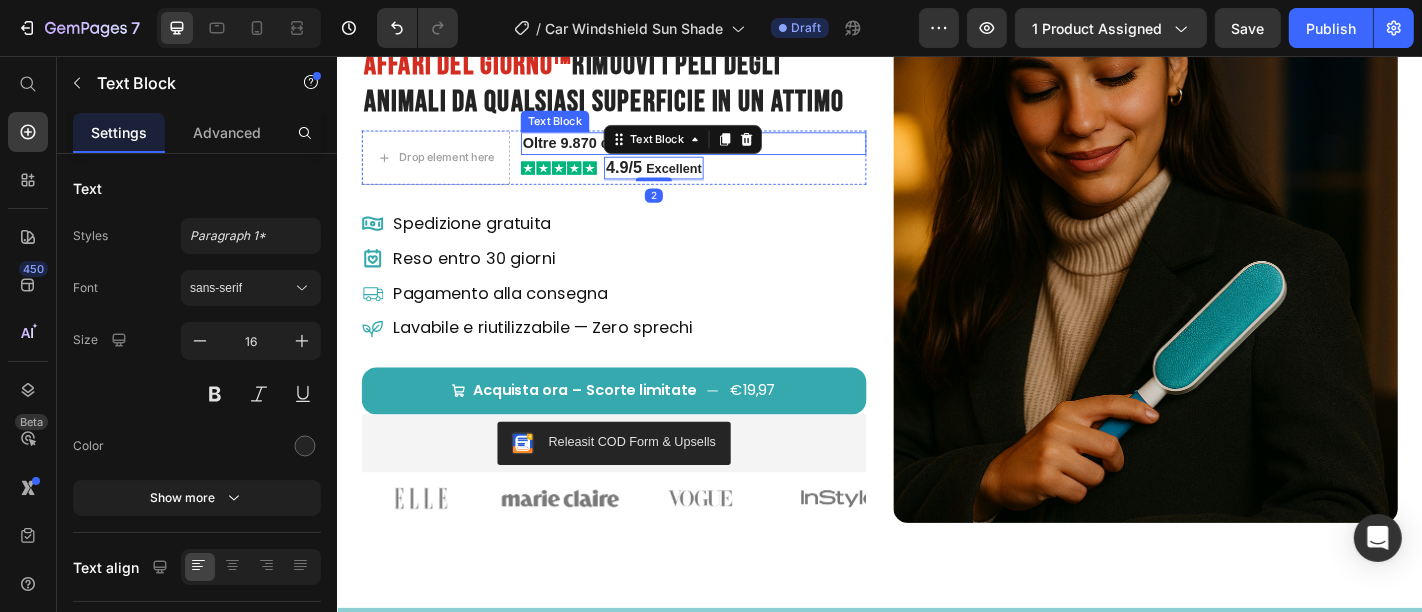 click on "Oltre 9.870 clienti soddisfatti" at bounding box center (730, 152) 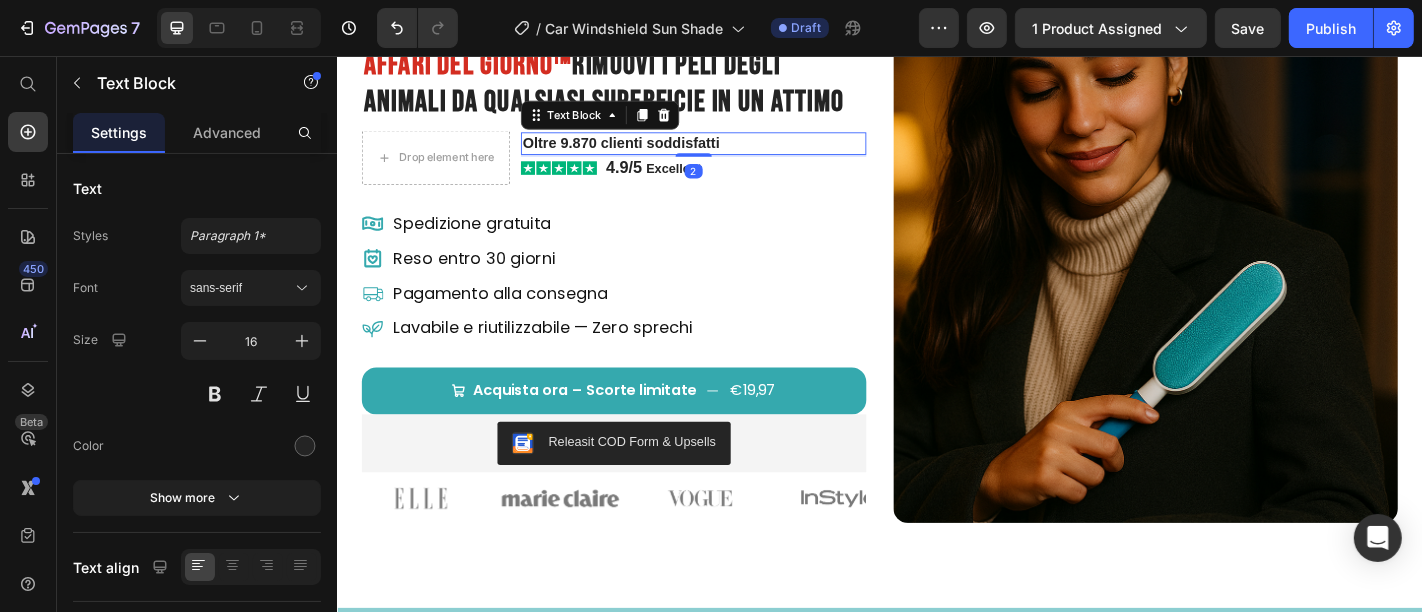 click on "Oltre 9.870 clienti soddisfatti" at bounding box center [730, 152] 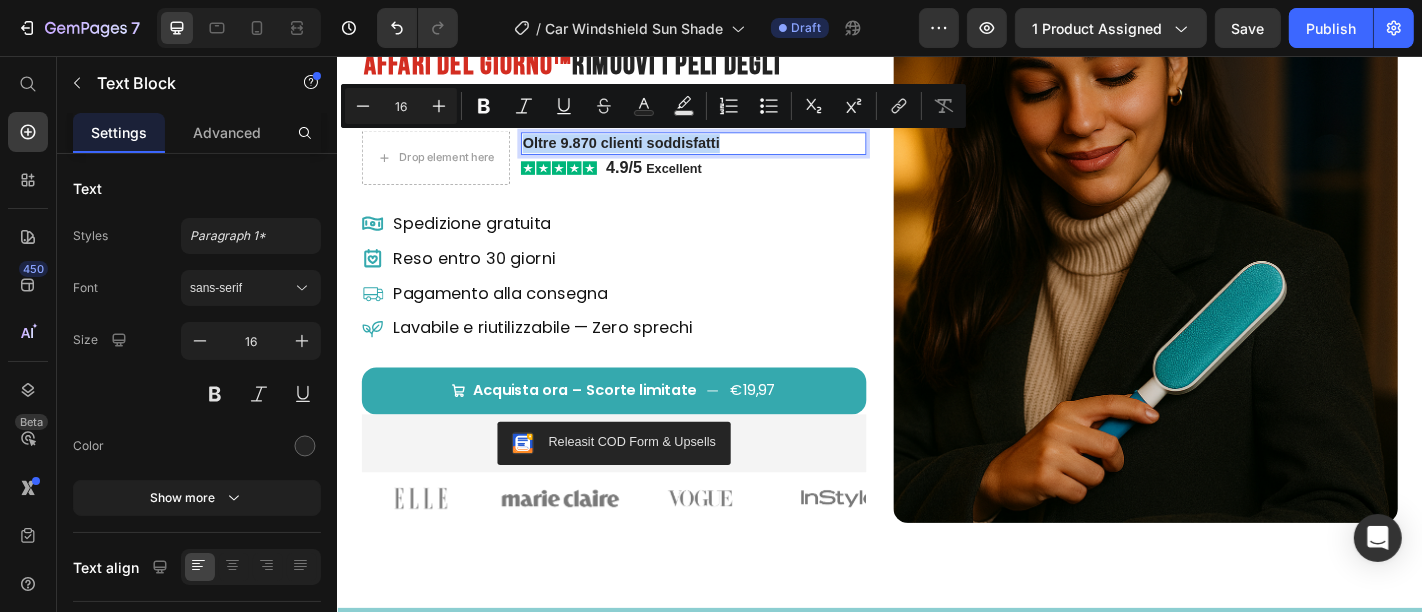 click on "Oltre 9.870 clienti soddisfatti" at bounding box center (730, 152) 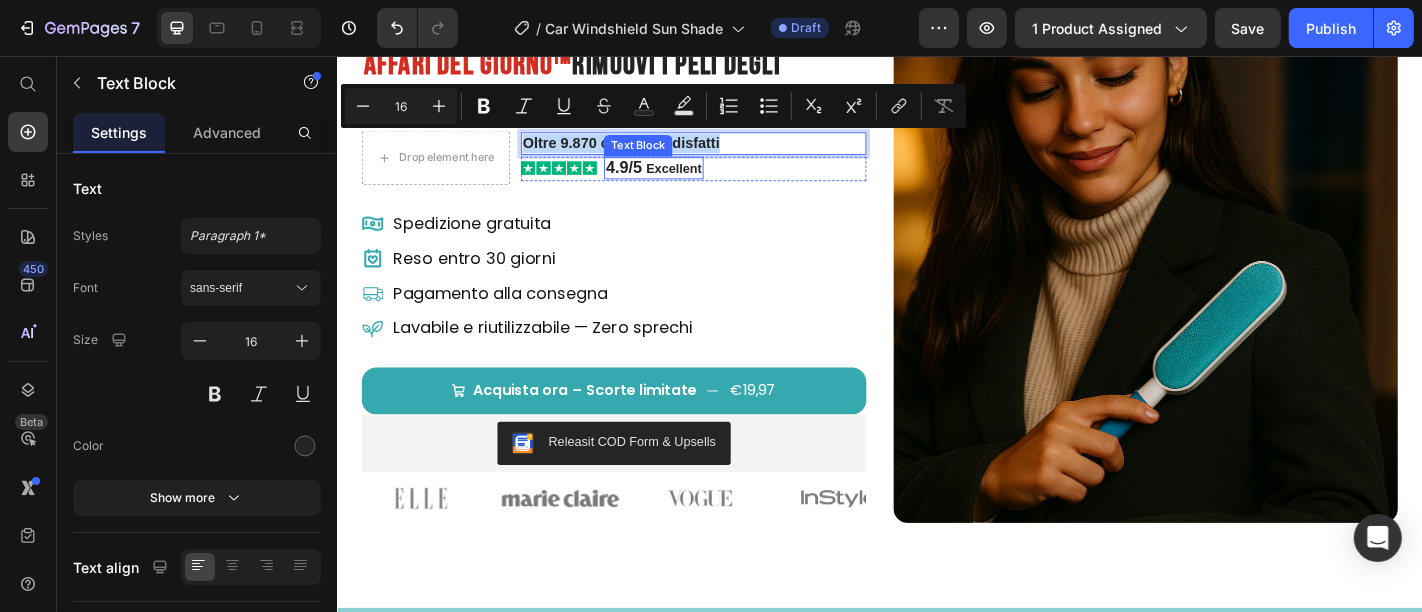 click on "4.9/5   Excellent" at bounding box center [686, 180] 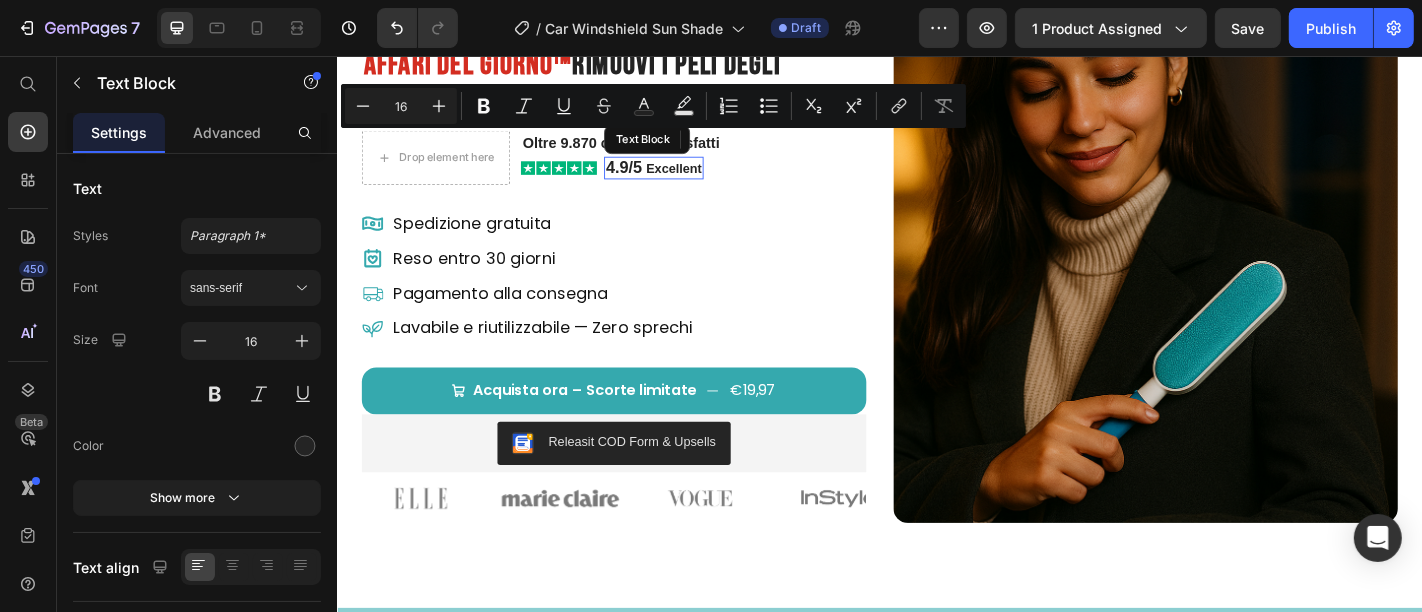 click on "4.9/5   Excellent" at bounding box center (686, 180) 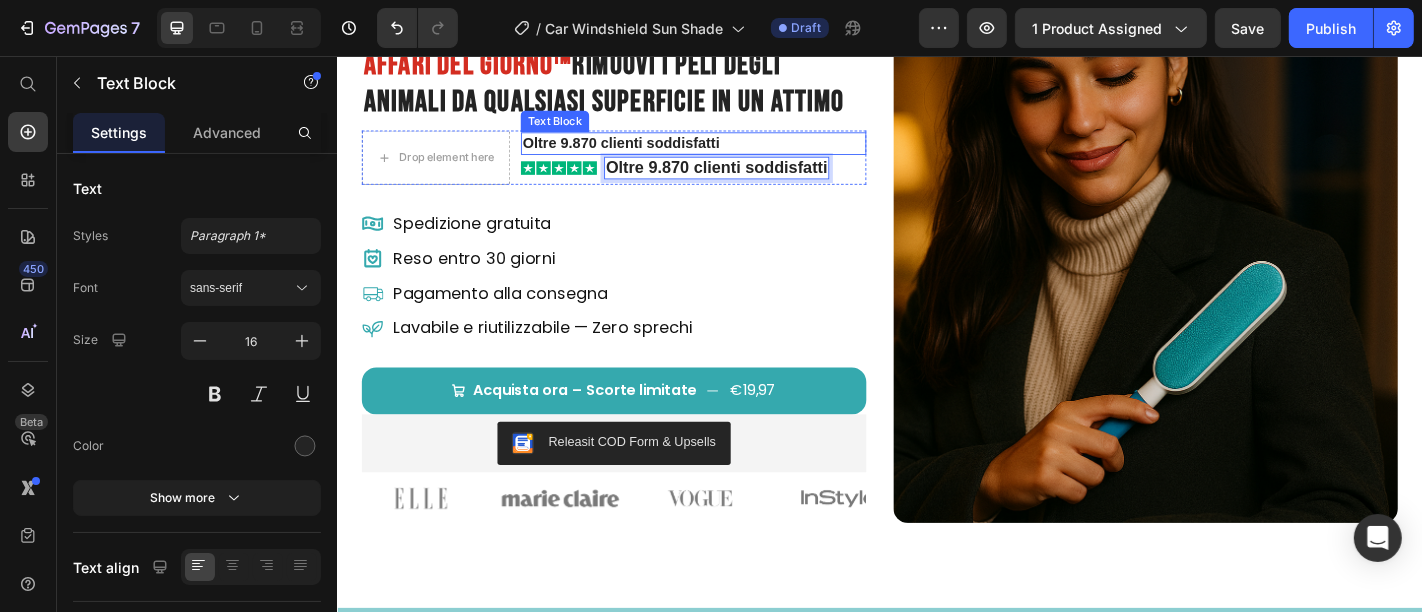 click on "Oltre 9.870 clienti soddisfatti" at bounding box center [730, 152] 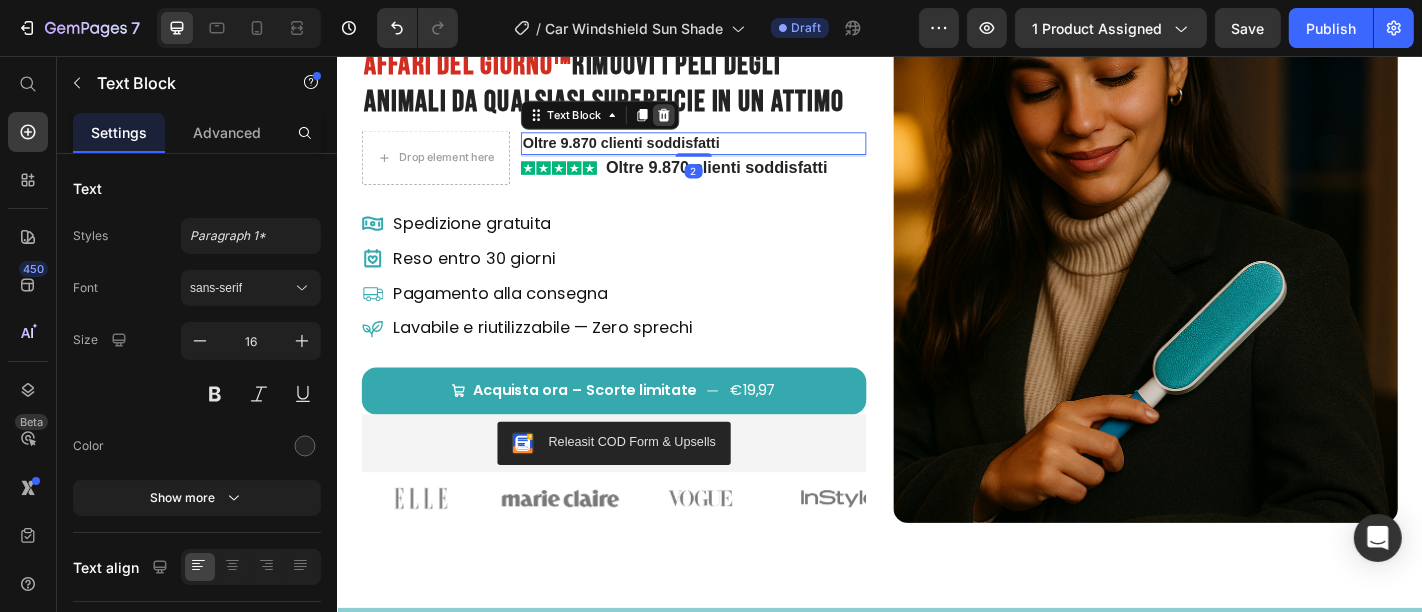 click at bounding box center (697, 121) 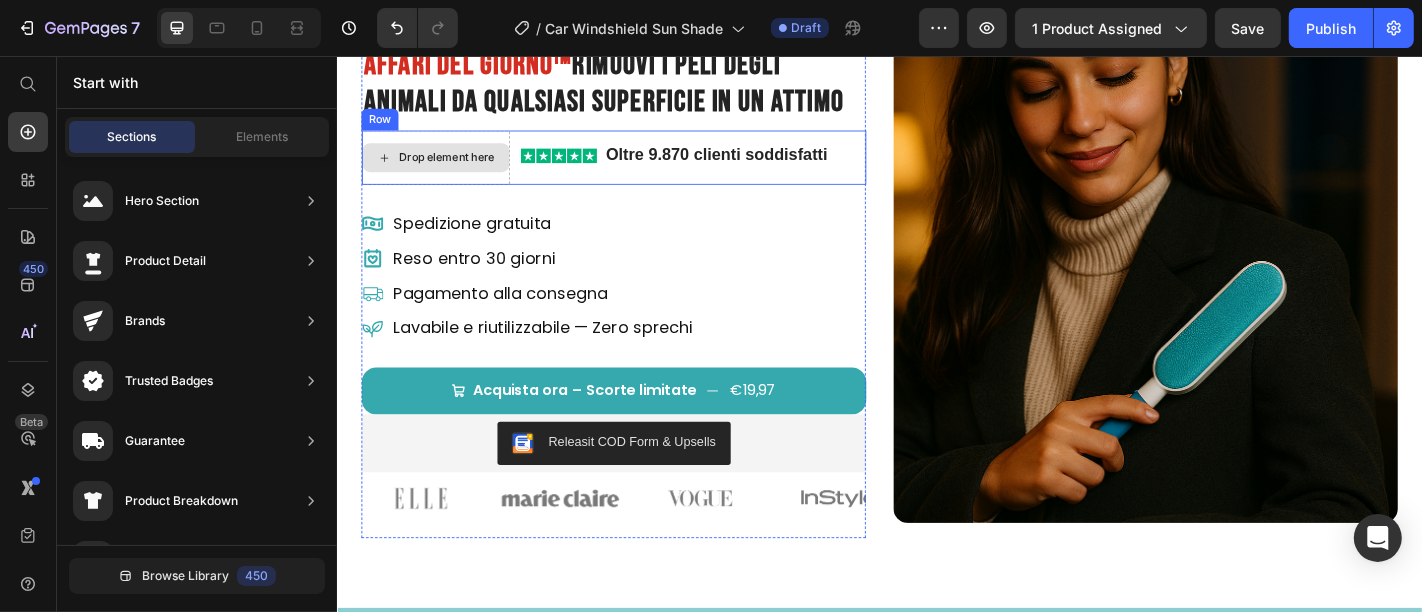 click on "Drop element here" at bounding box center [445, 168] 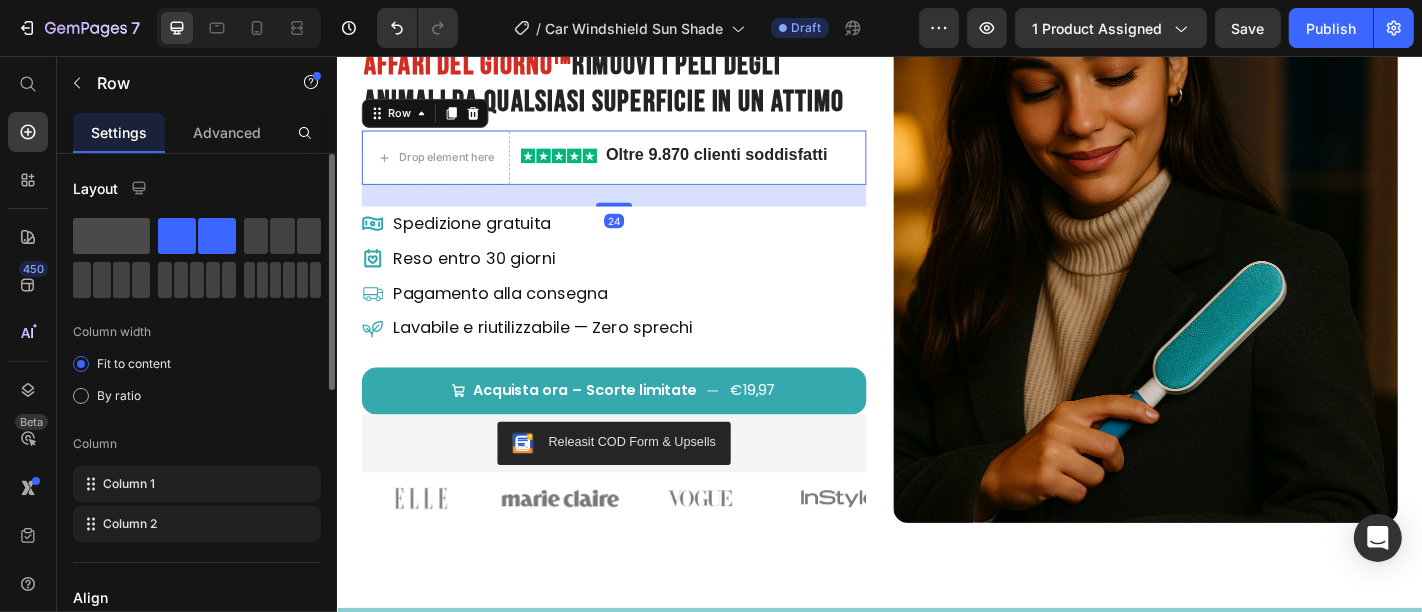 click 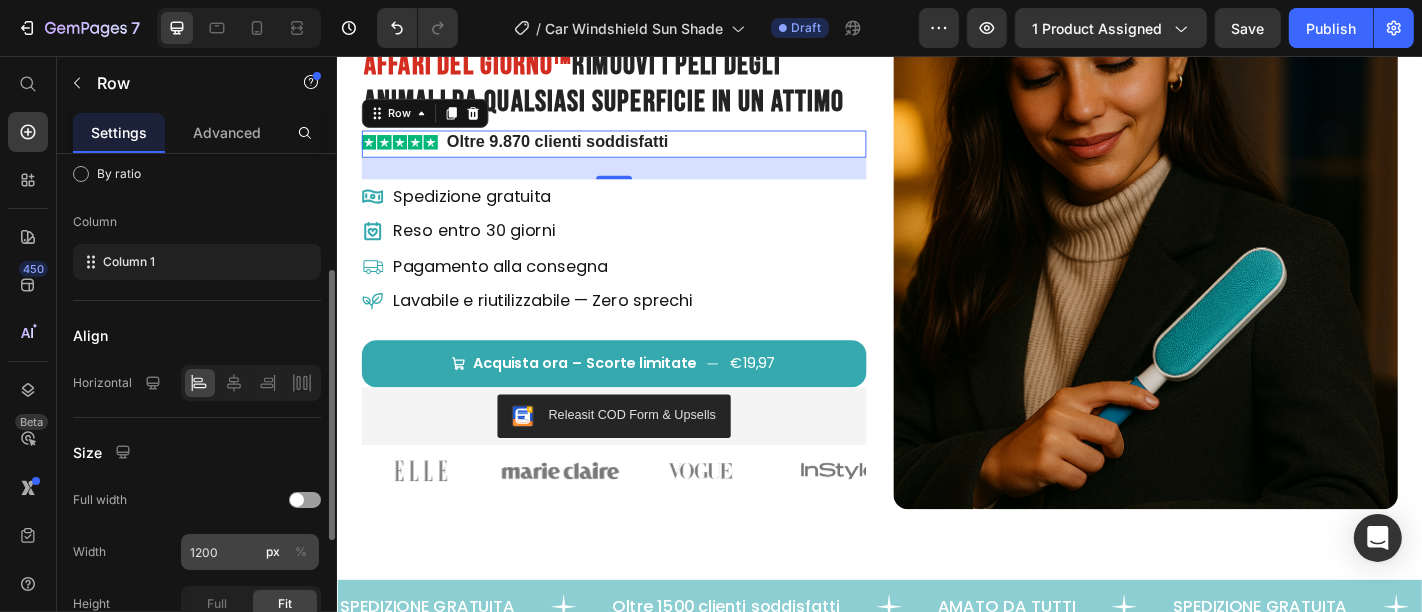 scroll, scrollTop: 333, scrollLeft: 0, axis: vertical 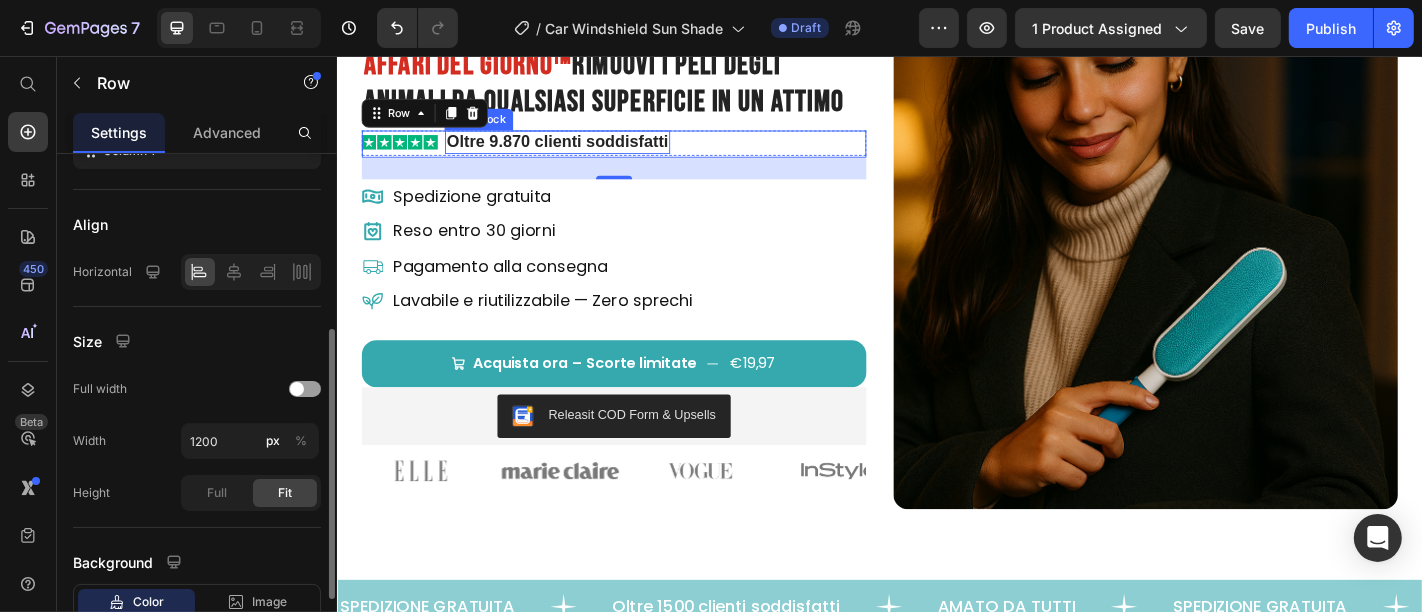 click on "Oltre 9.870 clienti soddisfatti" at bounding box center [579, 150] 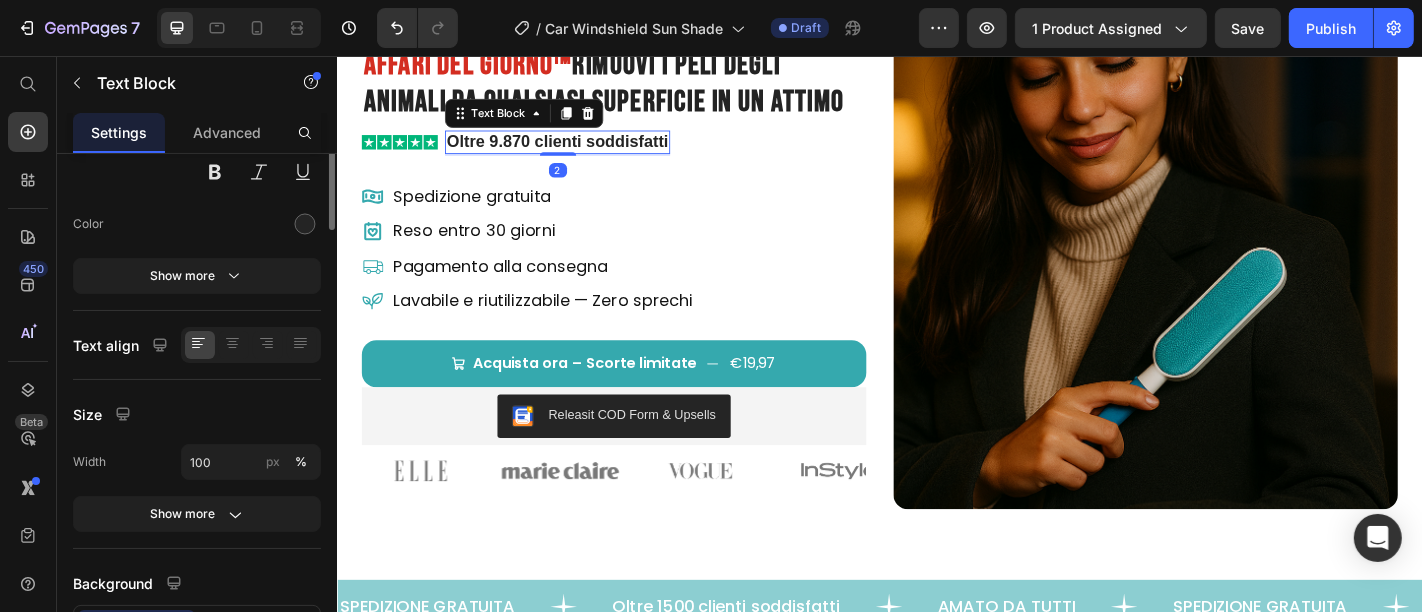 scroll, scrollTop: 0, scrollLeft: 0, axis: both 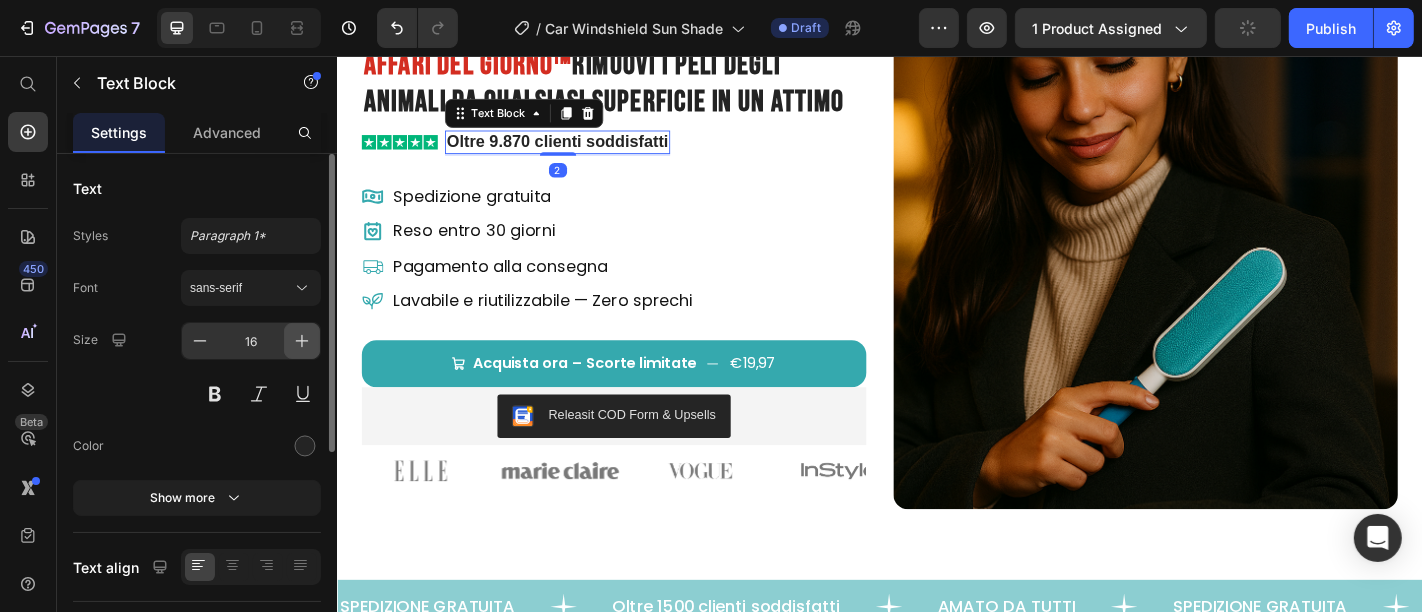 click at bounding box center [302, 341] 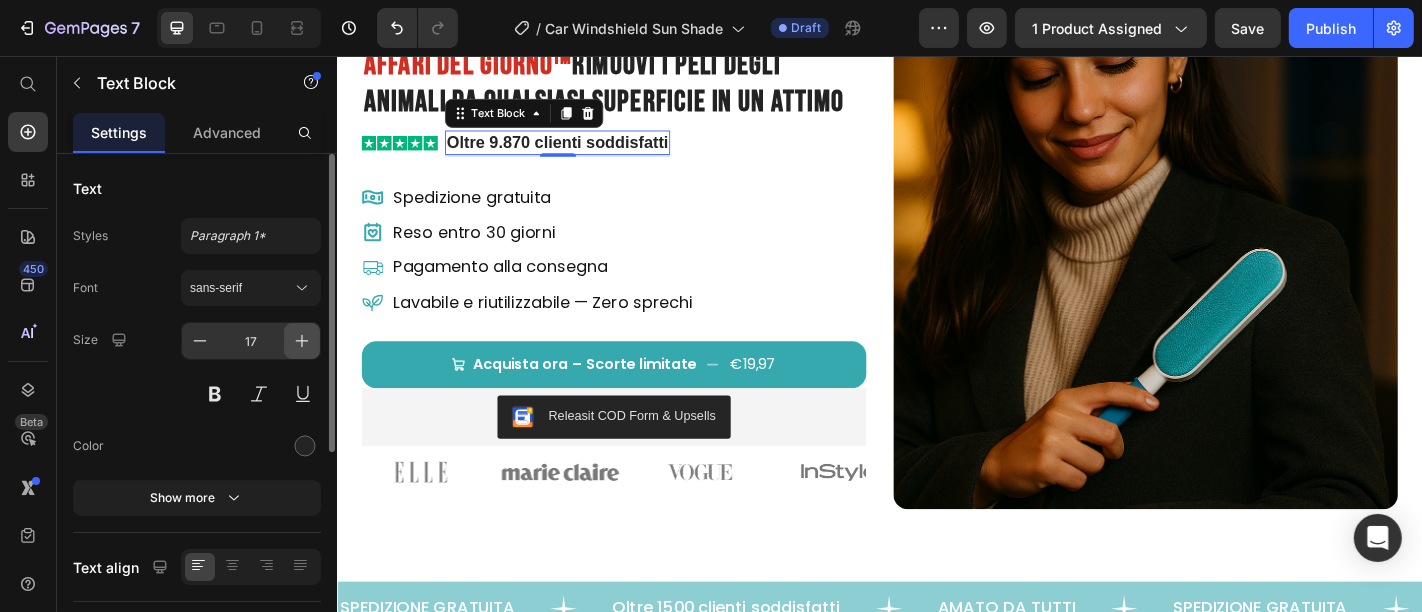 click 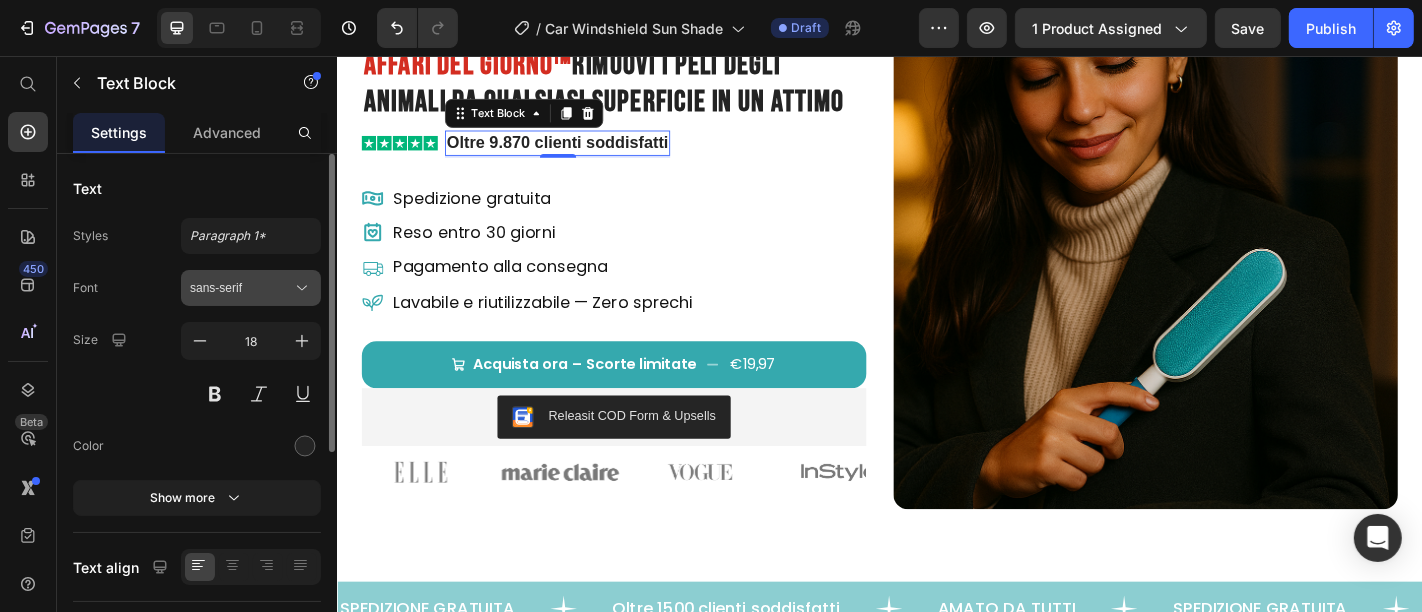 click on "sans-serif" at bounding box center [241, 288] 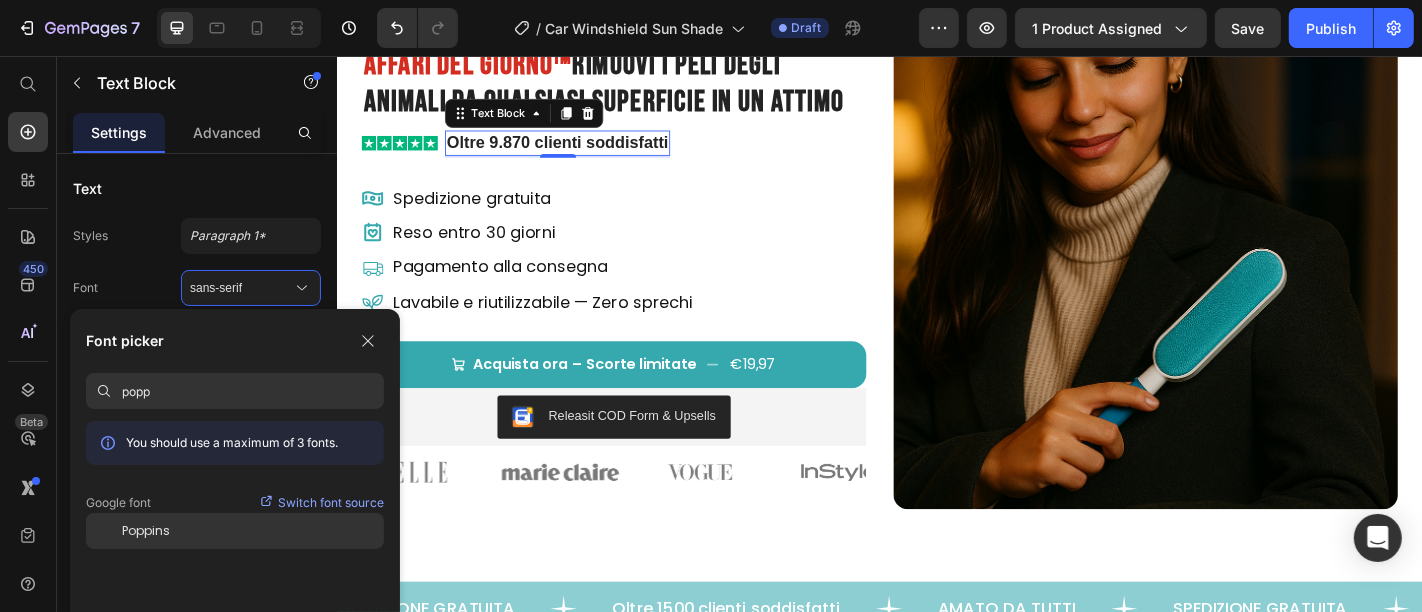 type on "popp" 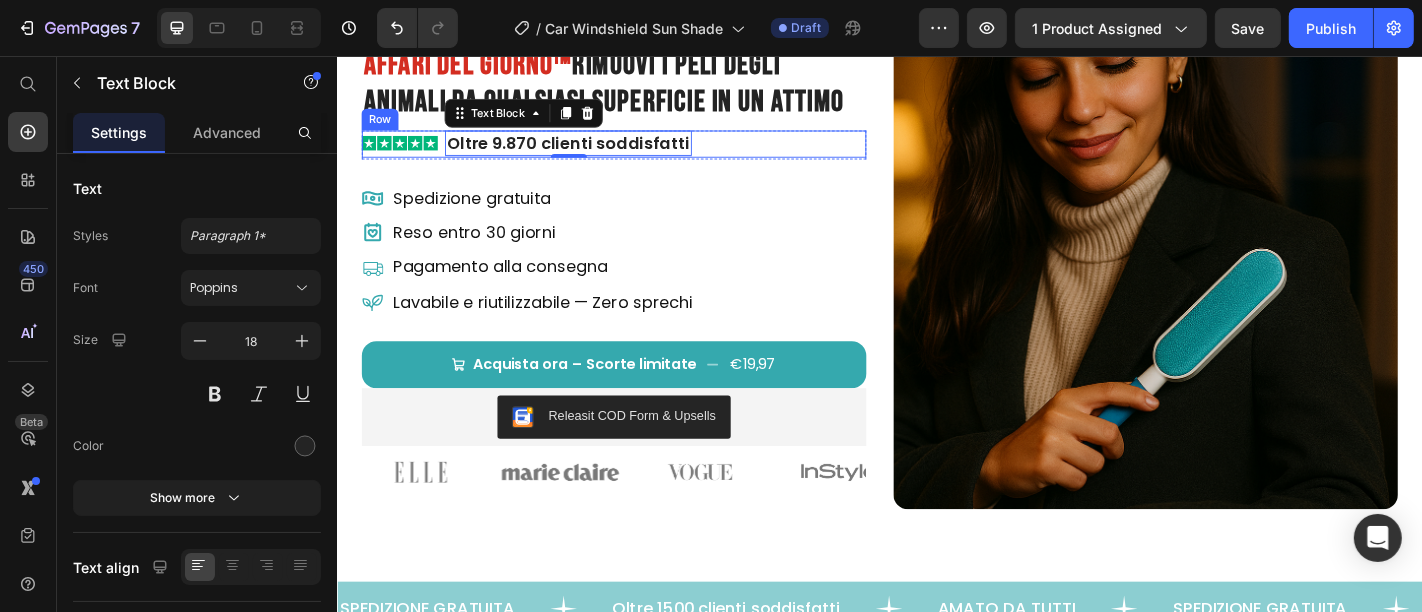 click on "Image" at bounding box center (405, 152) 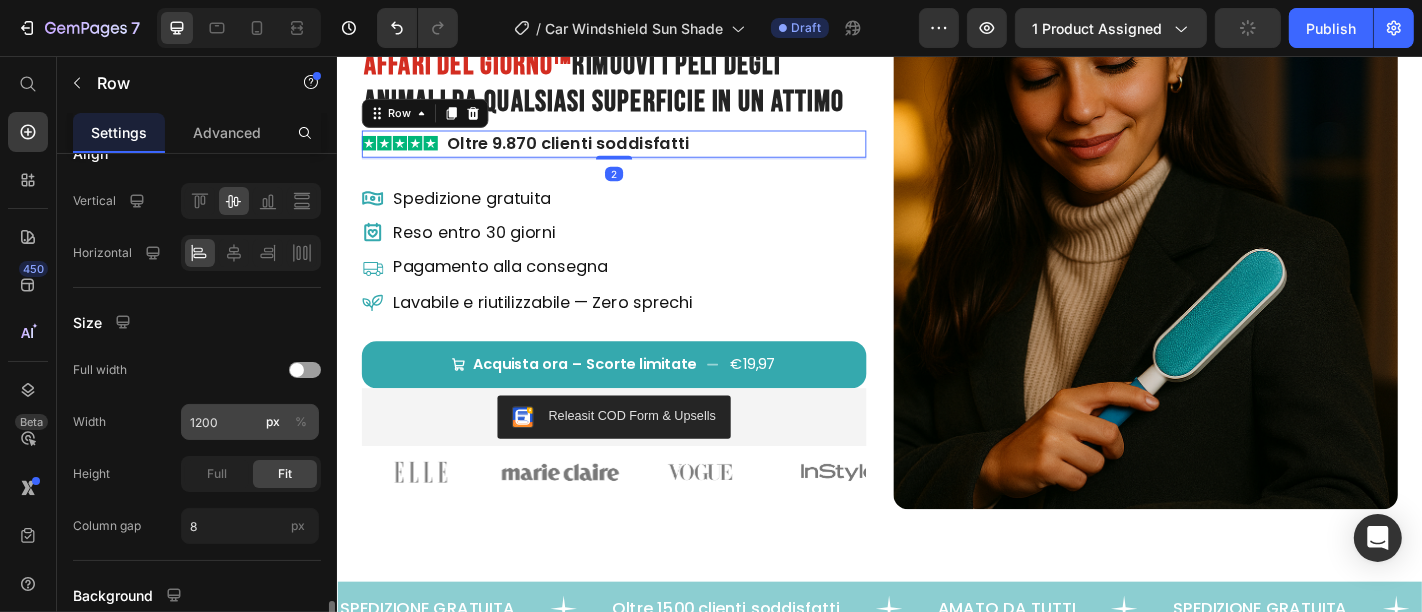 scroll, scrollTop: 611, scrollLeft: 0, axis: vertical 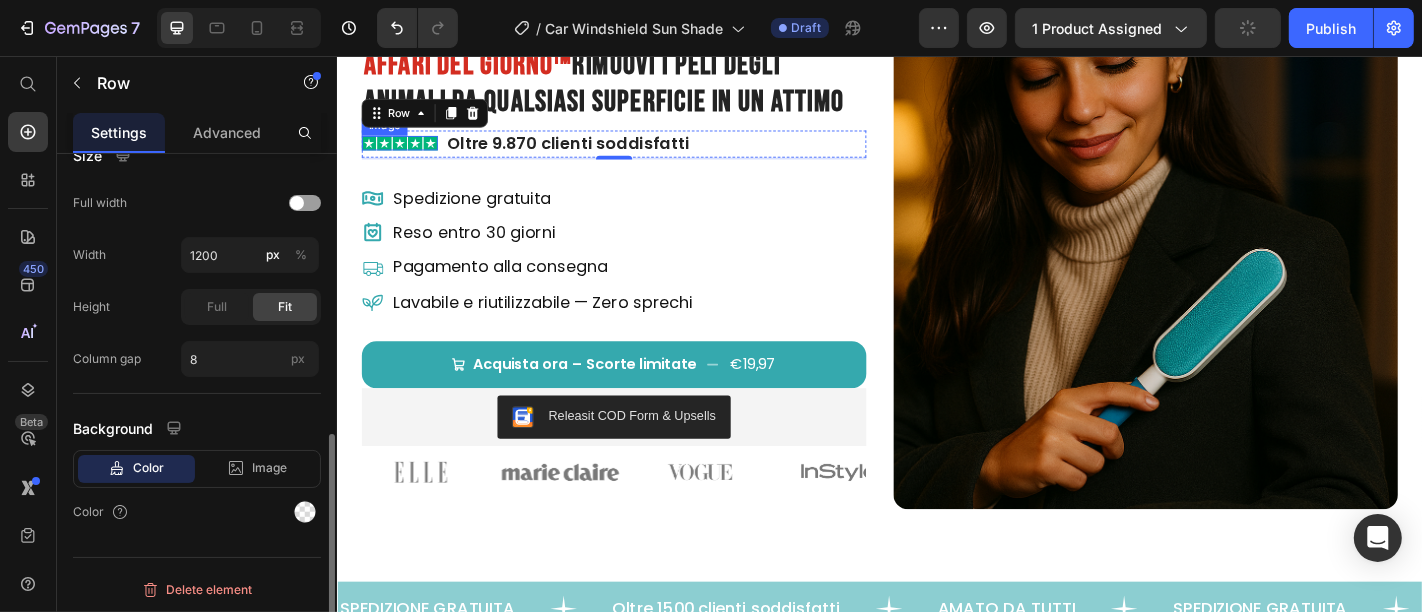 click at bounding box center (405, 152) 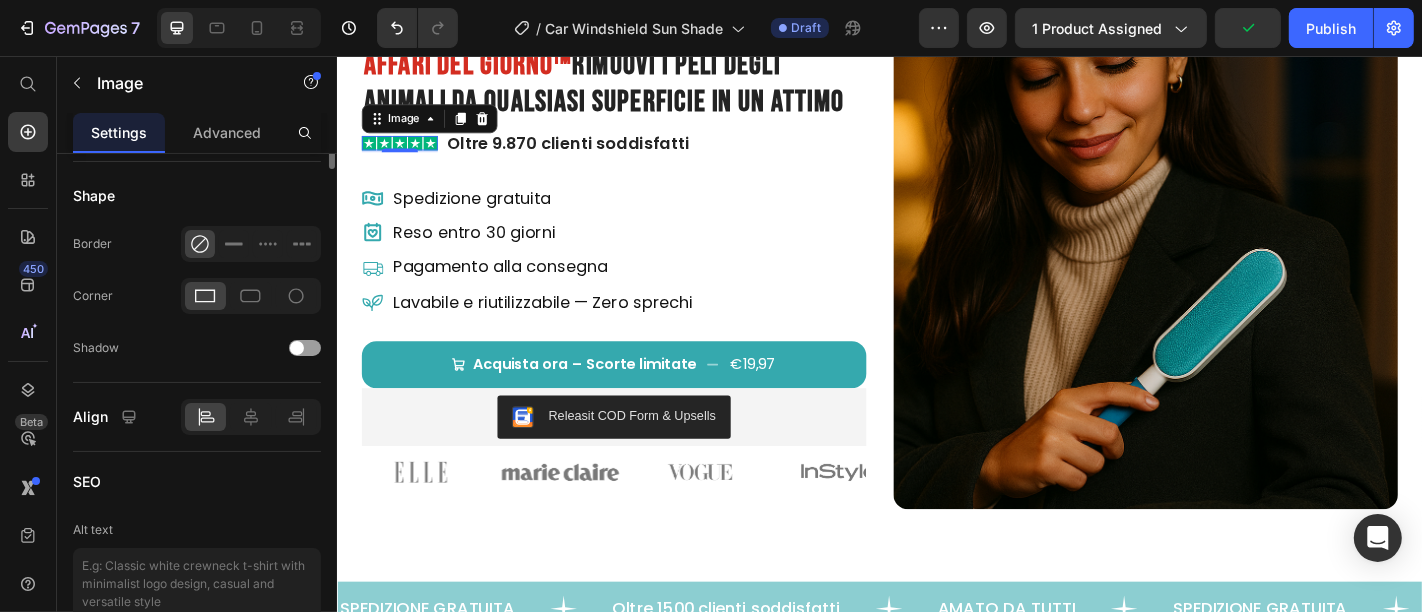 scroll, scrollTop: 555, scrollLeft: 0, axis: vertical 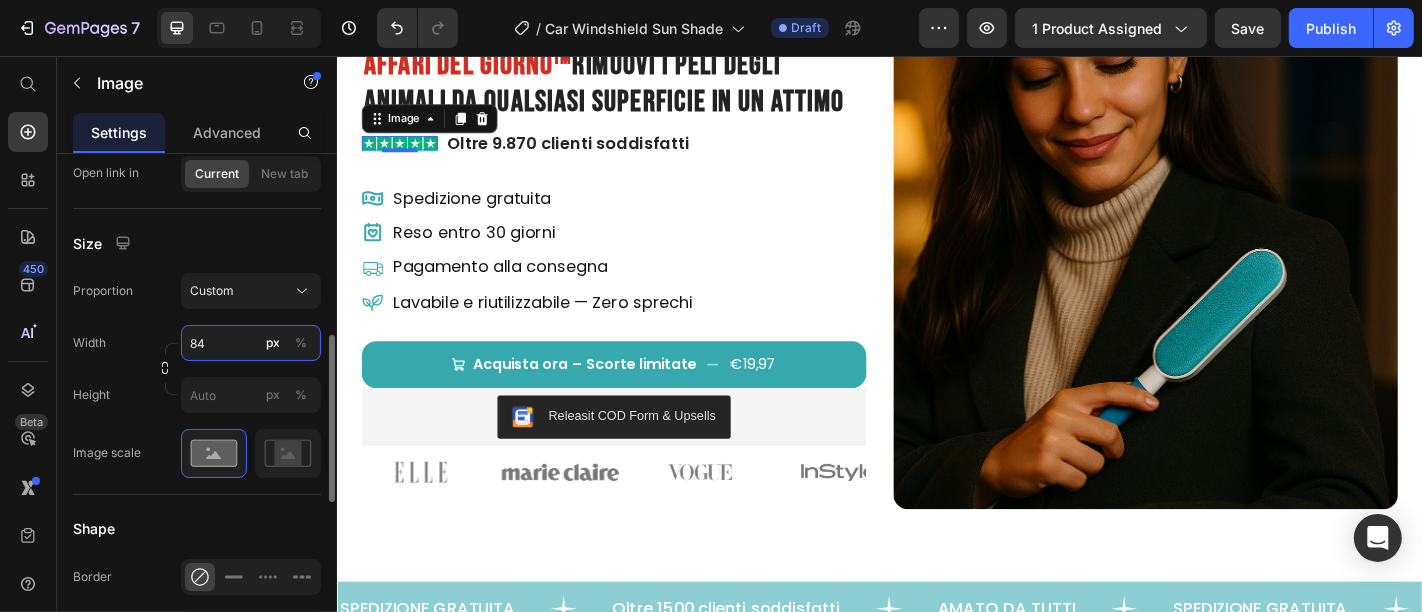 click on "84" at bounding box center (251, 343) 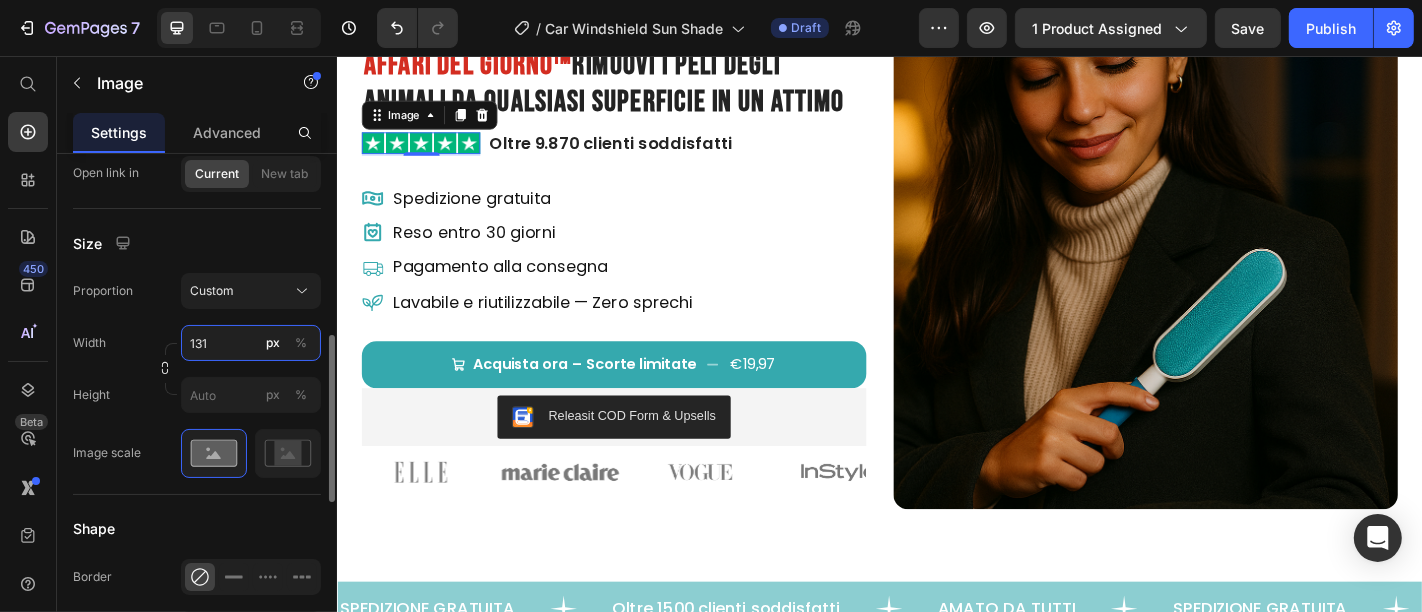 type on "130" 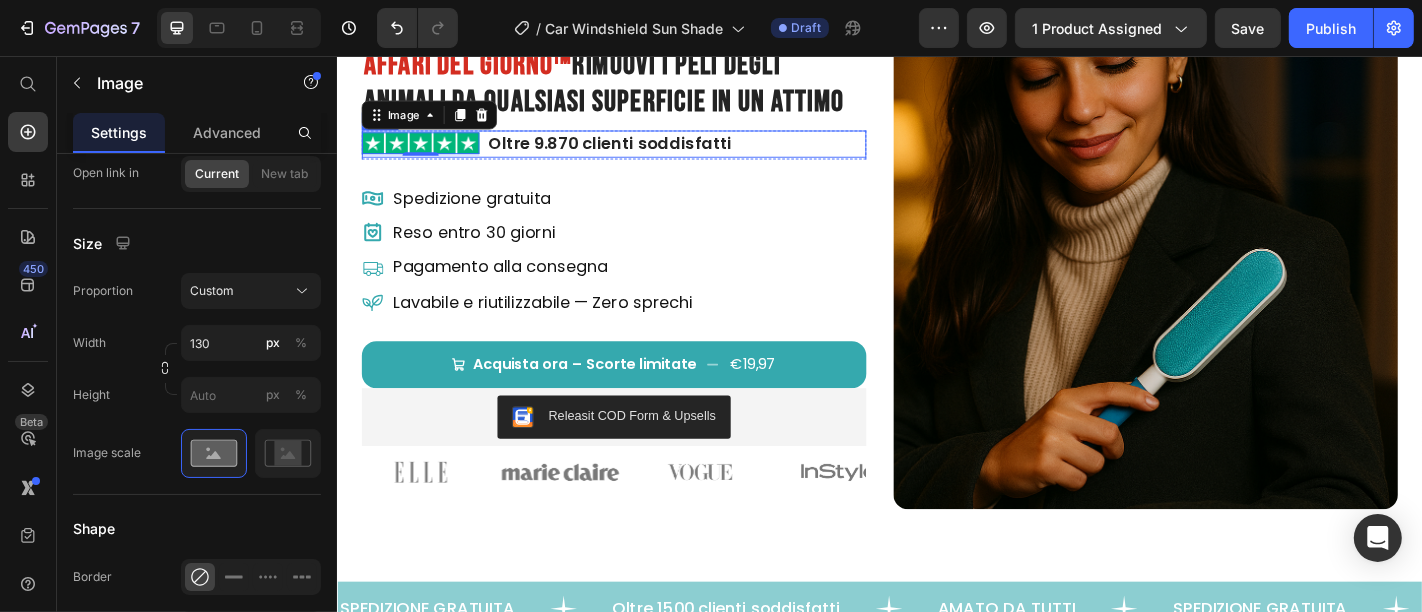 click on "Image   2 Oltre 9.870 clienti soddisfatti Text Block Row" at bounding box center (642, 152) 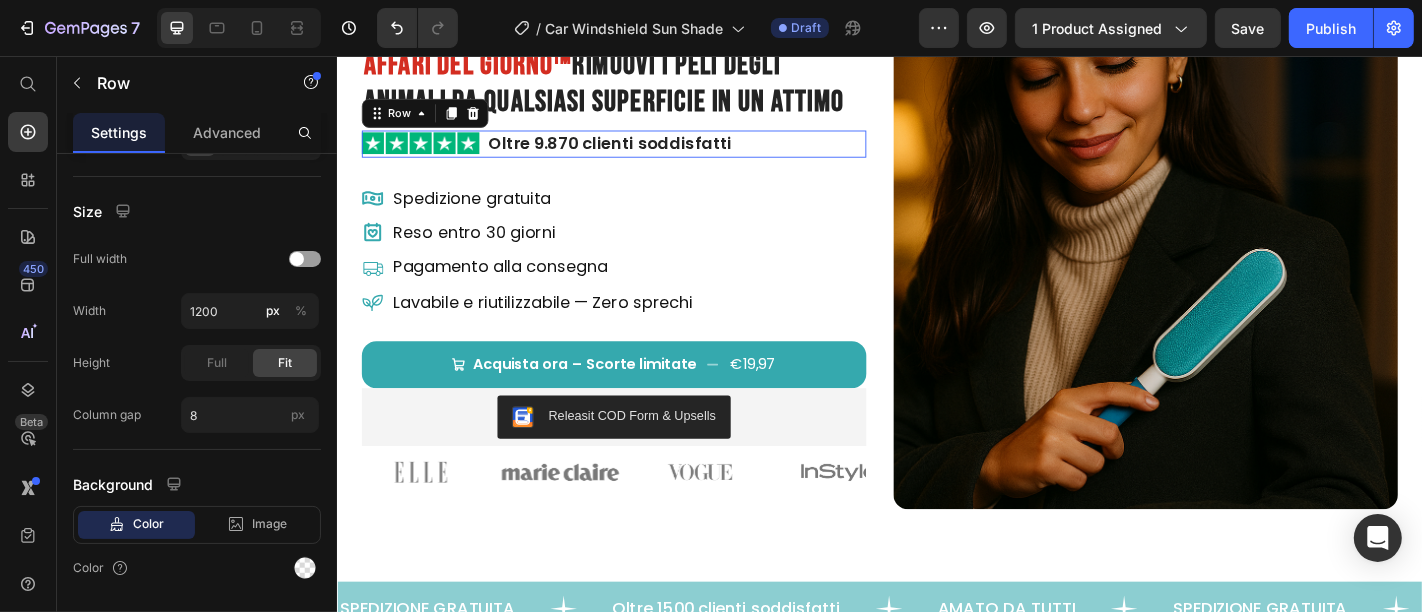 scroll, scrollTop: 0, scrollLeft: 0, axis: both 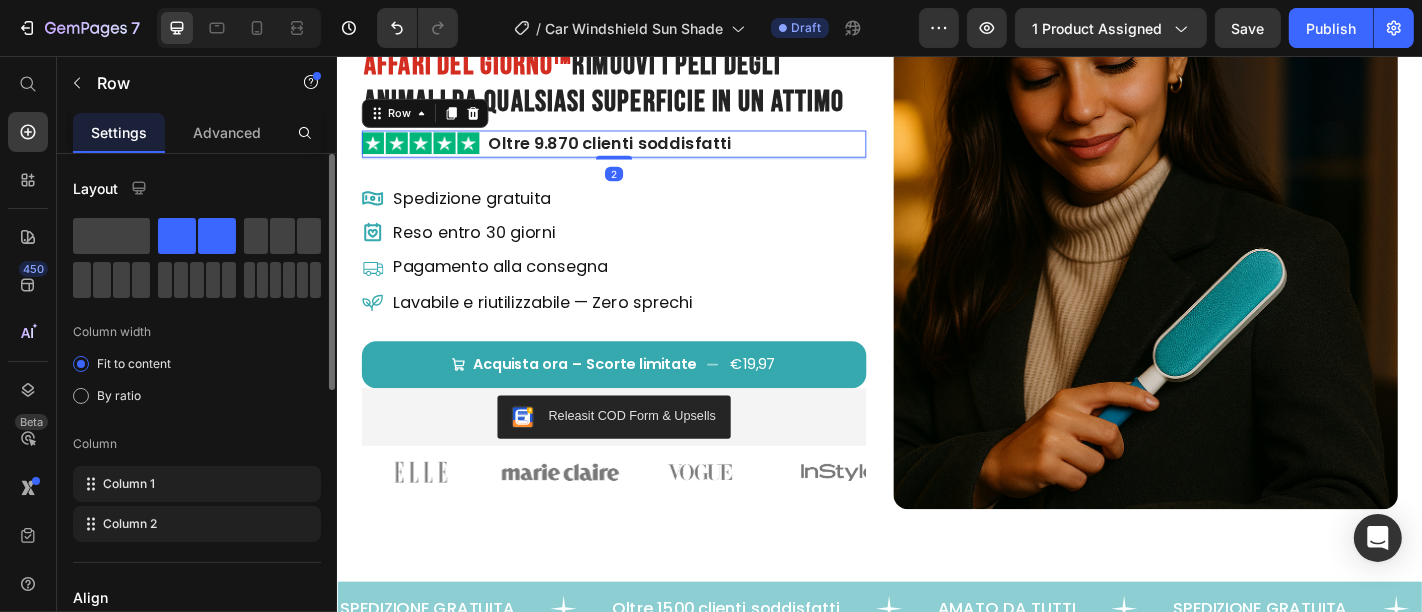 click on "Image Oltre 9.870 clienti soddisfatti Text Block Row   2" at bounding box center (642, 152) 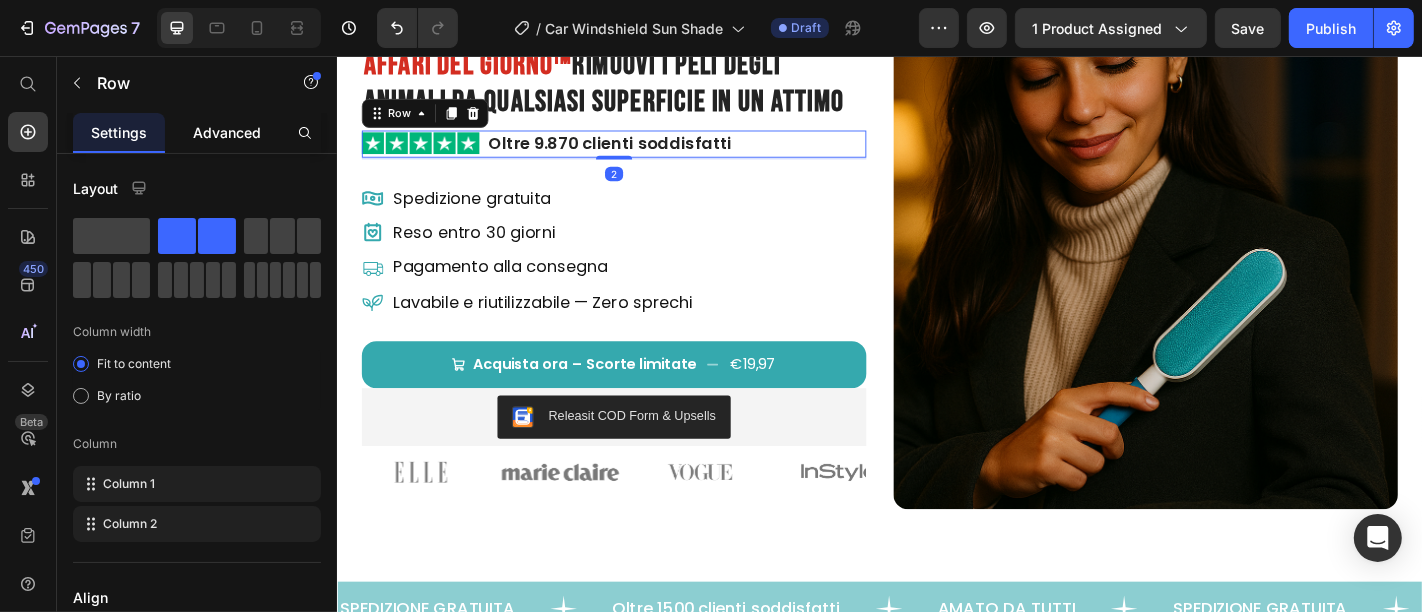 click on "Advanced" at bounding box center [227, 132] 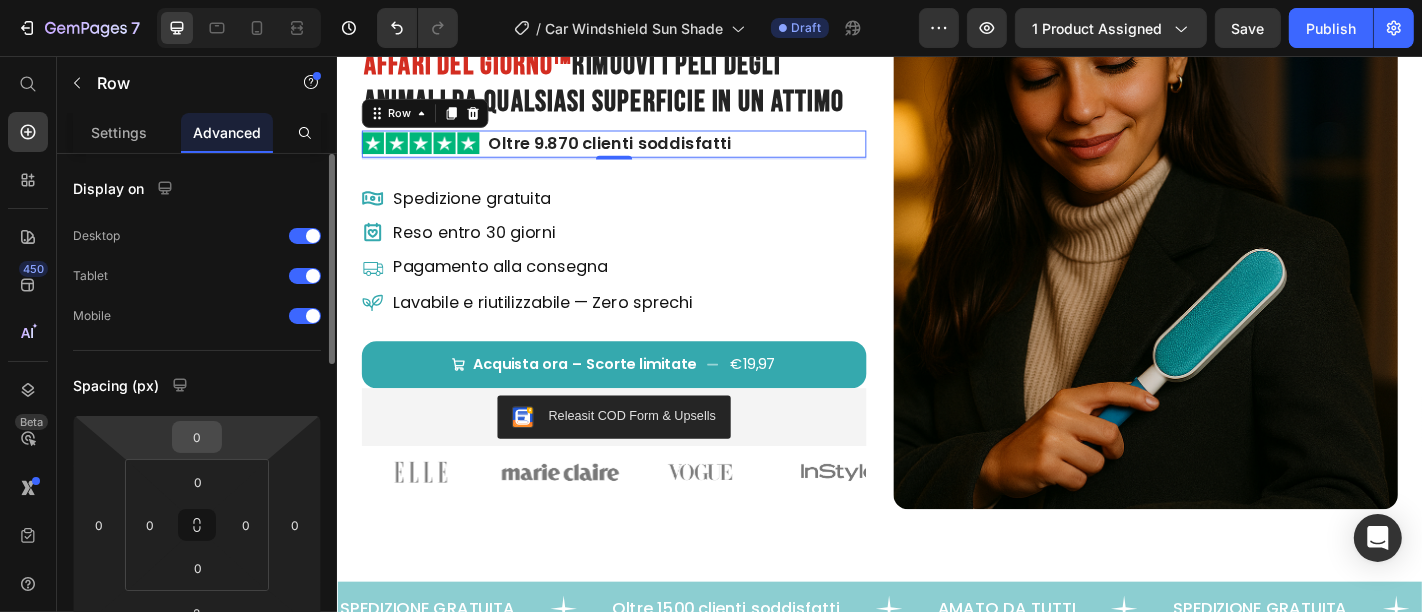 click on "0" at bounding box center [197, 437] 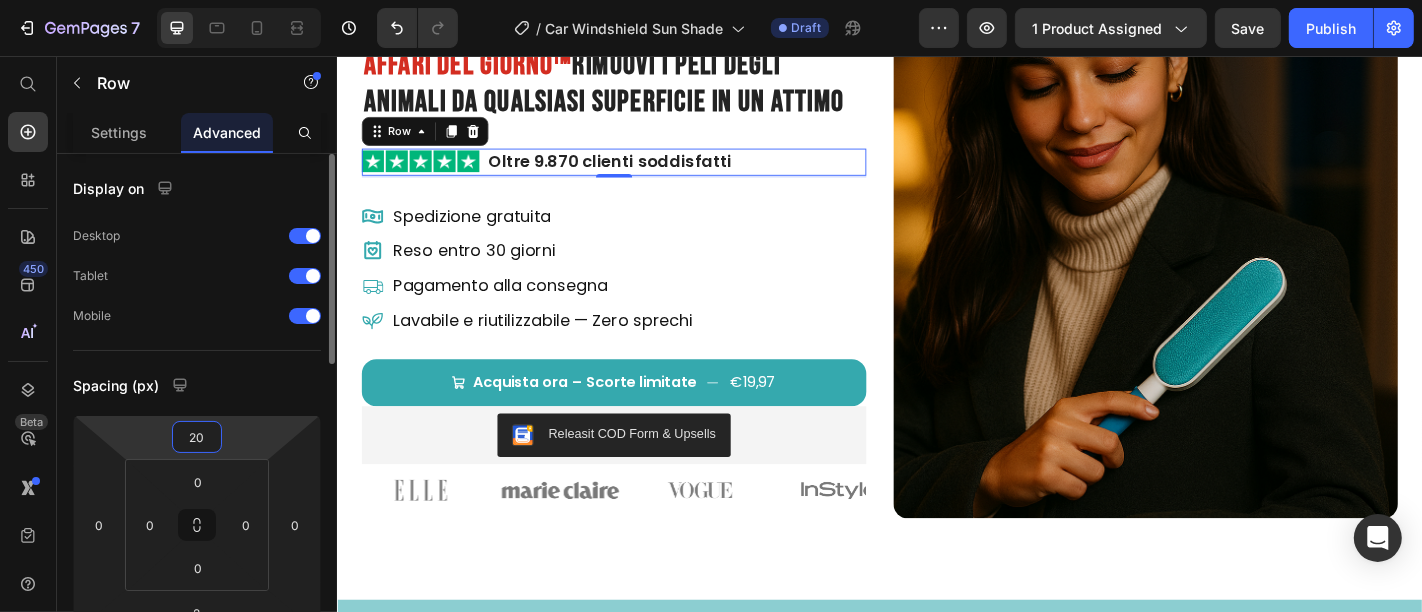 type on "2" 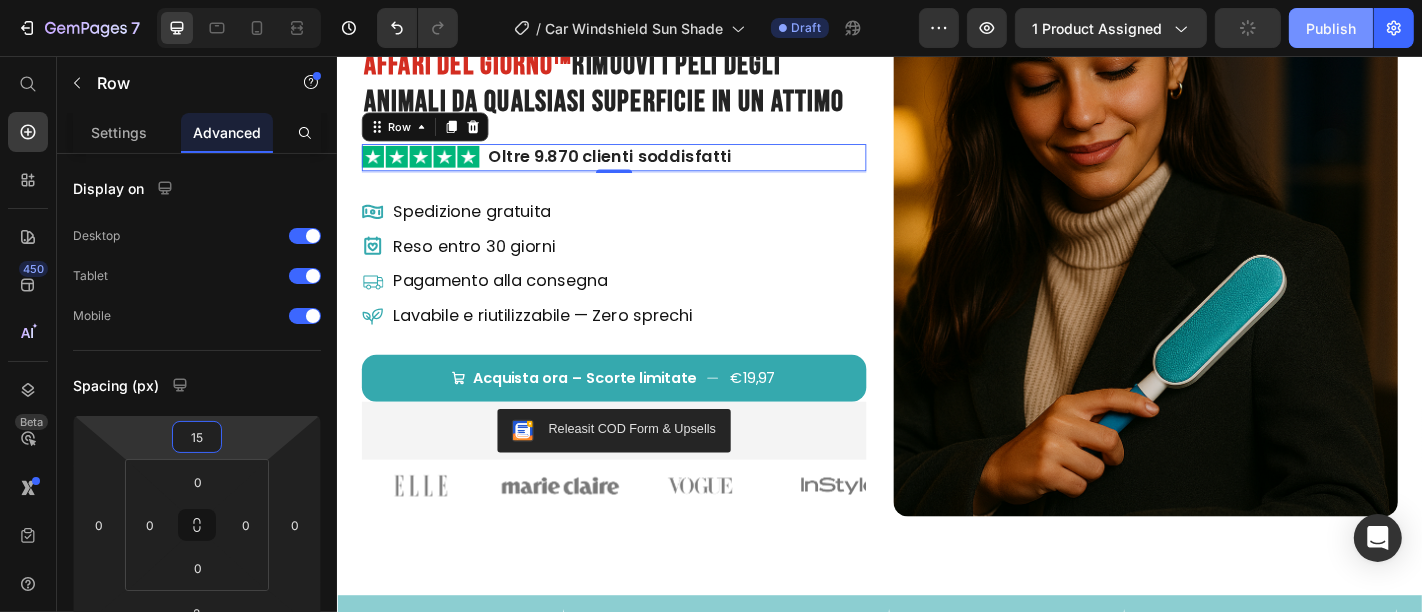 type on "15" 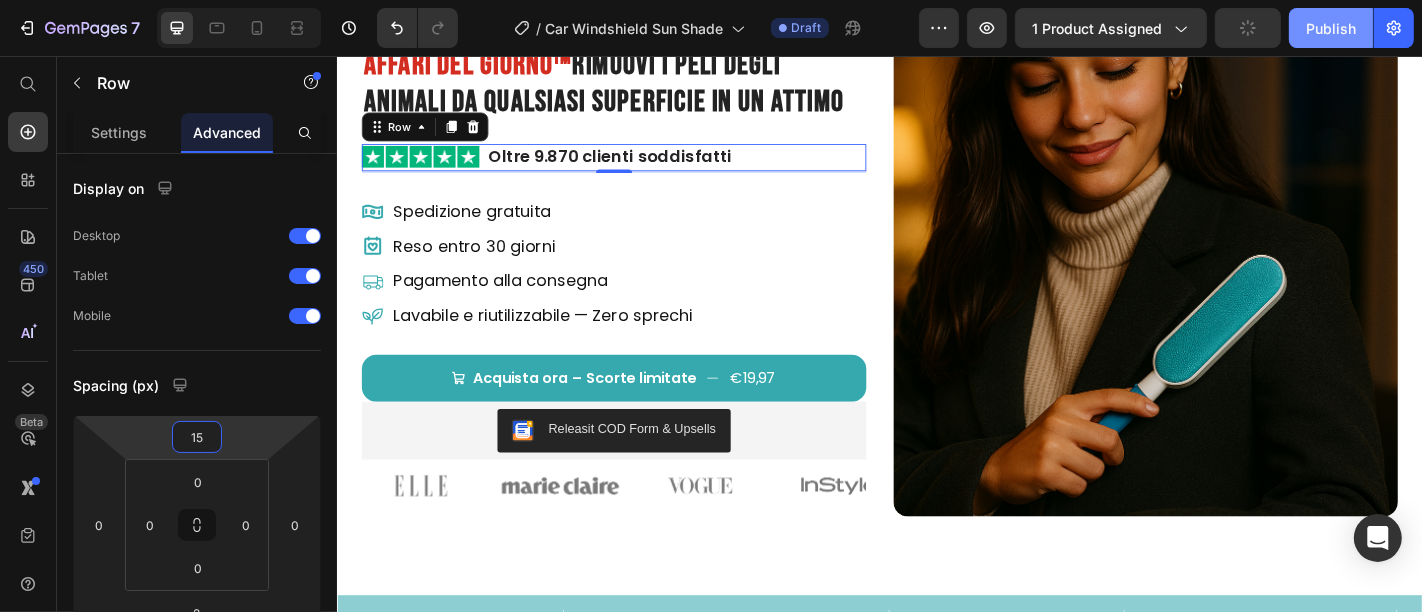 click on "Publish" 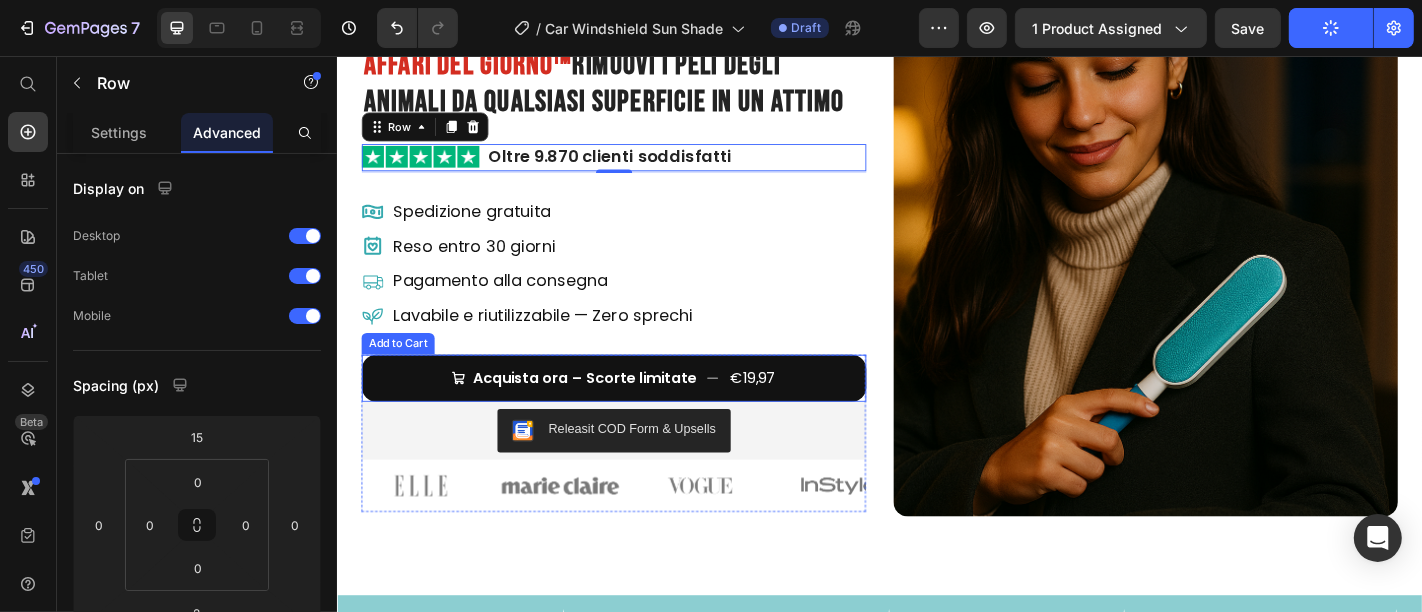 scroll, scrollTop: 0, scrollLeft: 0, axis: both 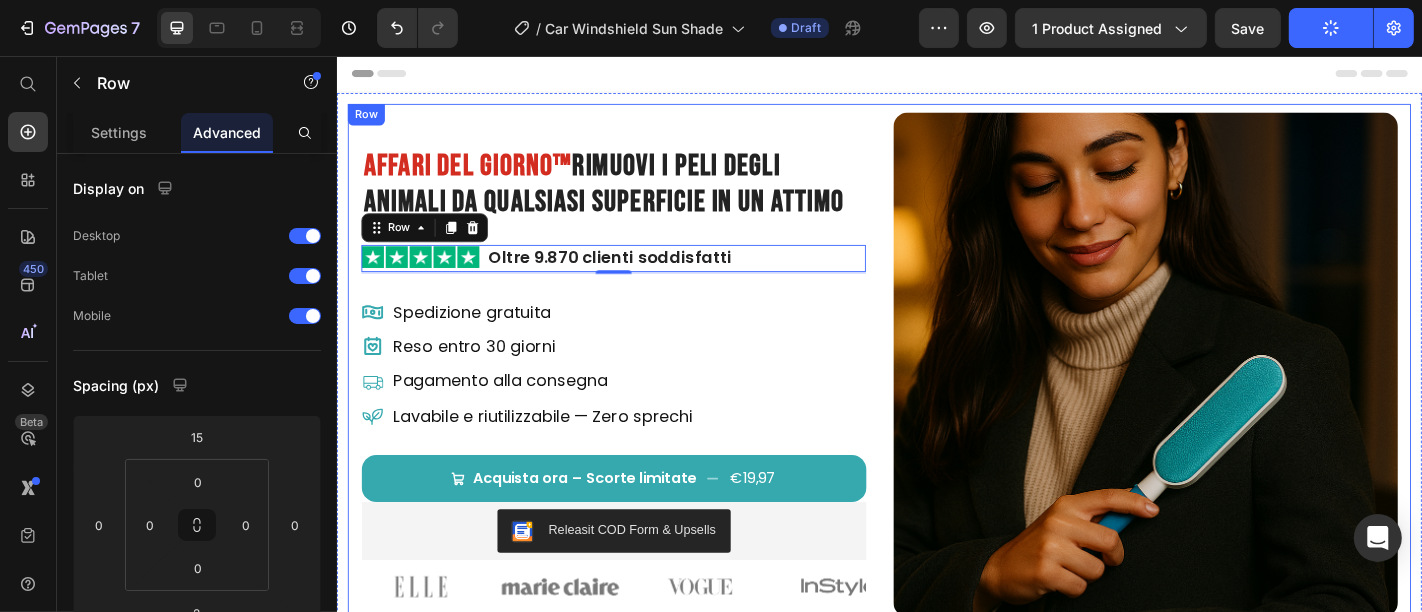 click on "Affari del Giorno™  Rimuovi I Peli degli Animali da Qualsiasi Superficie in un Attimo Heading Image Oltre 9.870 clienti soddisfatti Text Block Row   2 Row
Spedizione gratuita Item List
Reso entro 30 giorni Item List
Pagamento alla consegna Item List
Lavabile e riutilizzabile — Zero sprechi Item List
Acquista ora – Scorte limitate
€19,97 Add to Cart Releasit COD Form & Upsells Releasit COD Form & Upsells Image Image Image Image Image Carousel Product Row Image Row" at bounding box center (936, 404) 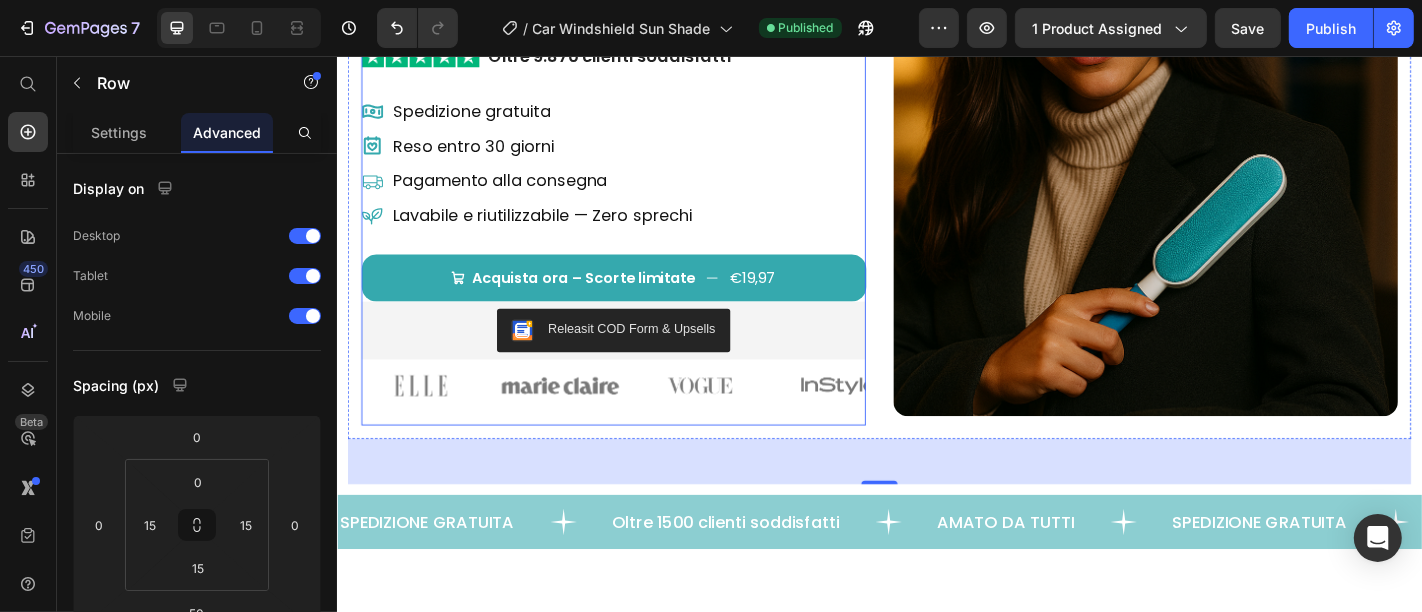scroll, scrollTop: 0, scrollLeft: 0, axis: both 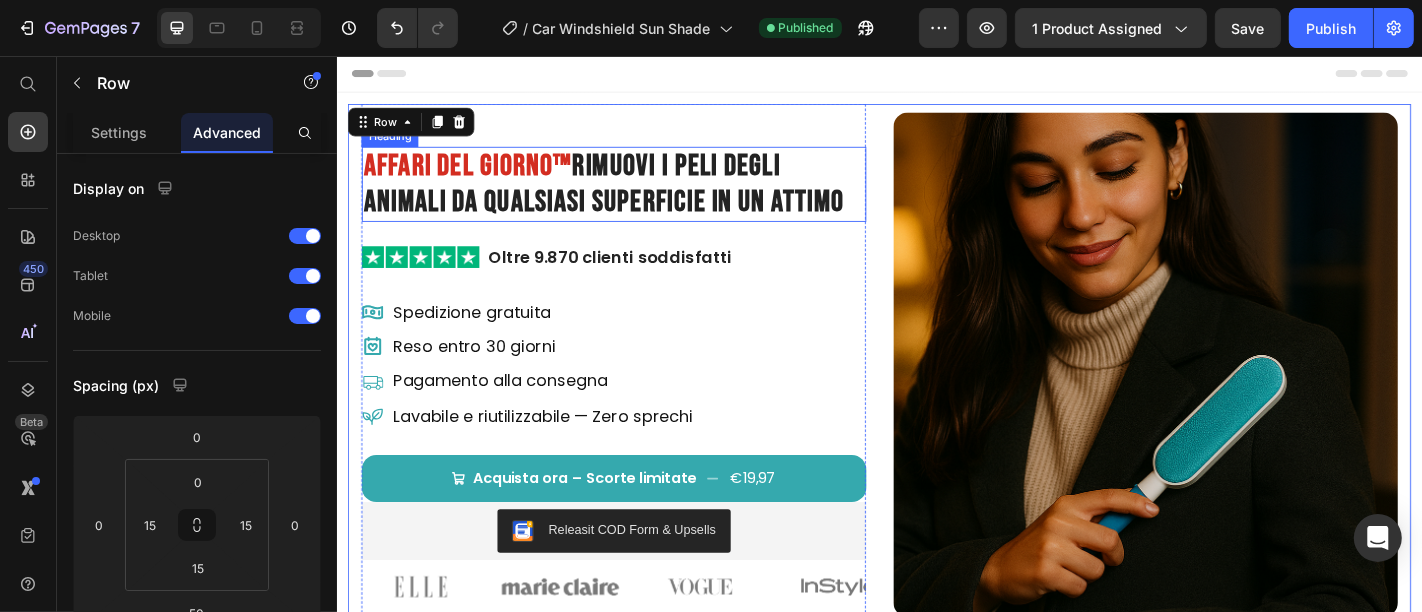 click on "Rimuovi I Peli degli Animali da Qualsiasi Superficie in un Attimo" at bounding box center [631, 197] 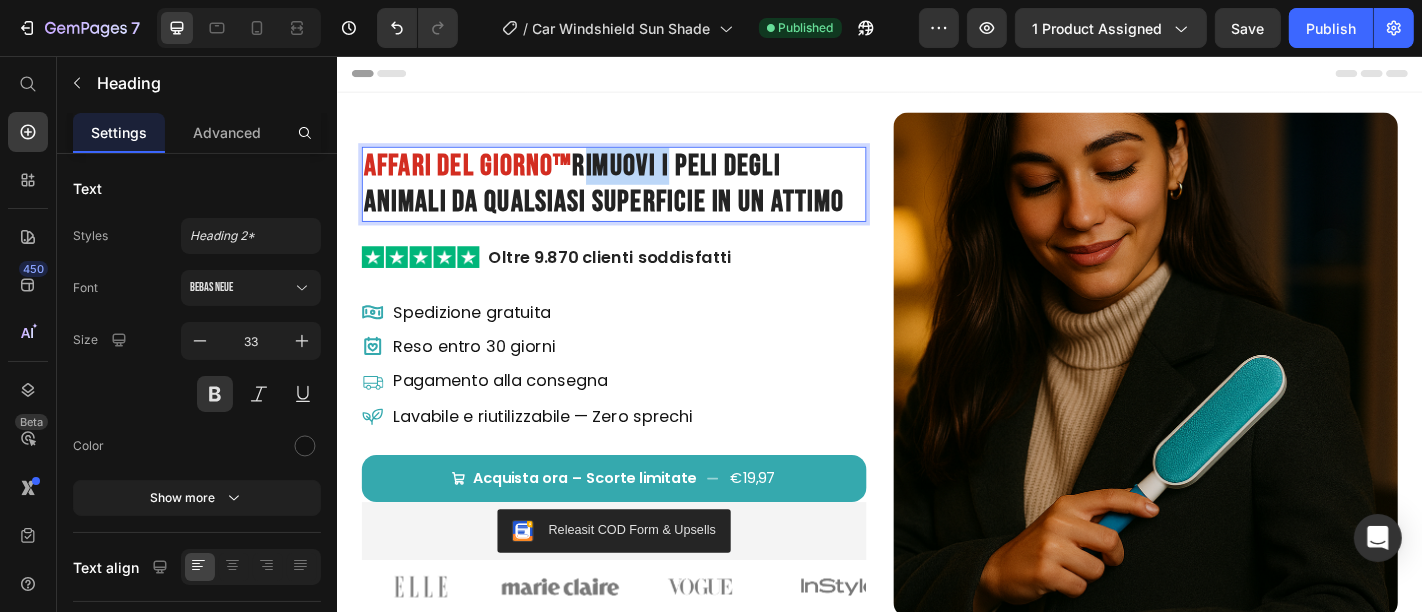 click on "Rimuovi I Peli degli Animali da Qualsiasi Superficie in un Attimo" at bounding box center (631, 197) 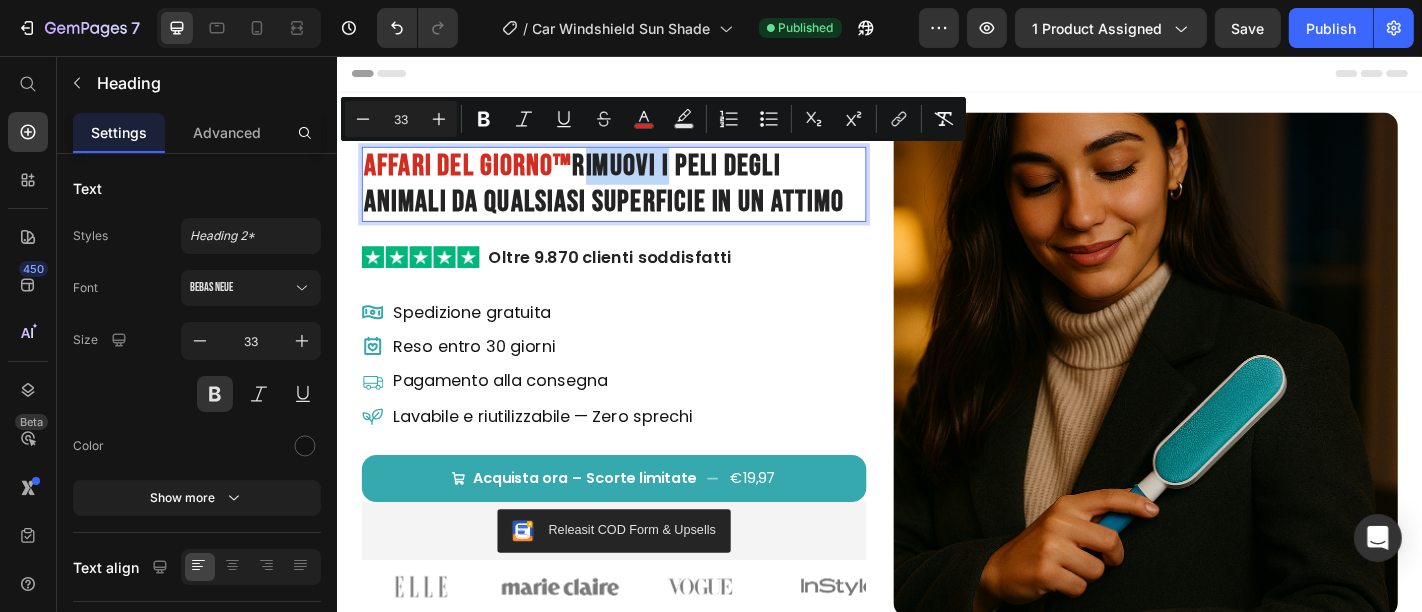 click on "Rimuovi I Peli degli Animali da Qualsiasi Superficie in un Attimo" at bounding box center (631, 197) 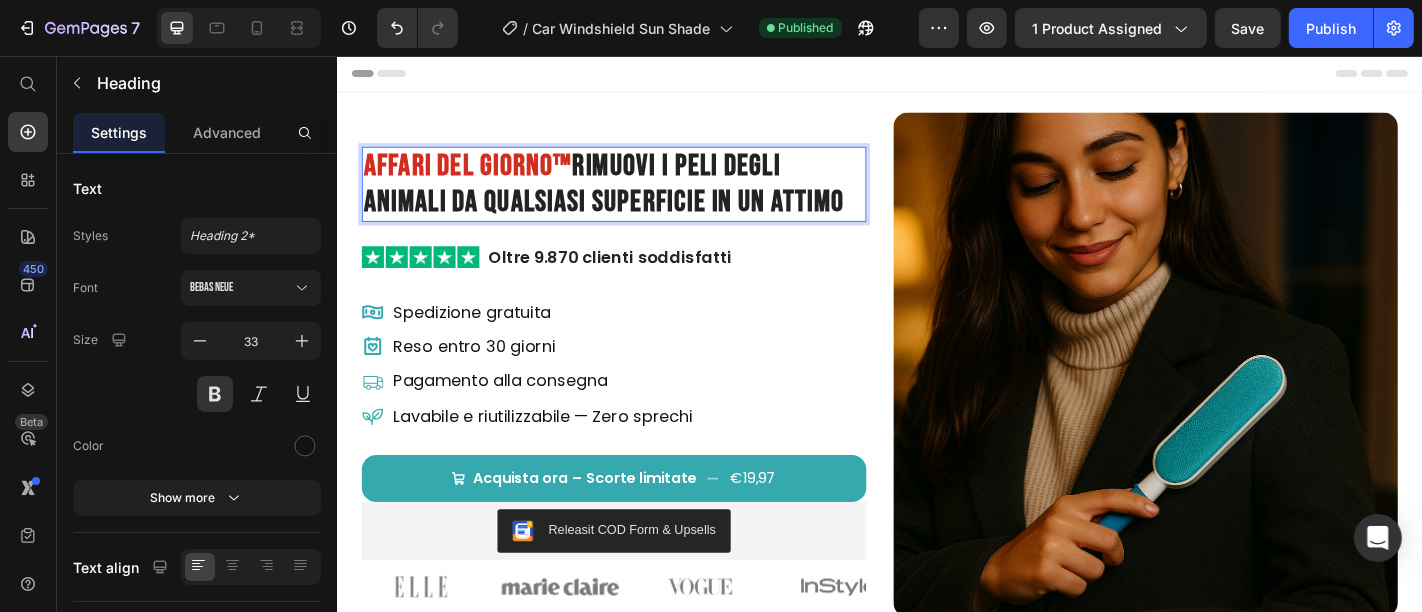 click on "Rimuovi I Peli degli Animali da Qualsiasi Superficie in un Attimo" at bounding box center (631, 197) 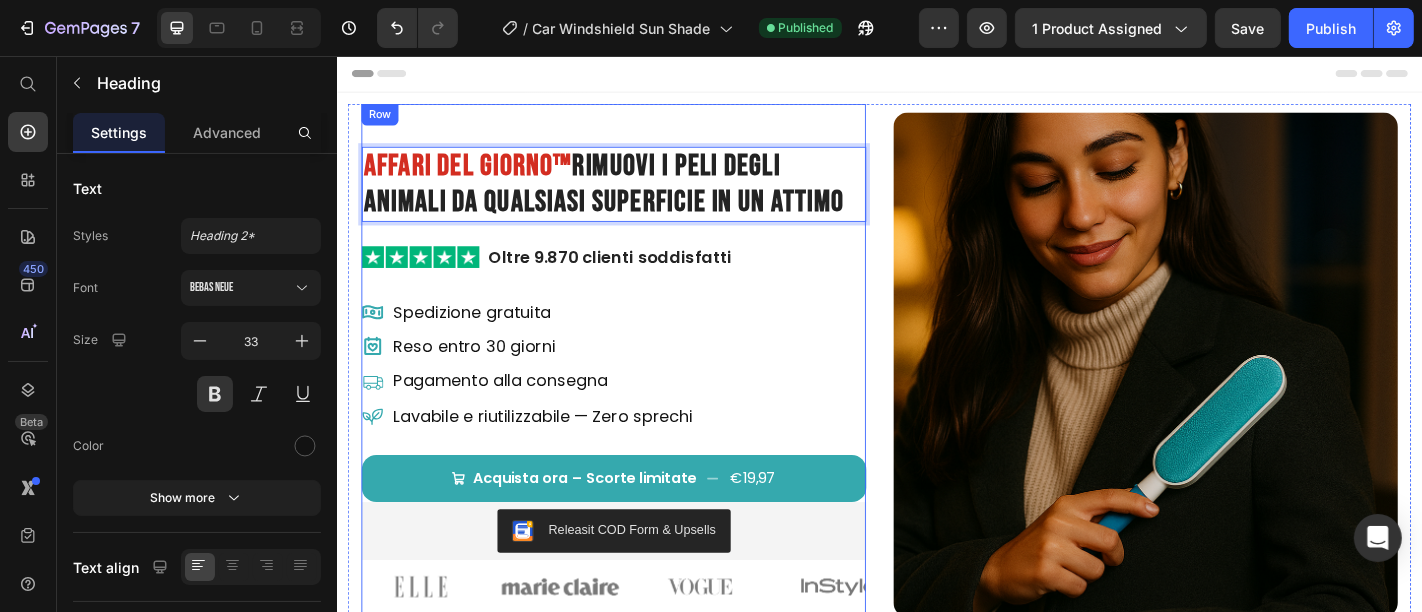 drag, startPoint x: 621, startPoint y: 176, endPoint x: 901, endPoint y: 247, distance: 288.86157 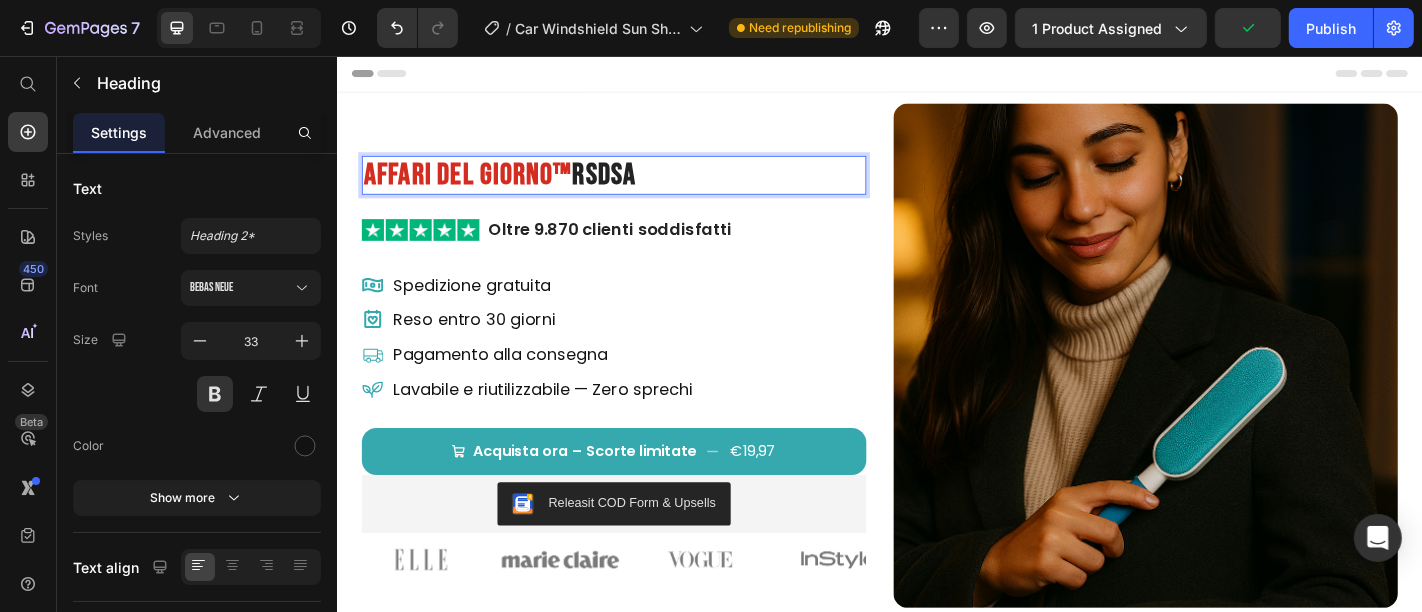 drag, startPoint x: 622, startPoint y: 176, endPoint x: 735, endPoint y: 198, distance: 115.12167 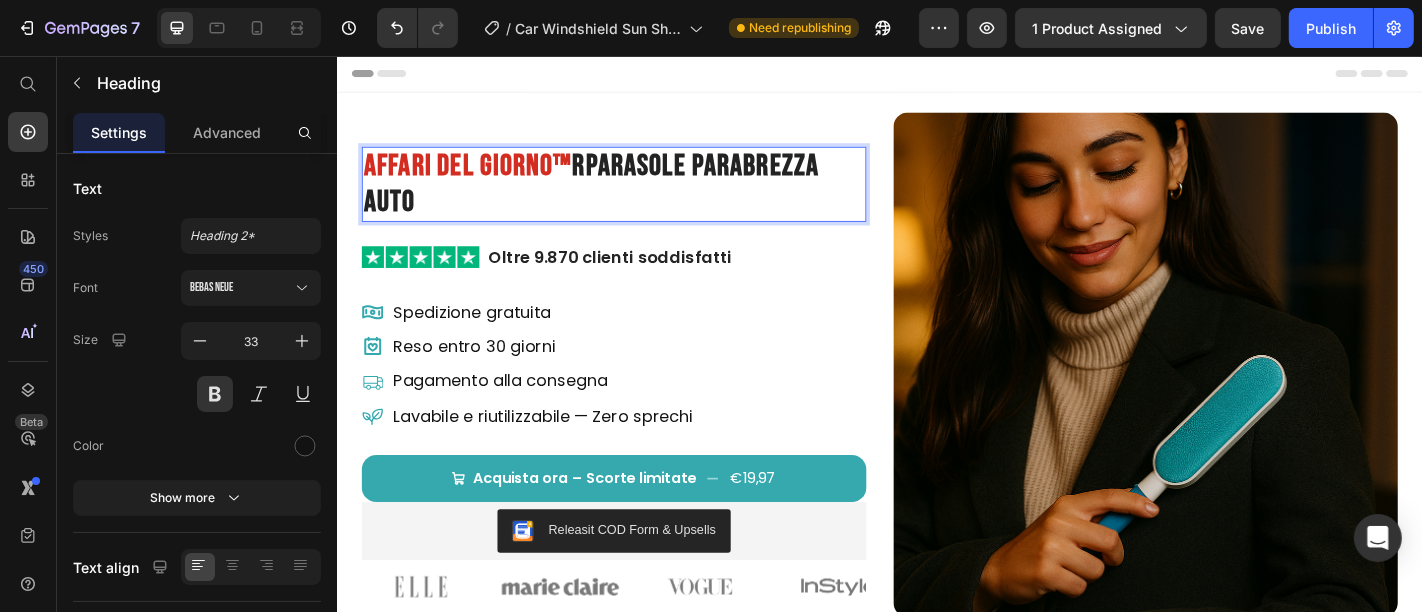 click on "RParasole Parabrezza Auto" at bounding box center [617, 197] 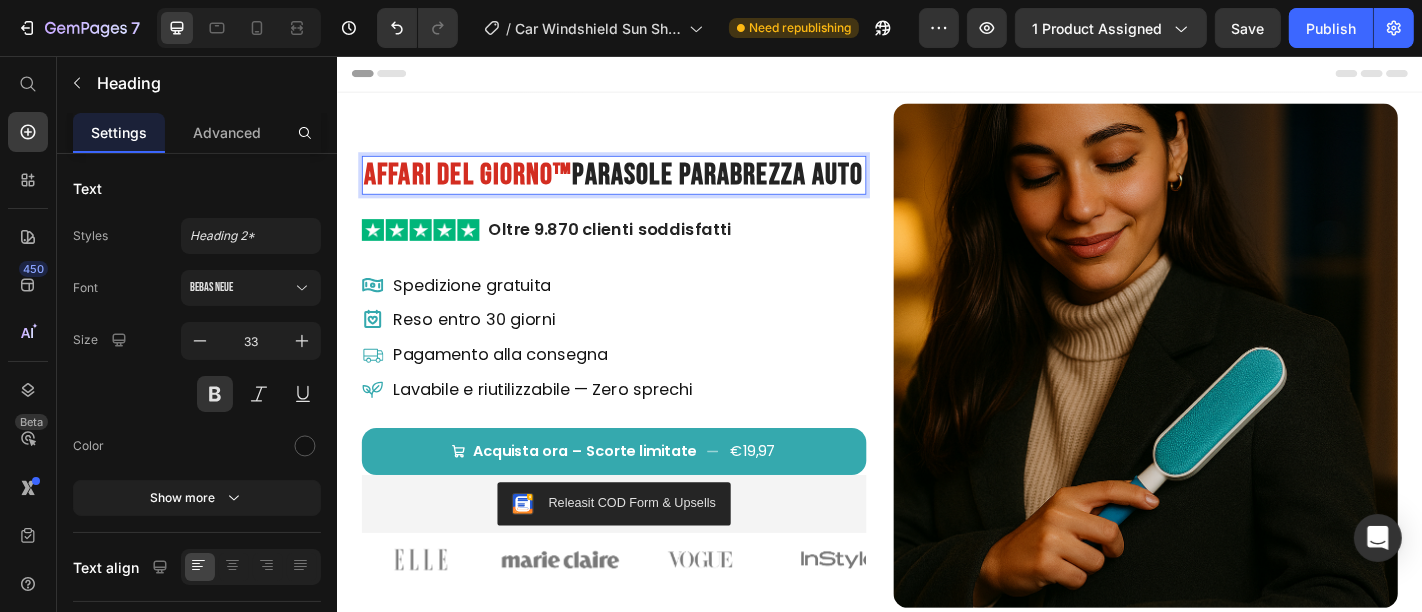 click on "Affari del Giorno™" at bounding box center (480, 187) 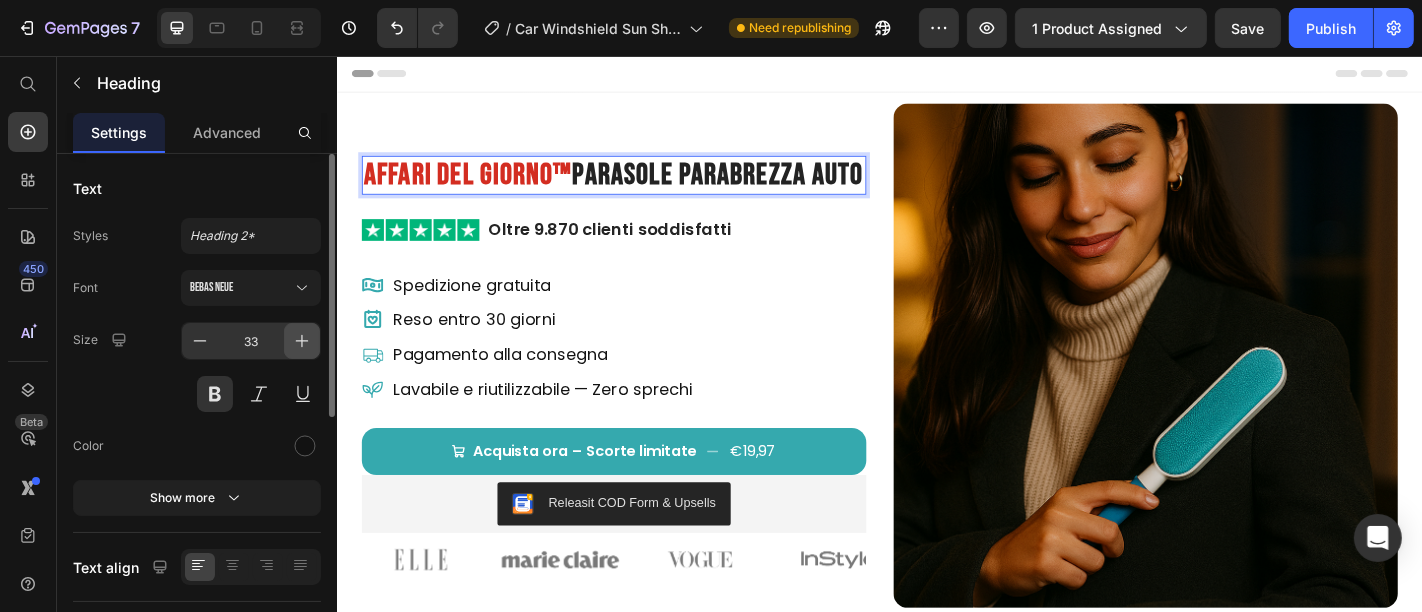 click 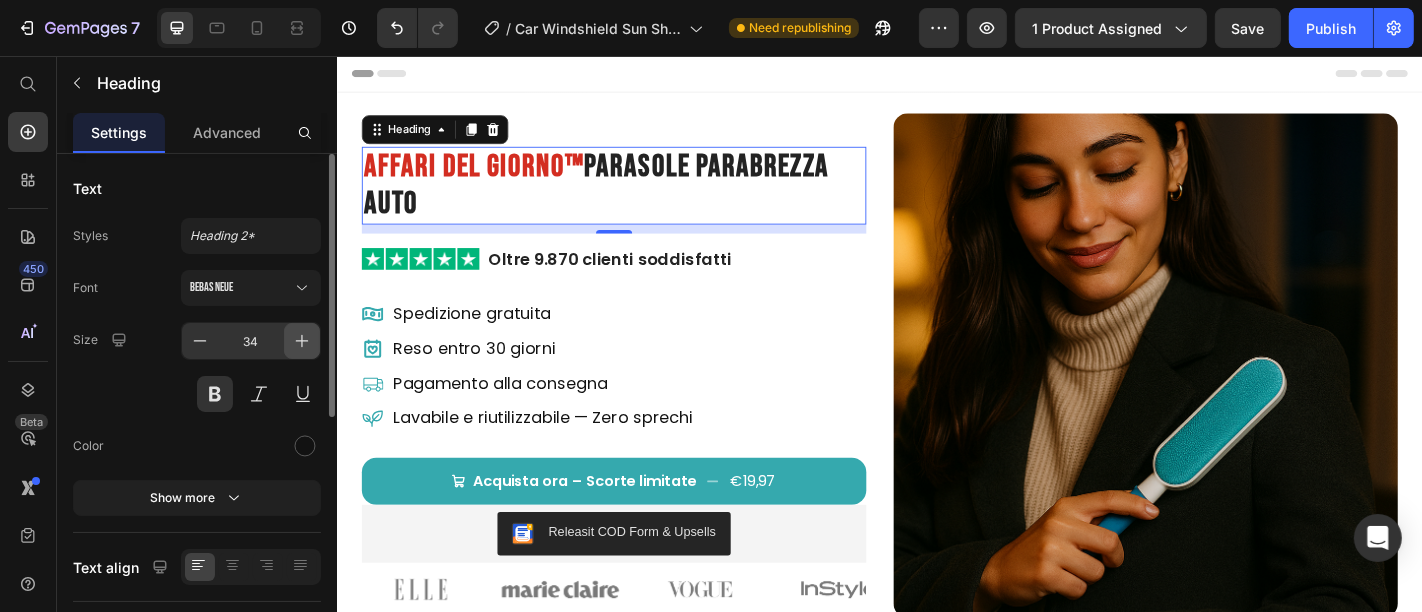 click 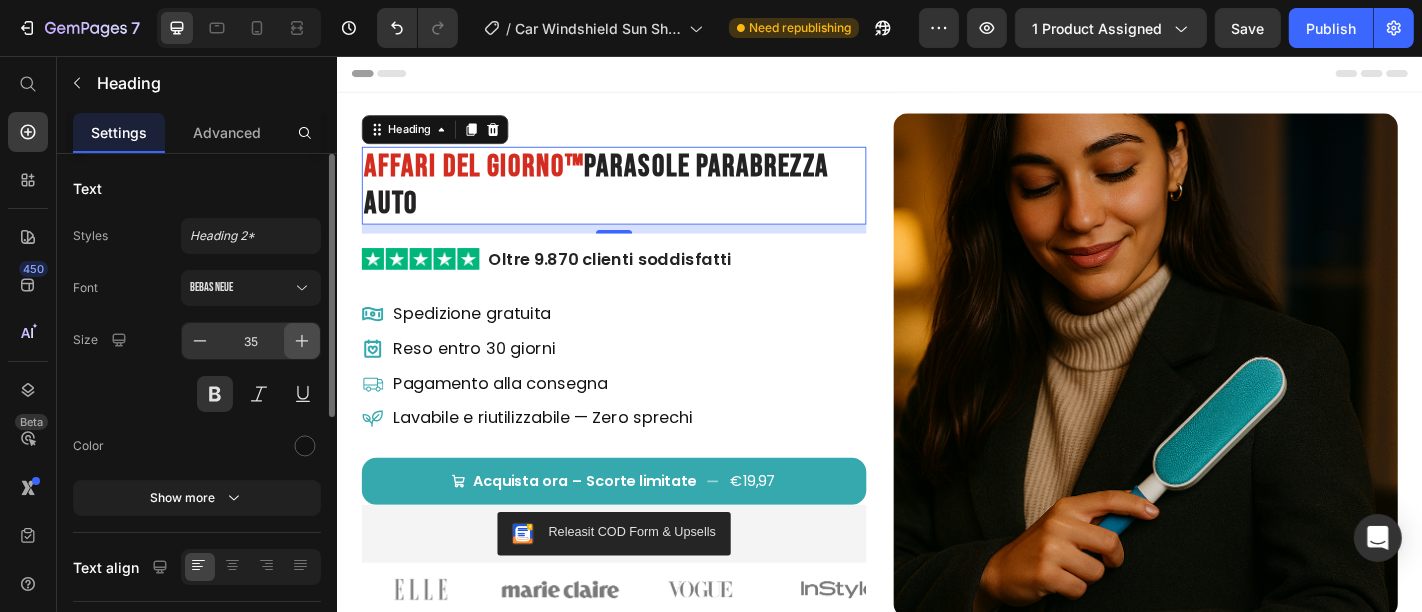 click 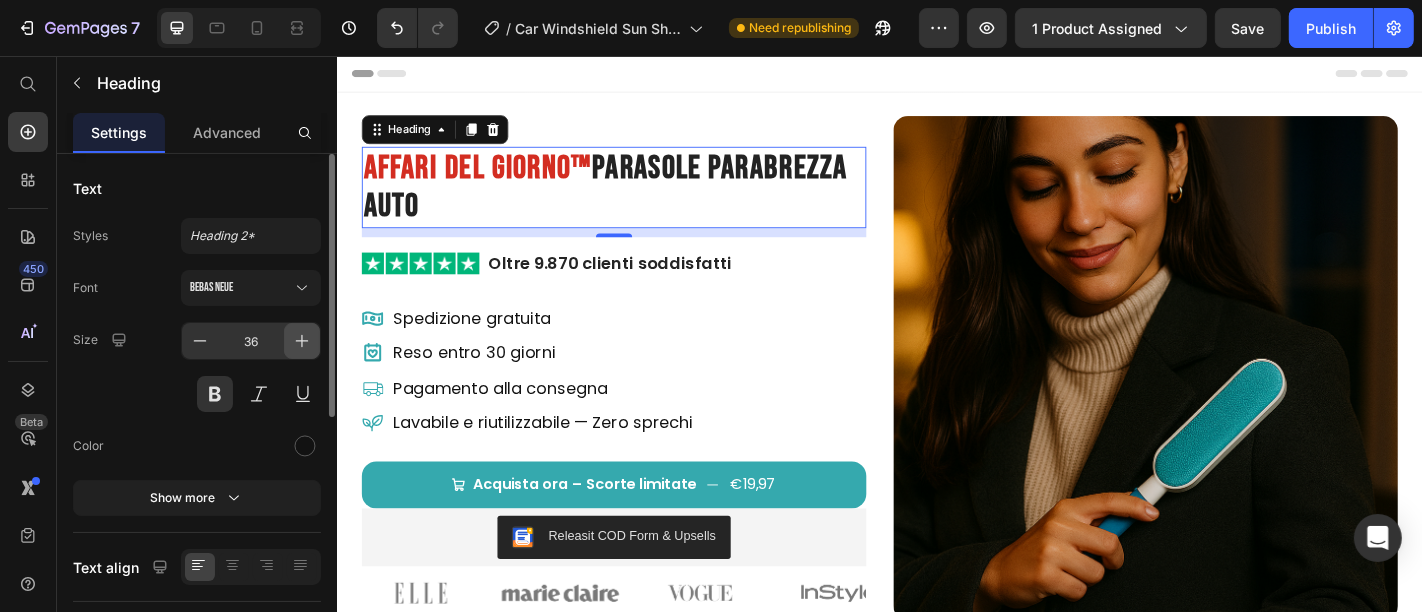 click 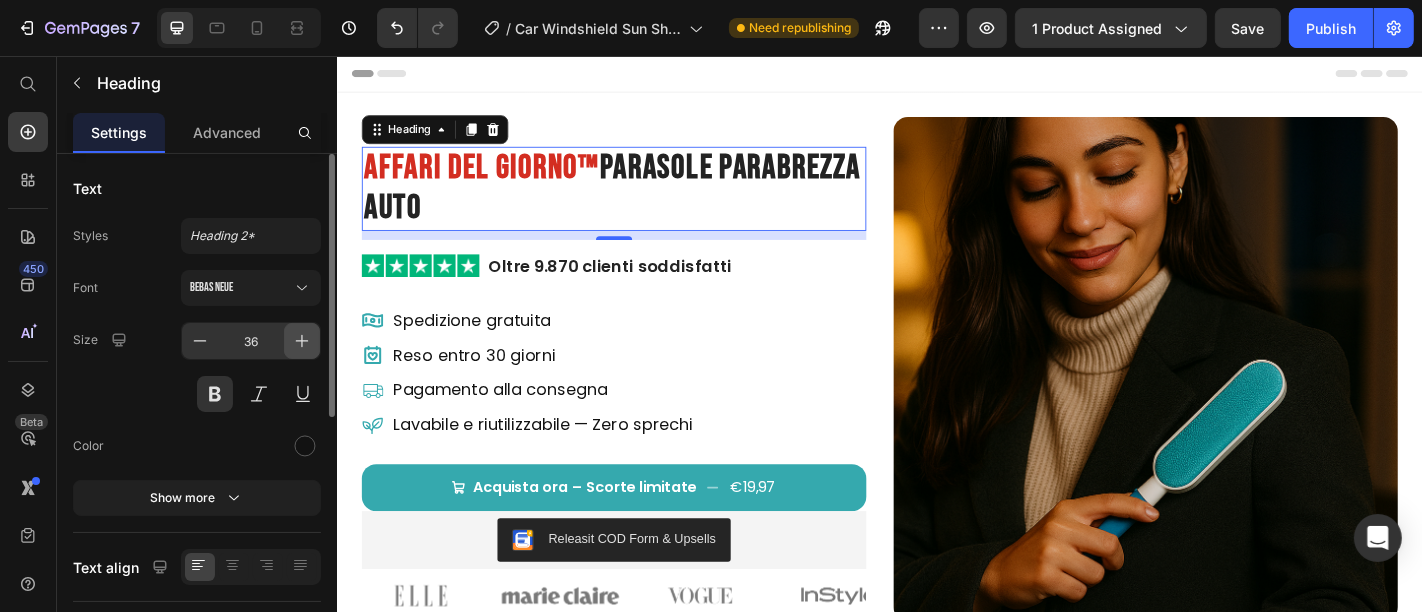 click 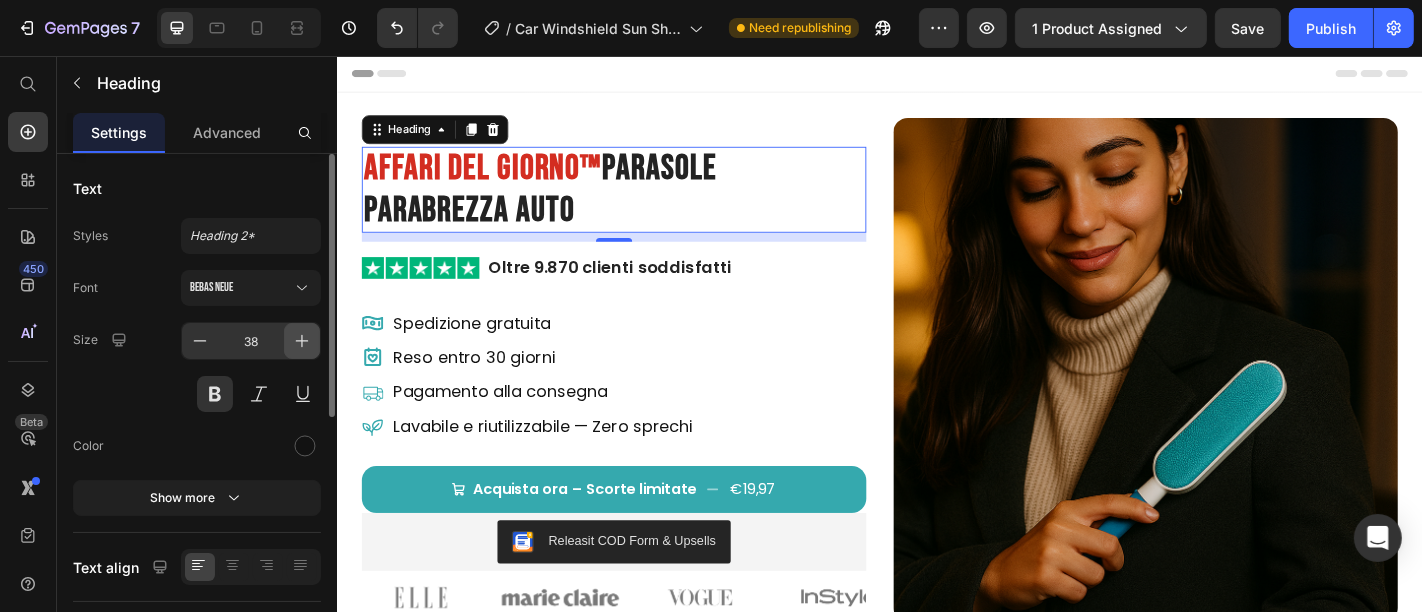 click 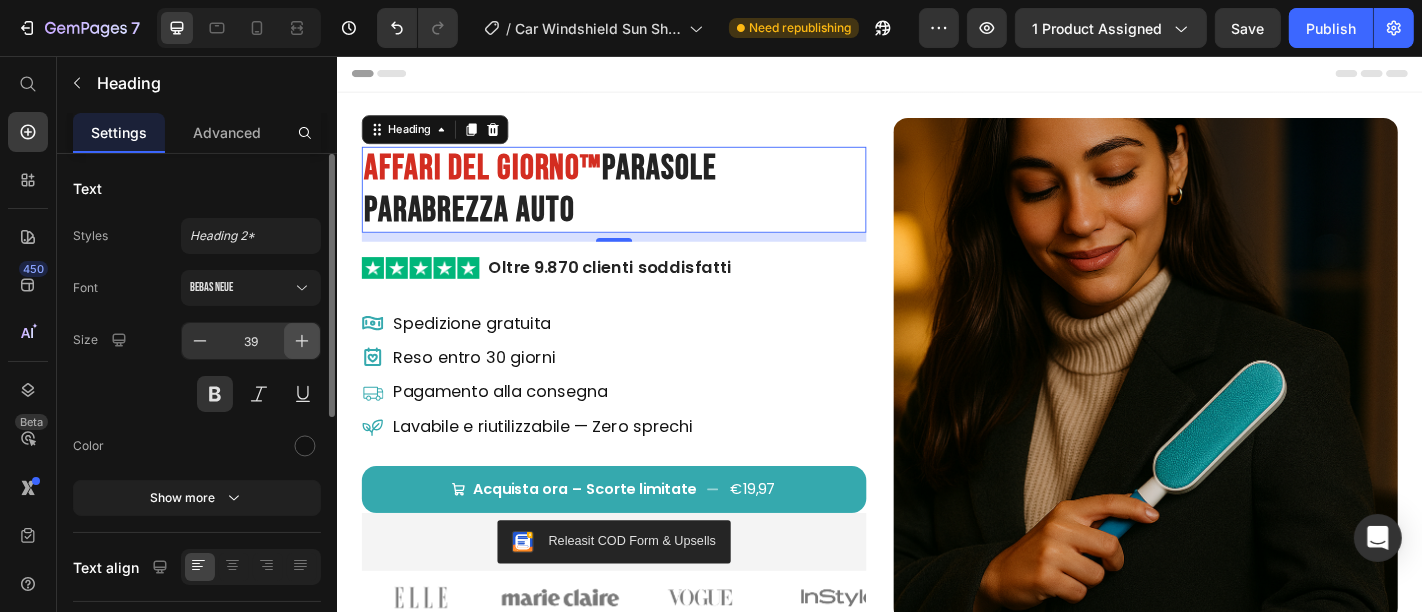 click 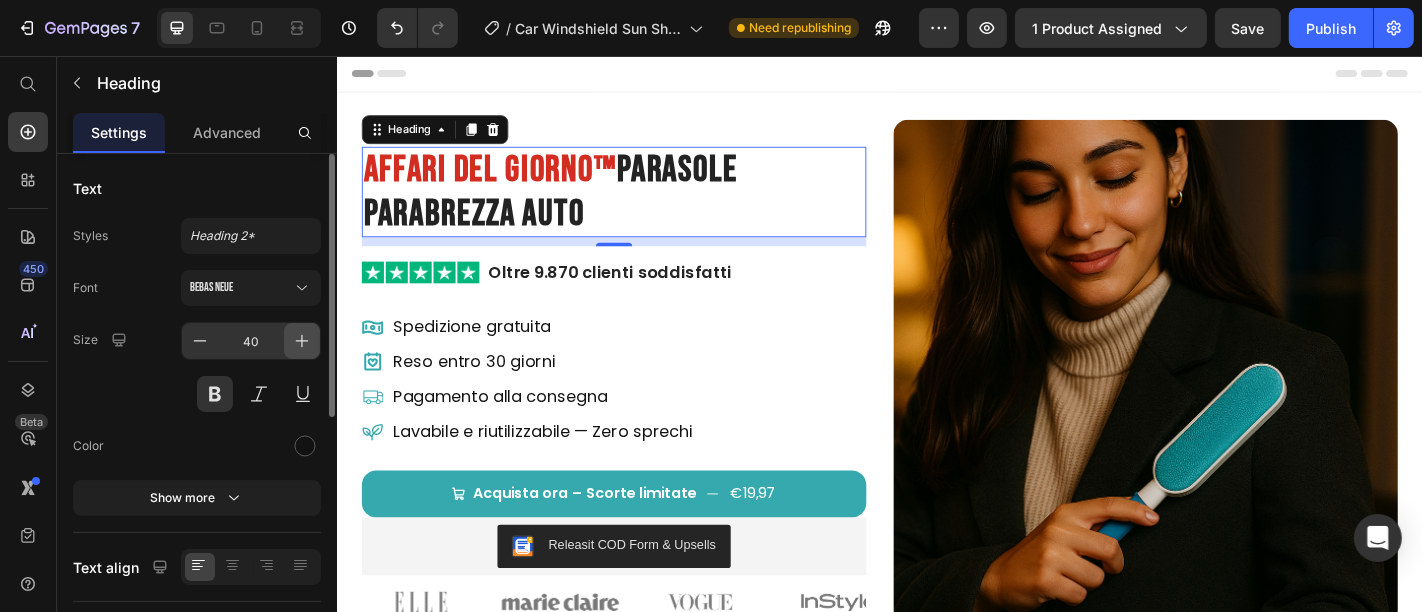 click 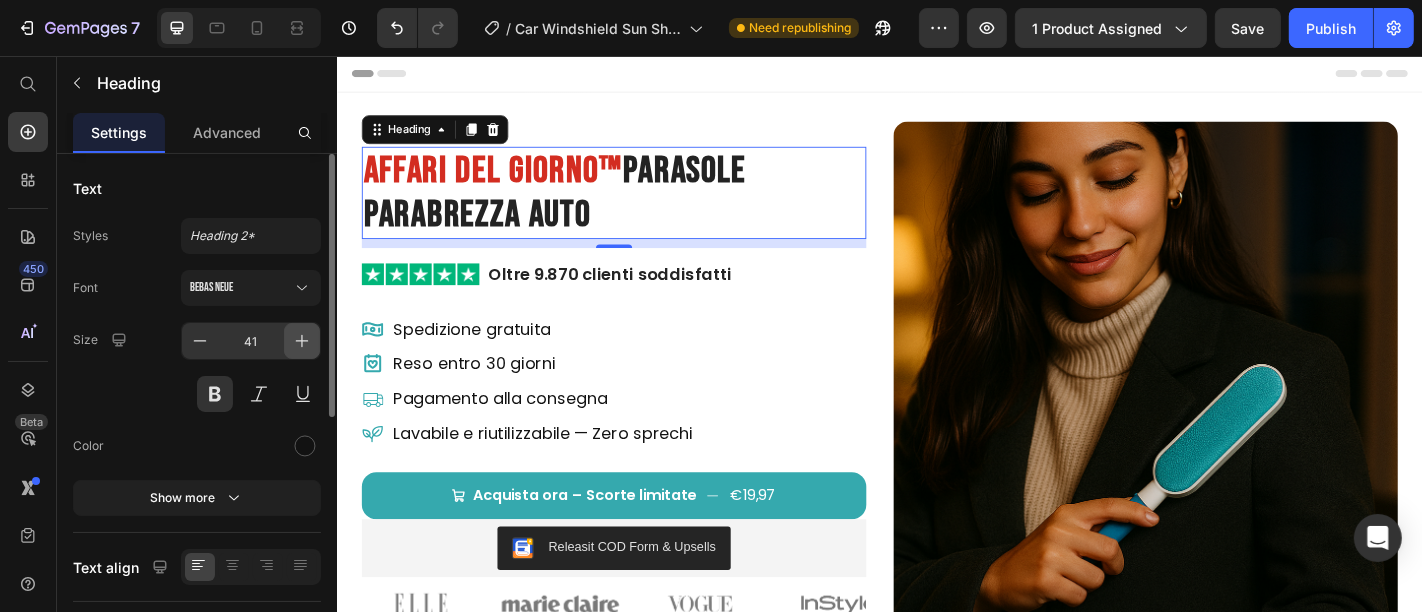 click 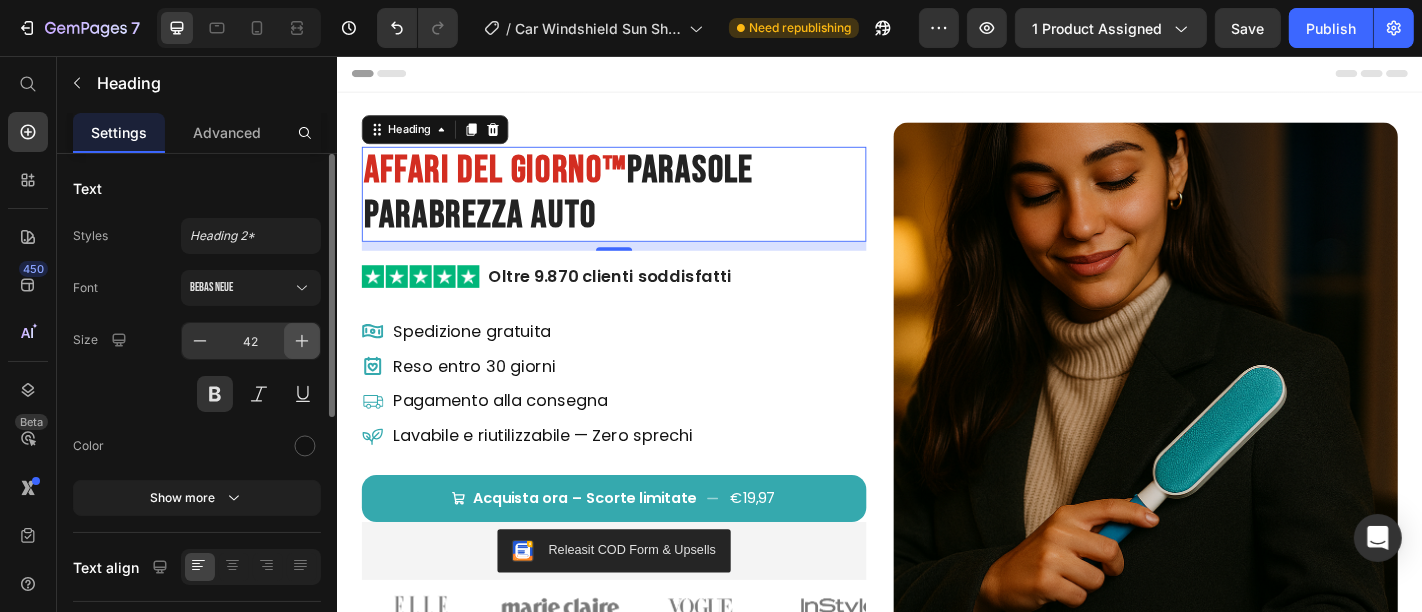 click 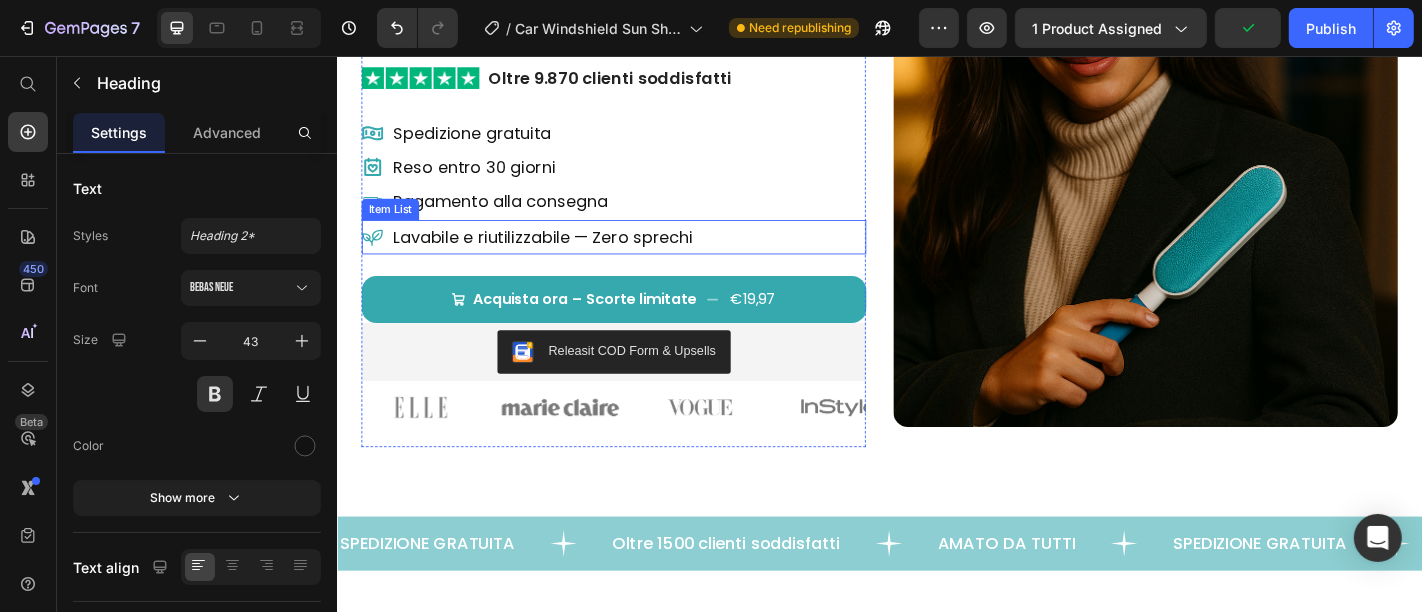 scroll, scrollTop: 0, scrollLeft: 0, axis: both 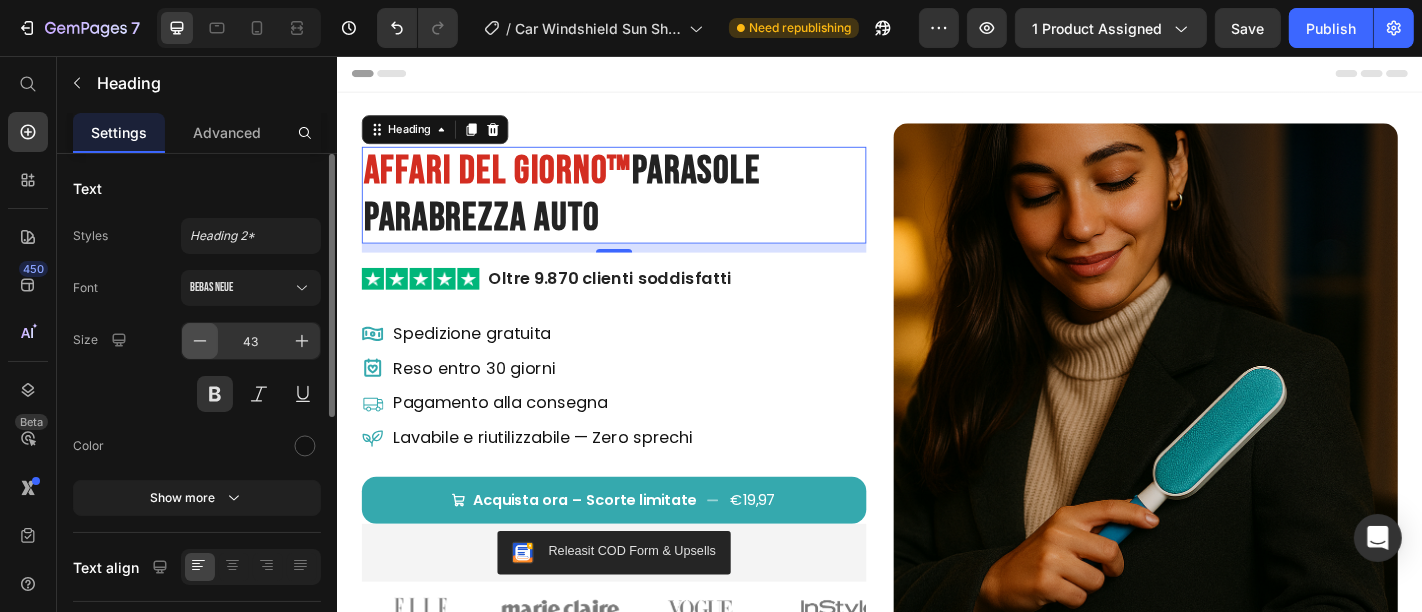 click 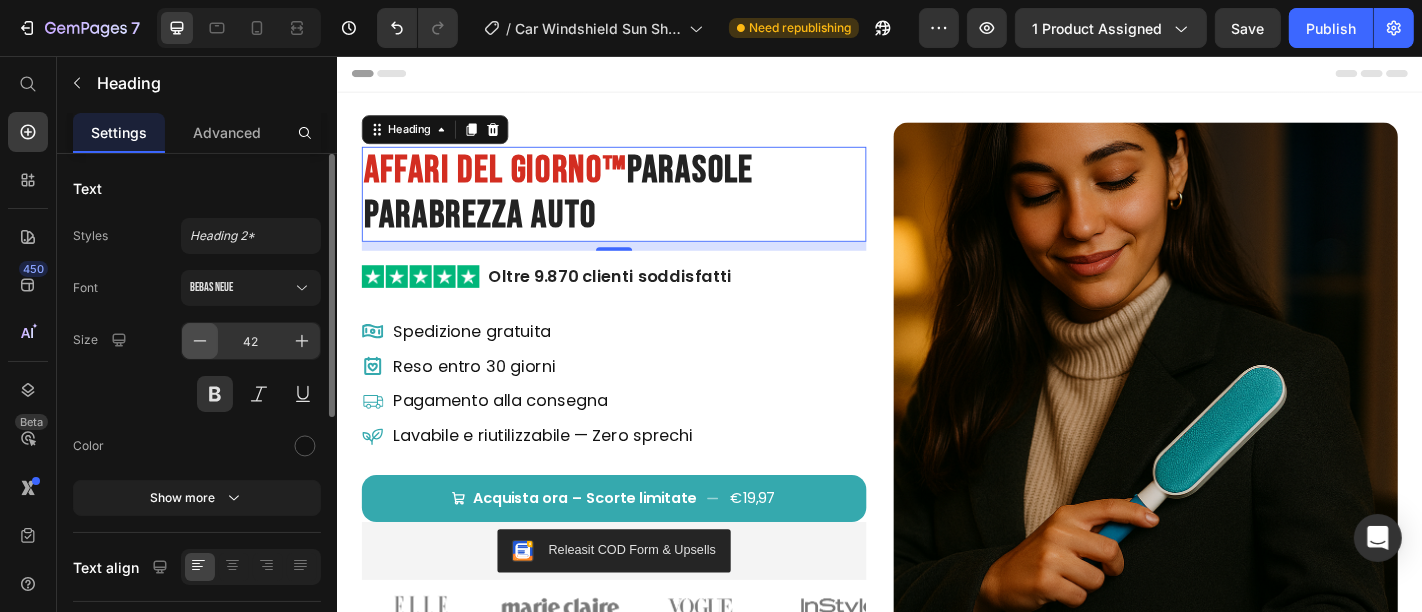 click 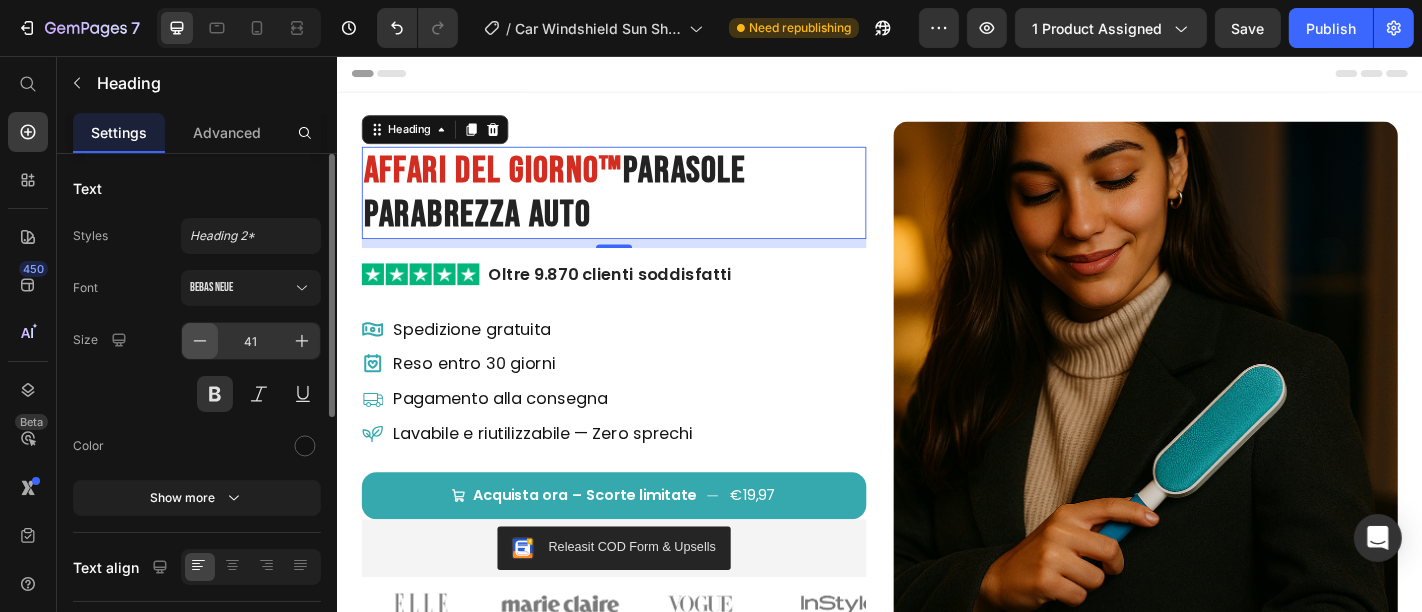 click 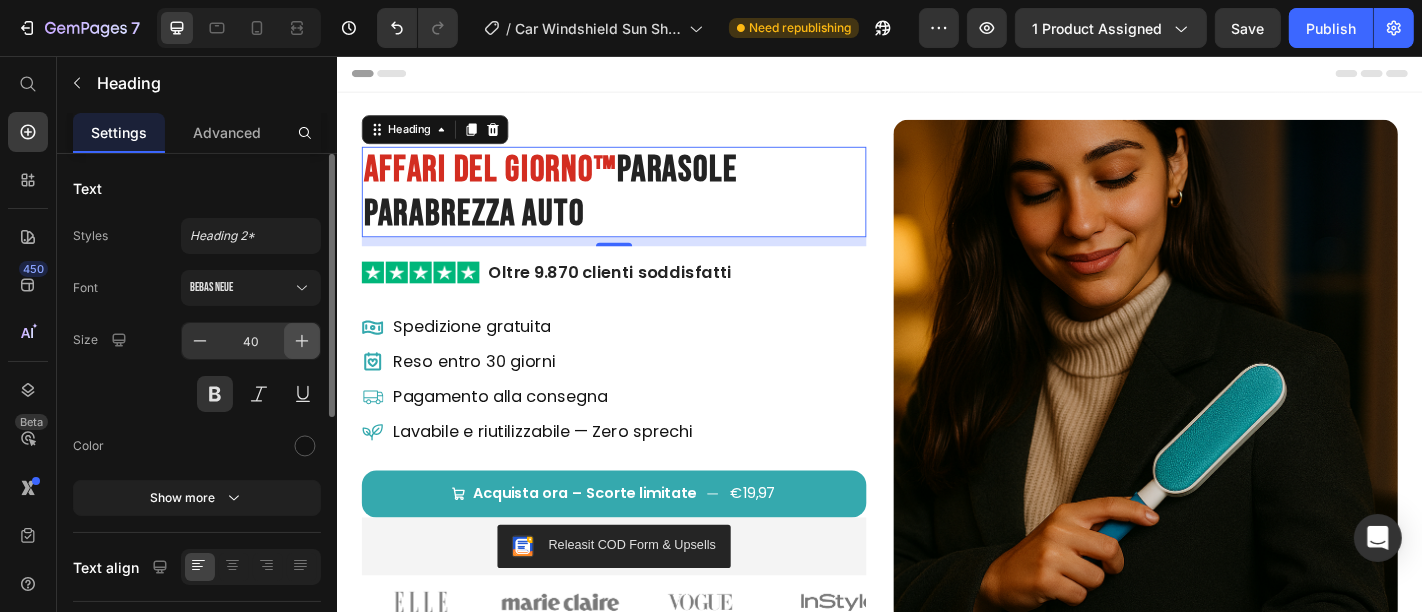 click 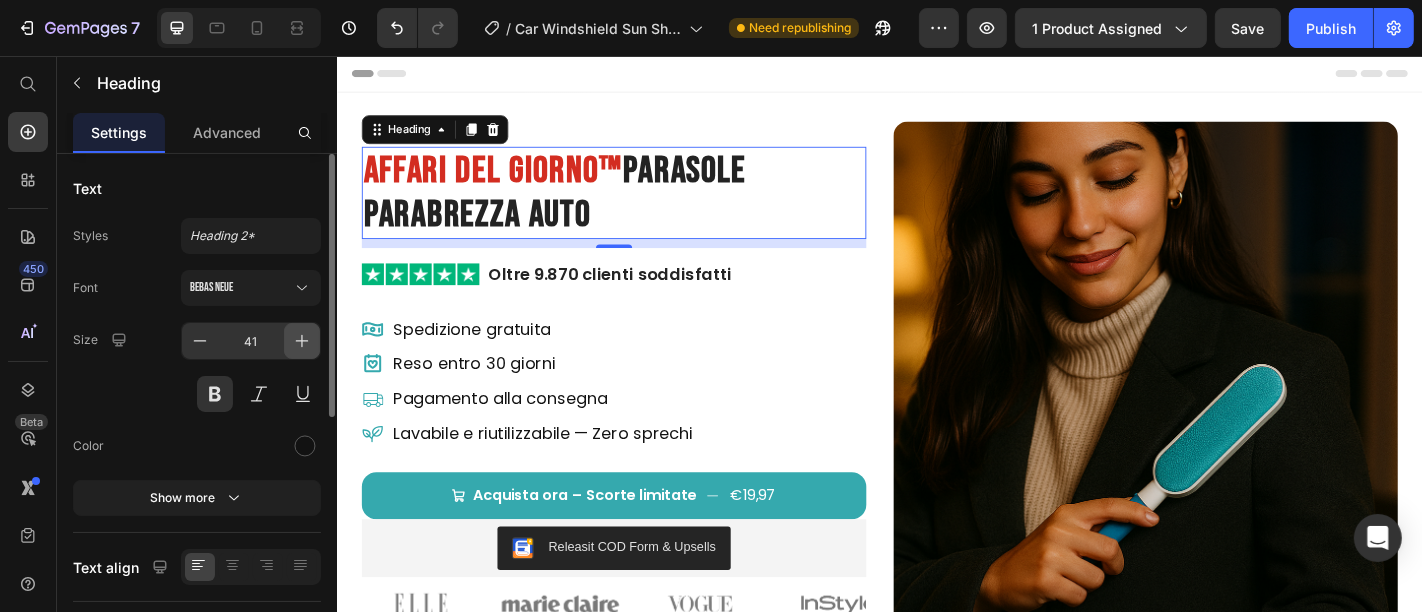 click 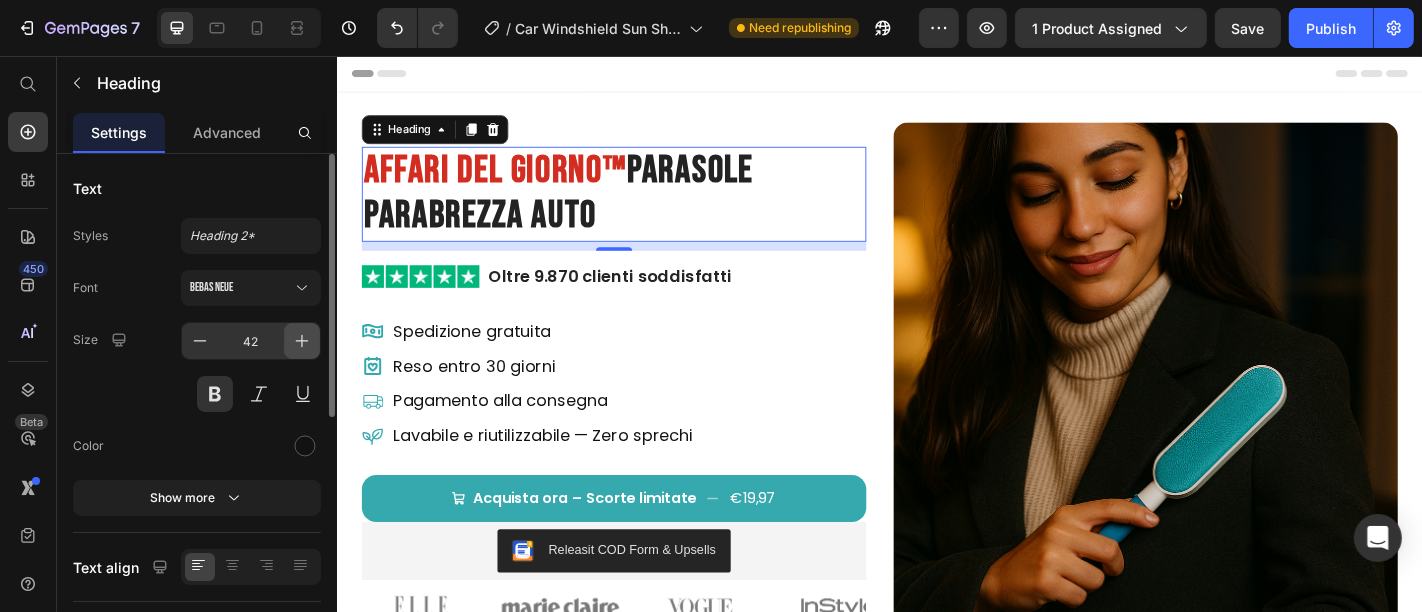 click 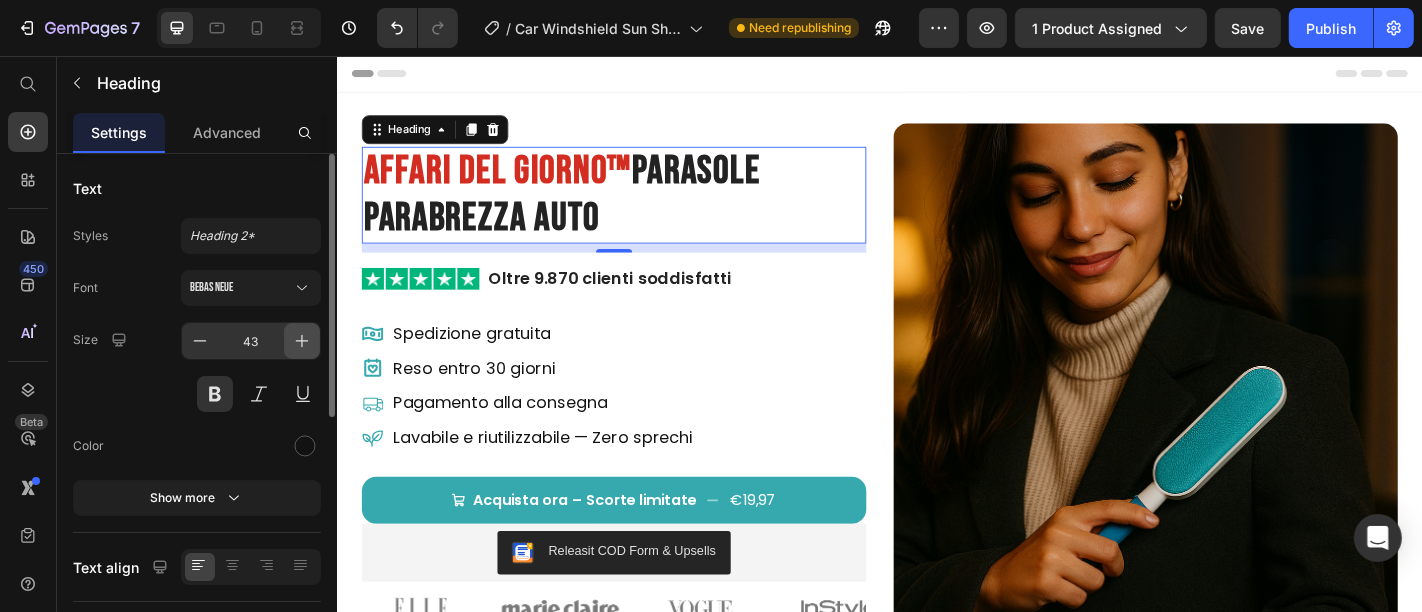 click 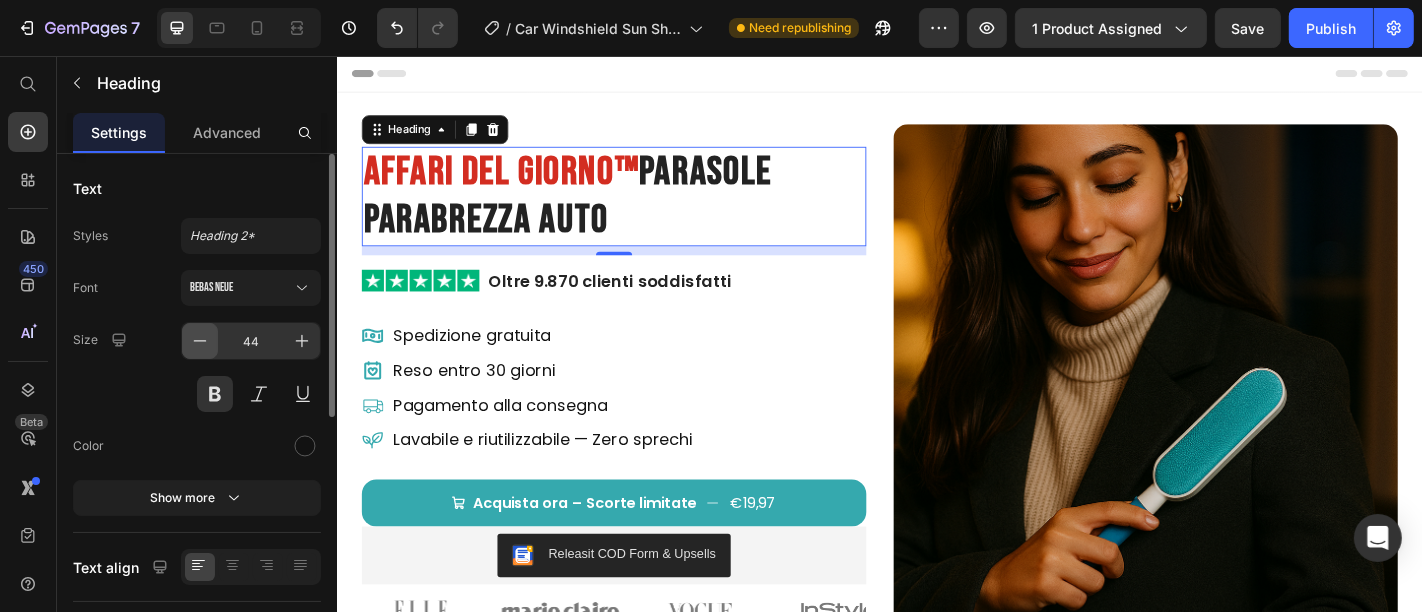 click 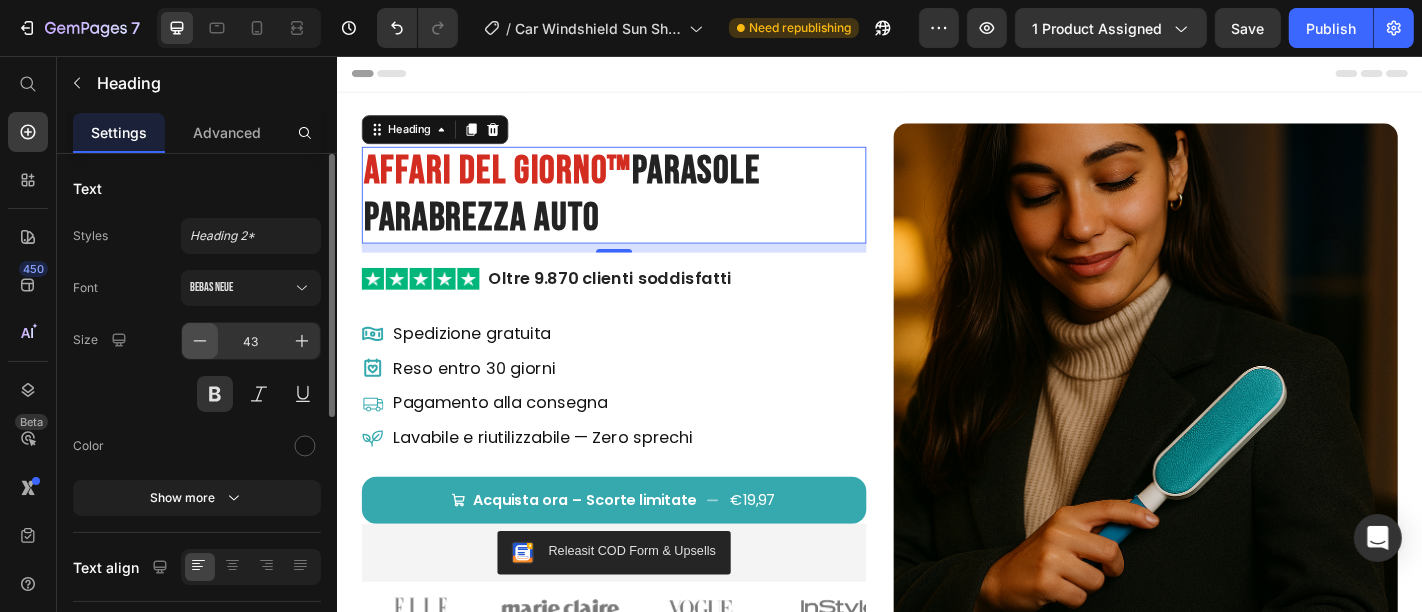 click 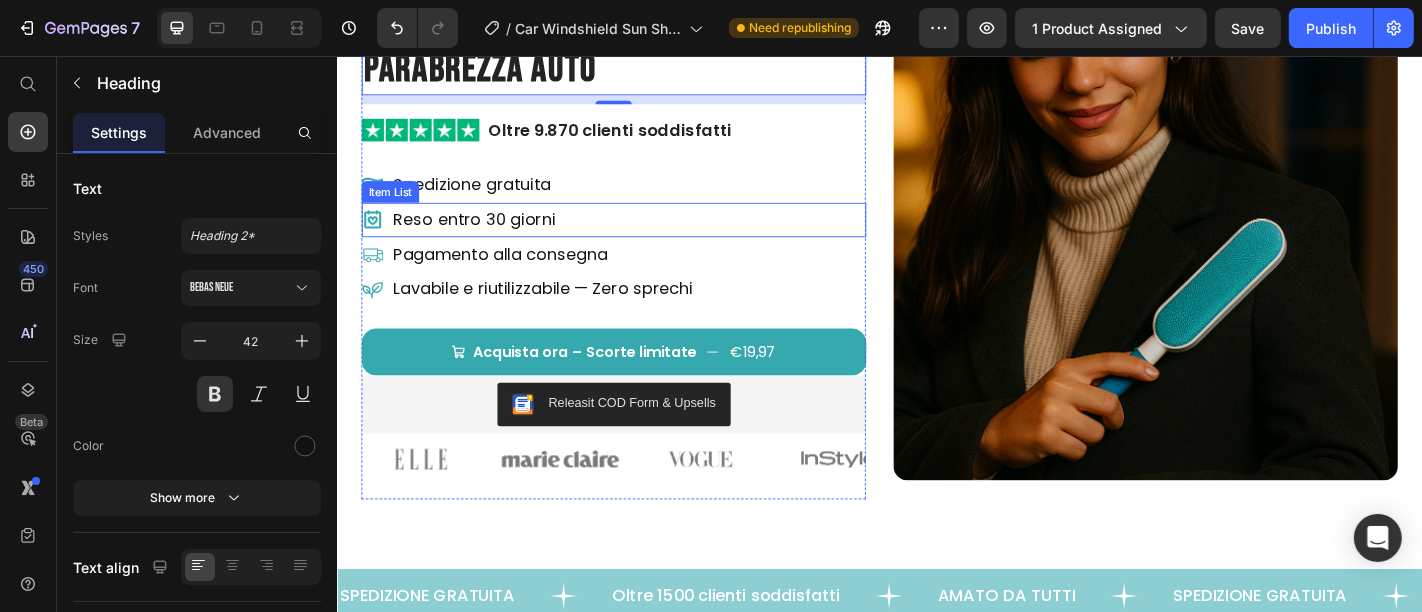 scroll, scrollTop: 222, scrollLeft: 0, axis: vertical 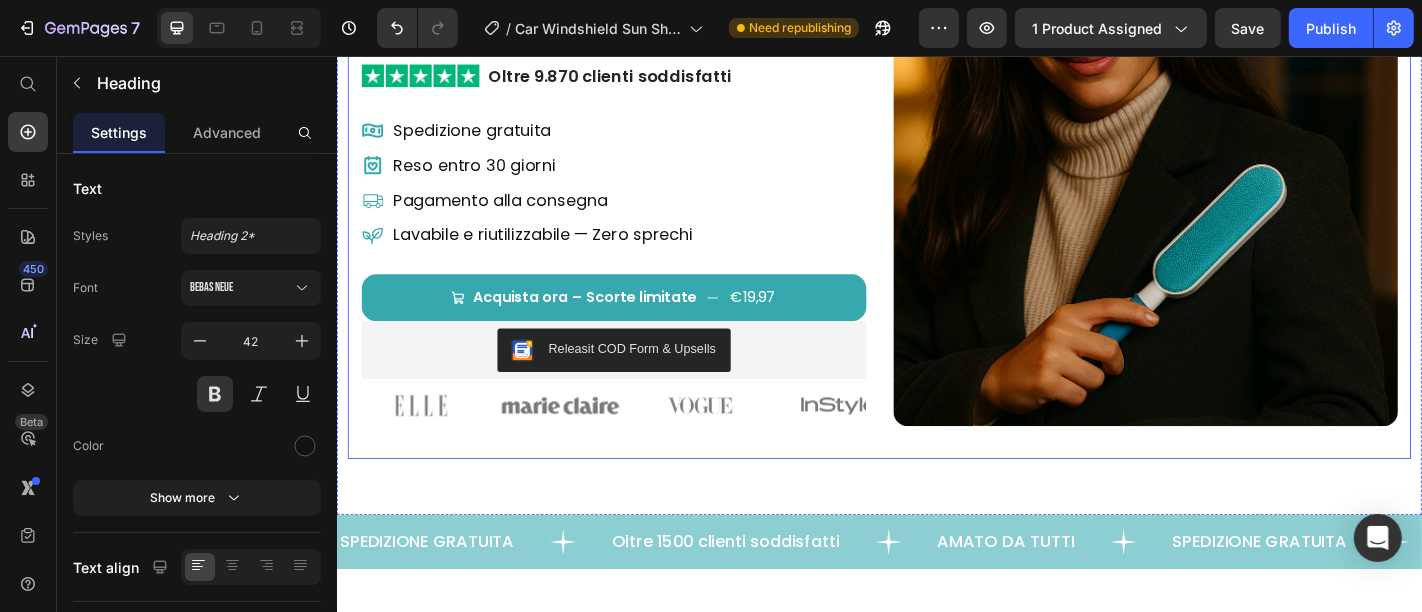 click on "⁠⁠⁠⁠⁠⁠⁠ Affari del Giorno™  Parasole Parabrezza Auto Heading   10 Image Oltre 9.870 clienti soddisfatti Text Block Row Row
Spedizione gratuita Item List
Reso entro 30 giorni Item List
Pagamento alla consegna Item List
Lavabile e riutilizzabile — Zero sprechi Item List
Acquista ora – Scorte limitate
€19,97 Add to Cart Releasit COD Form & Upsells Releasit COD Form & Upsells Image Image Image Image Image Carousel Product Row Image Row" at bounding box center [936, 193] 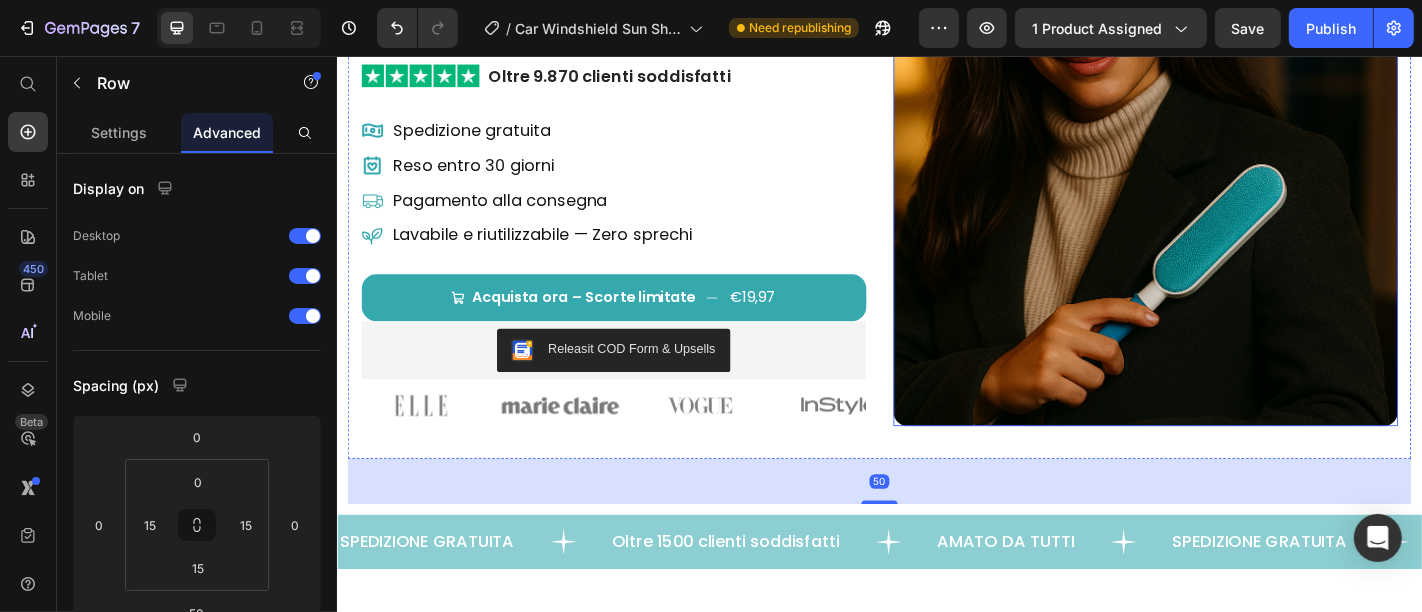 scroll, scrollTop: 0, scrollLeft: 0, axis: both 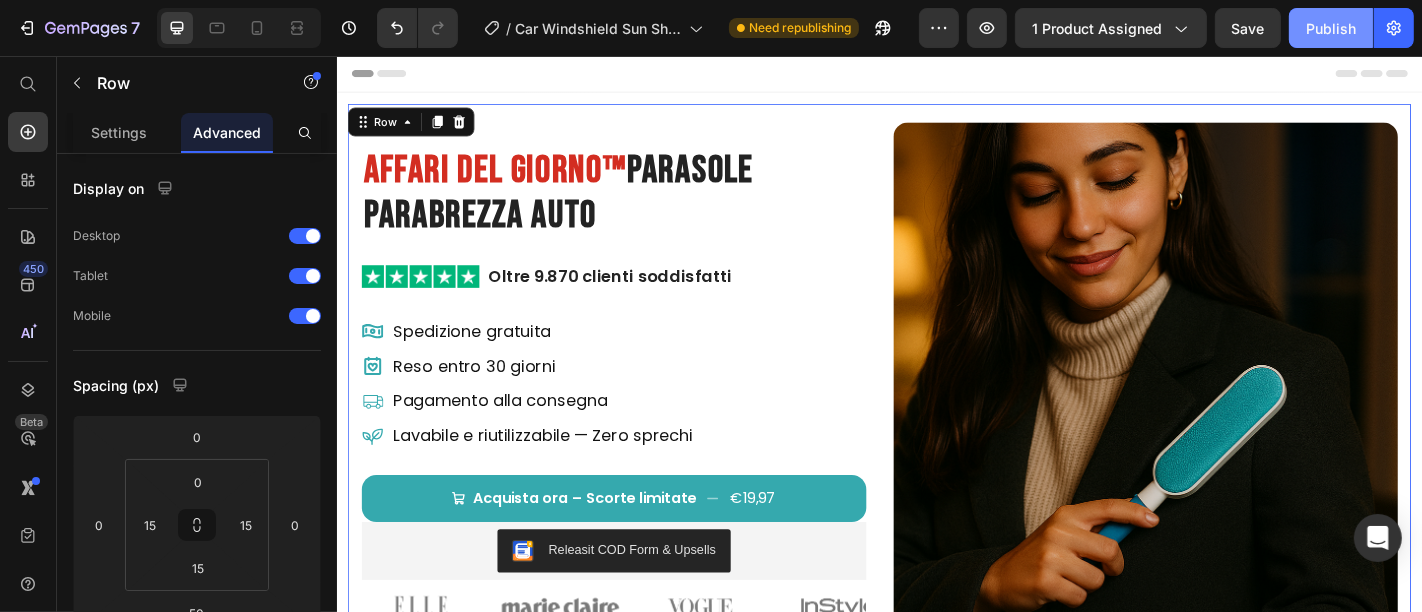 click on "Publish" 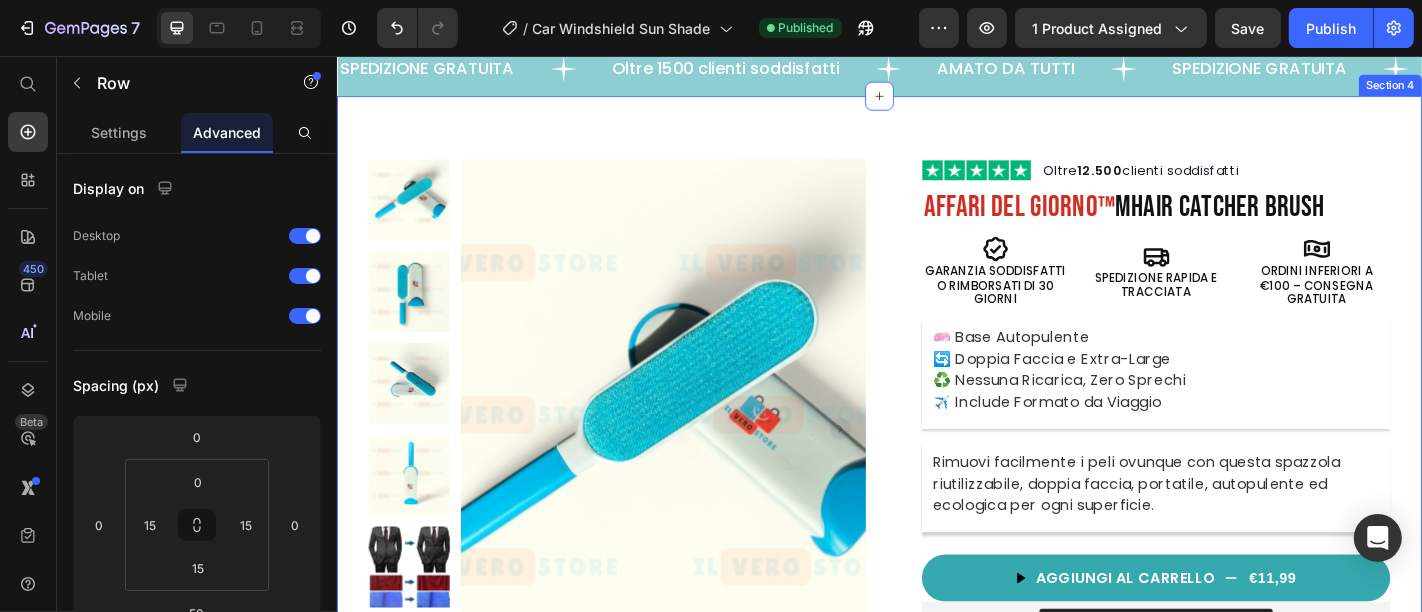 scroll, scrollTop: 777, scrollLeft: 0, axis: vertical 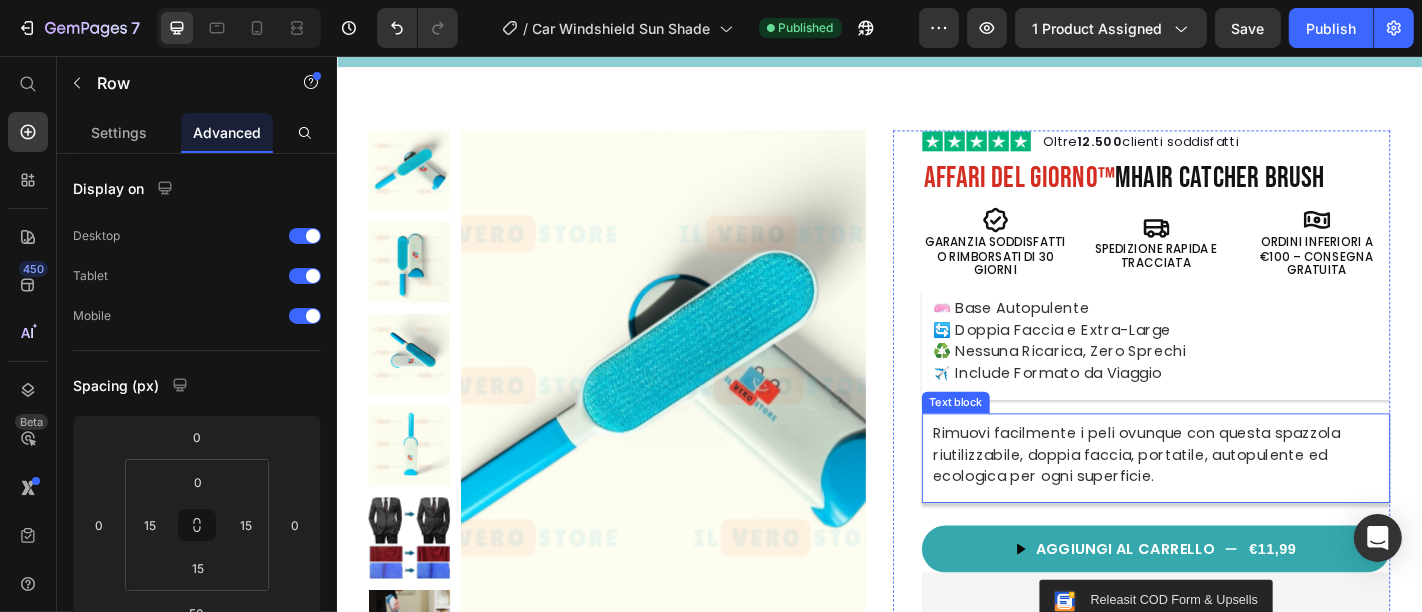 click on "Rimuovi facilmente i peli ovunque con questa spazzola riutilizzabile, doppia faccia, portatile, autopulente ed ecologica per ogni superficie." at bounding box center (1242, 497) 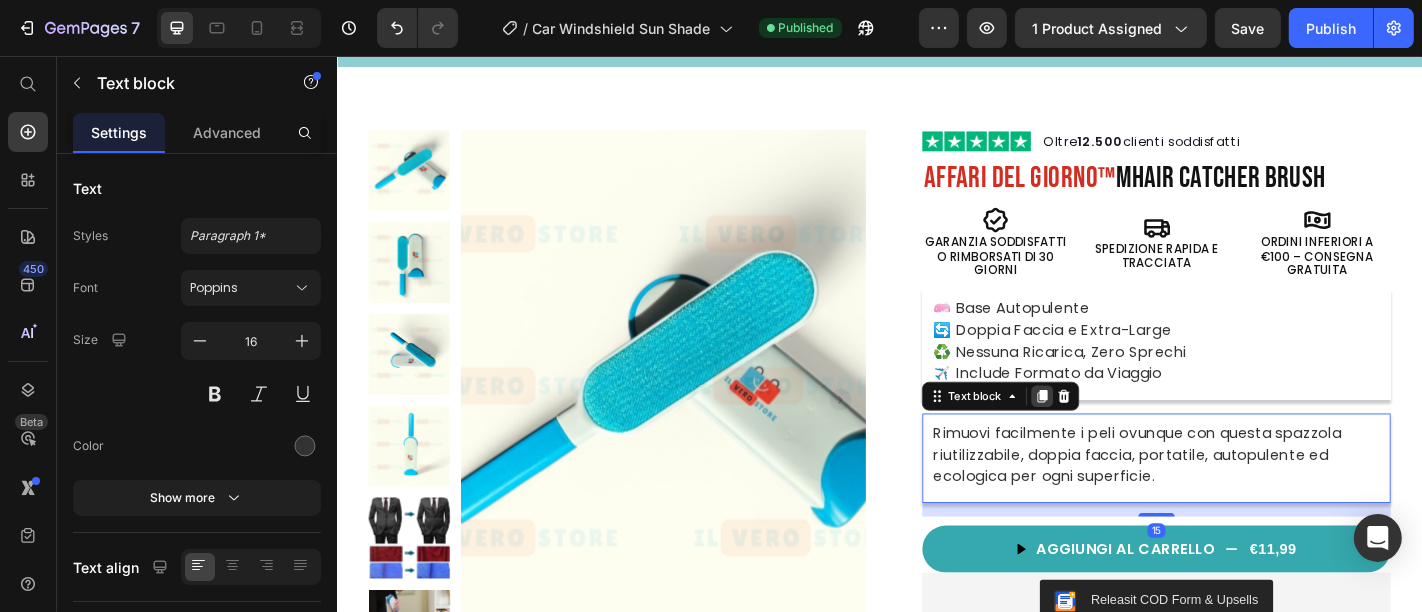 click 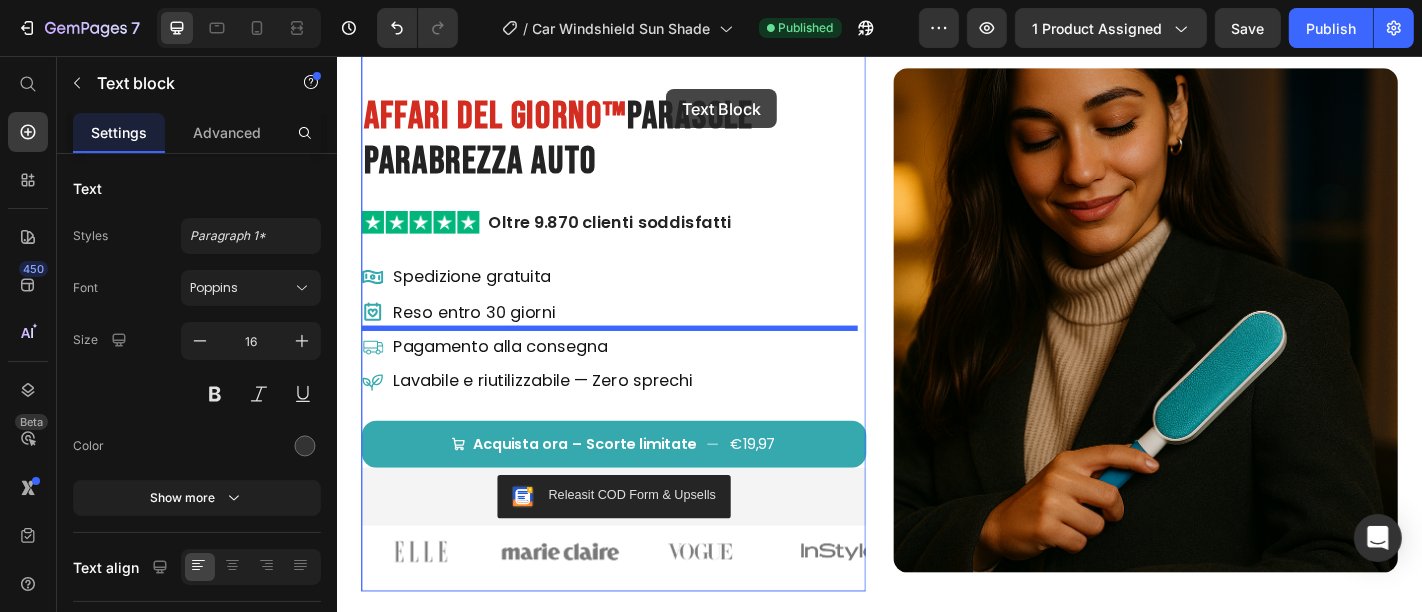 scroll, scrollTop: 0, scrollLeft: 0, axis: both 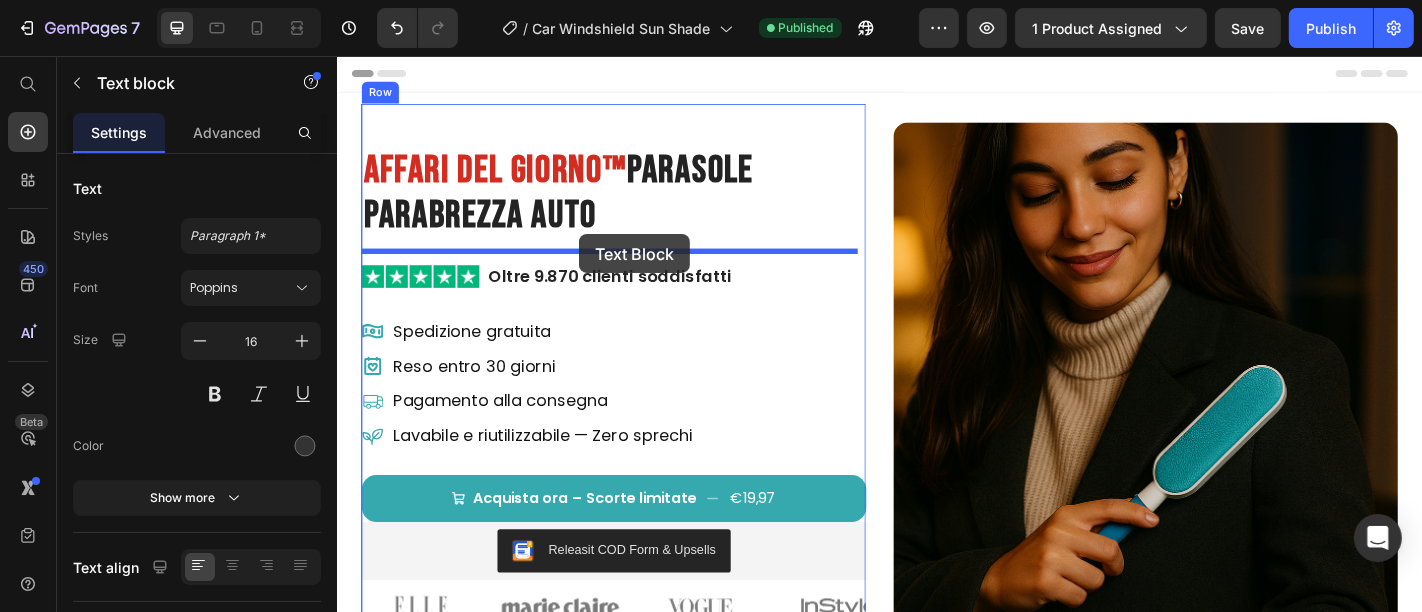 drag, startPoint x: 985, startPoint y: 537, endPoint x: 604, endPoint y: 252, distance: 475.80038 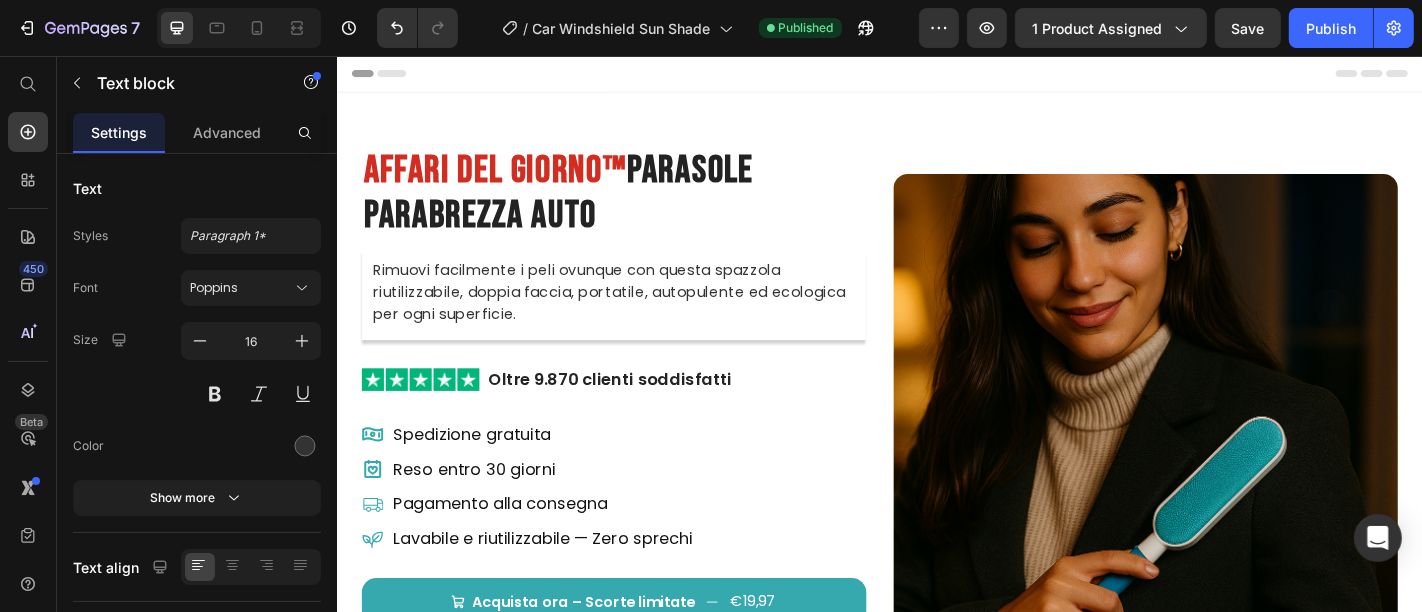 click on "Rimuovi facilmente i peli ovunque con questa spazzola riutilizzabile, doppia faccia, portatile, autopulente ed ecologica per ogni superficie." at bounding box center (642, 317) 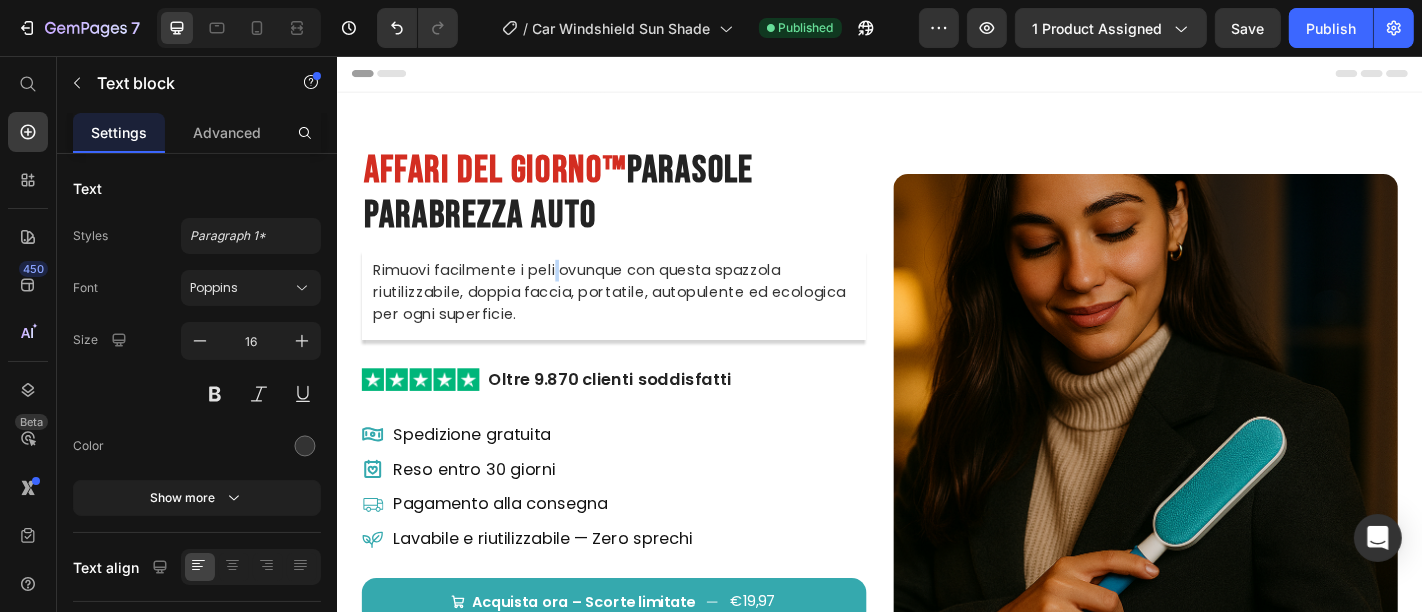click on "Rimuovi facilmente i peli ovunque con questa spazzola riutilizzabile, doppia faccia, portatile, autopulente ed ecologica per ogni superficie." at bounding box center (642, 317) 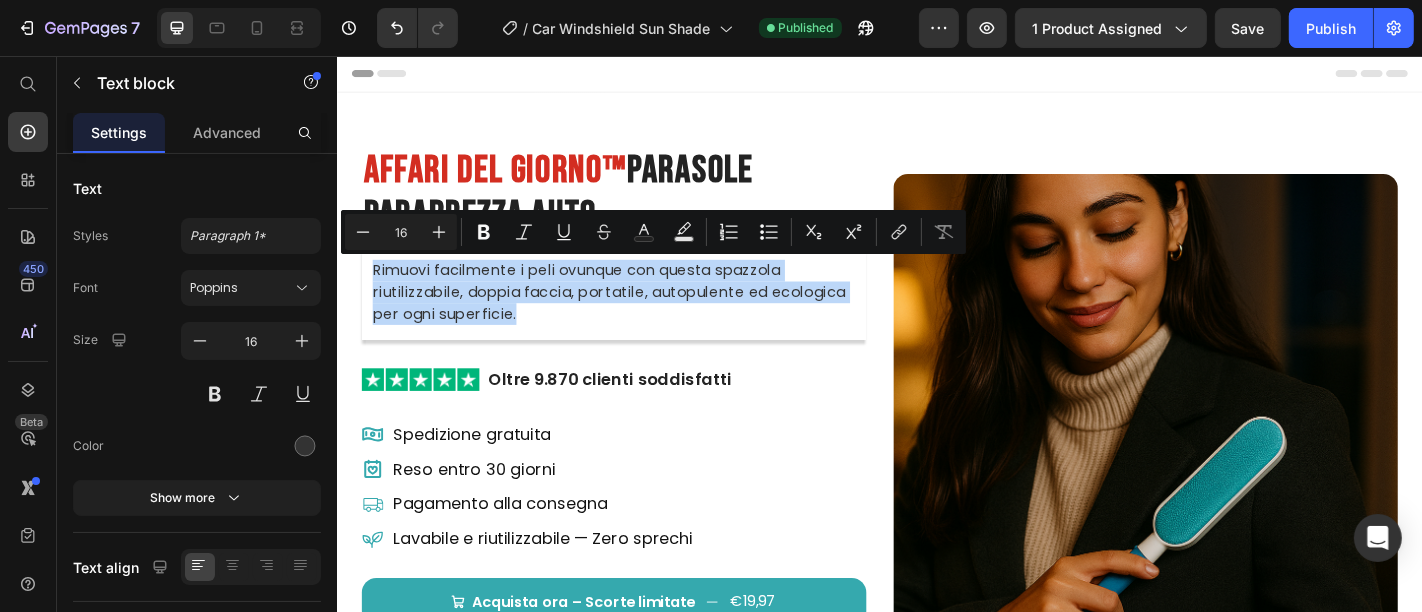 click on "Rimuovi facilmente i peli ovunque con questa spazzola riutilizzabile, doppia faccia, portatile, autopulente ed ecologica per ogni superficie." at bounding box center [642, 317] 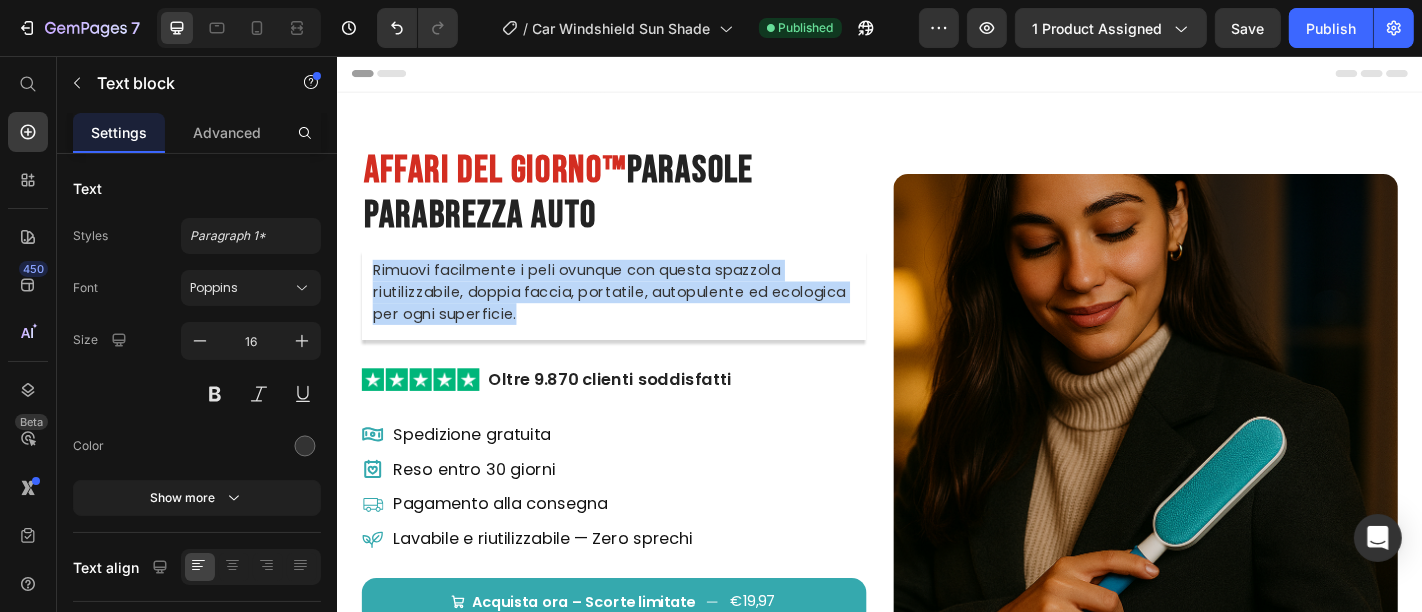click on "Rimuovi facilmente i peli ovunque con questa spazzola riutilizzabile, doppia faccia, portatile, autopulente ed ecologica per ogni superficie." at bounding box center (642, 317) 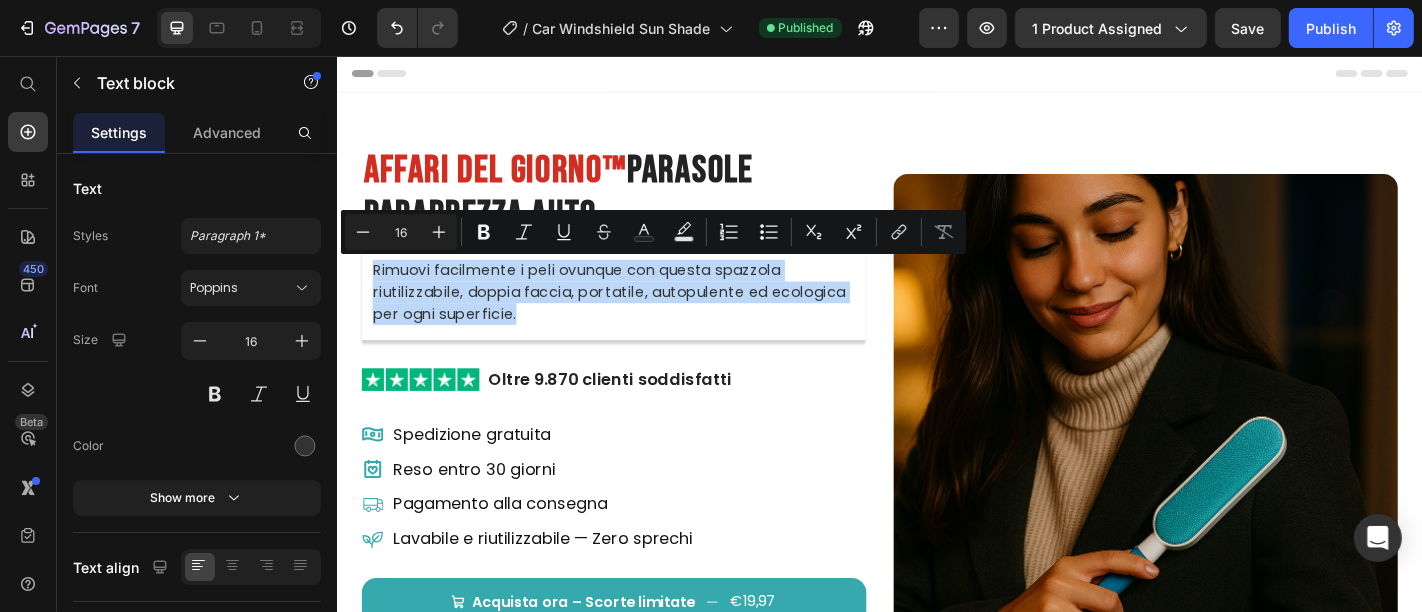 click on "Rimuovi facilmente i peli ovunque con questa spazzola riutilizzabile, doppia faccia, portatile, autopulente ed ecologica per ogni superficie." at bounding box center (642, 317) 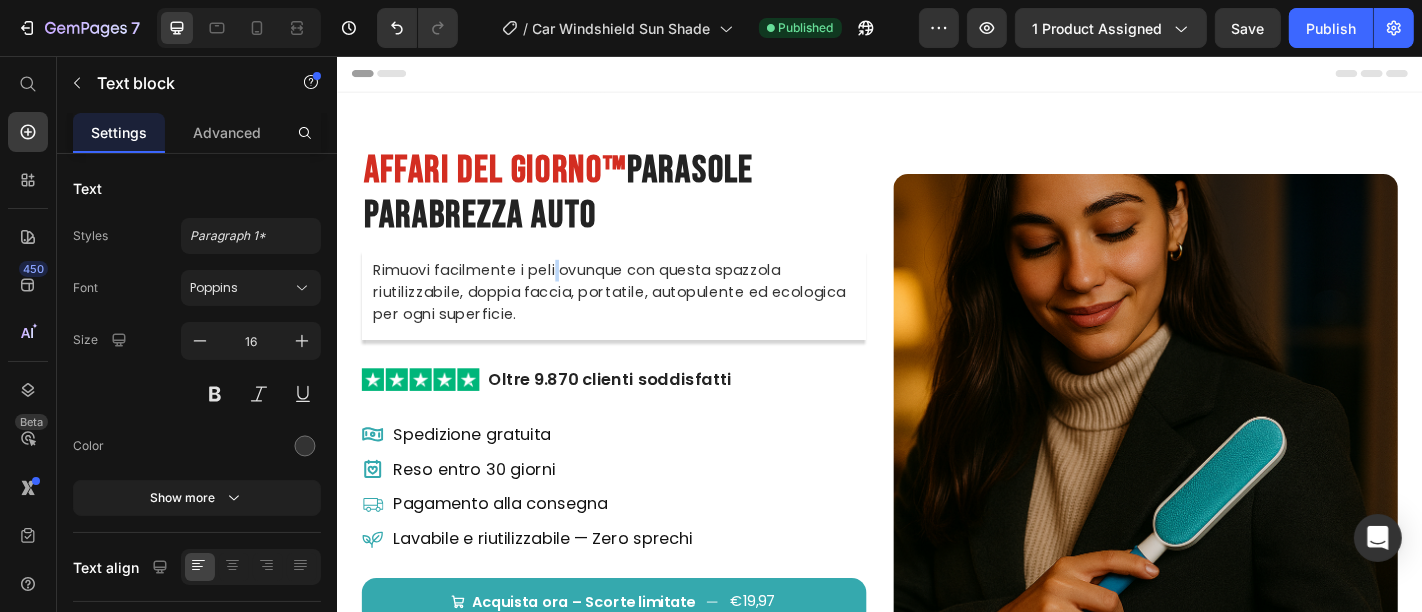 click on "Rimuovi facilmente i peli ovunque con questa spazzola riutilizzabile, doppia faccia, portatile, autopulente ed ecologica per ogni superficie." at bounding box center (642, 317) 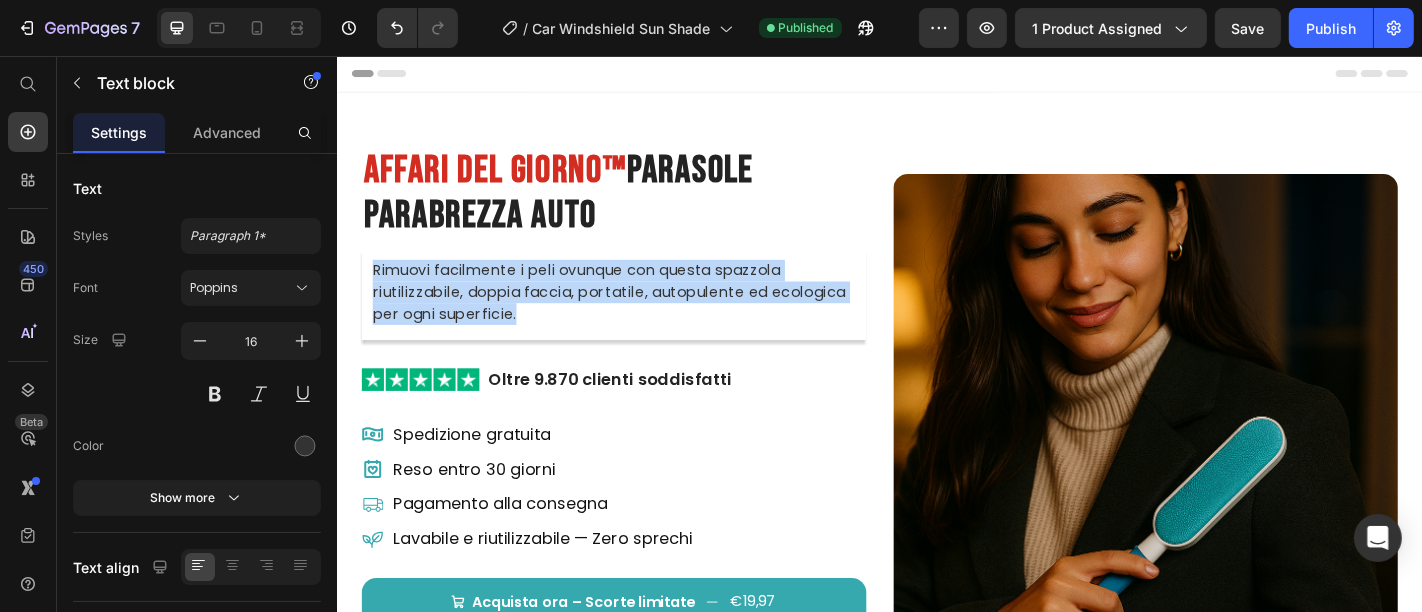 click on "Rimuovi facilmente i peli ovunque con questa spazzola riutilizzabile, doppia faccia, portatile, autopulente ed ecologica per ogni superficie." at bounding box center (642, 317) 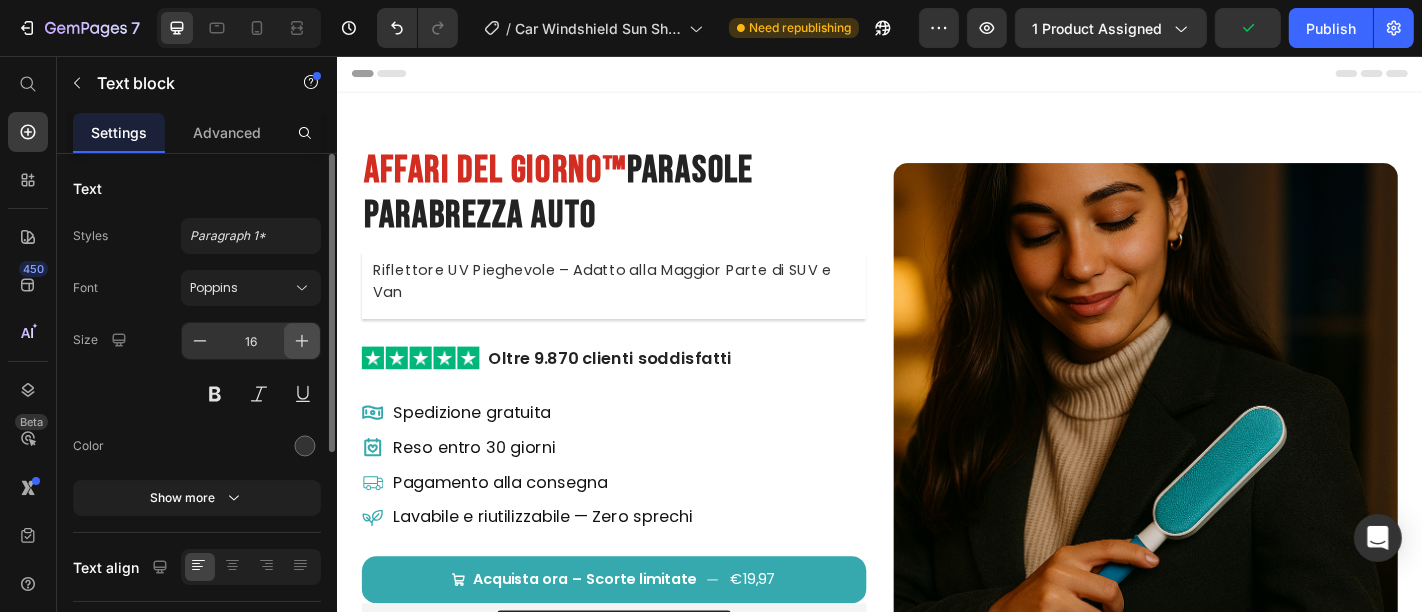 click 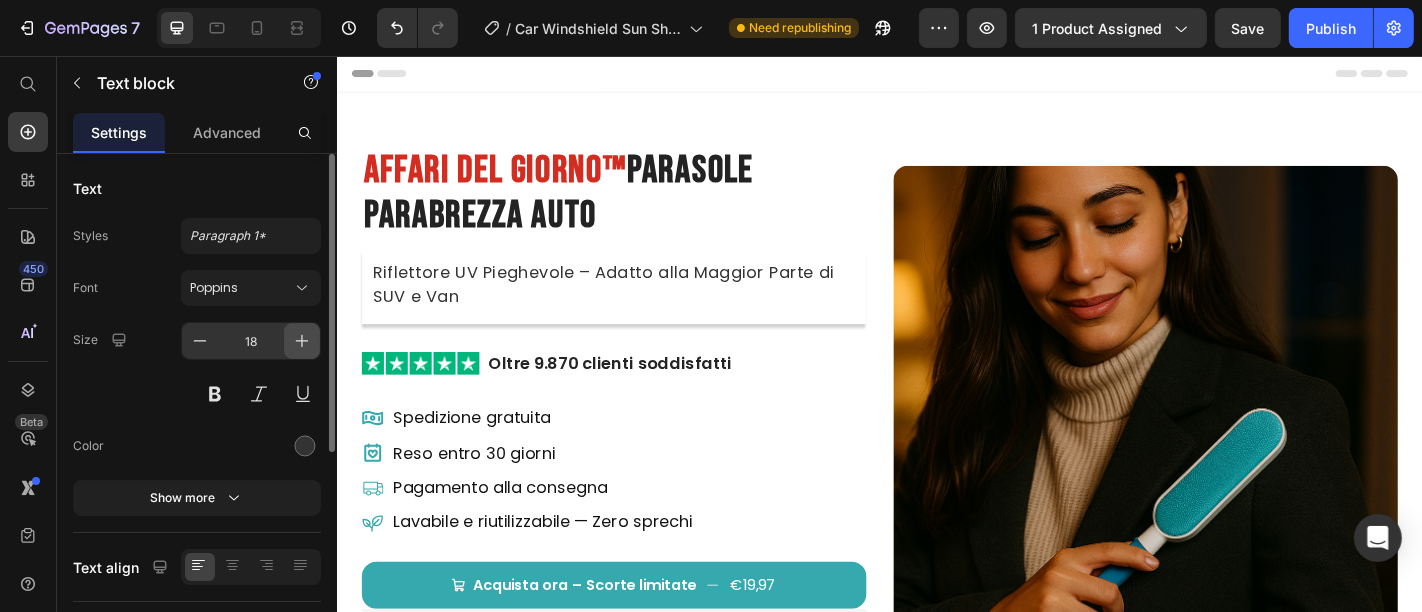 click 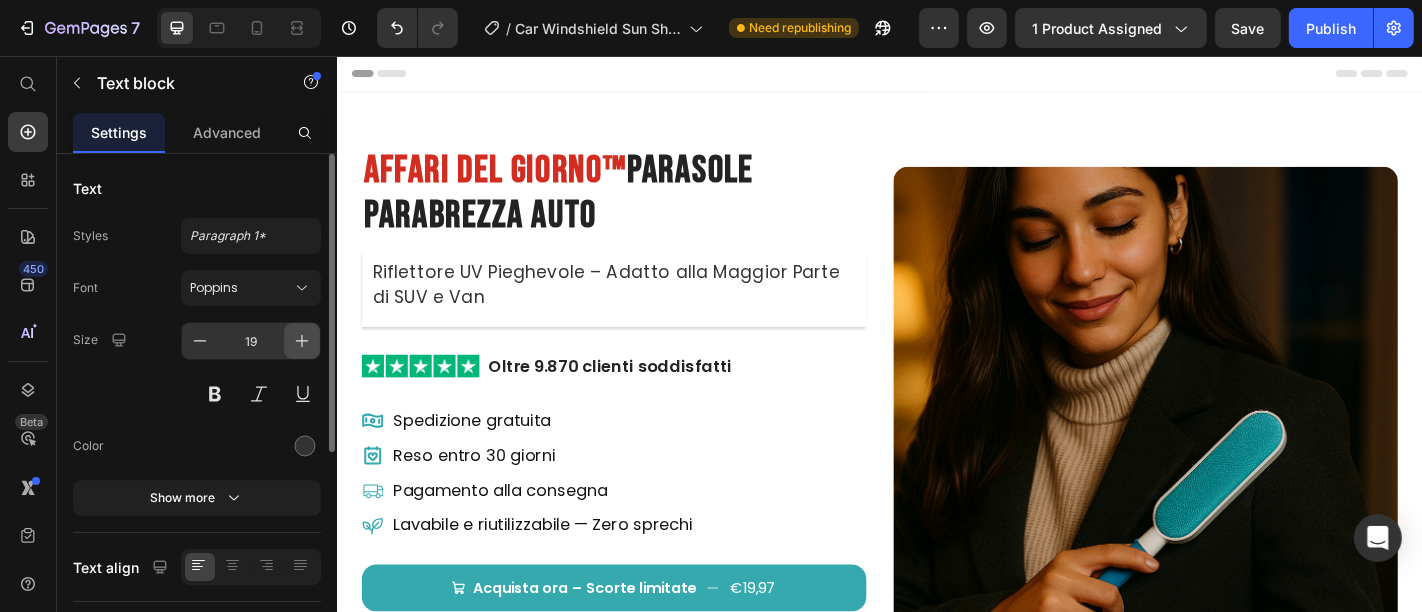 click 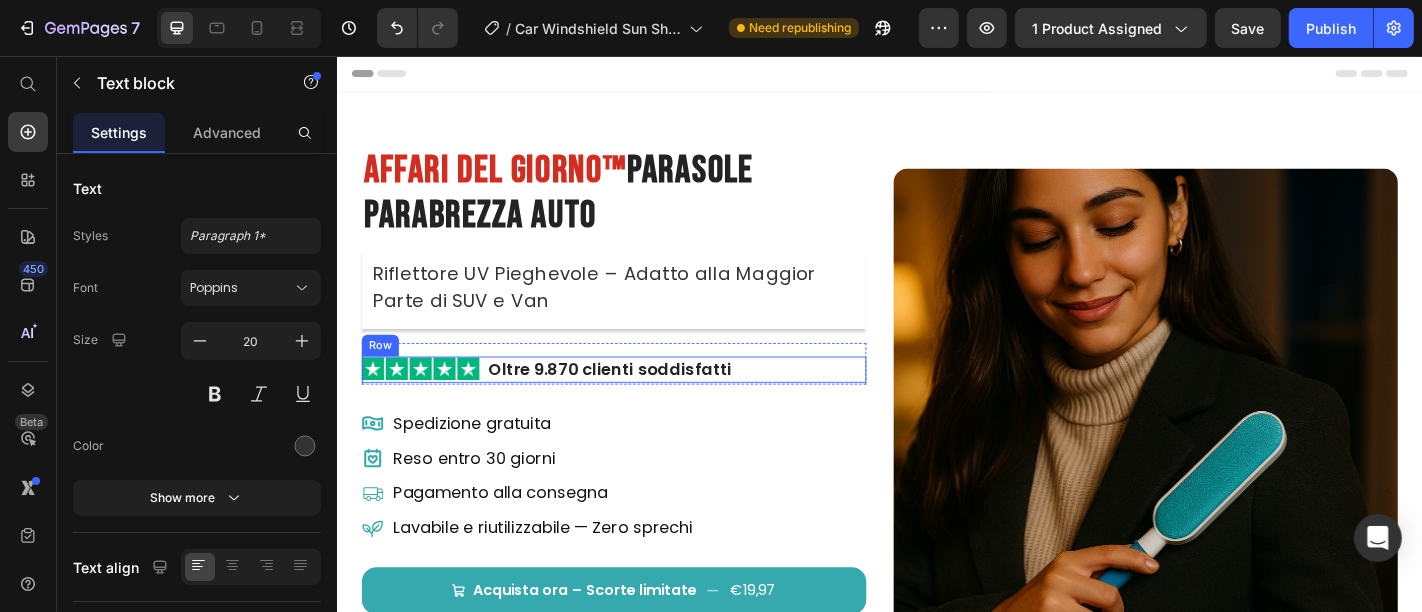 click on "Image Oltre 9.870 clienti soddisfatti Text Block Row" at bounding box center [642, 402] 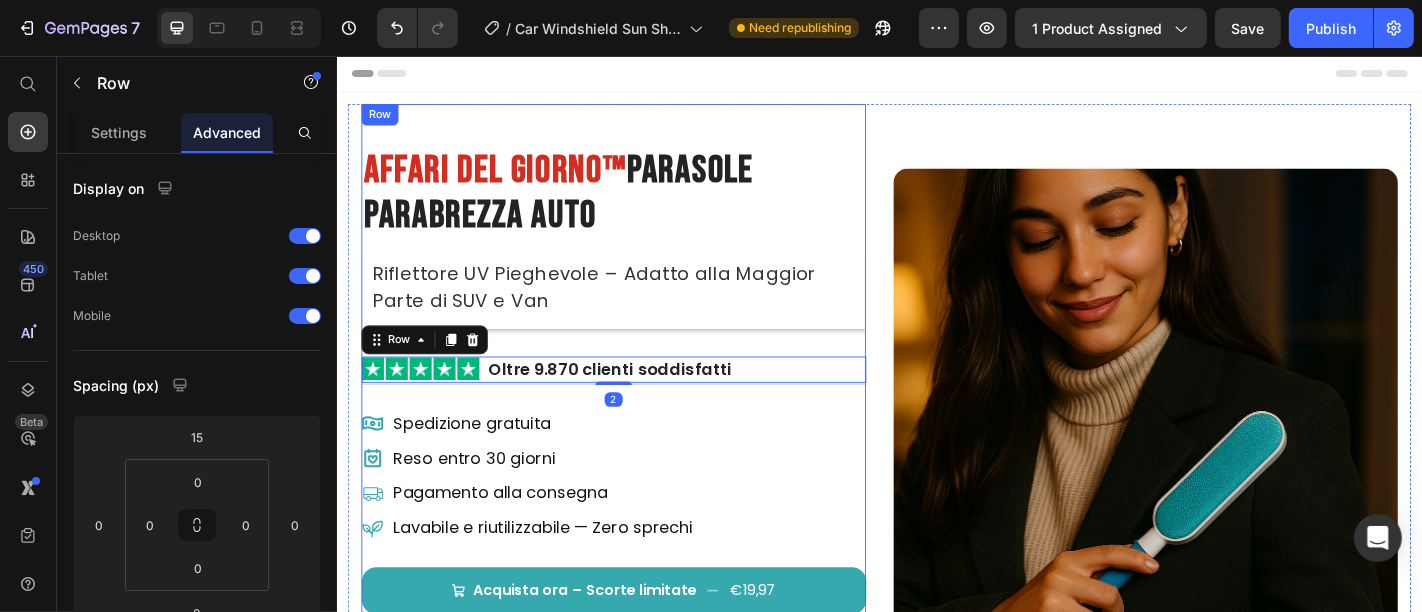 click on "⁠⁠⁠⁠⁠⁠⁠ Affari del Giorno™  Parasole Parabrezza Auto Heading Riflettore UV Pieghevole – Adatto alla Maggior Parte di SUV e Van Text block Image Oltre 9.870 clienti soddisfatti Text Block Row   2 Row
Spedizione gratuita Item List
Reso entro 30 giorni Item List
Pagamento alla consegna Item List
Lavabile e riutilizzabile — Zero sprechi Item List
Acquista ora – Scorte limitate
€19,97 Add to Cart Releasit COD Form & Upsells Releasit COD Form & Upsells Image Image Image Image Image Carousel Product Row" at bounding box center [642, 459] 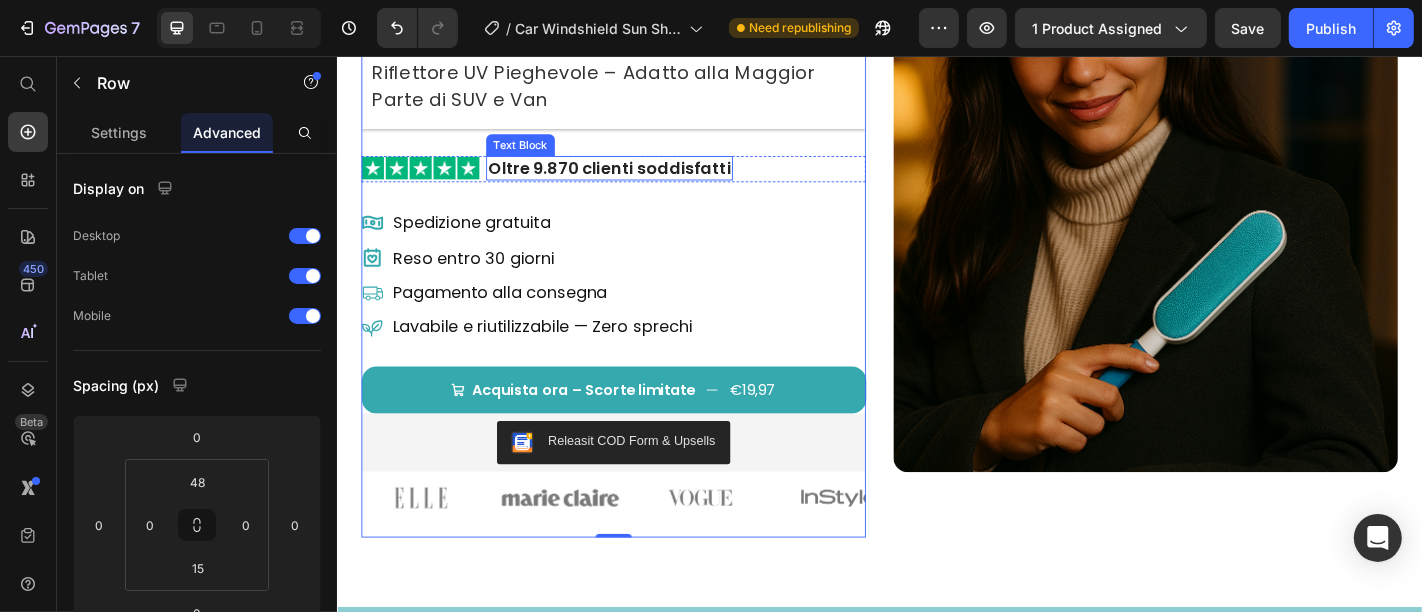 scroll, scrollTop: 111, scrollLeft: 0, axis: vertical 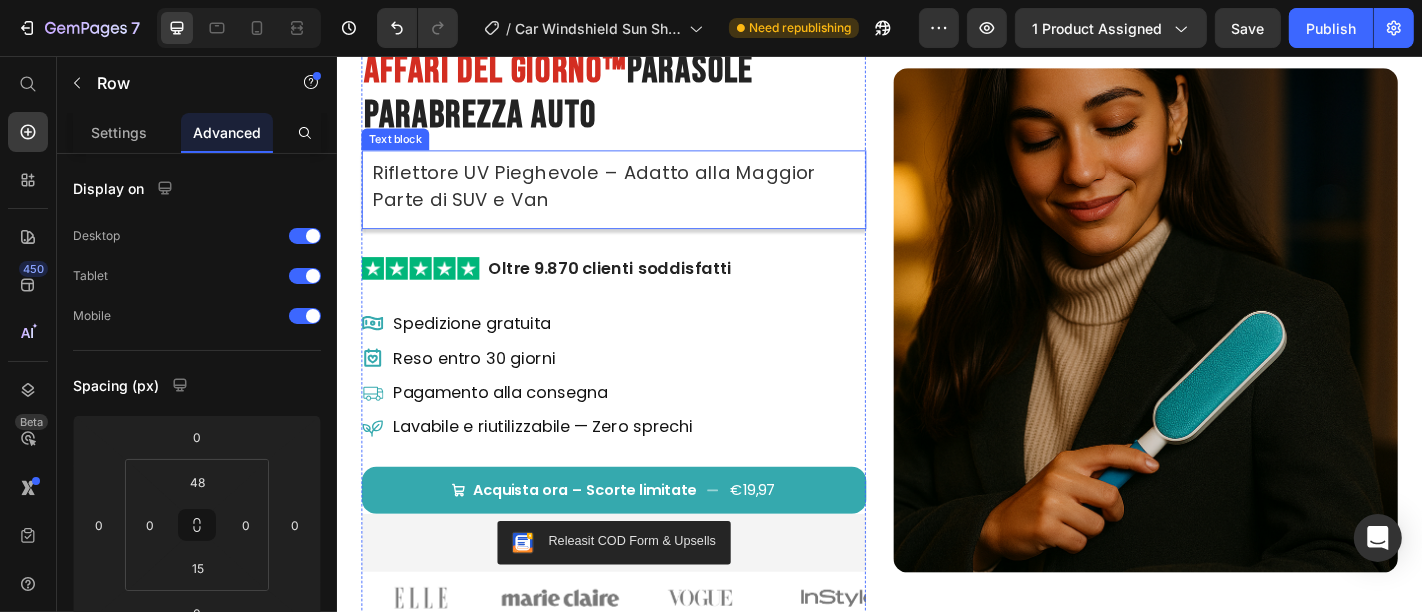 click on "Riflettore UV Pieghevole – Adatto alla Maggior Parte di SUV e Van" at bounding box center [642, 200] 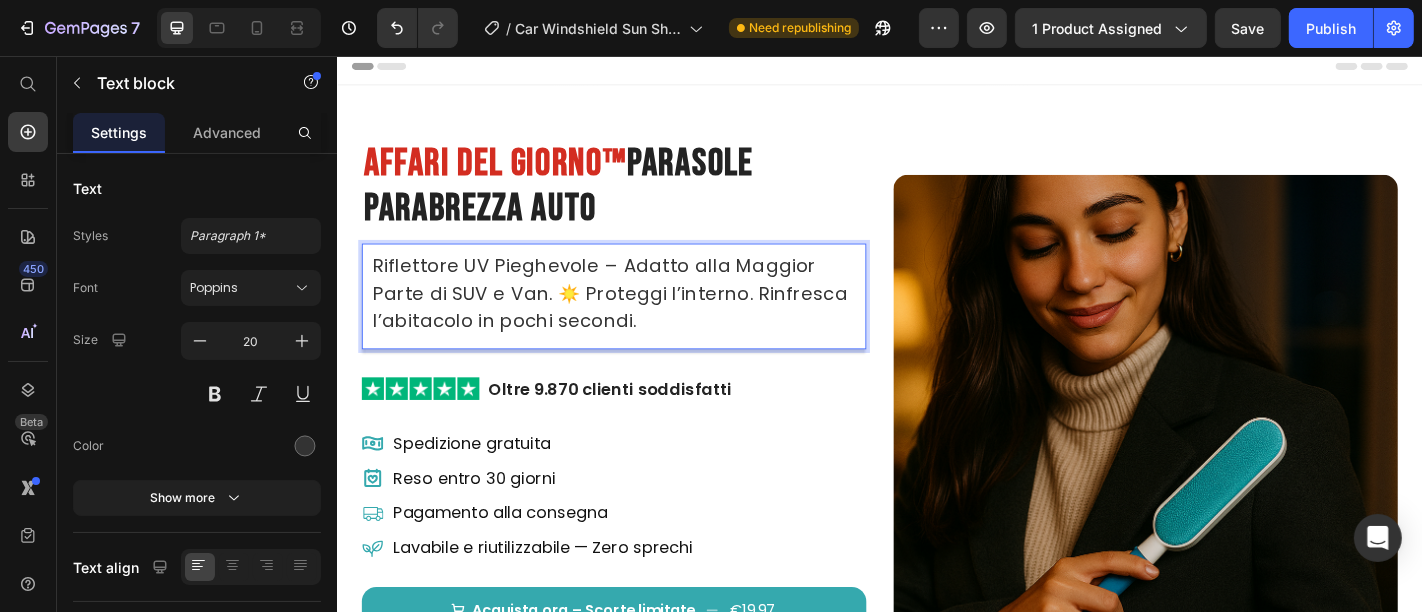 scroll, scrollTop: 0, scrollLeft: 0, axis: both 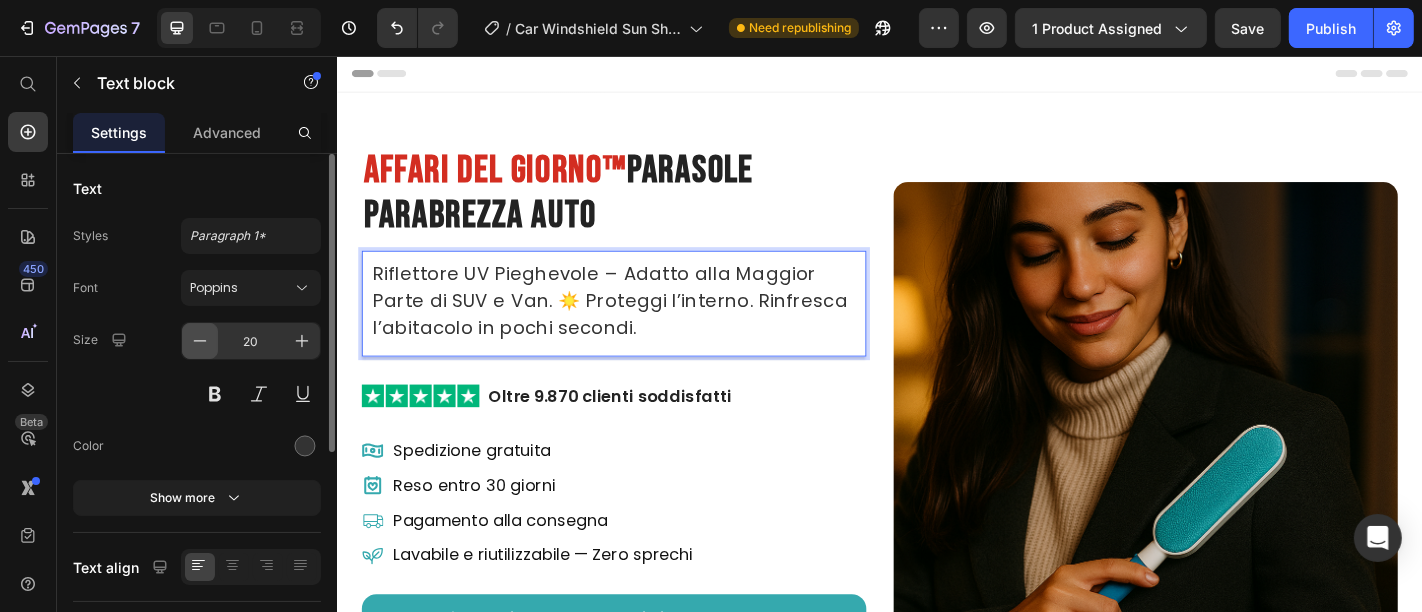 click at bounding box center (200, 341) 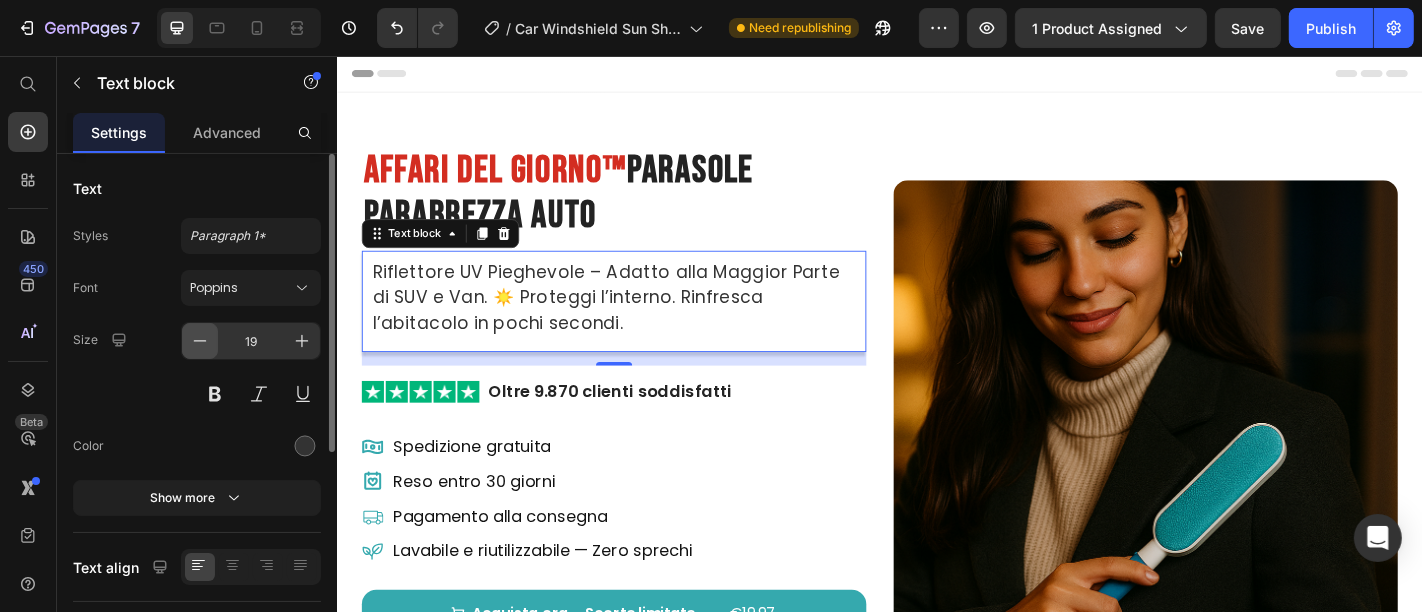 click at bounding box center (200, 341) 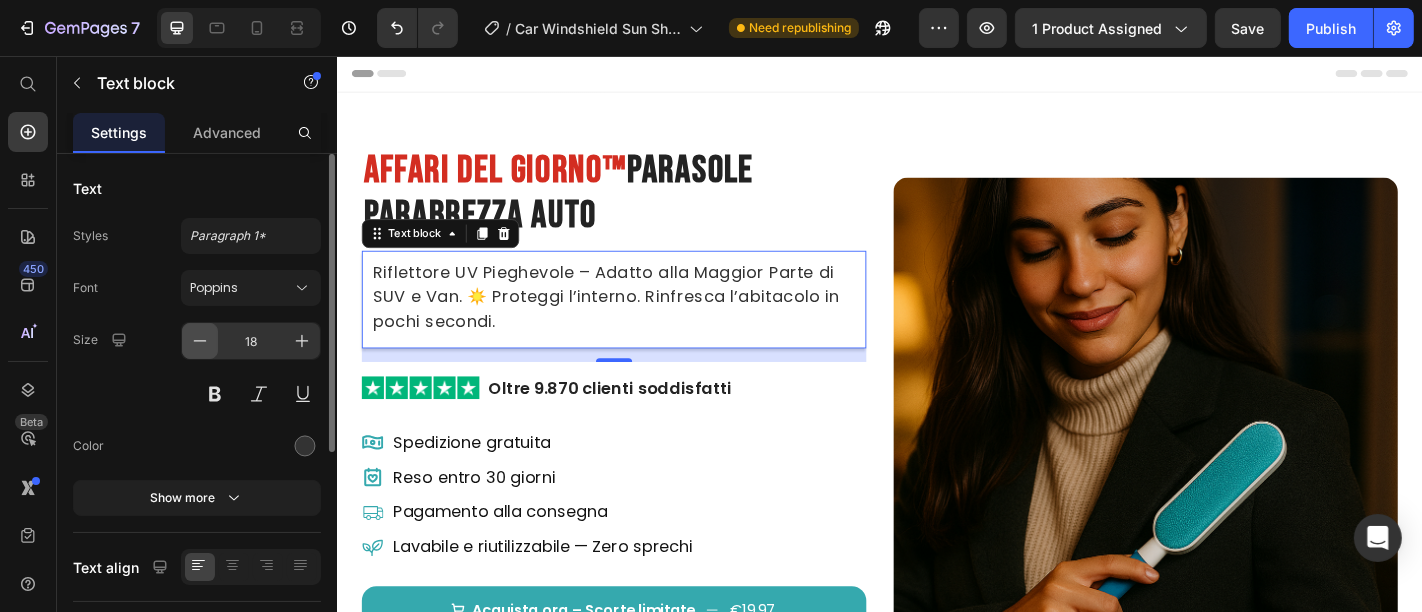 click at bounding box center [200, 341] 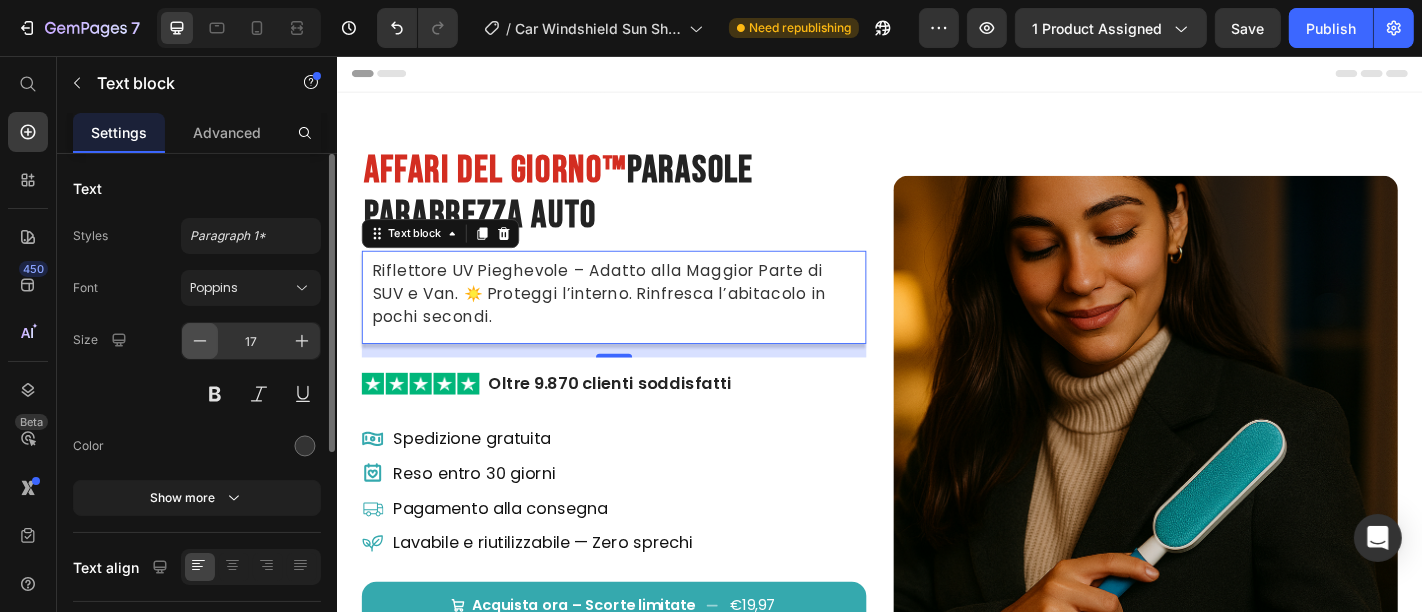click at bounding box center (200, 341) 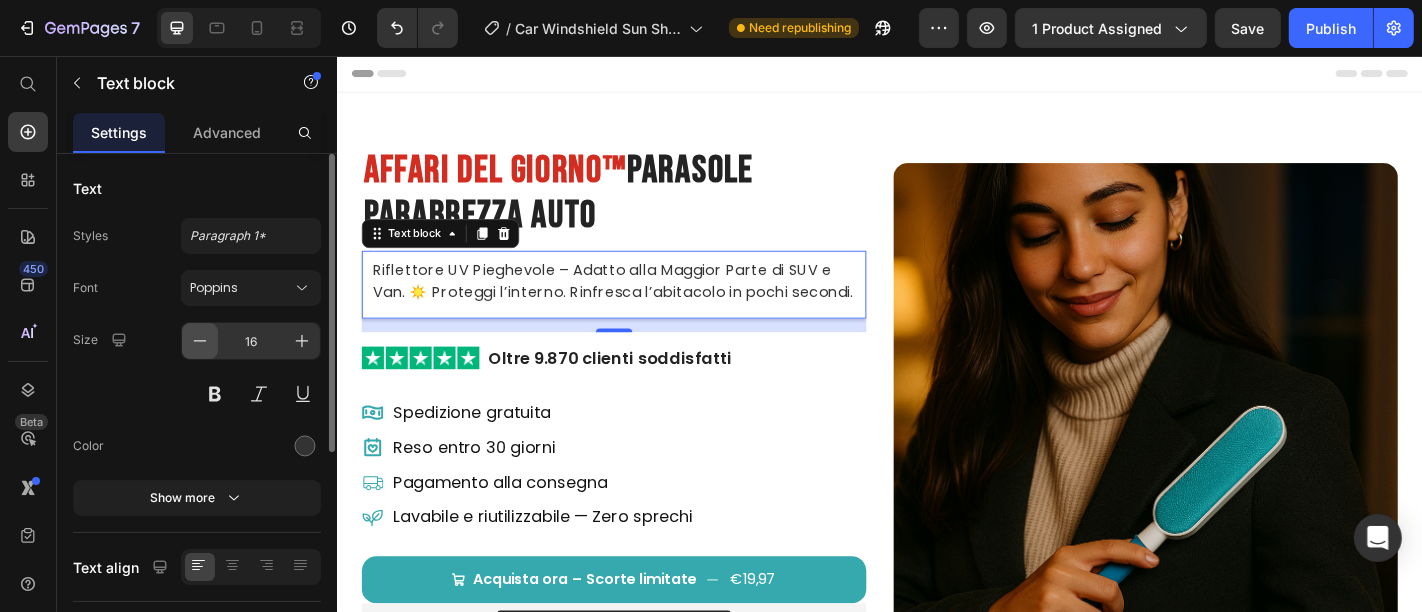 click at bounding box center [200, 341] 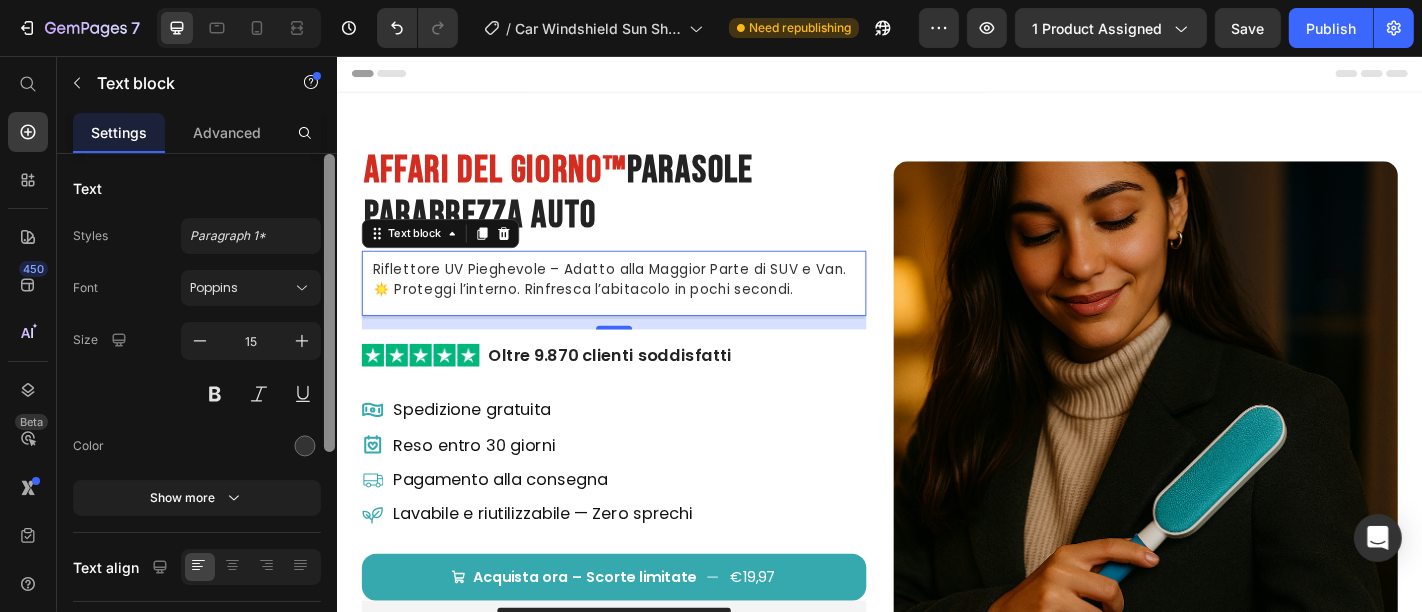 click at bounding box center [329, 303] 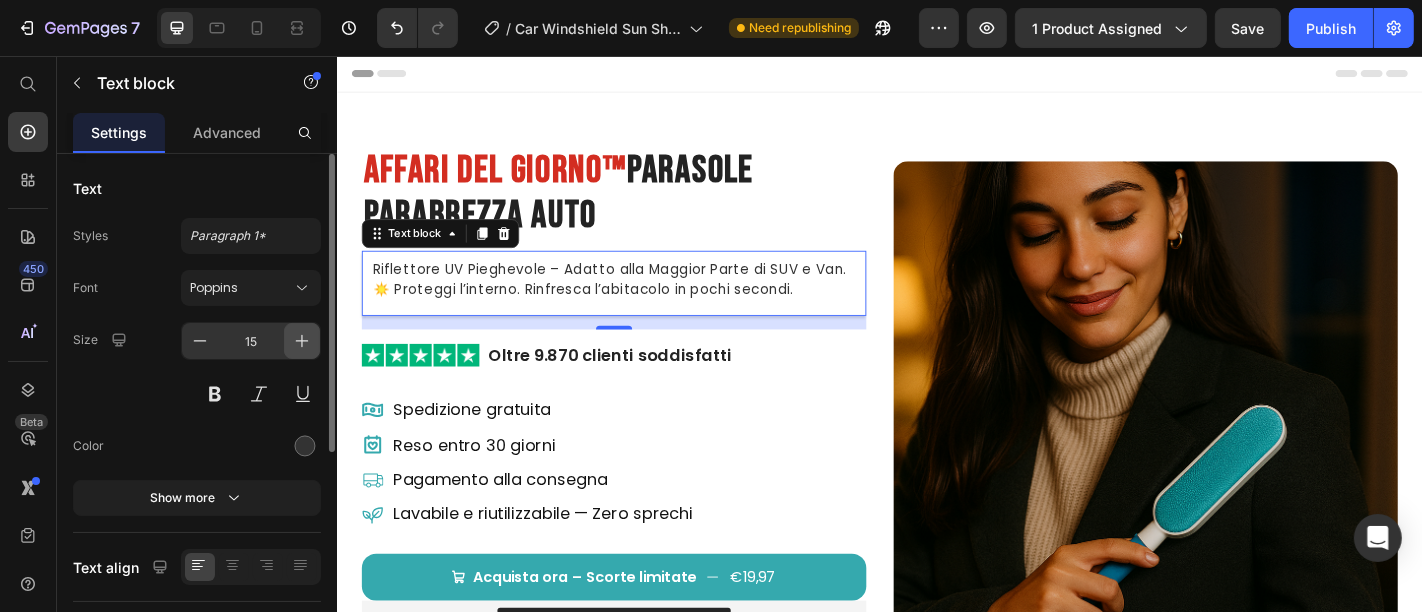 click at bounding box center [302, 341] 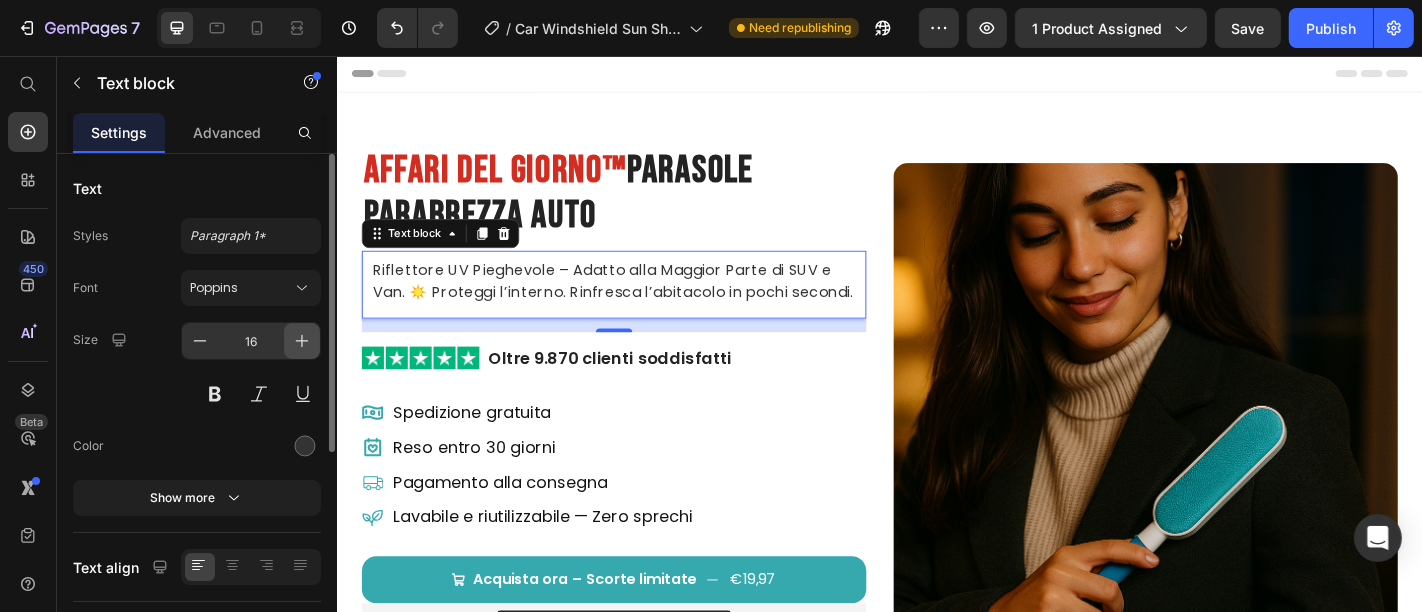 click at bounding box center (302, 341) 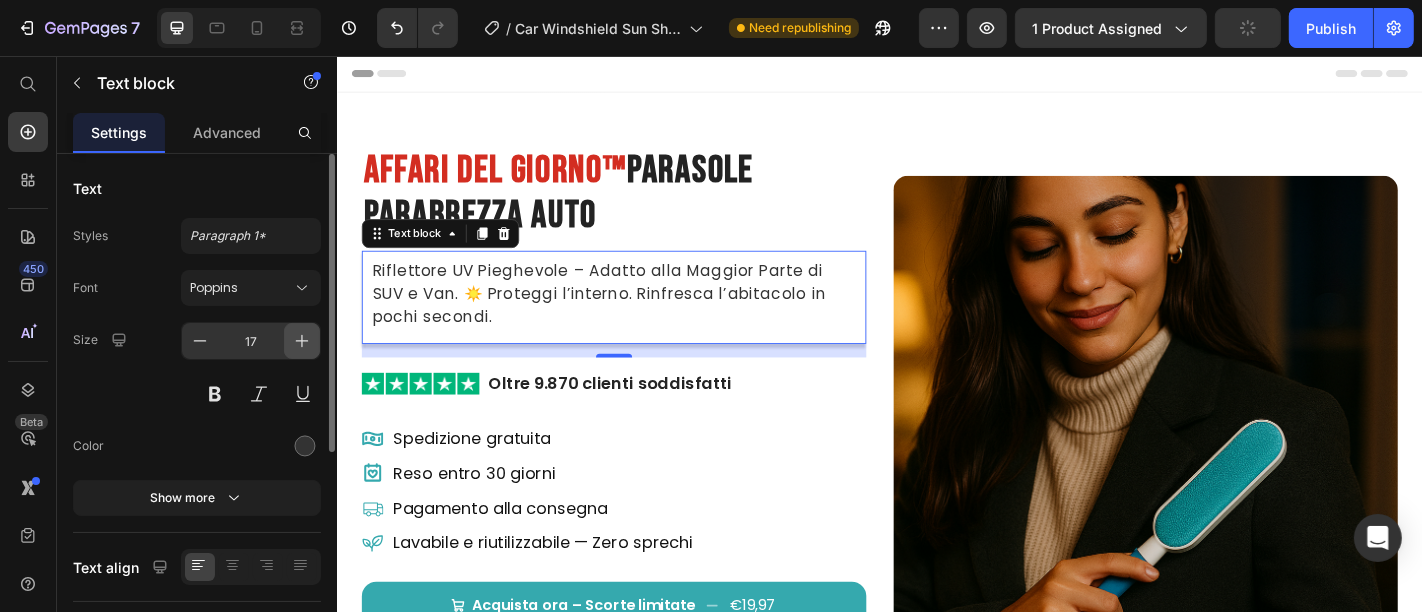 click at bounding box center (302, 341) 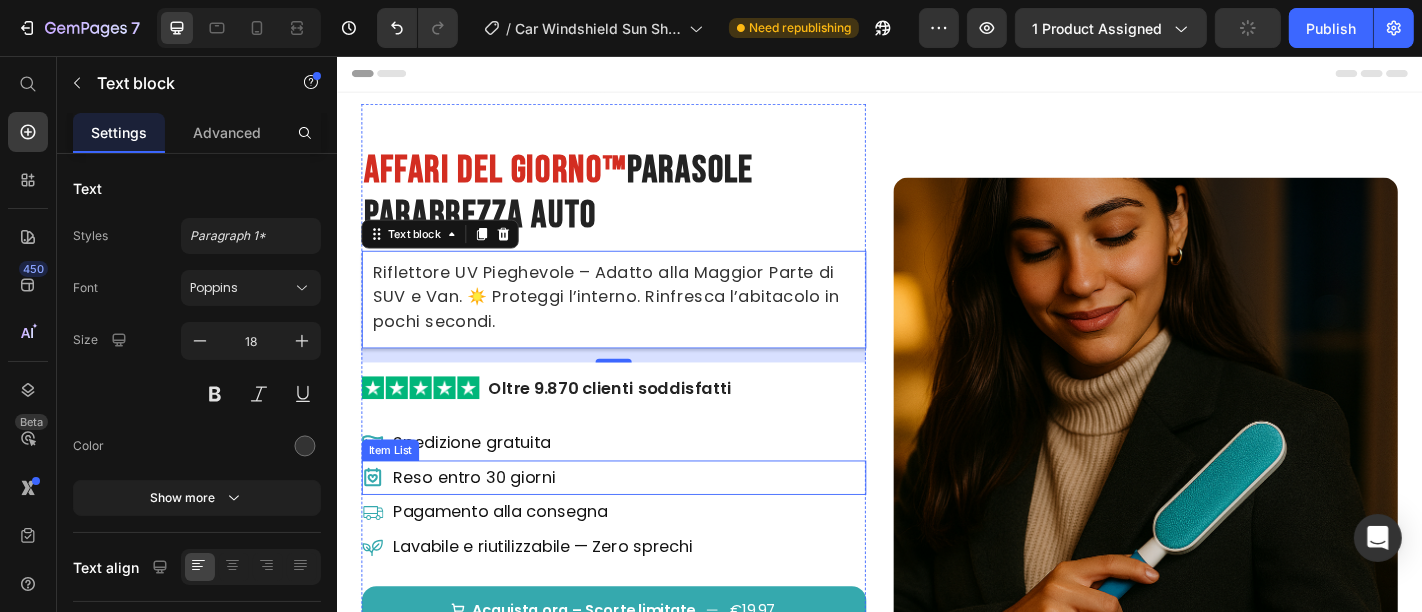 click on "Reso entro 30 giorni" at bounding box center [642, 522] 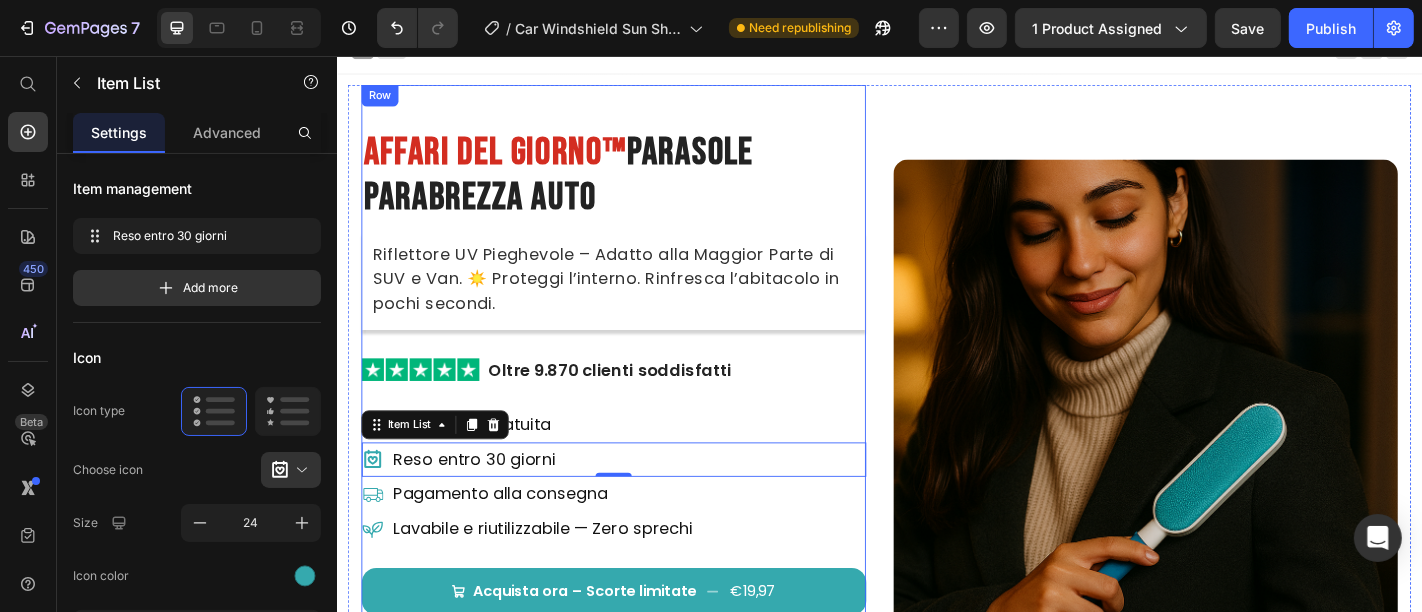 scroll, scrollTop: 0, scrollLeft: 0, axis: both 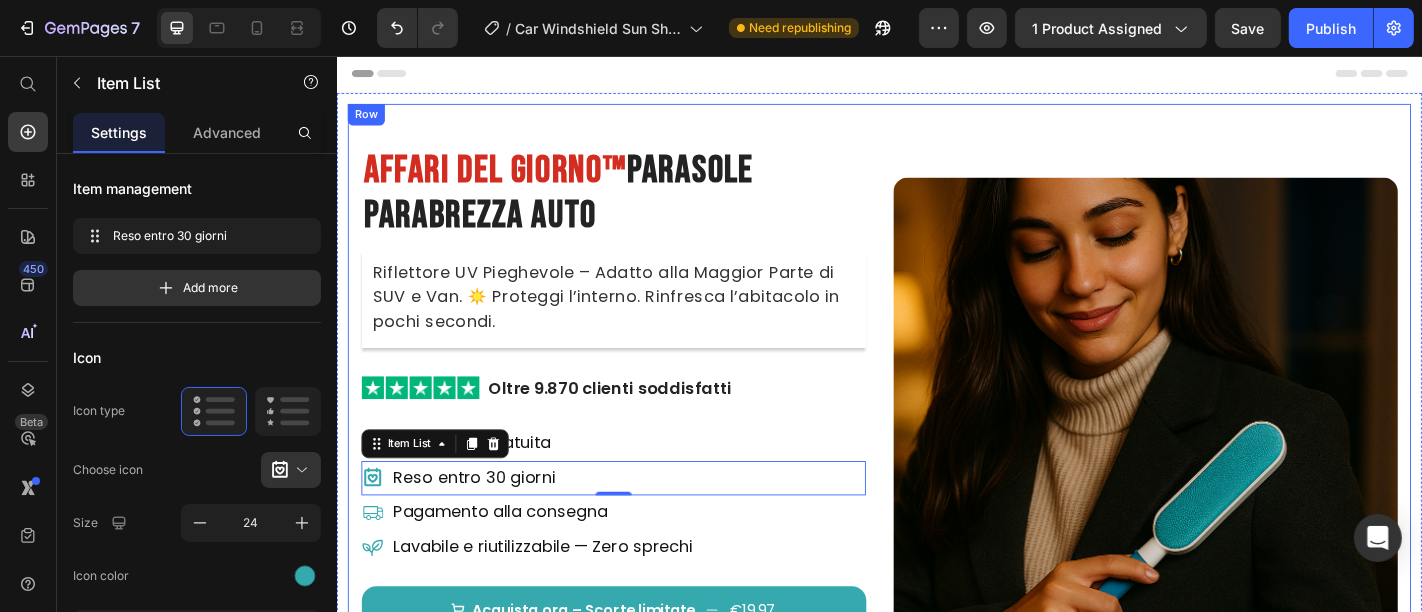 click on "⁠⁠⁠⁠⁠⁠⁠ Affari del Giorno™  Parasole Parabrezza Auto Heading Riflettore UV Pieghevole – Adatto alla Maggior Parte di SUV e Van. ☀️ Proteggi l’interno. Rinfresca l’abitacolo in pochi secondi. Text block Image Oltre 9.870 clienti soddisfatti Text Block Row Row
Spedizione gratuita Item List
Reso entro 30 giorni Item List   0
Pagamento alla consegna Item List
Lavabile e riutilizzabile — Zero sprechi Item List
Acquista ora – Scorte limitate
€19,97 Add to Cart Releasit COD Form & Upsells Releasit COD Form & Upsells Image Image Image Image Image Carousel Product Row Image Row" at bounding box center [936, 477] 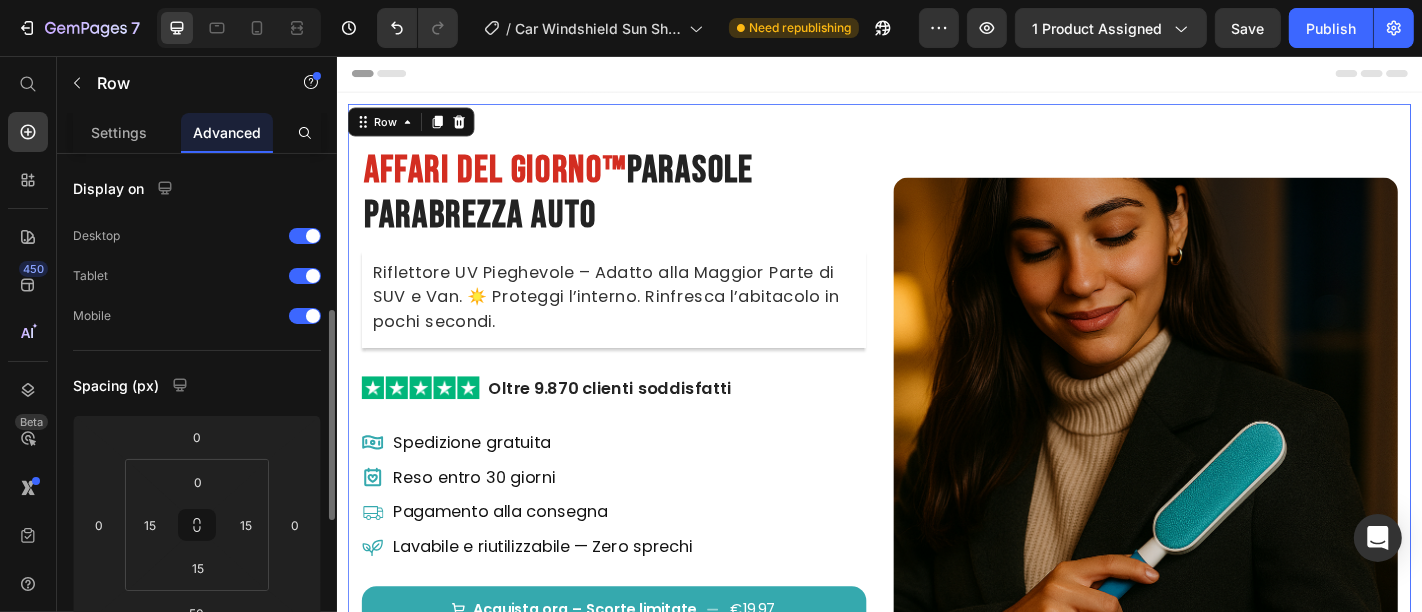 scroll, scrollTop: 111, scrollLeft: 0, axis: vertical 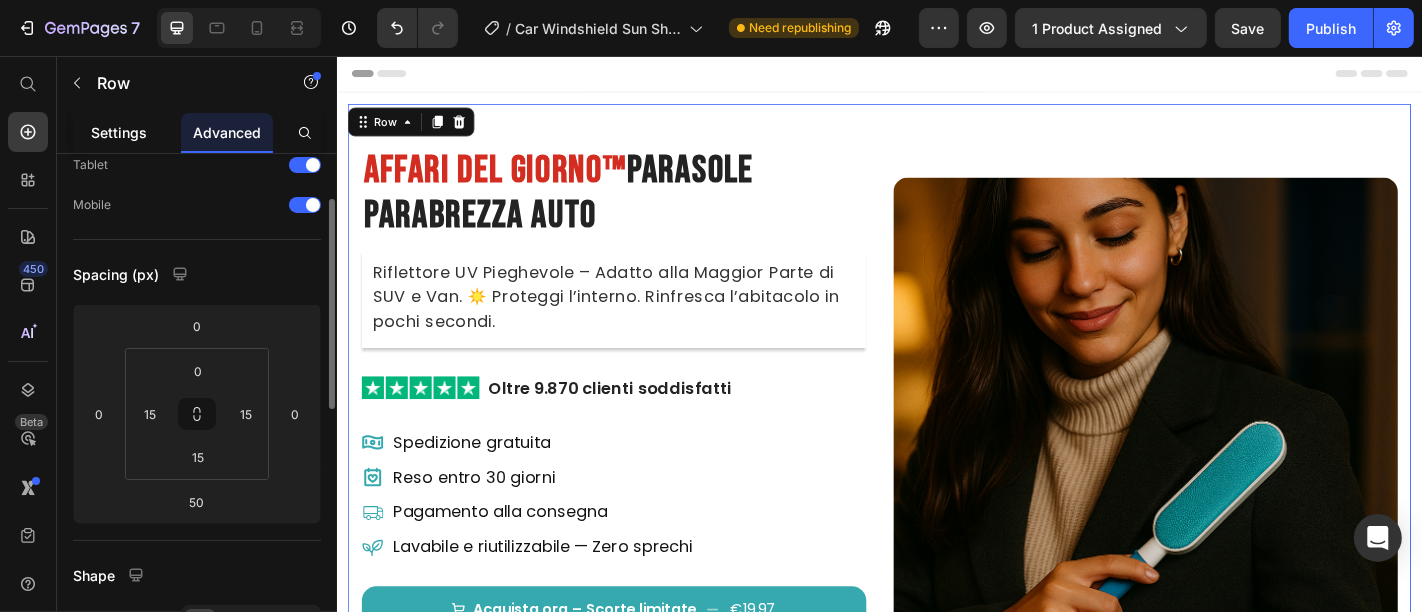 click on "Settings" at bounding box center (119, 132) 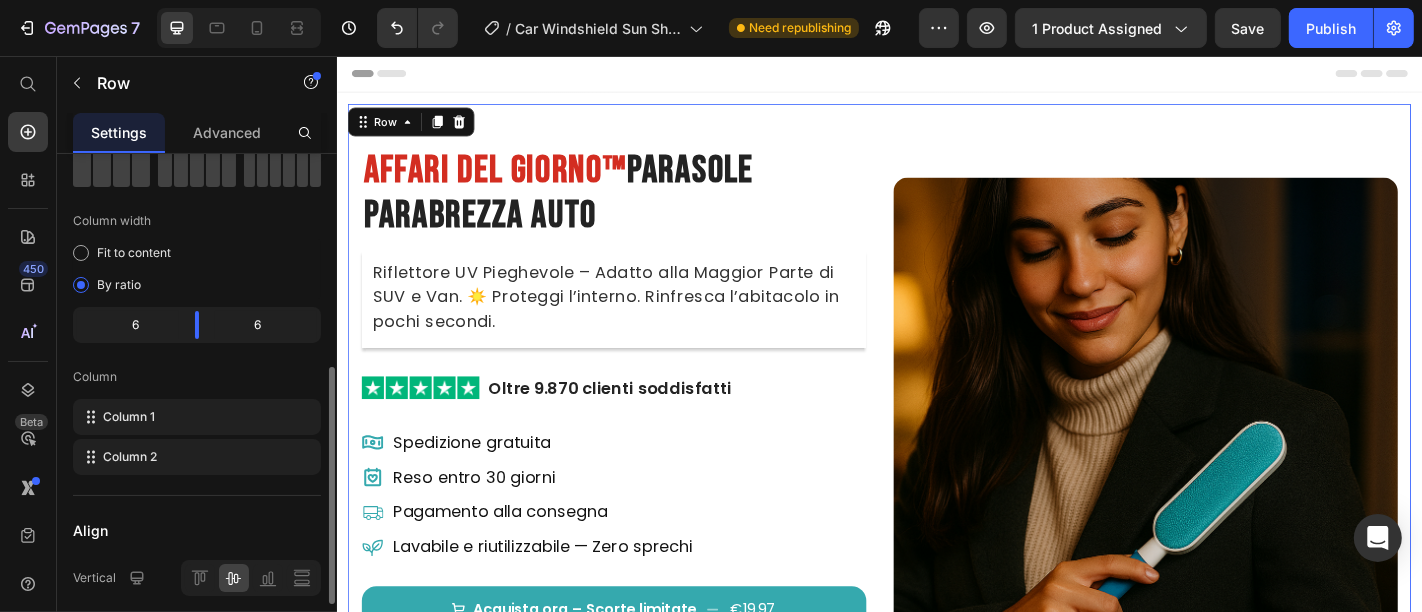 scroll, scrollTop: 222, scrollLeft: 0, axis: vertical 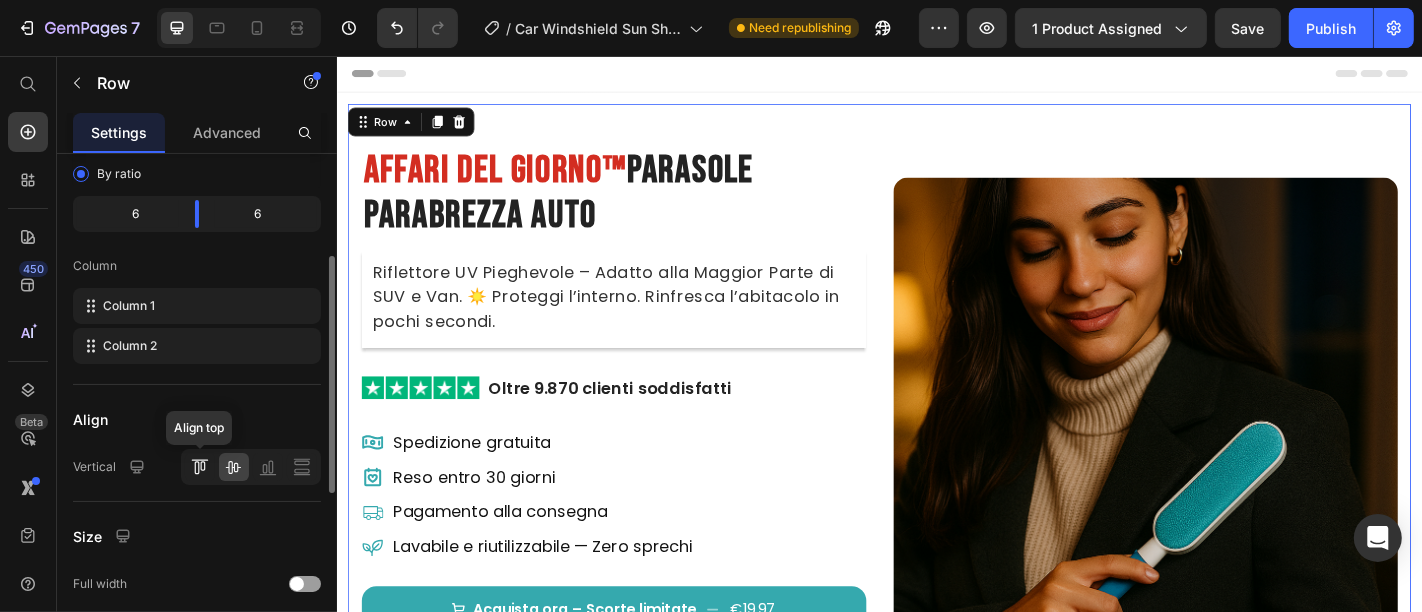 click 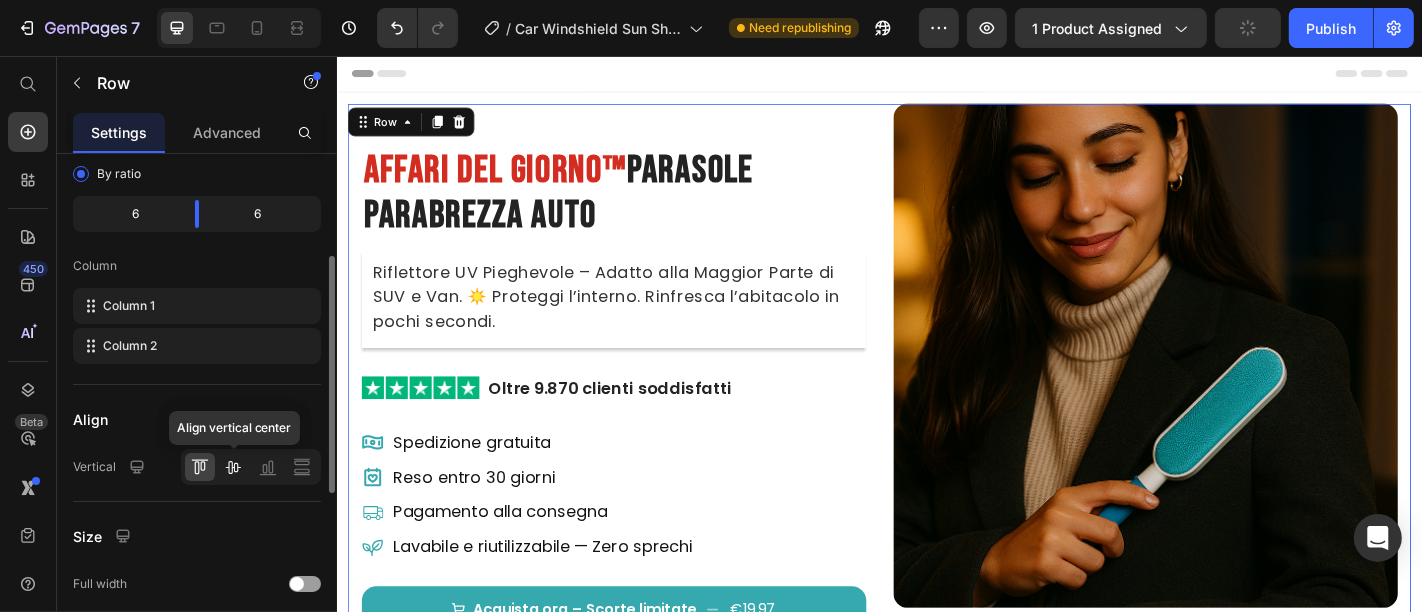 click 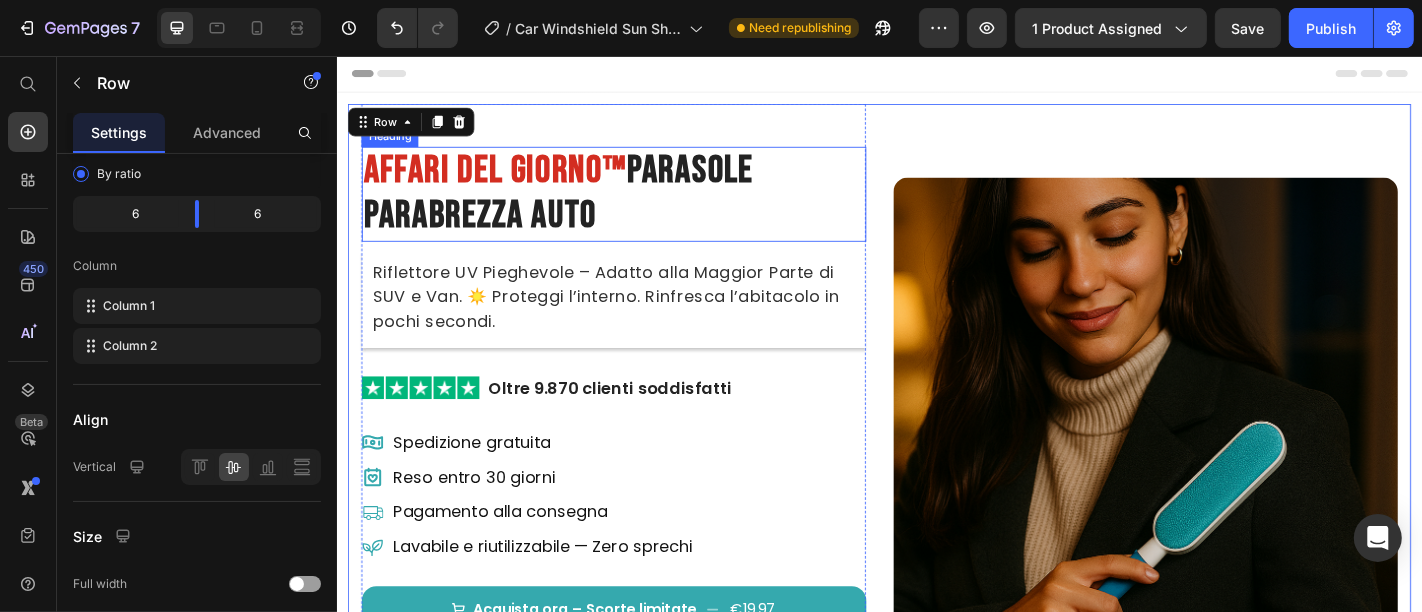 click on "Parasole Parabrezza Auto" at bounding box center [580, 207] 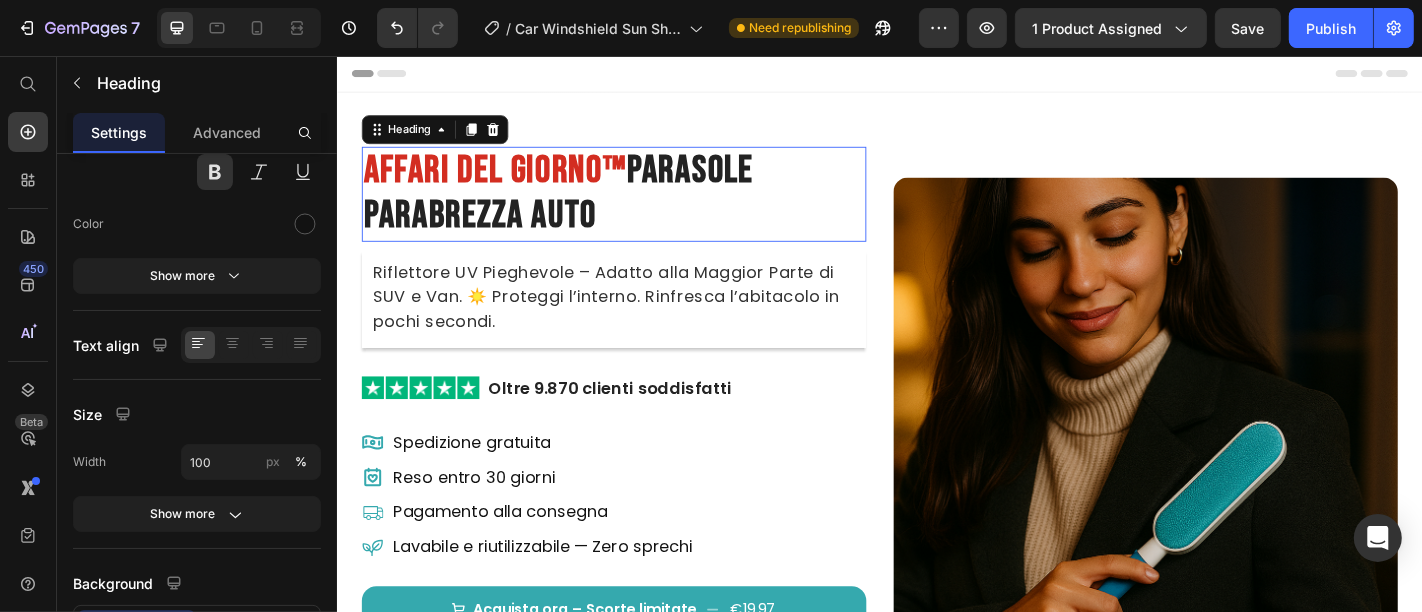 scroll, scrollTop: 0, scrollLeft: 0, axis: both 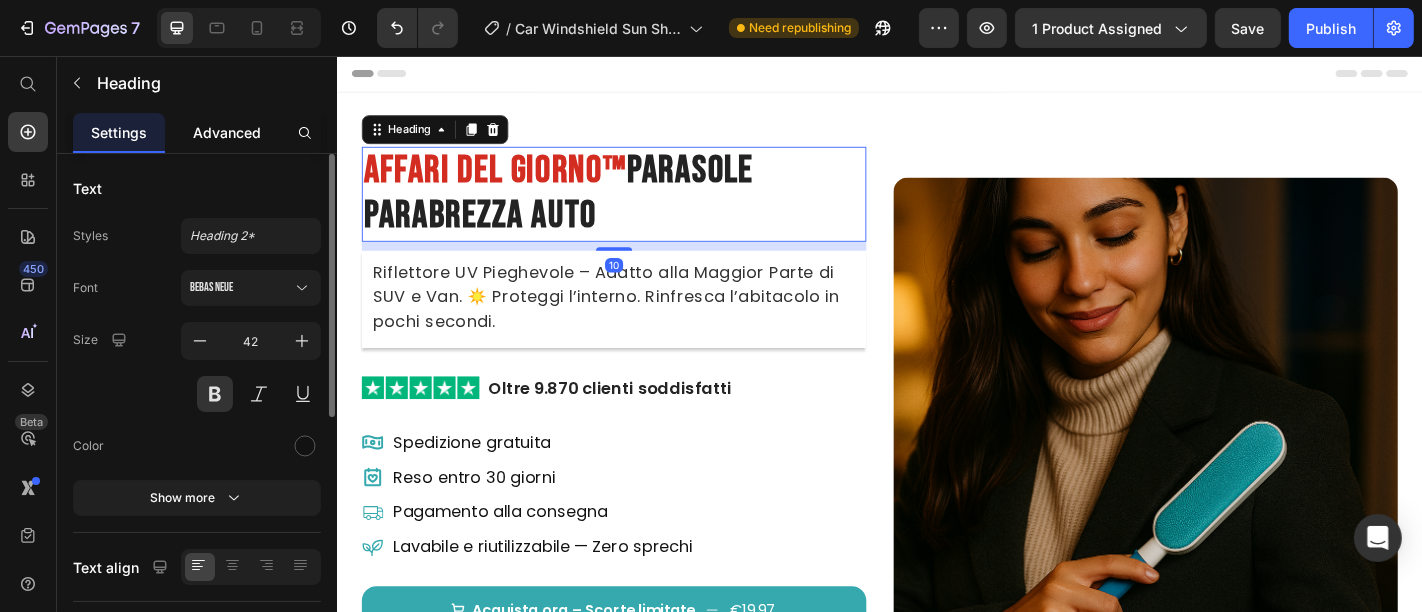 click on "Advanced" at bounding box center (227, 132) 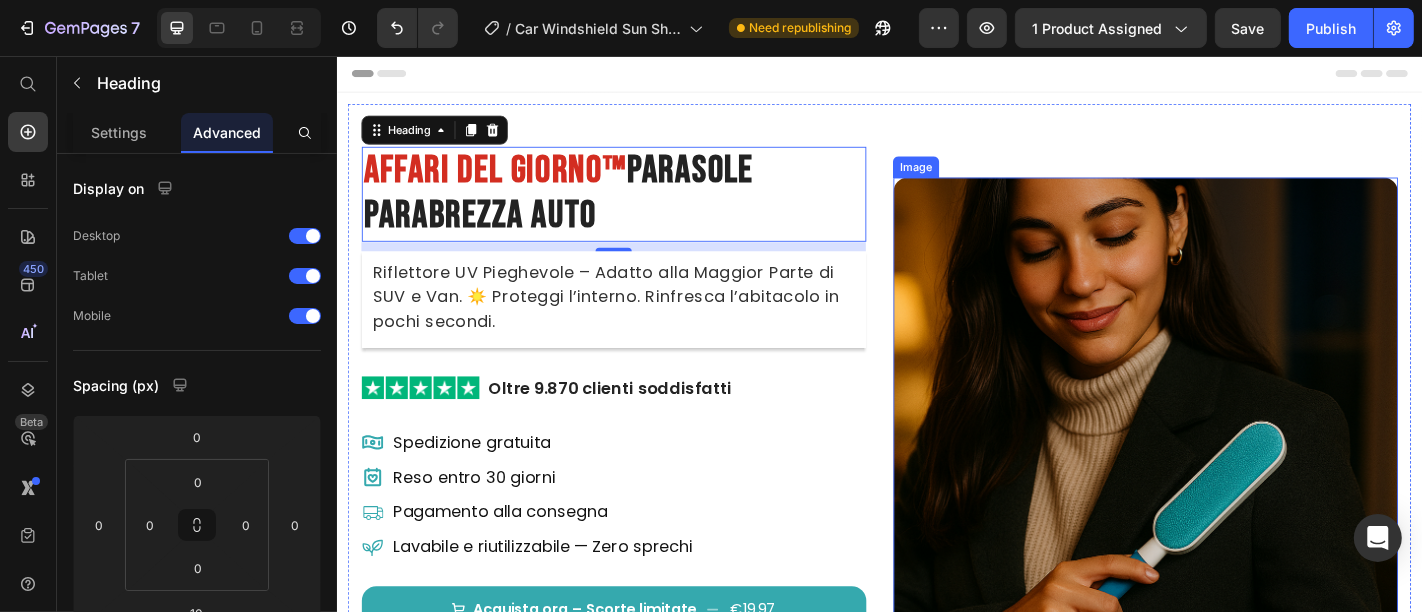 click at bounding box center [1230, 469] 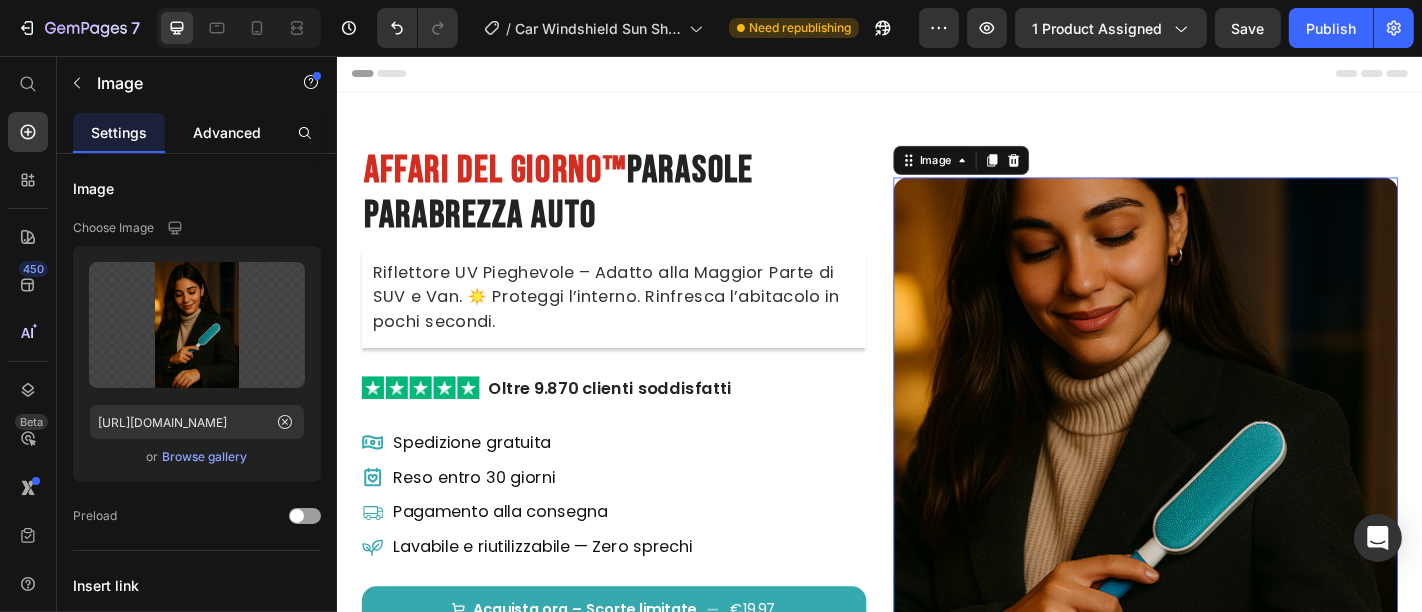 click on "Advanced" 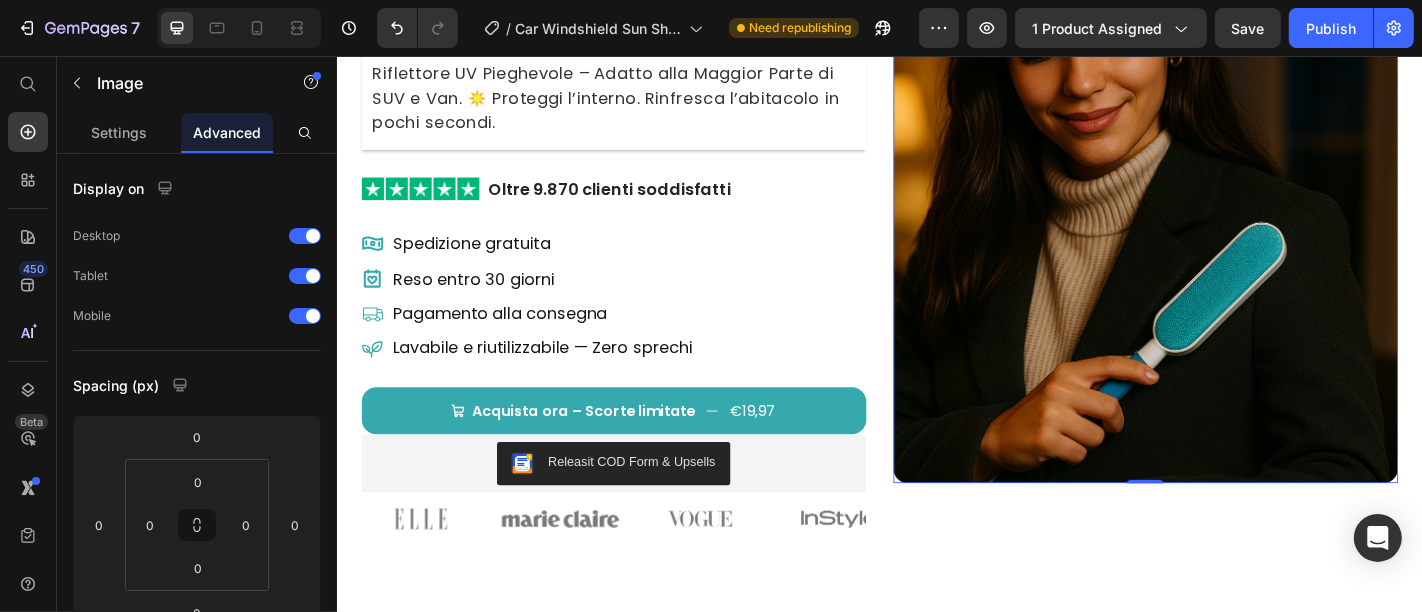 scroll, scrollTop: 222, scrollLeft: 0, axis: vertical 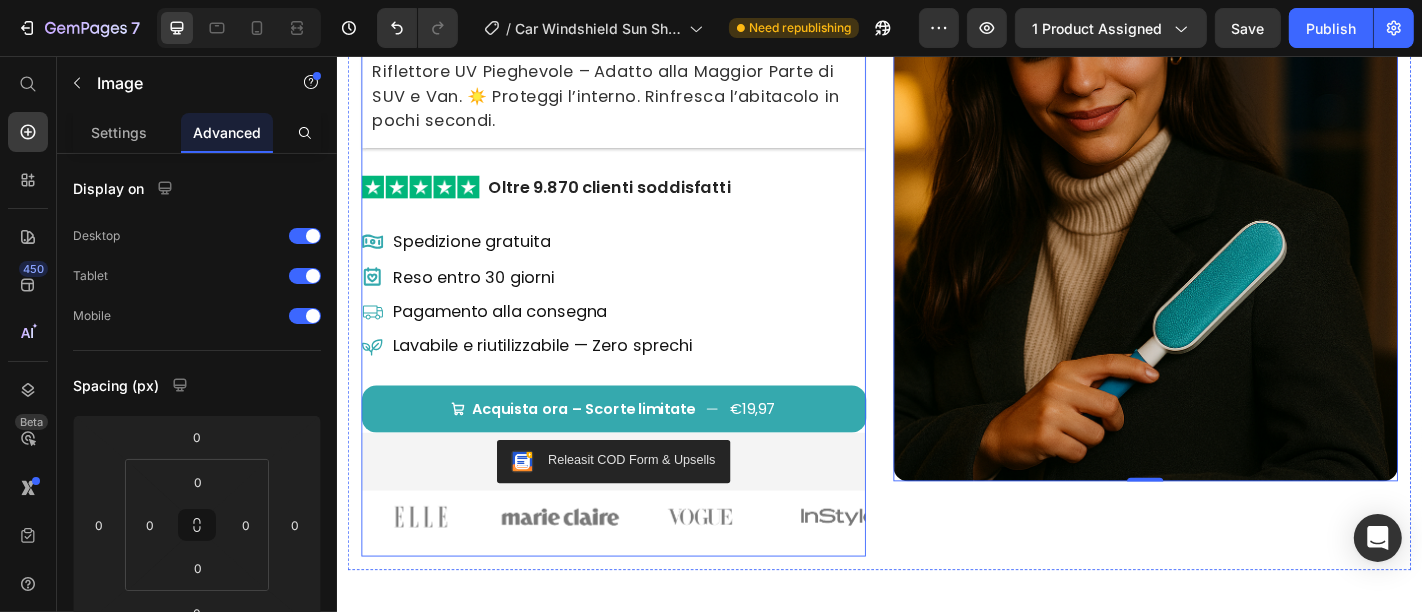 click on "⁠⁠⁠⁠⁠⁠⁠ Affari del Giorno™  Parasole Parabrezza Auto Heading Riflettore UV Pieghevole – Adatto alla Maggior Parte di SUV e Van. ☀️ Proteggi l’interno. Rinfresca l’abitacolo in pochi secondi. Text block Image Oltre 9.870 clienti soddisfatti Text Block Row Row
Spedizione gratuita Item List
Reso entro 30 giorni Item List
Pagamento alla consegna Item List
Lavabile e riutilizzabile — Zero sprechi Item List
Acquista ora – Scorte limitate
€19,97 Add to Cart Releasit COD Form & Upsells Releasit COD Form & Upsells Image Image Image Image Image Carousel Product" at bounding box center [642, 264] 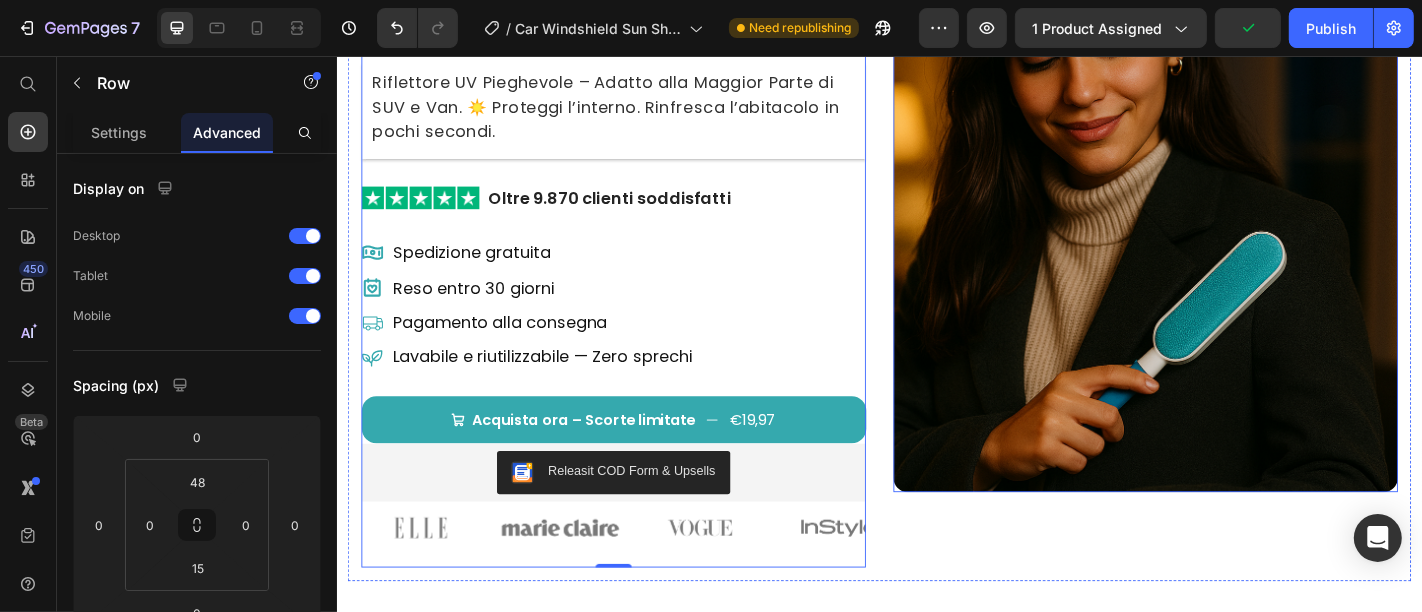 scroll, scrollTop: 222, scrollLeft: 0, axis: vertical 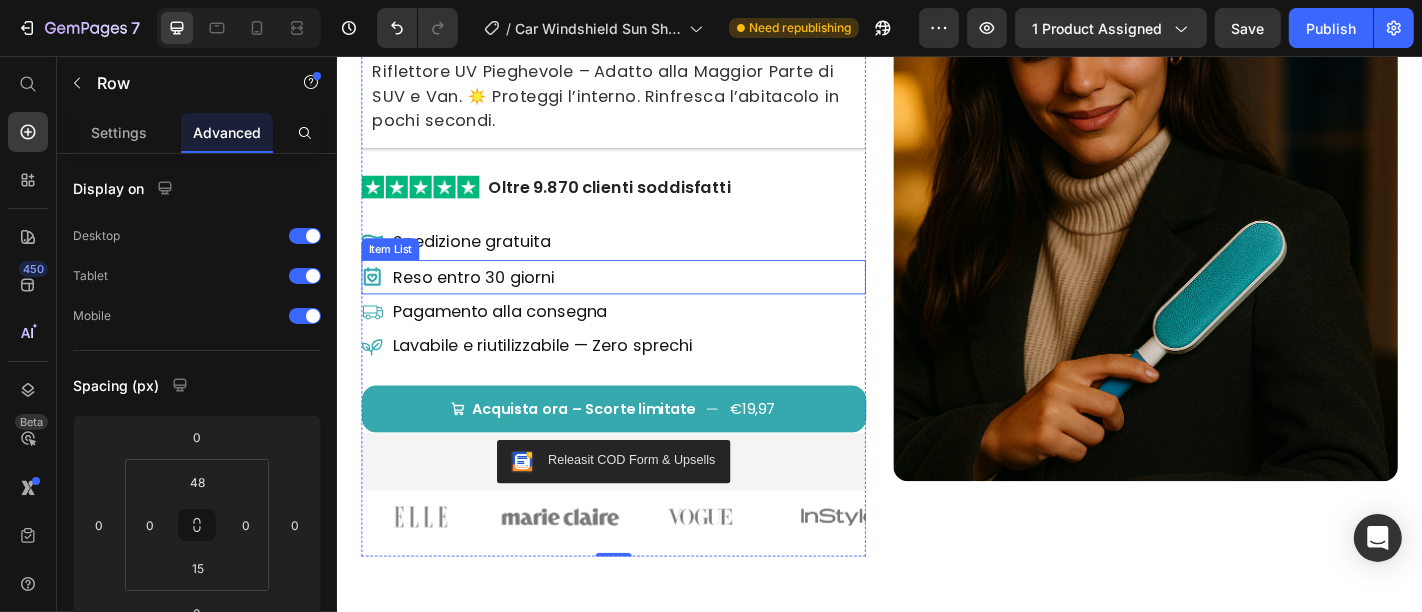 click on "Reso entro 30 giorni" at bounding box center (642, 300) 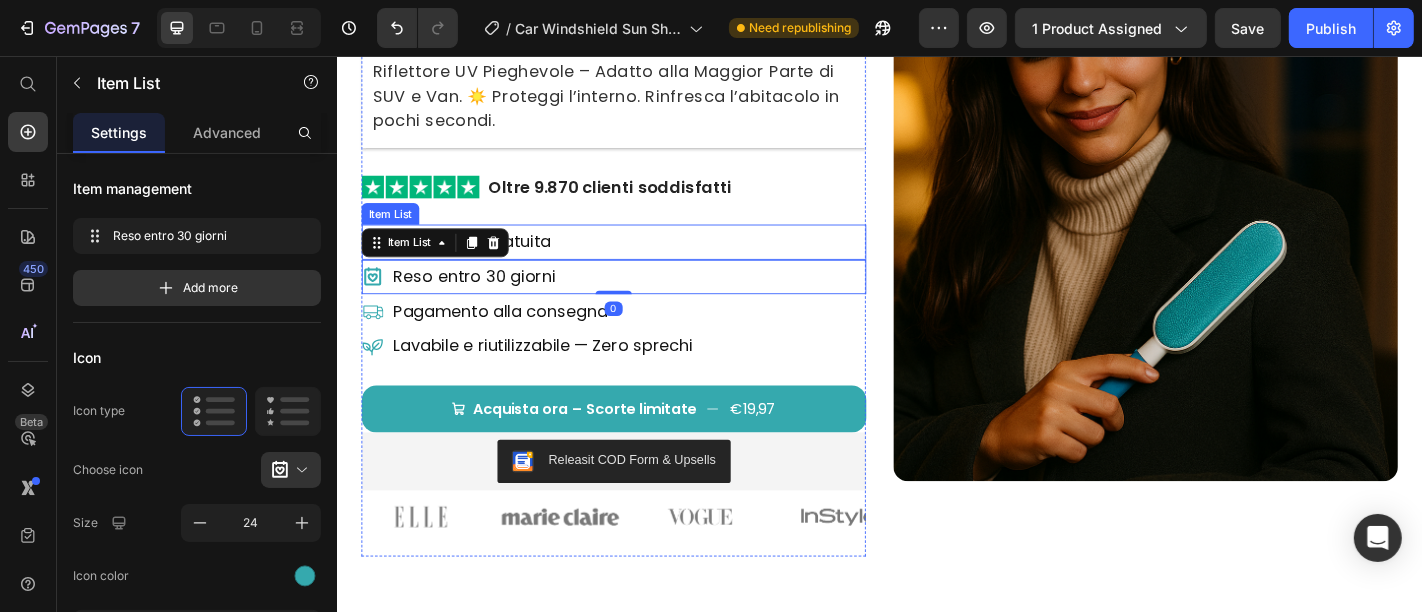 click on "Spedizione gratuita" at bounding box center [642, 261] 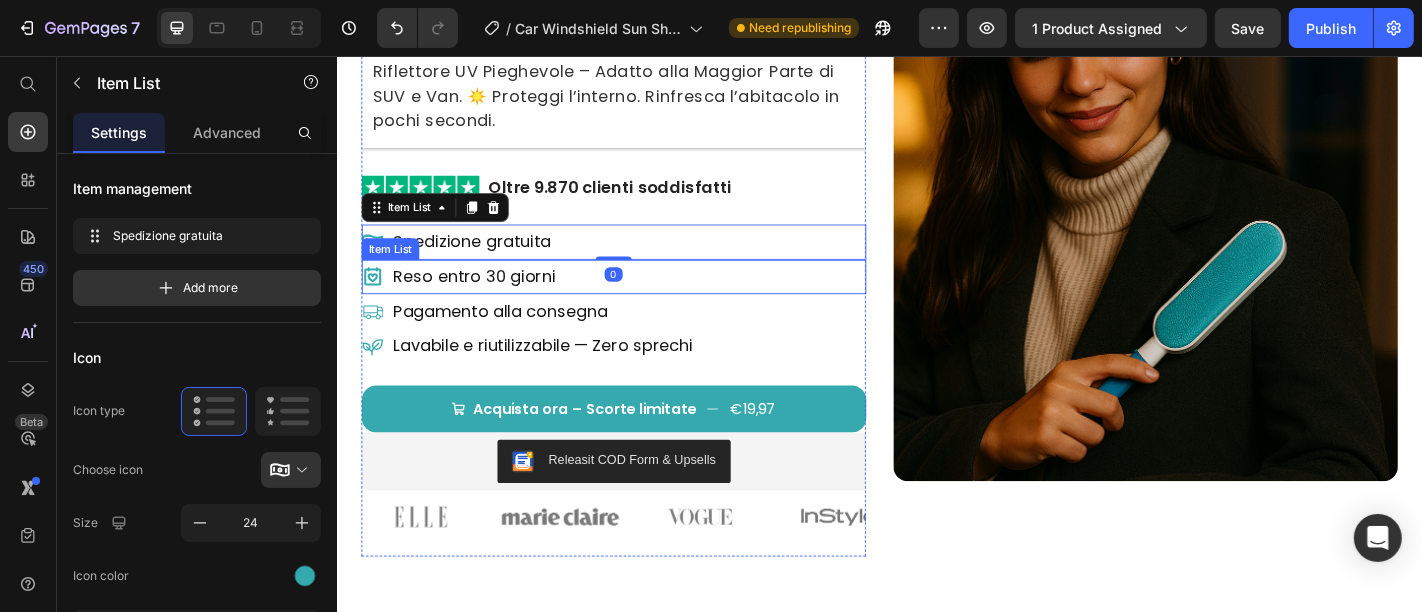 click on "Reso entro 30 giorni" at bounding box center [642, 300] 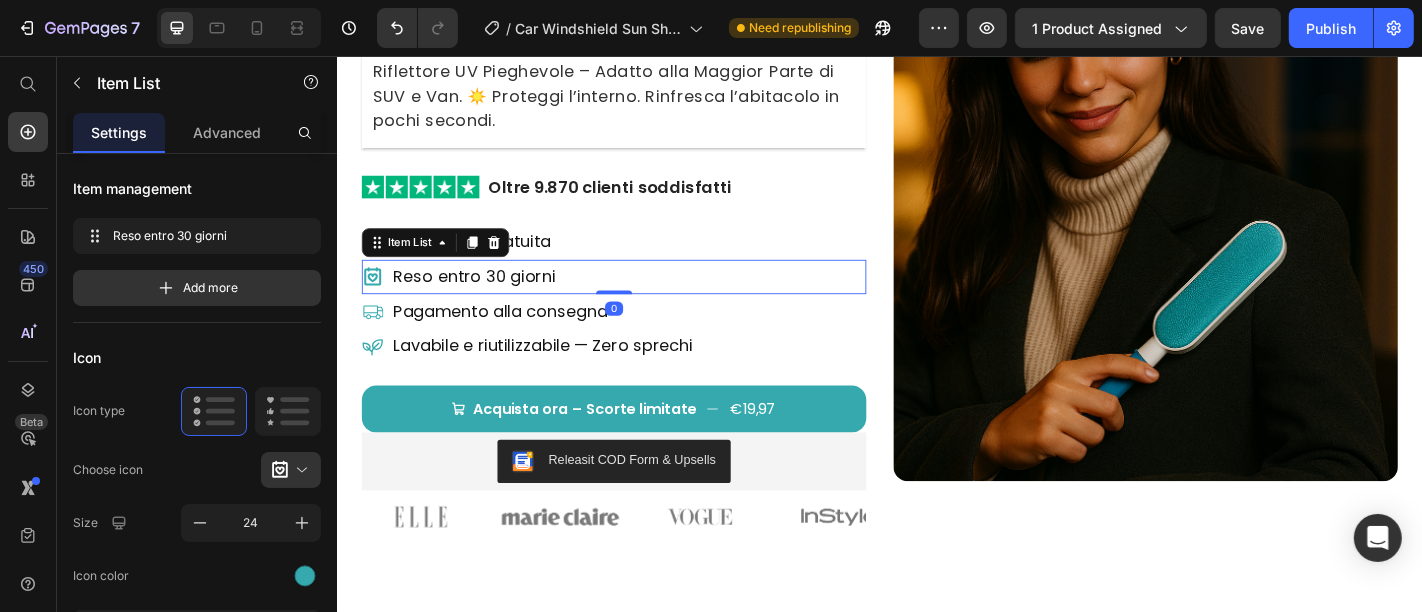 click 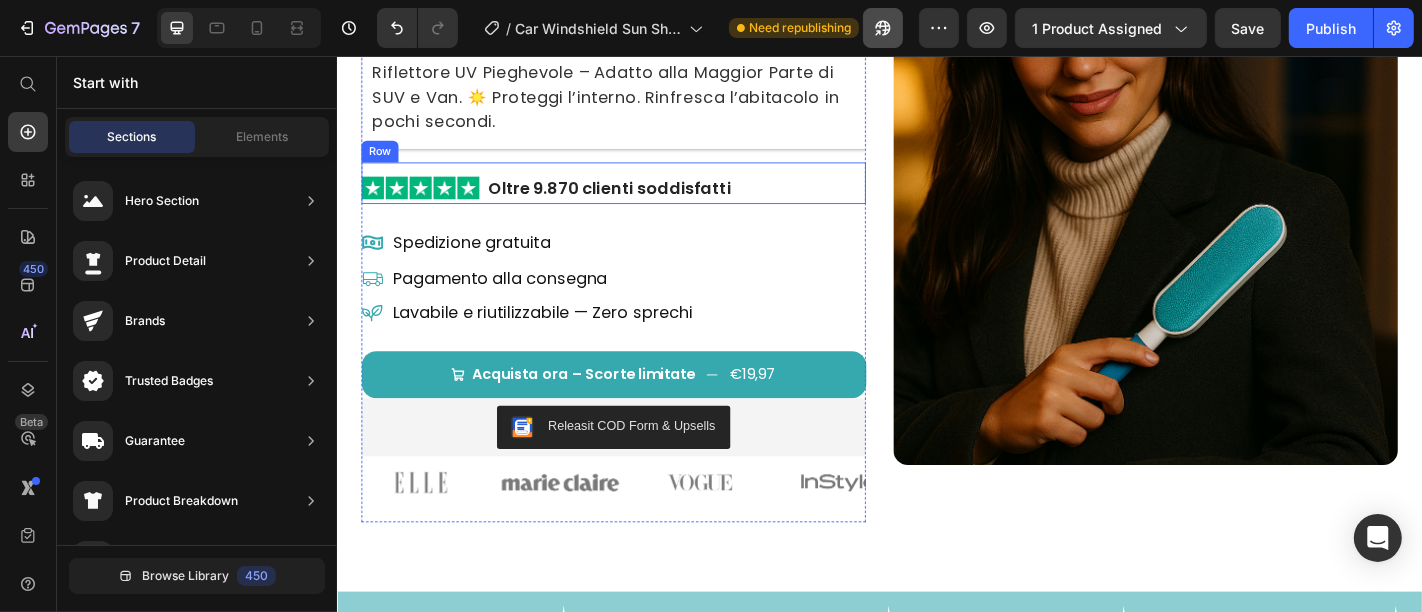 scroll, scrollTop: 222, scrollLeft: 0, axis: vertical 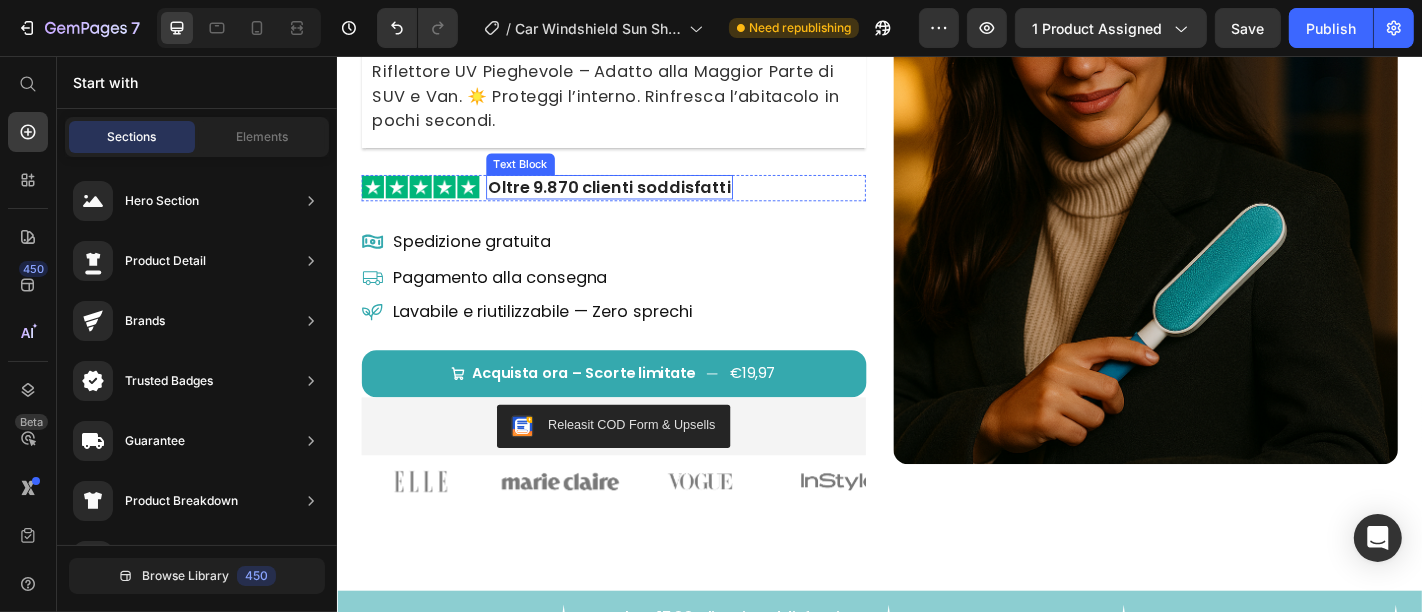 click on "Oltre 9.870 clienti soddisfatti" at bounding box center [637, 200] 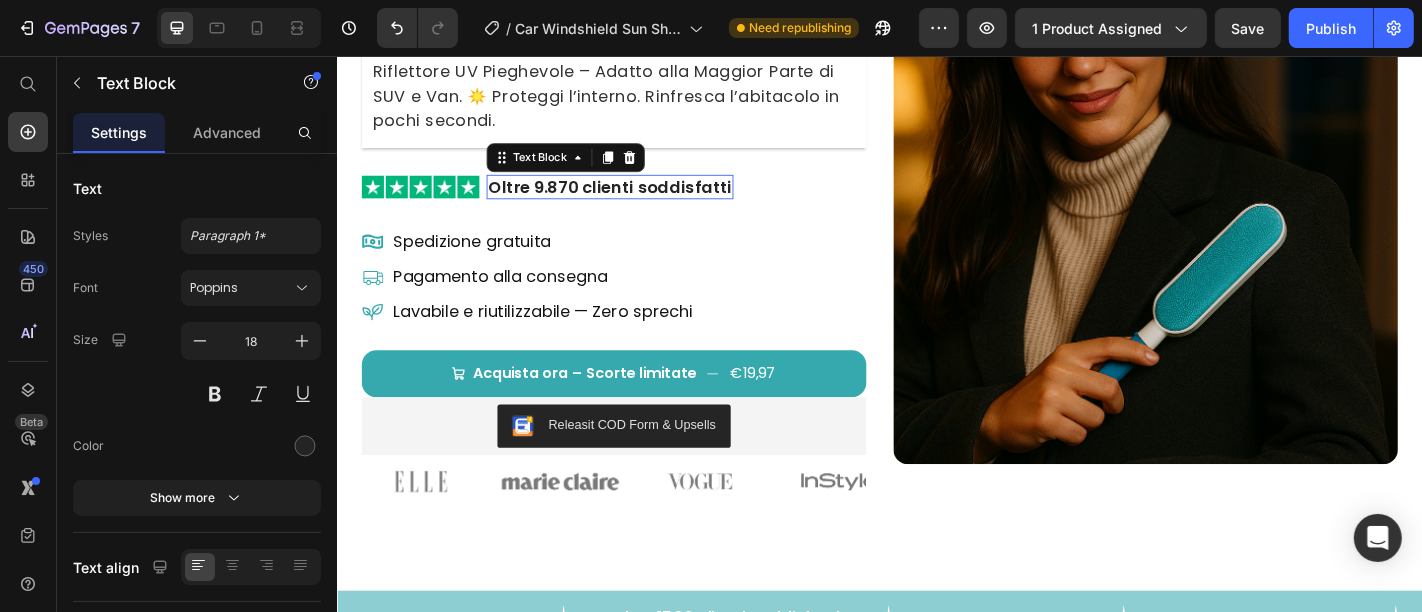 click on "Oltre 9.870 clienti soddisfatti" at bounding box center (637, 200) 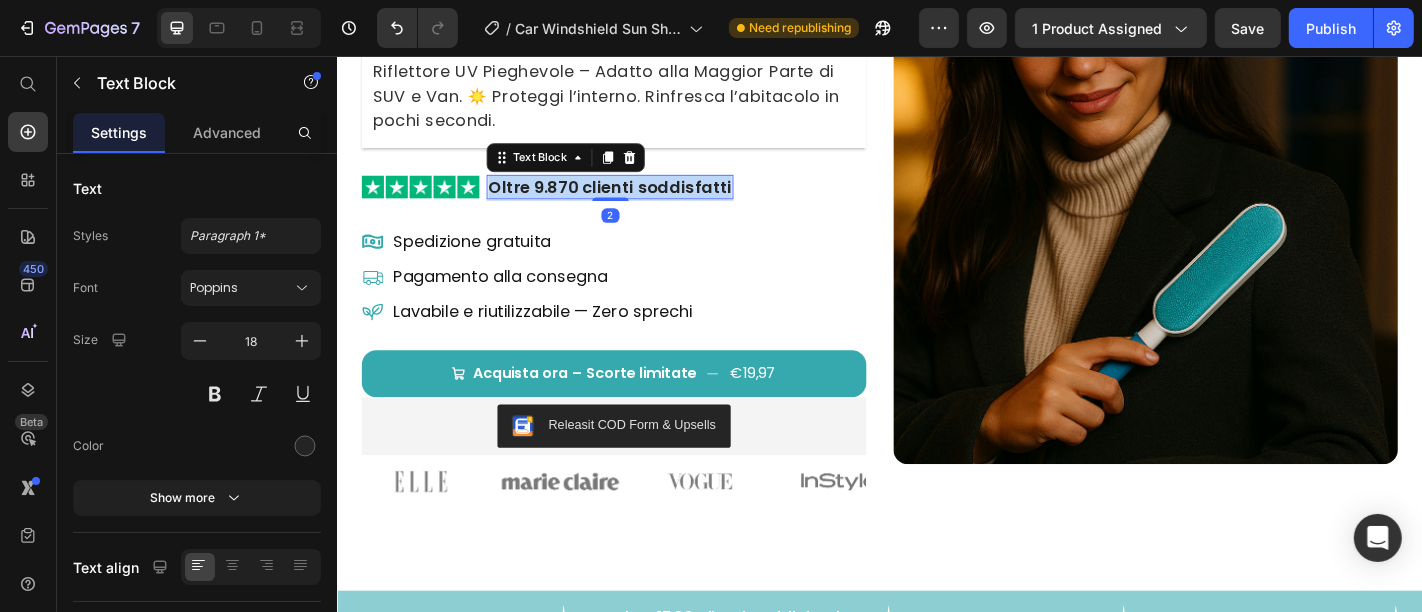 click on "Oltre 9.870 clienti soddisfatti" at bounding box center [637, 200] 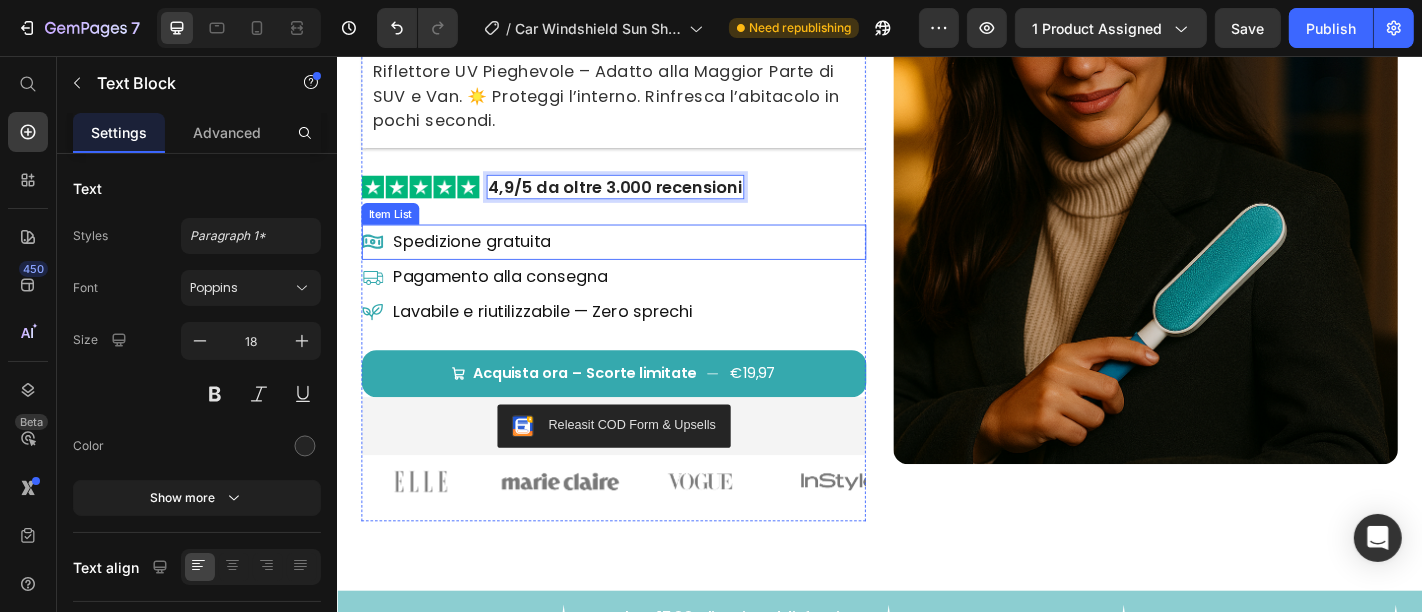 click on "Spedizione gratuita" at bounding box center (642, 261) 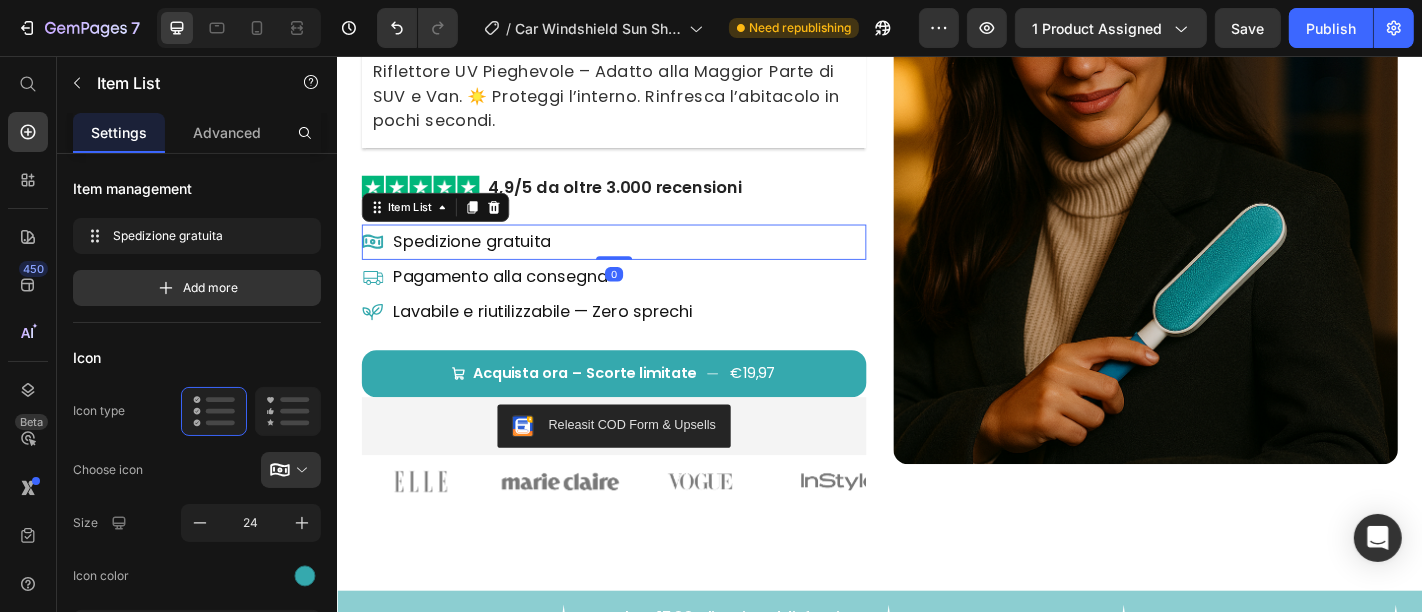 click on "Spedizione gratuita" at bounding box center [642, 261] 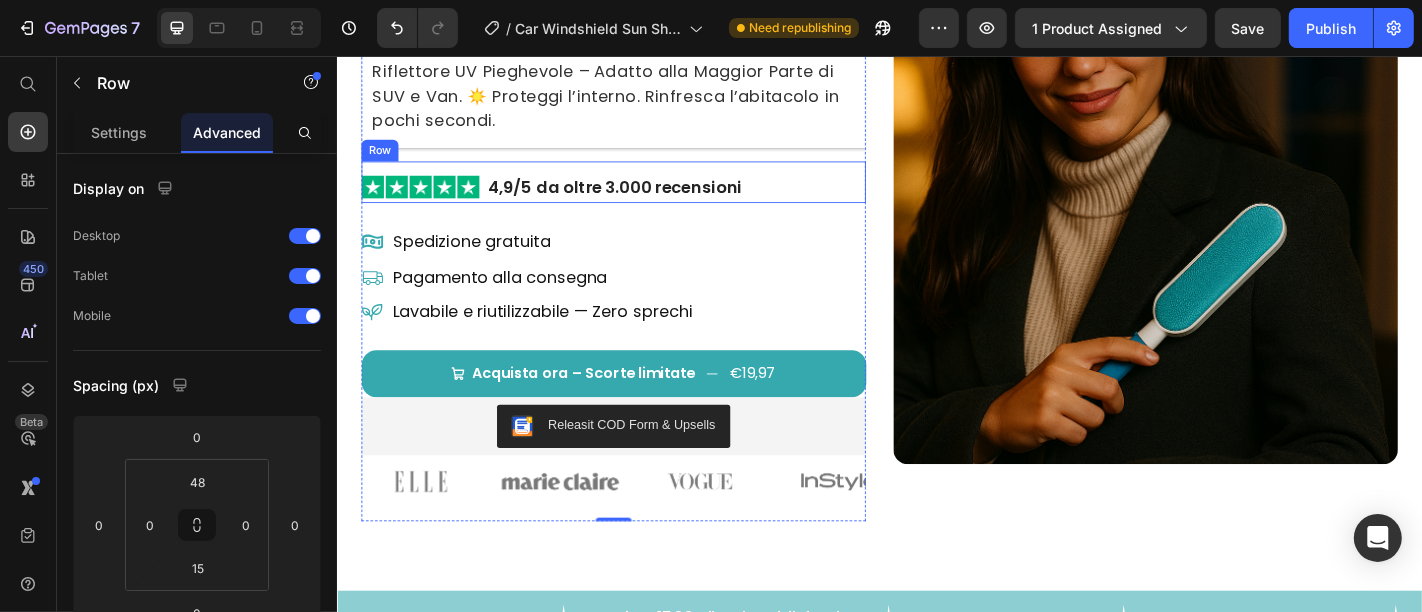 scroll, scrollTop: 0, scrollLeft: 0, axis: both 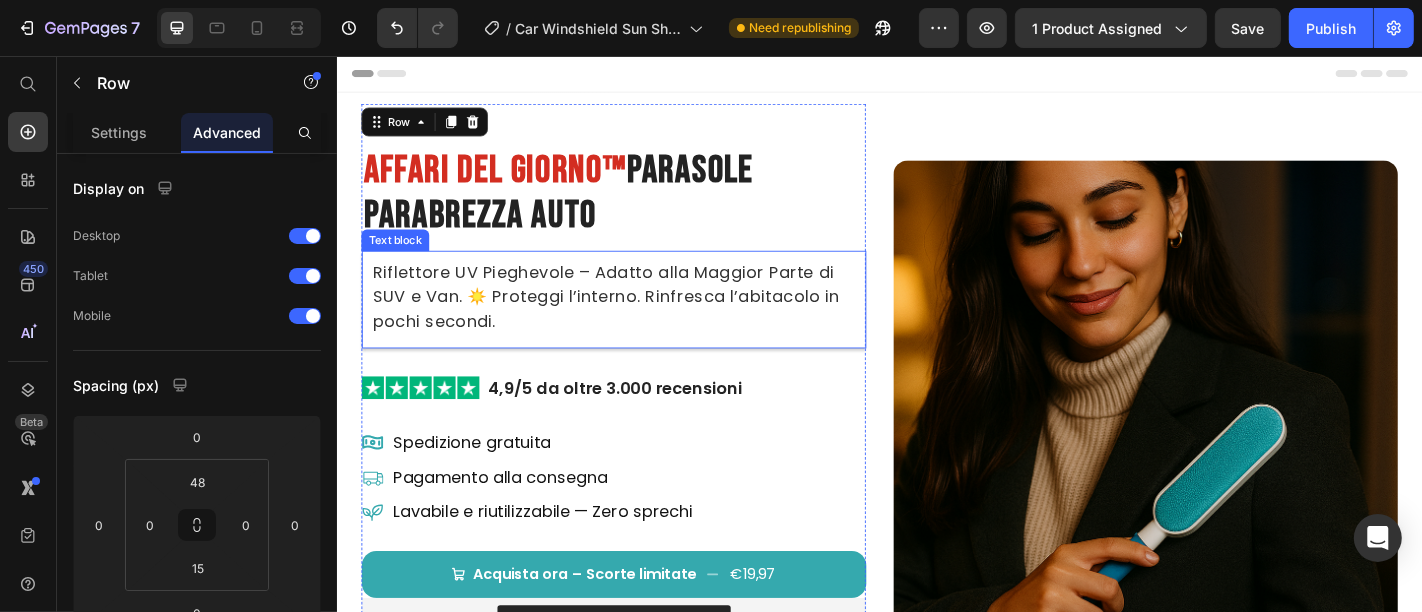 click on "Riflettore UV Pieghevole – Adatto alla Maggior Parte di SUV e Van. ☀️ Proteggi l’interno. Rinfresca l’abitacolo in pochi secondi." at bounding box center [642, 321] 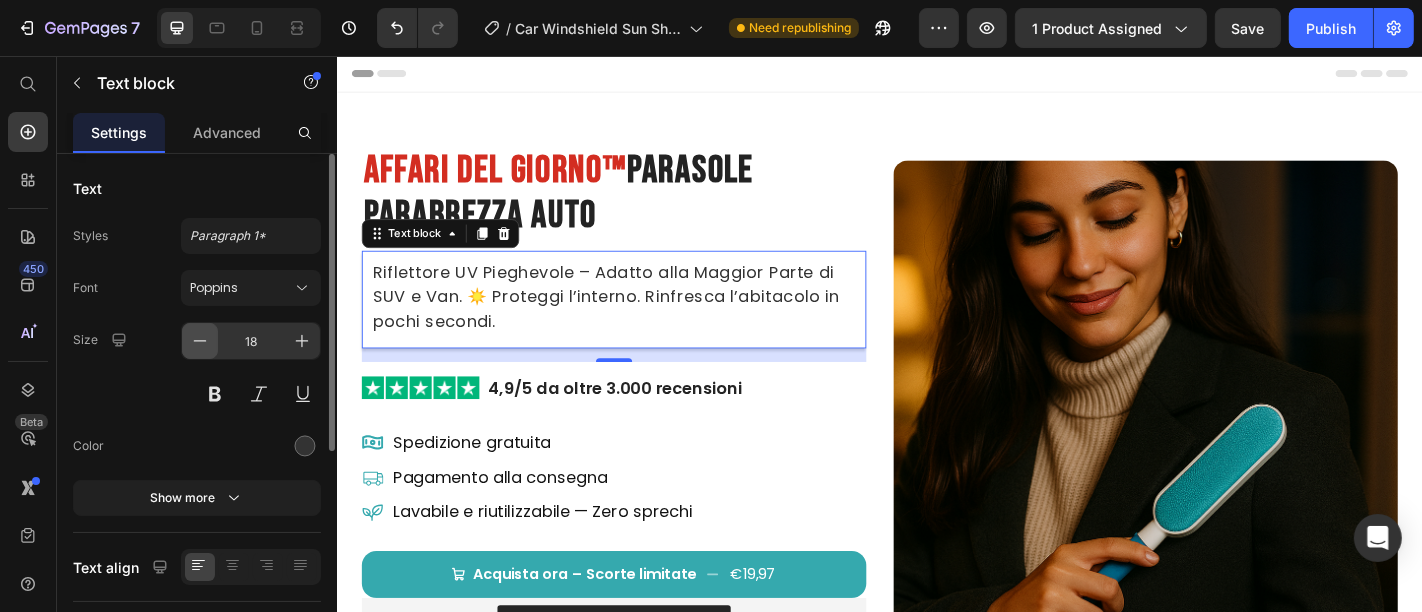 click 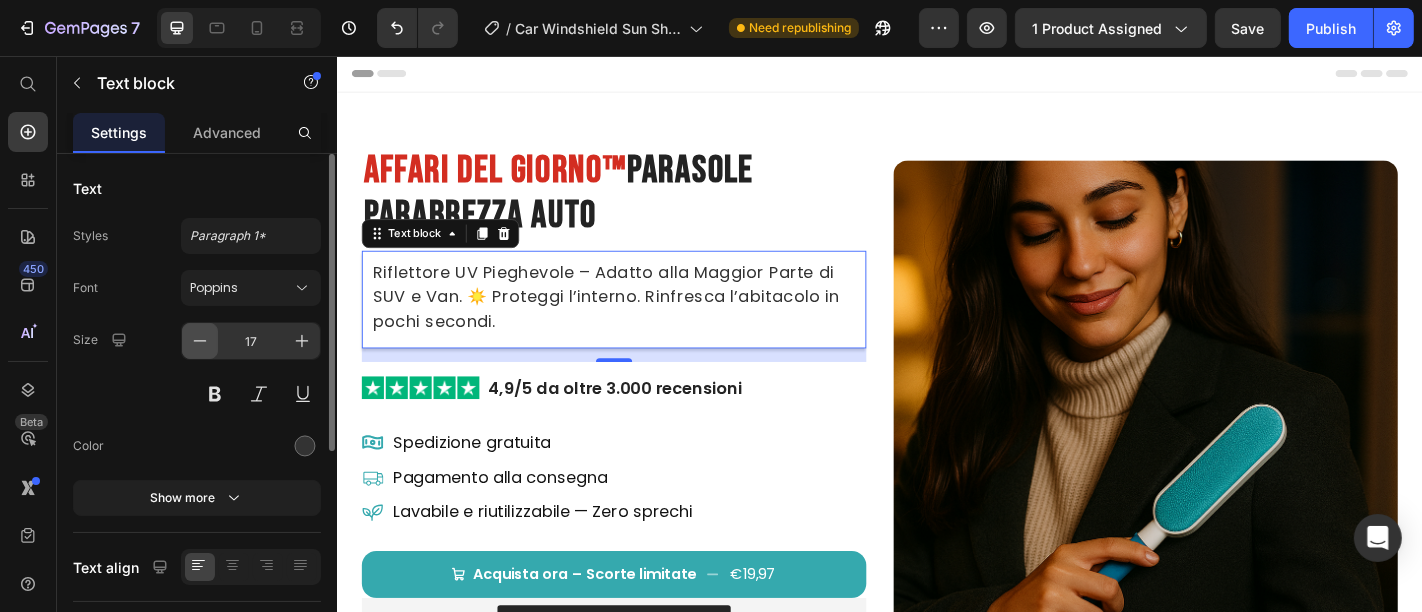 click 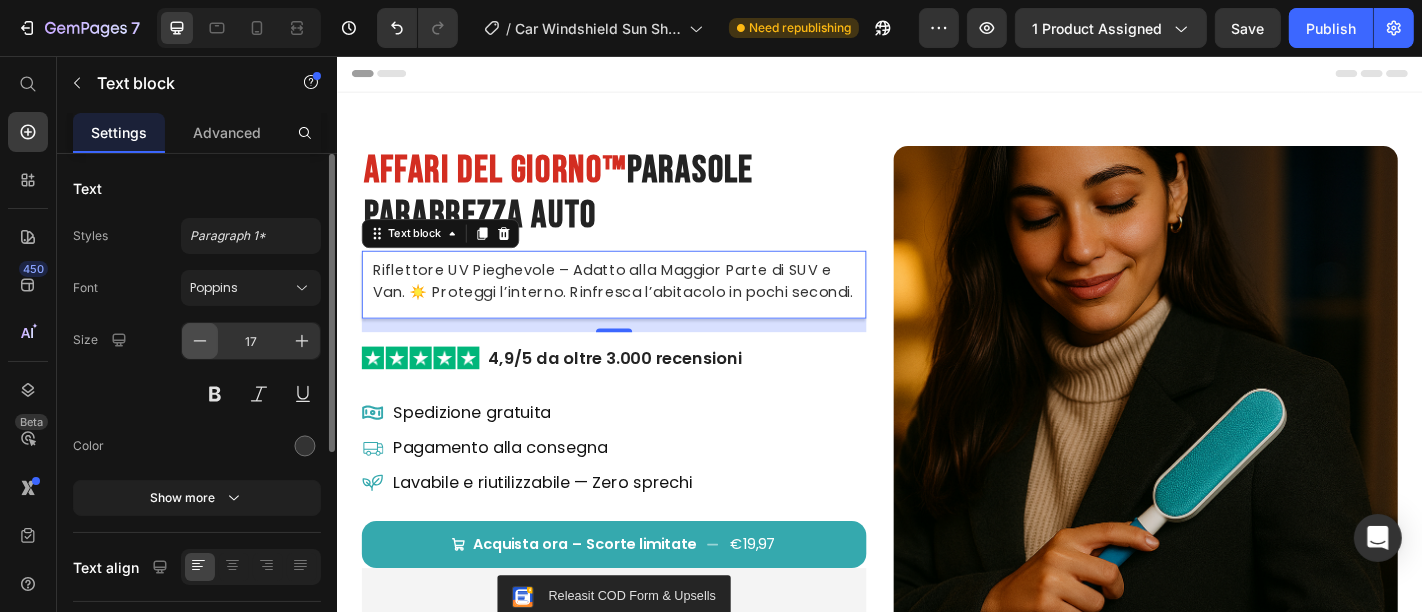 type on "16" 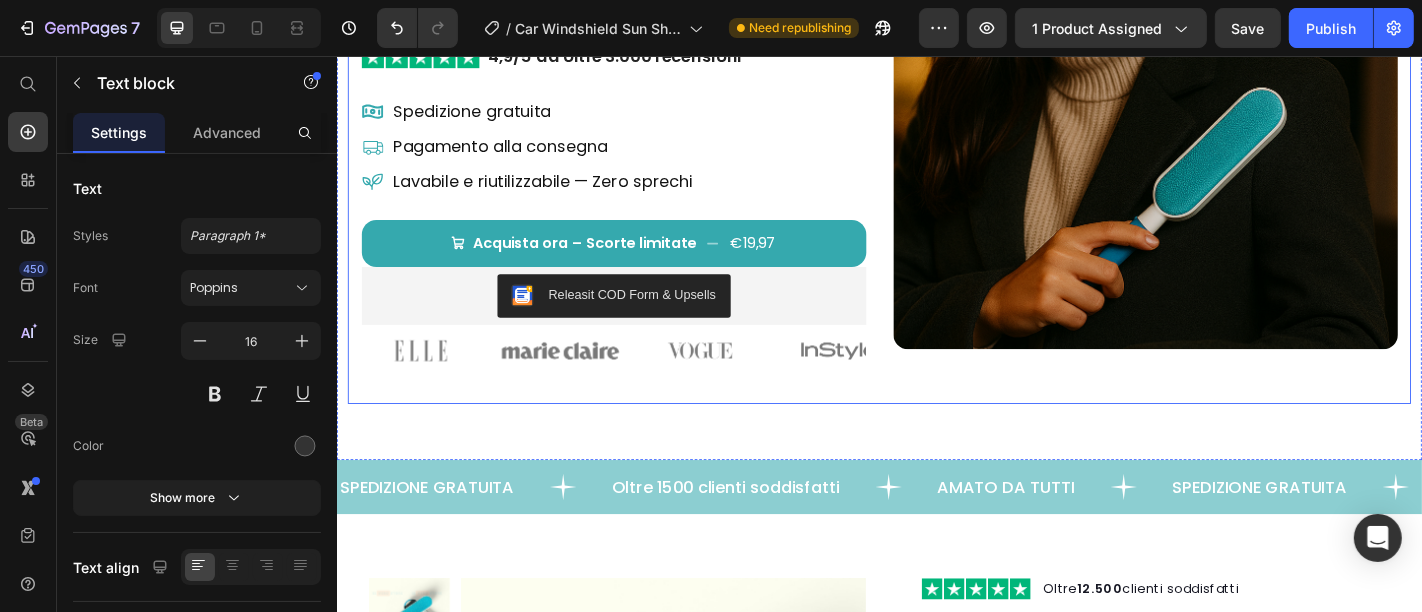 scroll, scrollTop: 0, scrollLeft: 0, axis: both 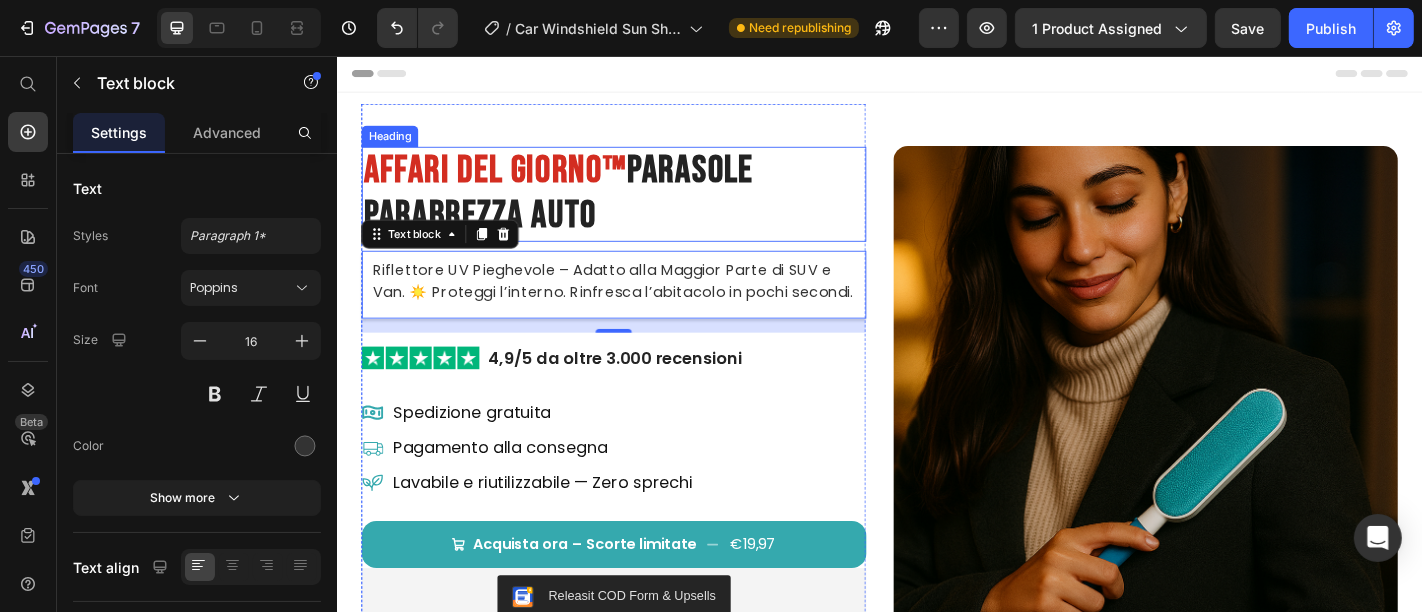 click on "⁠⁠⁠⁠⁠⁠⁠ Affari del Giorno™  Parasole Parabrezza Auto" at bounding box center (642, 208) 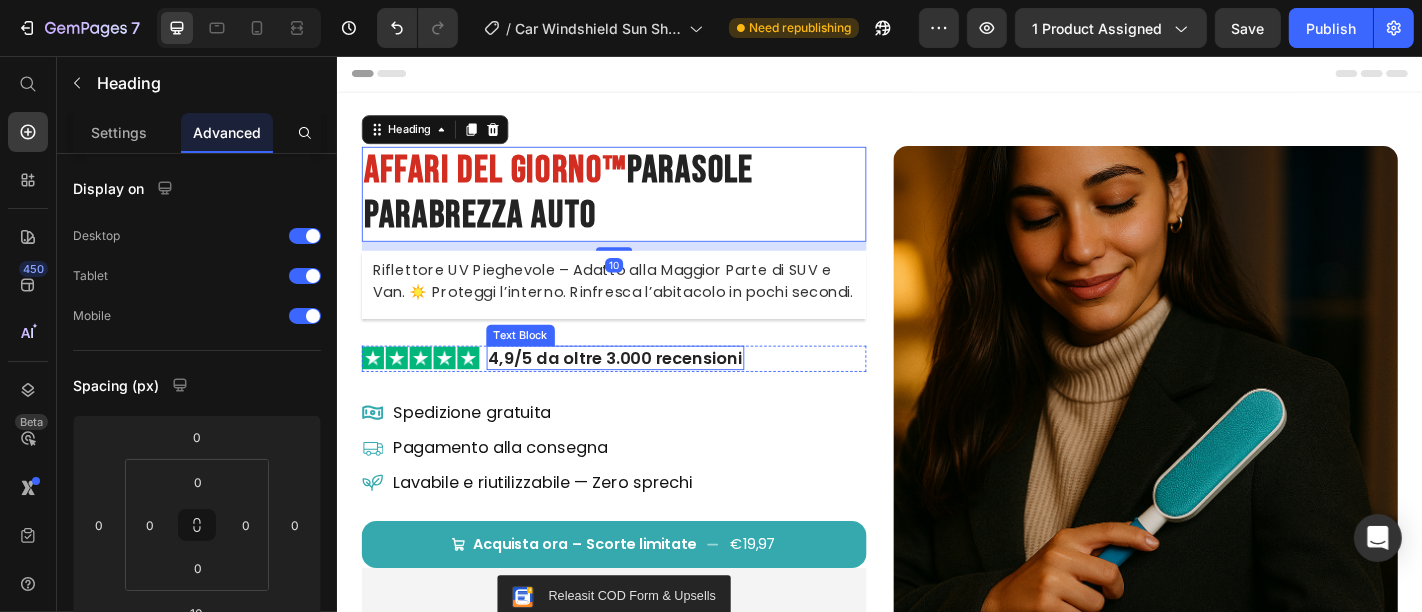 click on "4,9/5 da oltre 3.000 recensioni" at bounding box center [643, 389] 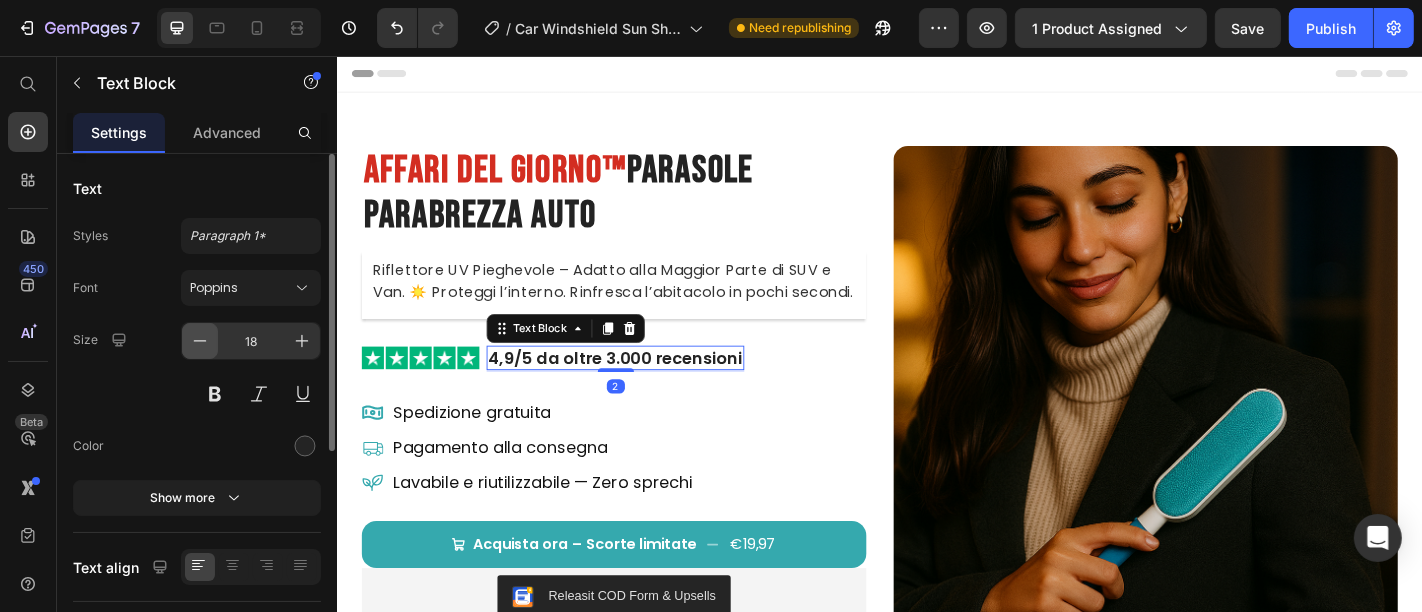 click at bounding box center (200, 341) 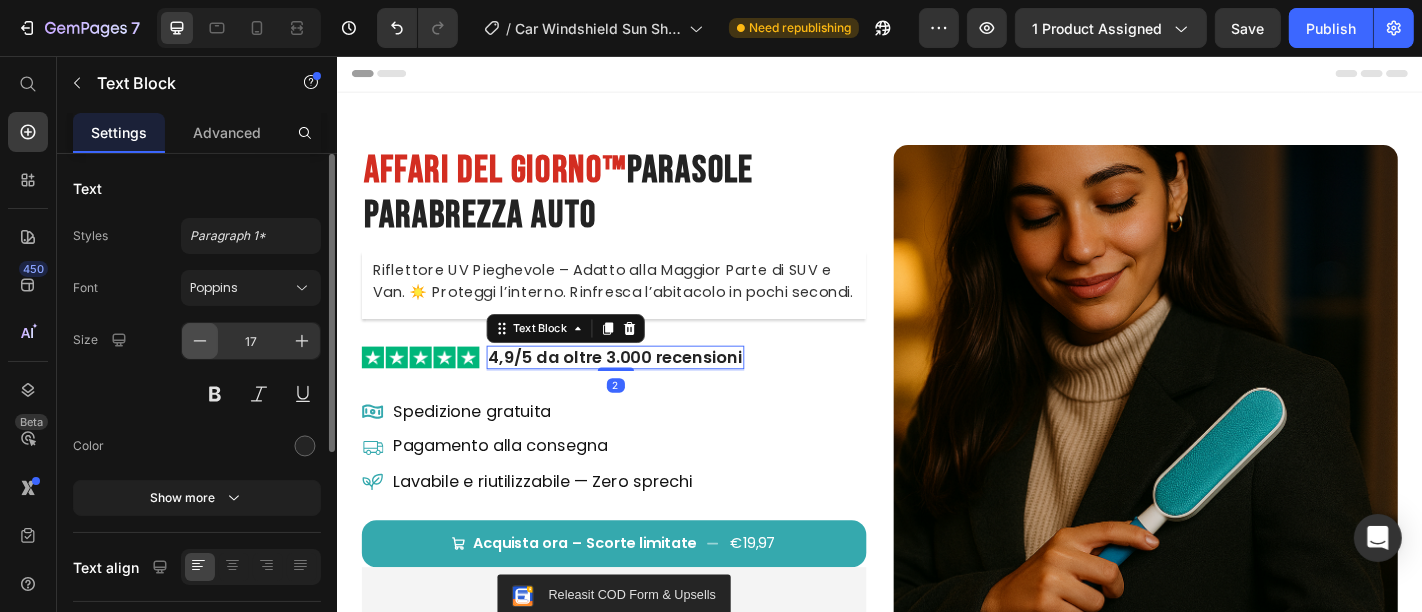 click 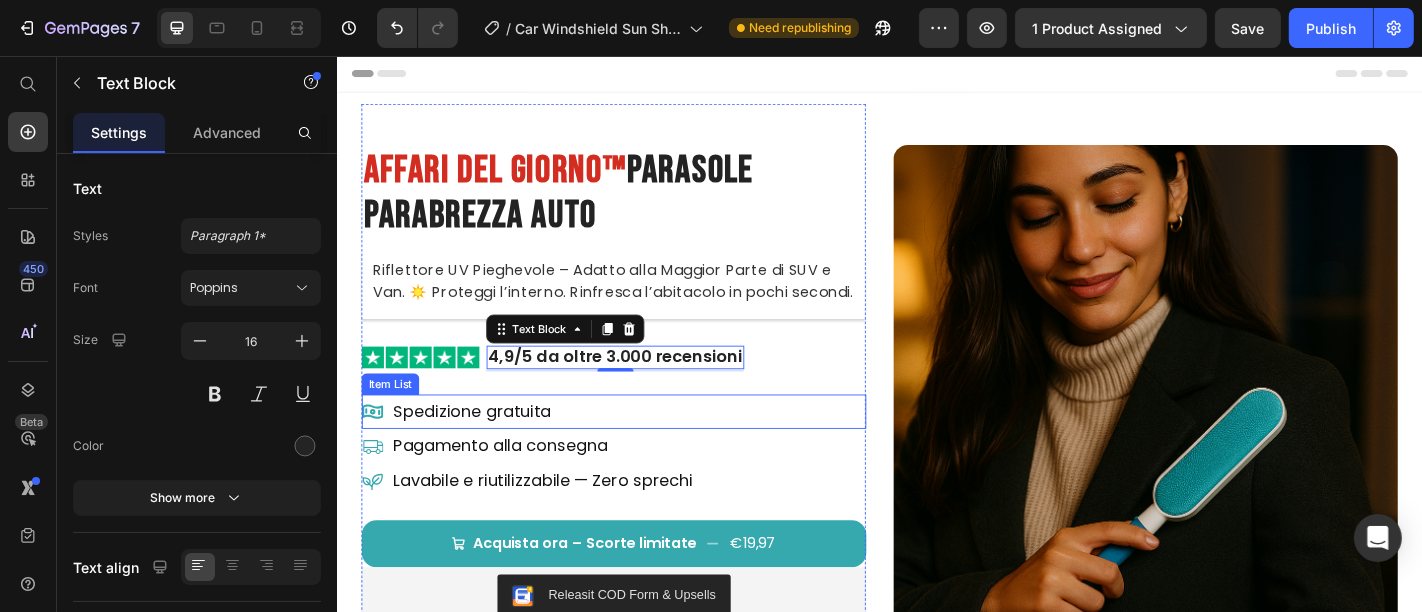 click on "Spedizione gratuita" at bounding box center [642, 449] 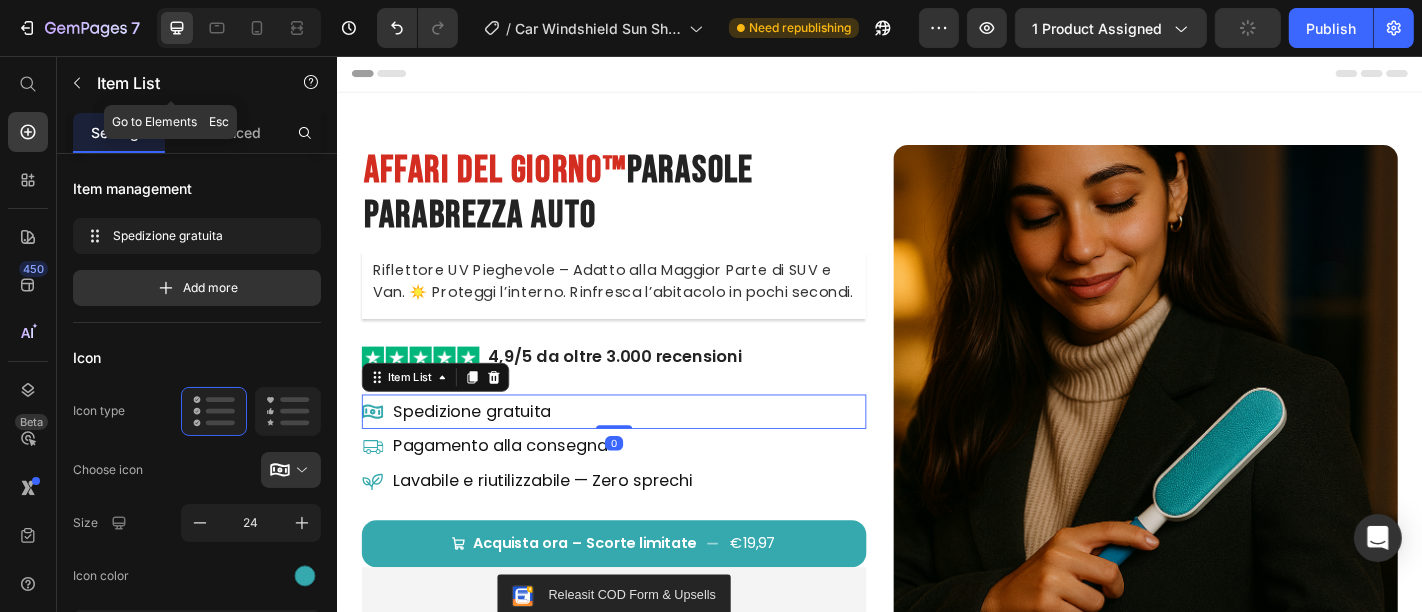 click on "Item List" at bounding box center (171, 83) 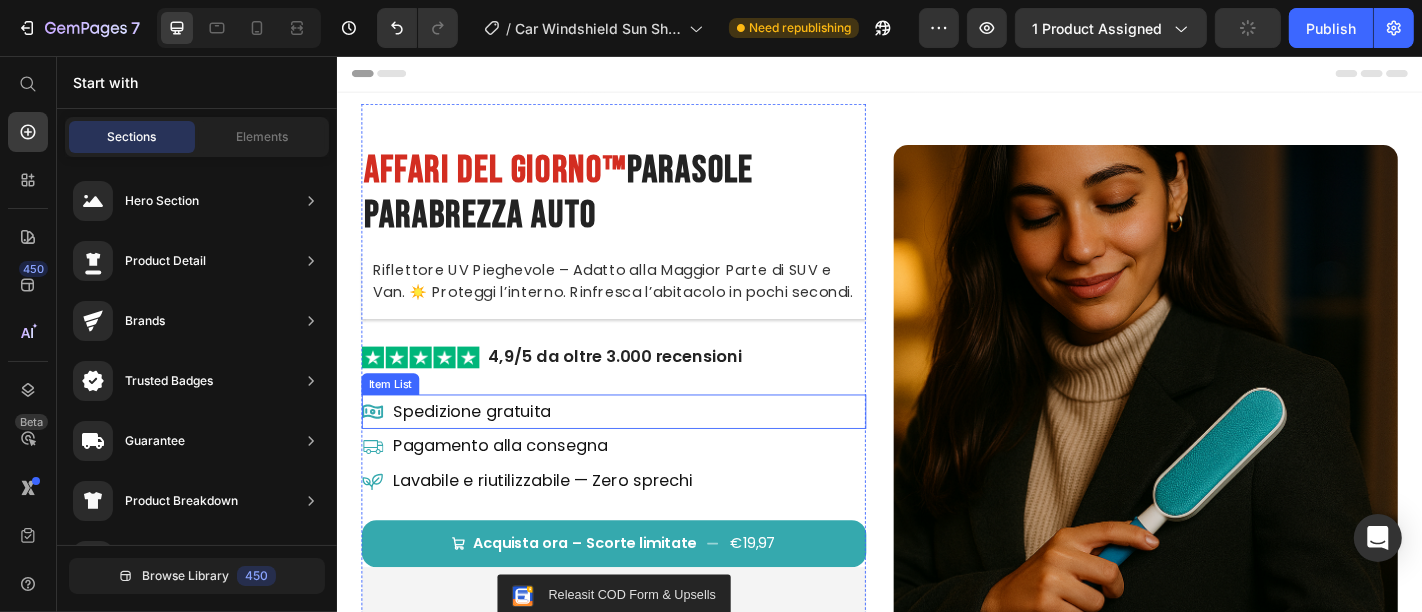 click on "Spedizione gratuita" at bounding box center (642, 449) 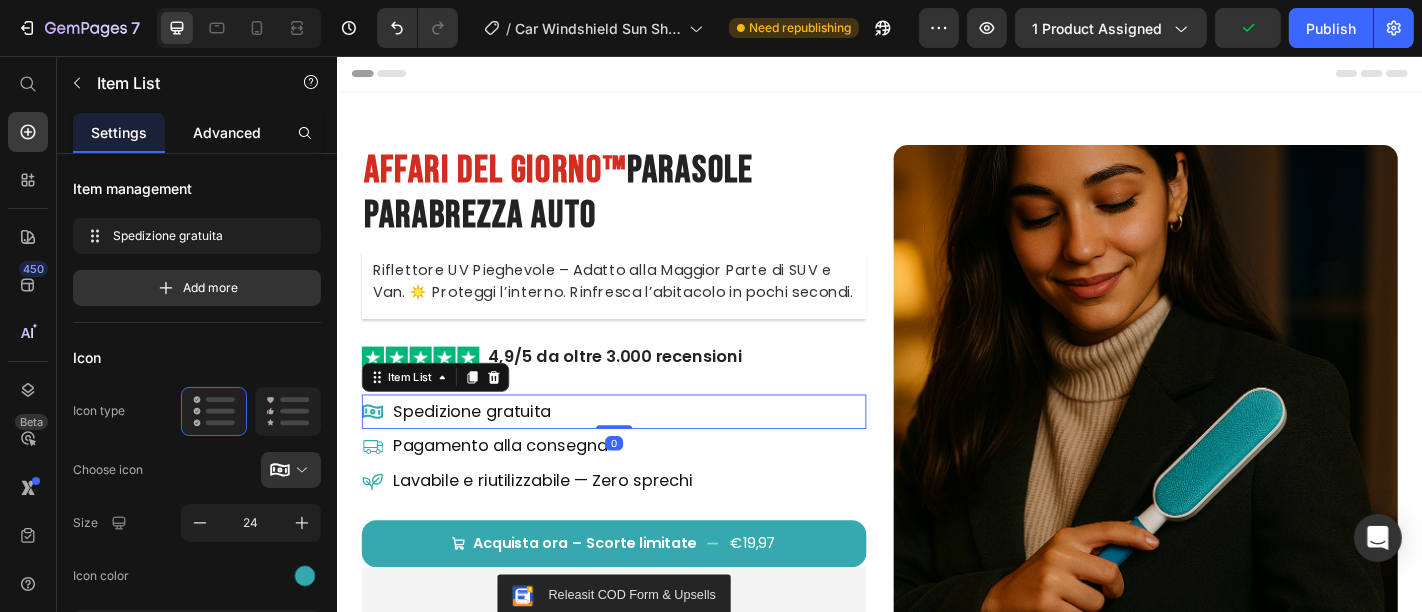 click on "Advanced" at bounding box center [227, 132] 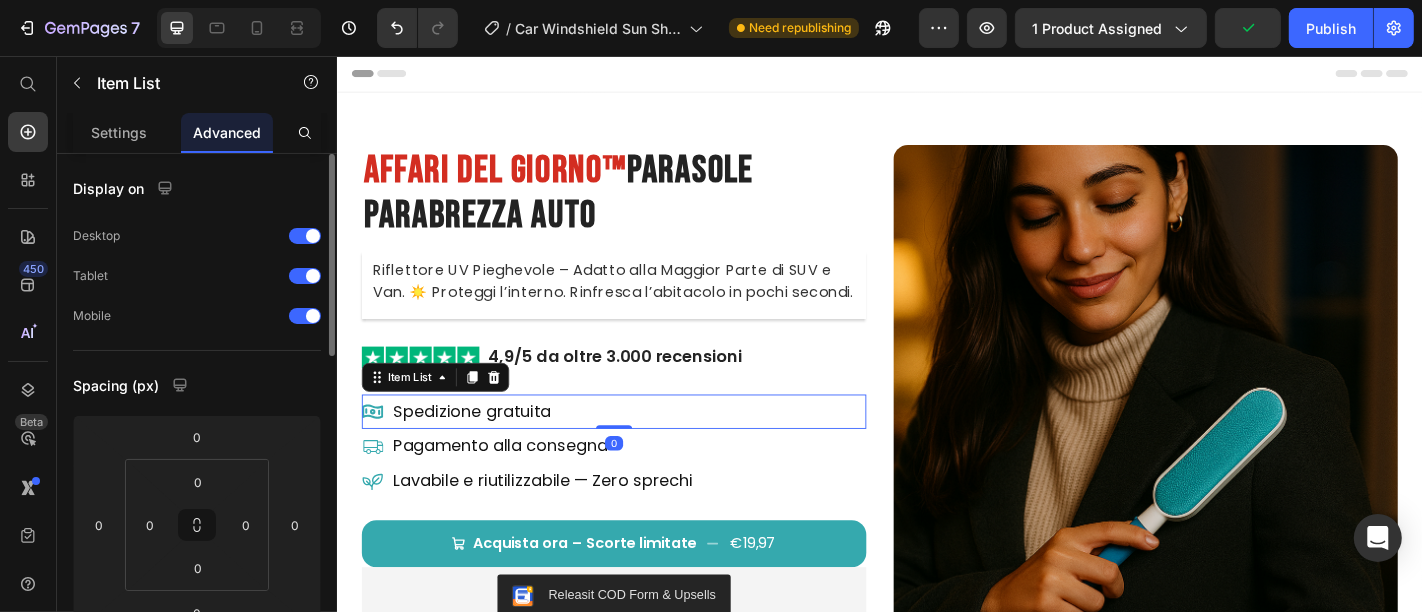 scroll, scrollTop: 222, scrollLeft: 0, axis: vertical 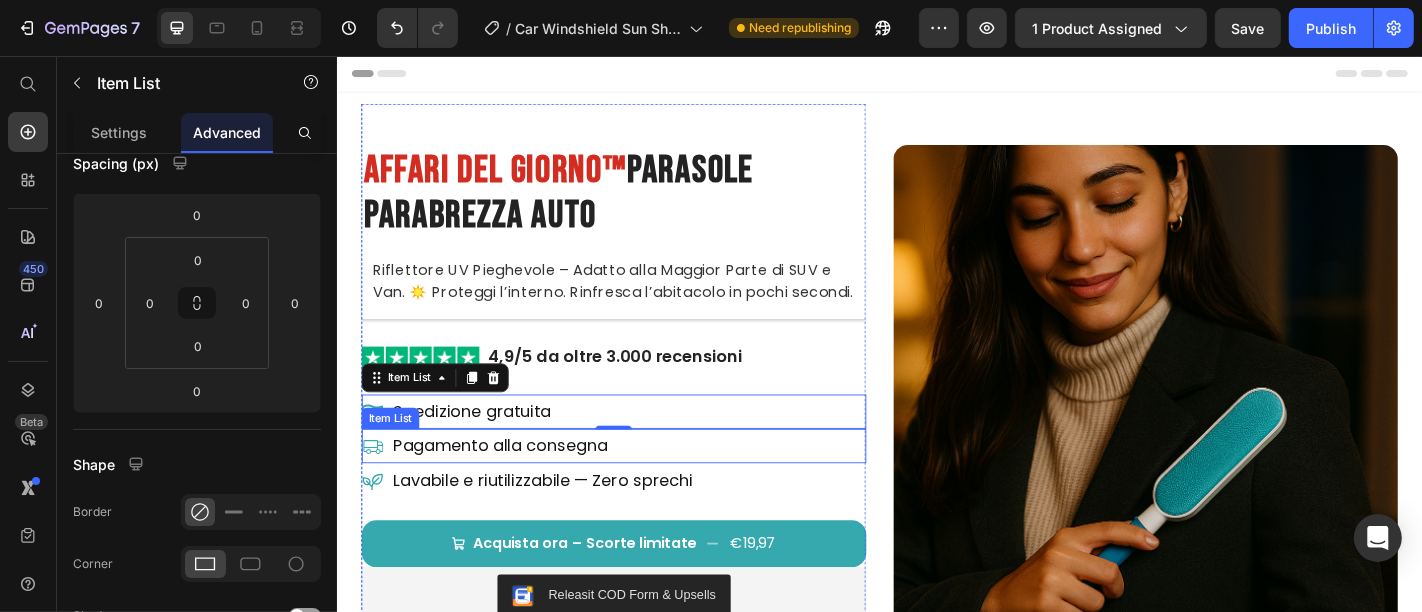 click on "Pagamento alla consegna" at bounding box center (642, 487) 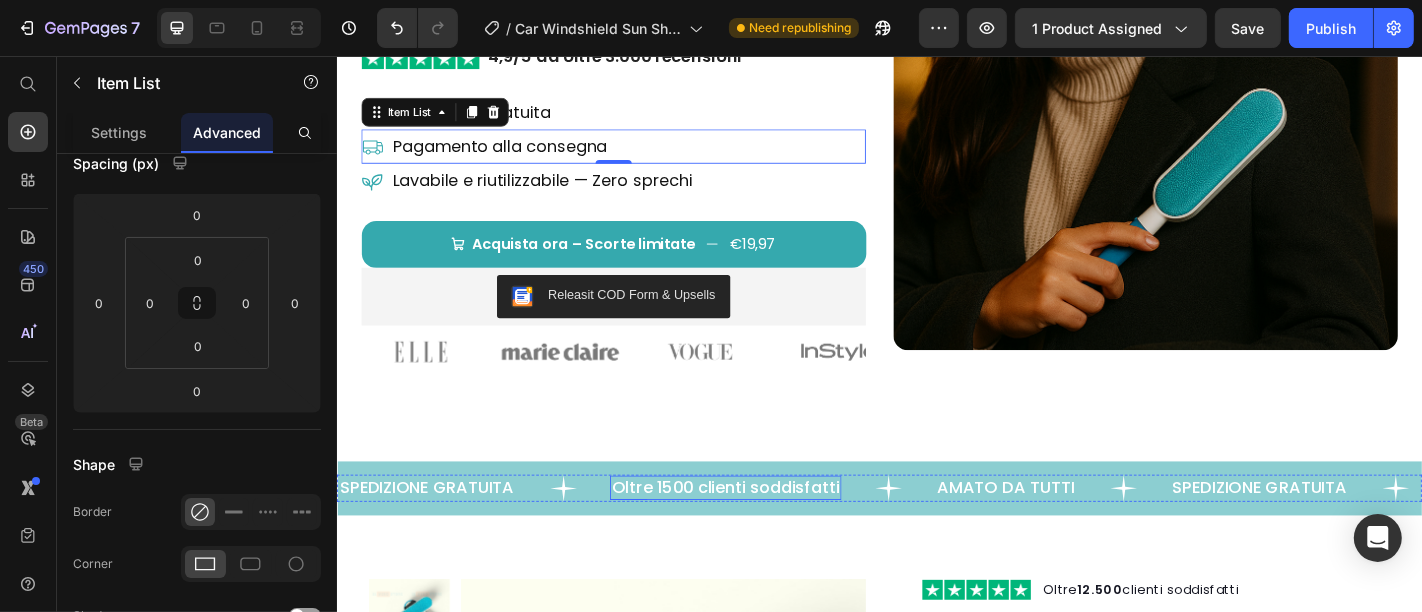 scroll, scrollTop: 333, scrollLeft: 0, axis: vertical 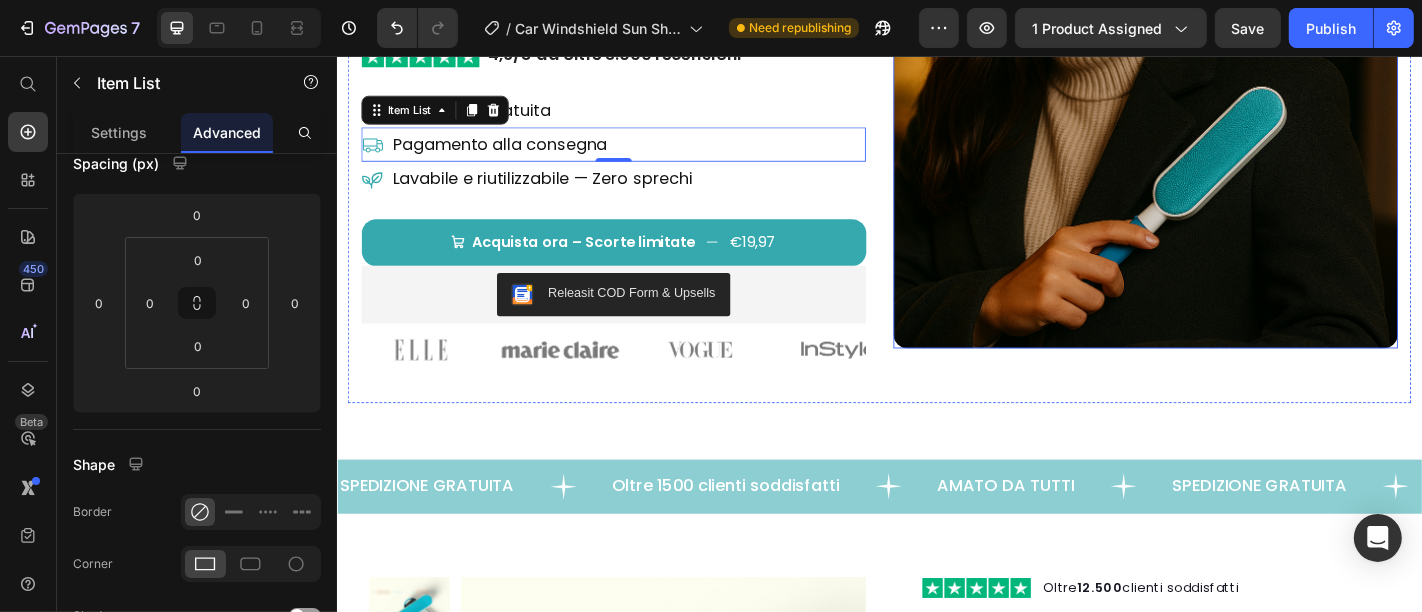 click at bounding box center [1230, 100] 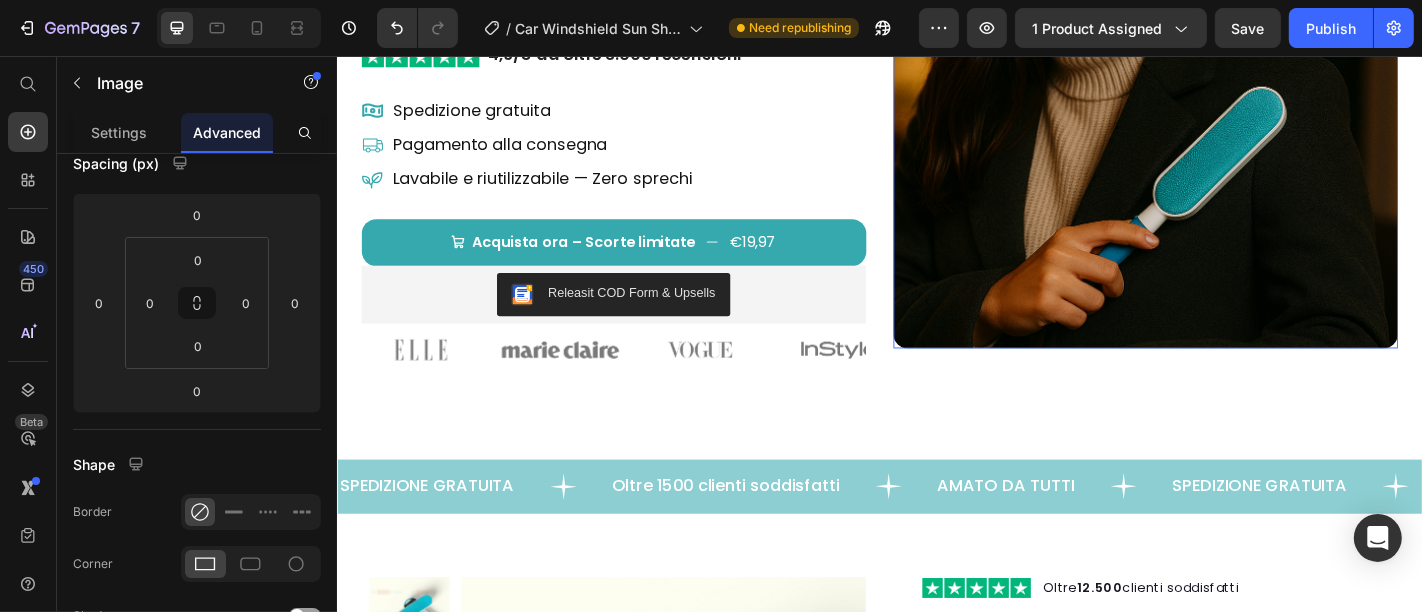 scroll, scrollTop: 0, scrollLeft: 0, axis: both 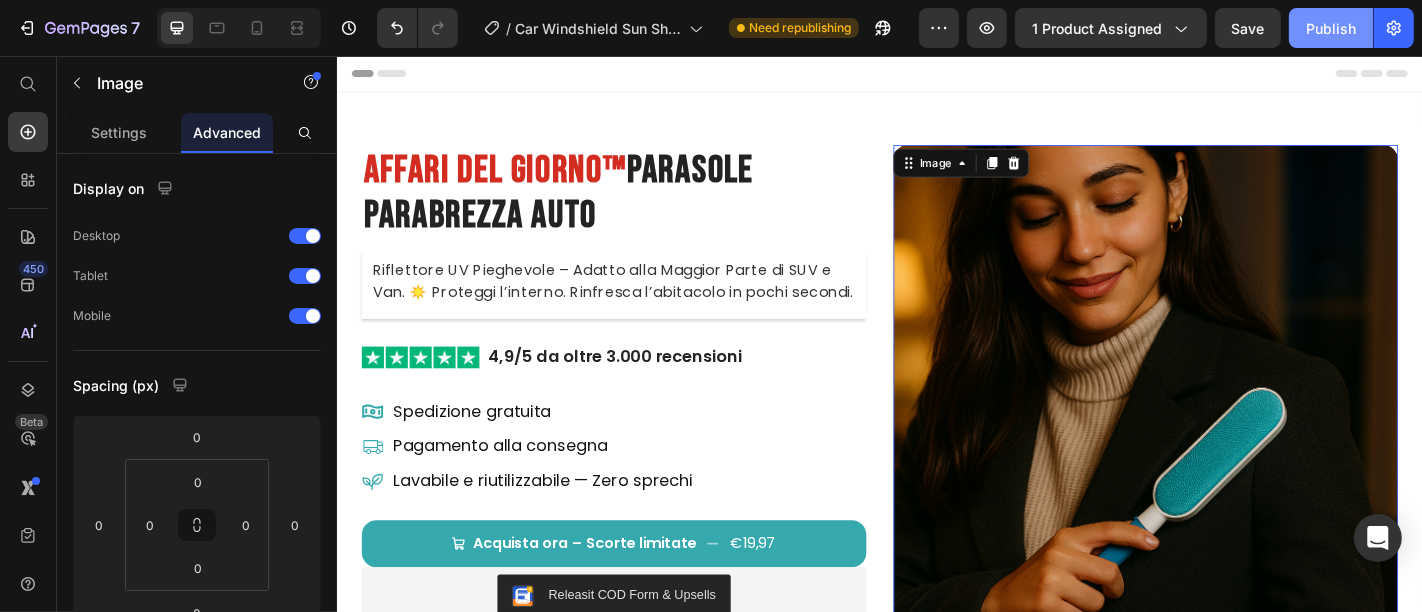 click on "Publish" at bounding box center [1331, 28] 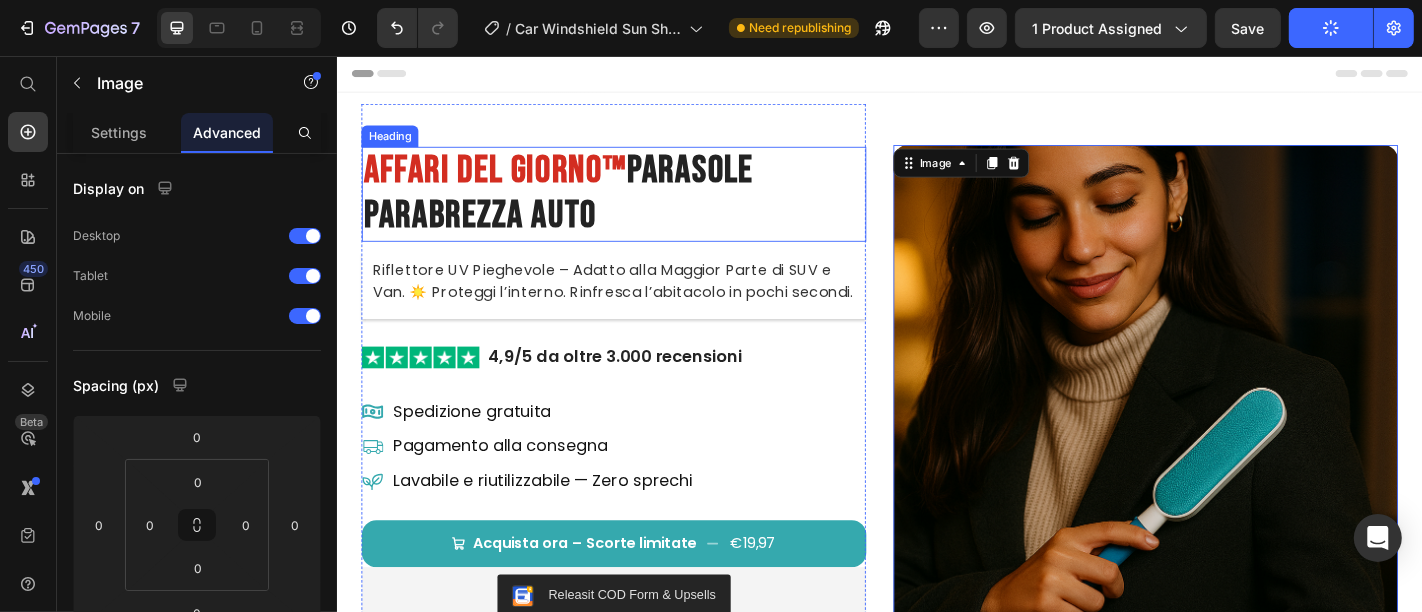 click on "Parasole Parabrezza Auto" at bounding box center (580, 207) 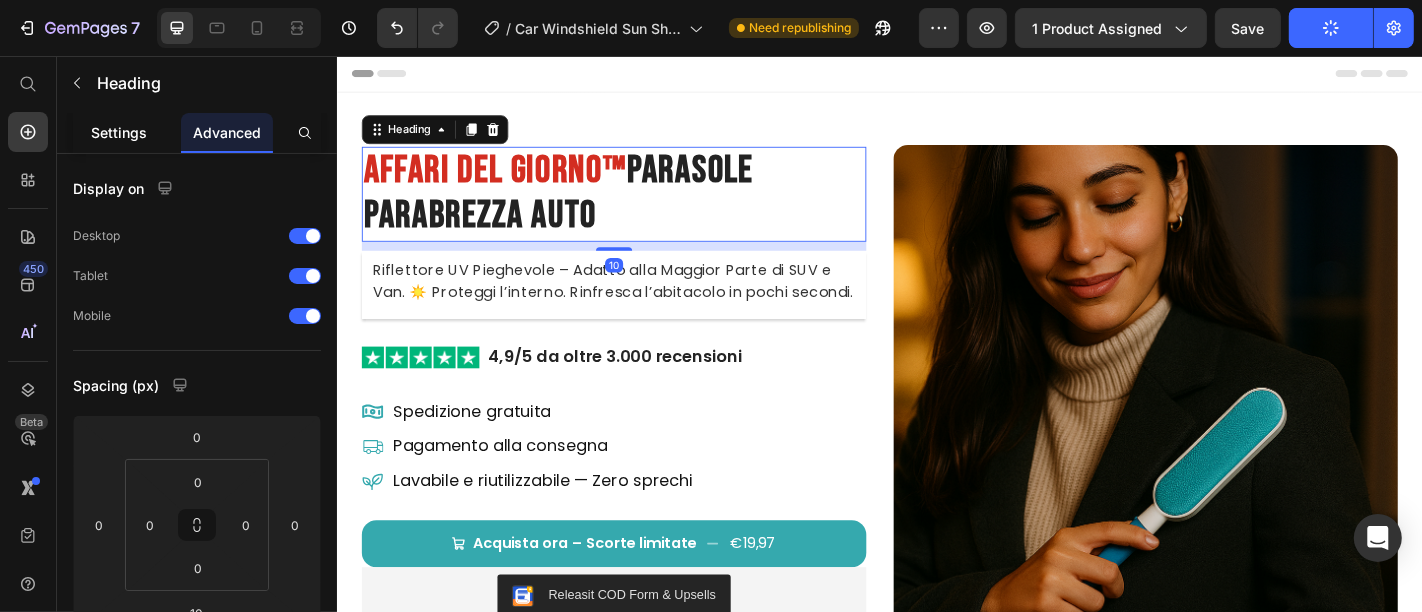 click on "Settings" at bounding box center (119, 132) 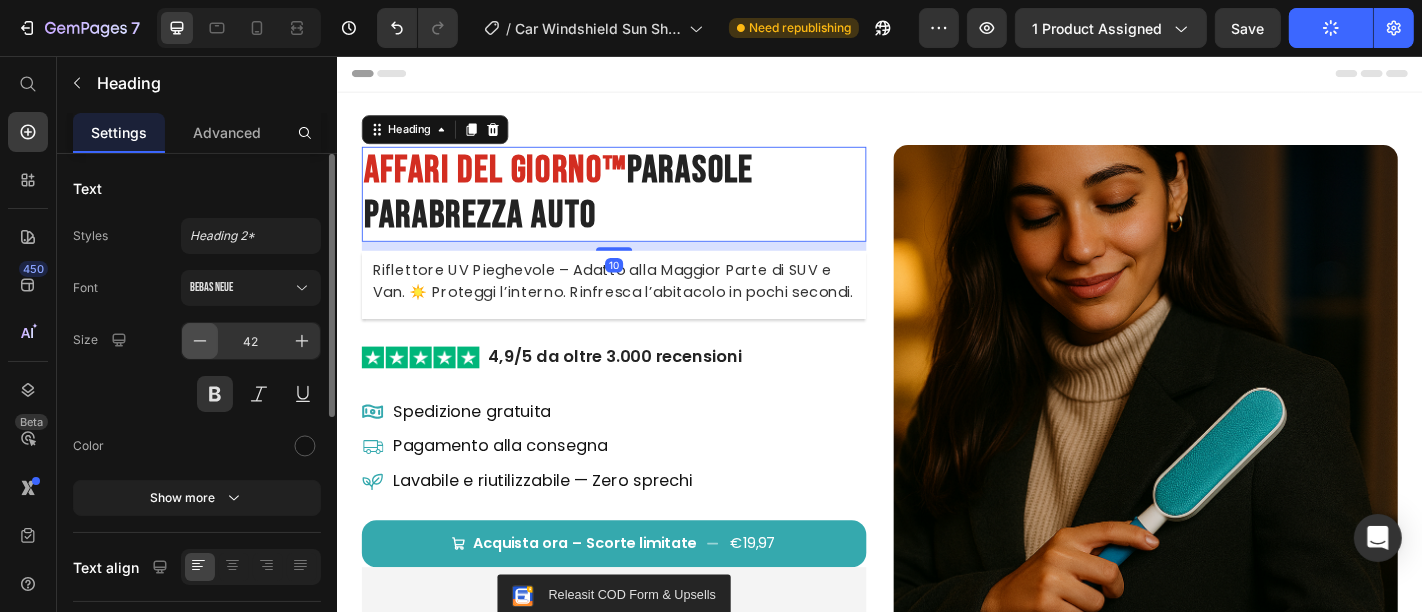 click at bounding box center [200, 341] 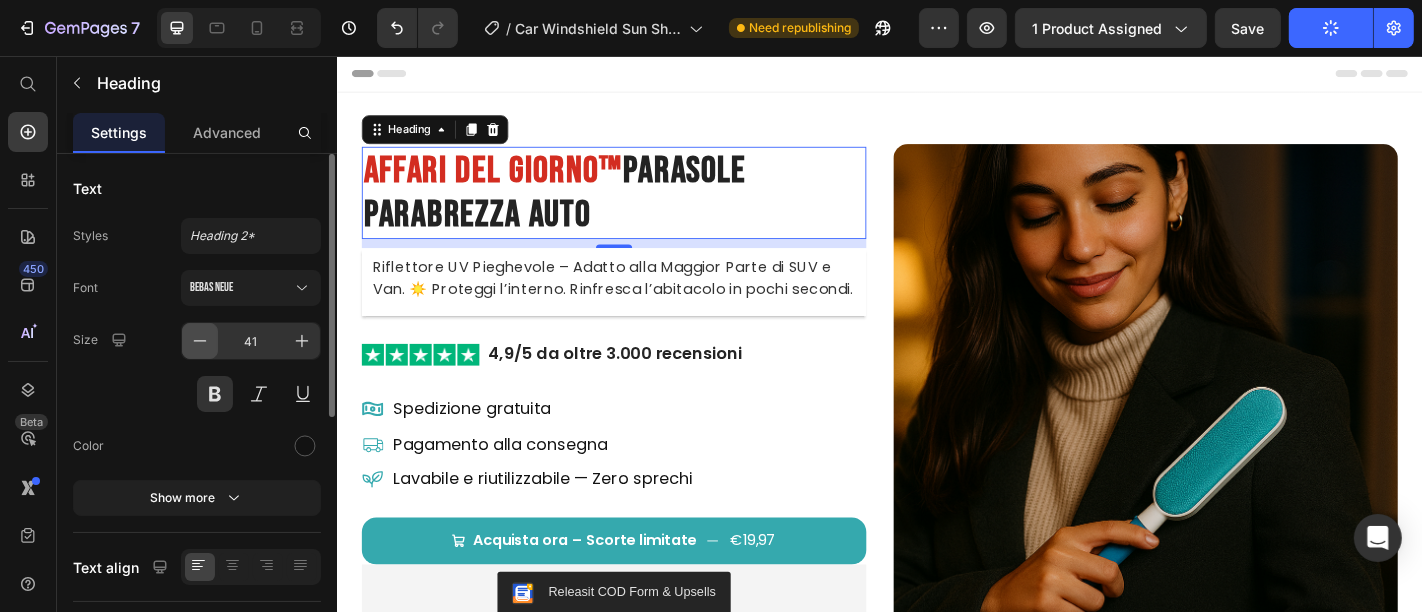 click at bounding box center (200, 341) 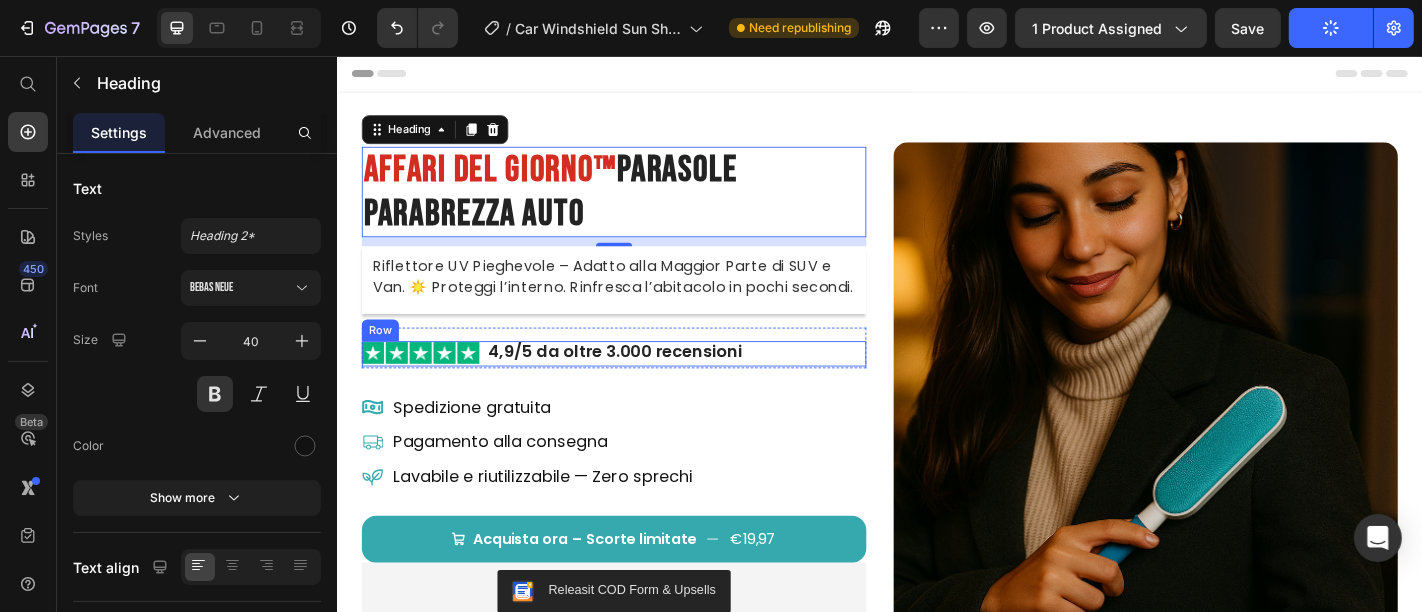 scroll, scrollTop: 333, scrollLeft: 0, axis: vertical 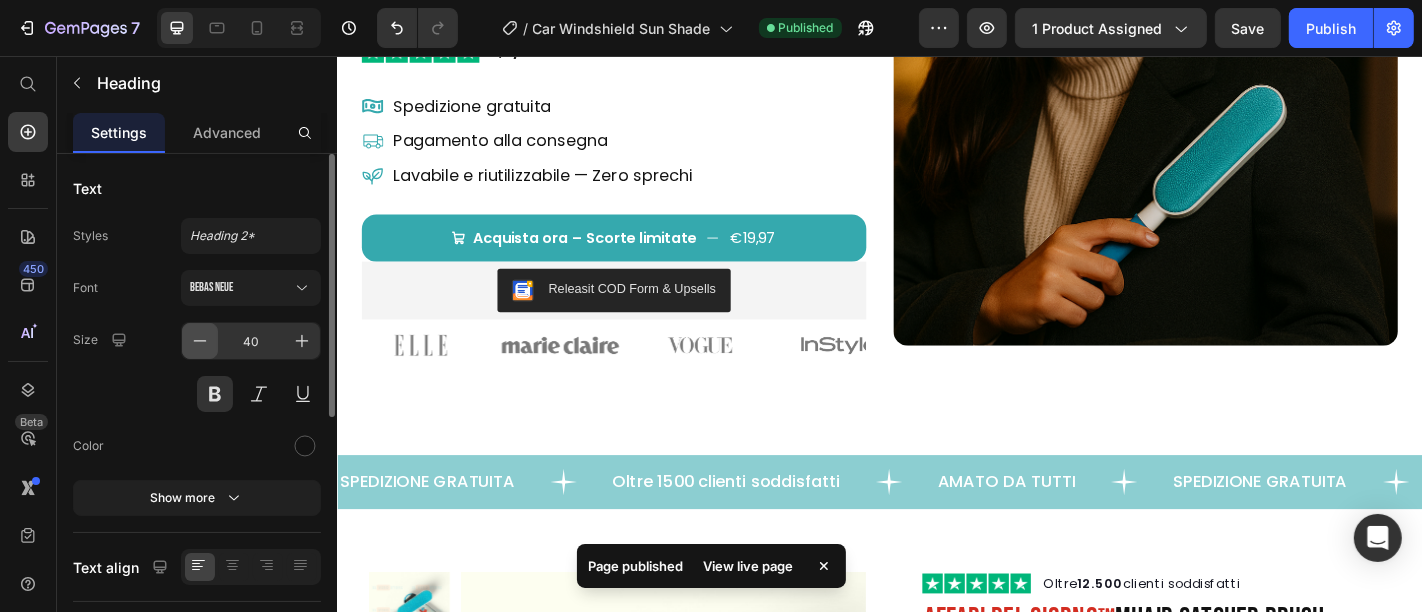 click at bounding box center [200, 341] 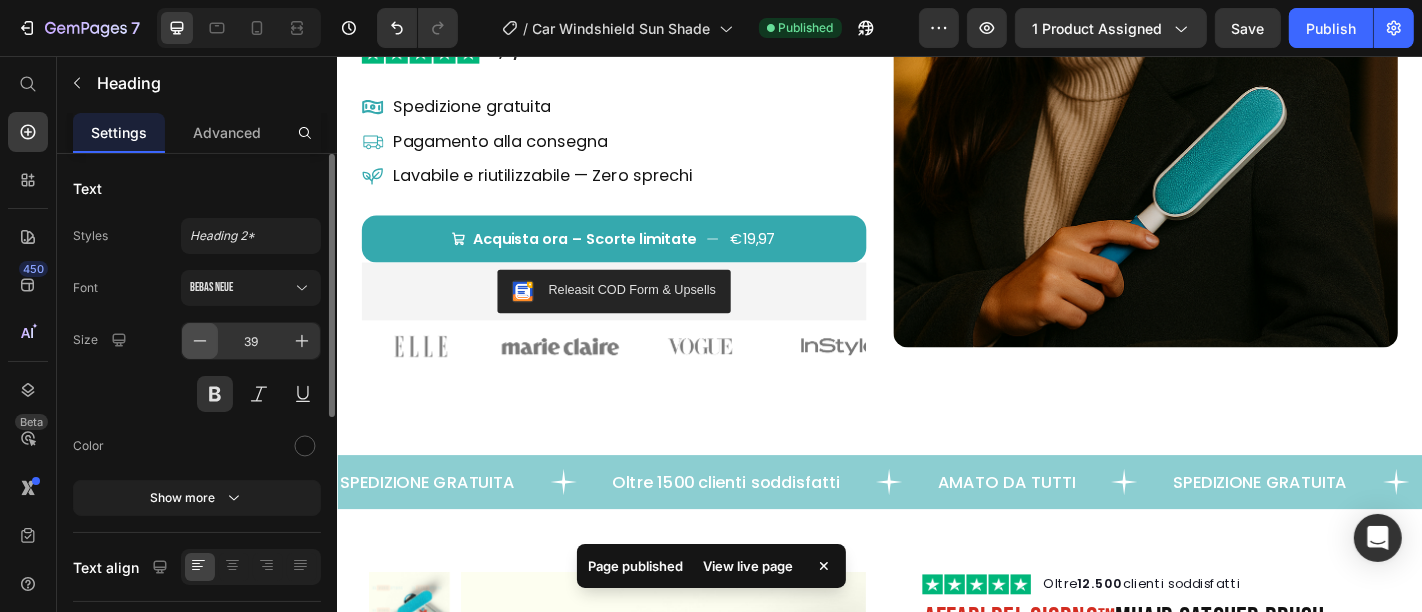 click at bounding box center [200, 341] 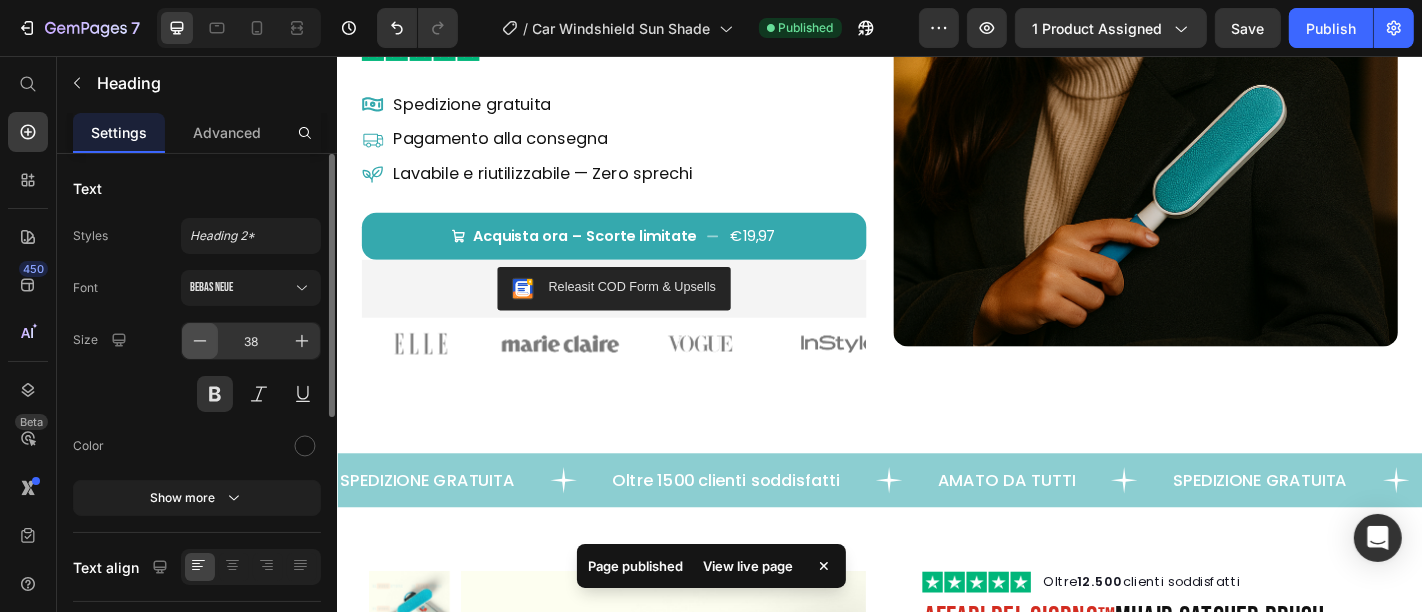 click at bounding box center [200, 341] 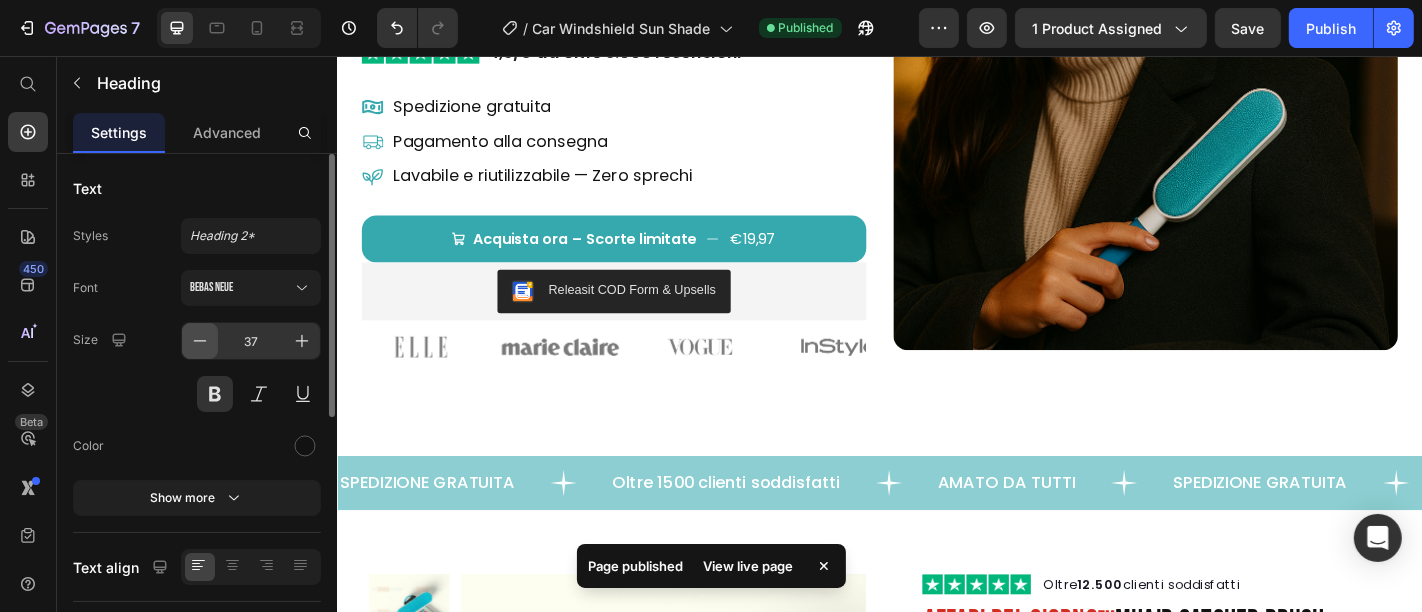 click at bounding box center [200, 341] 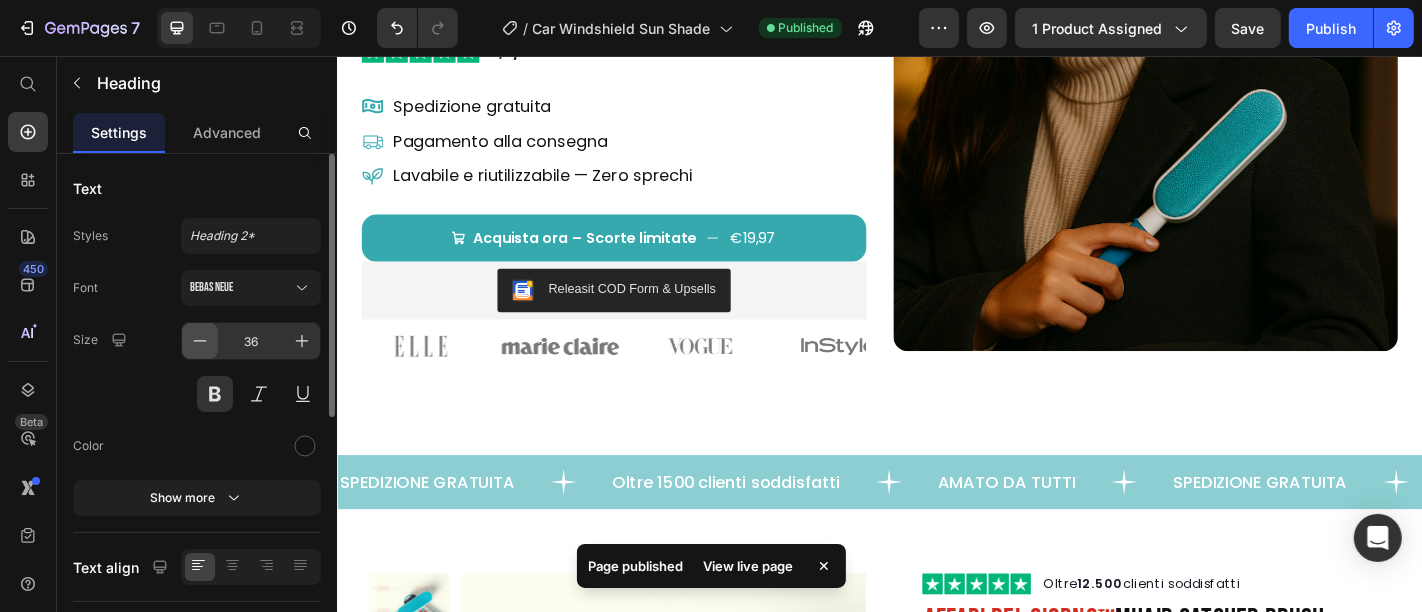 click at bounding box center [200, 341] 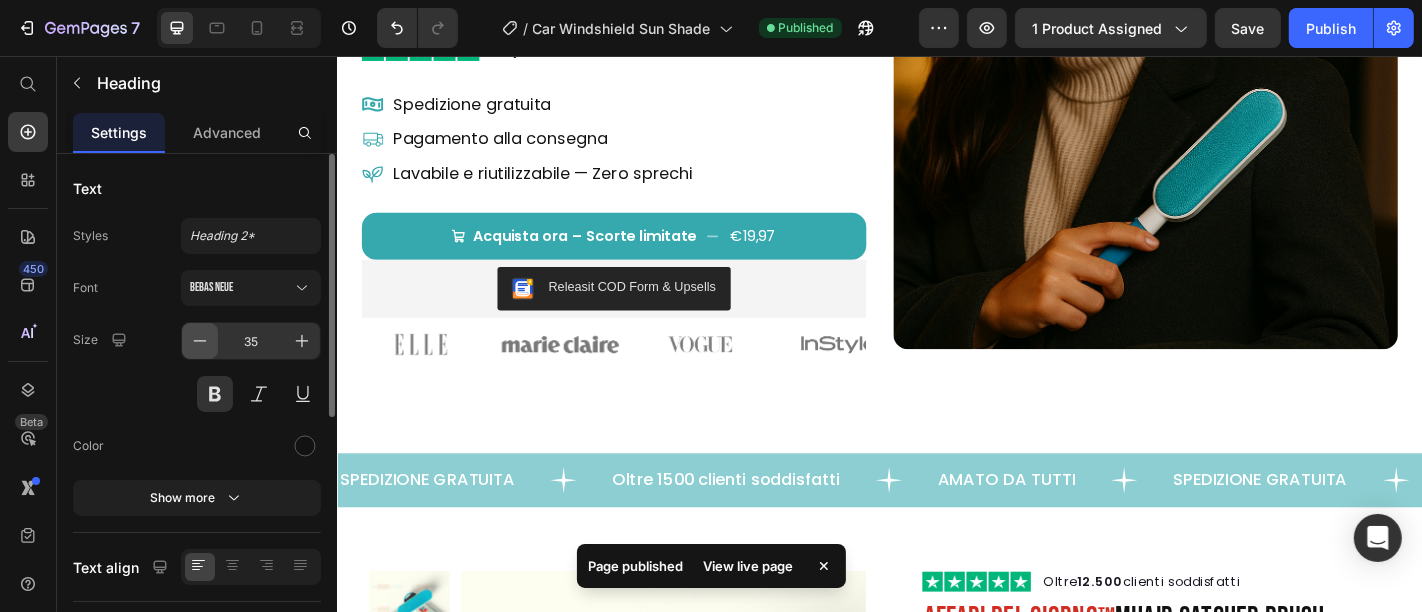 click at bounding box center [200, 341] 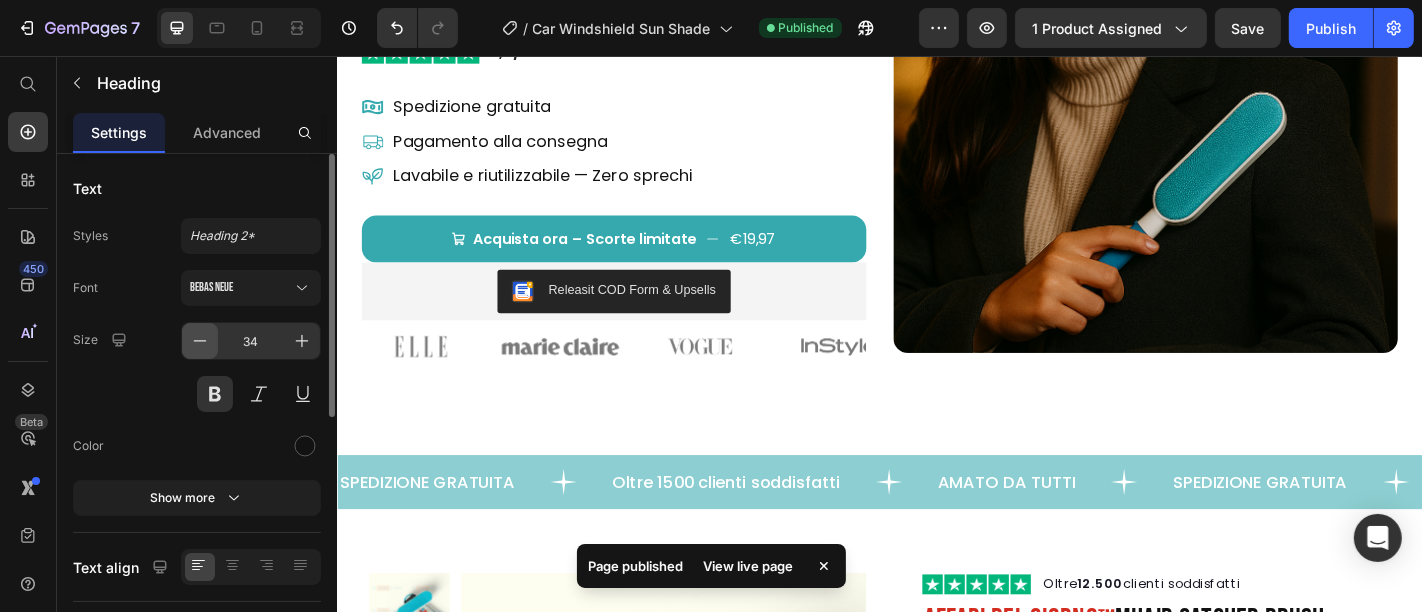 click at bounding box center (200, 341) 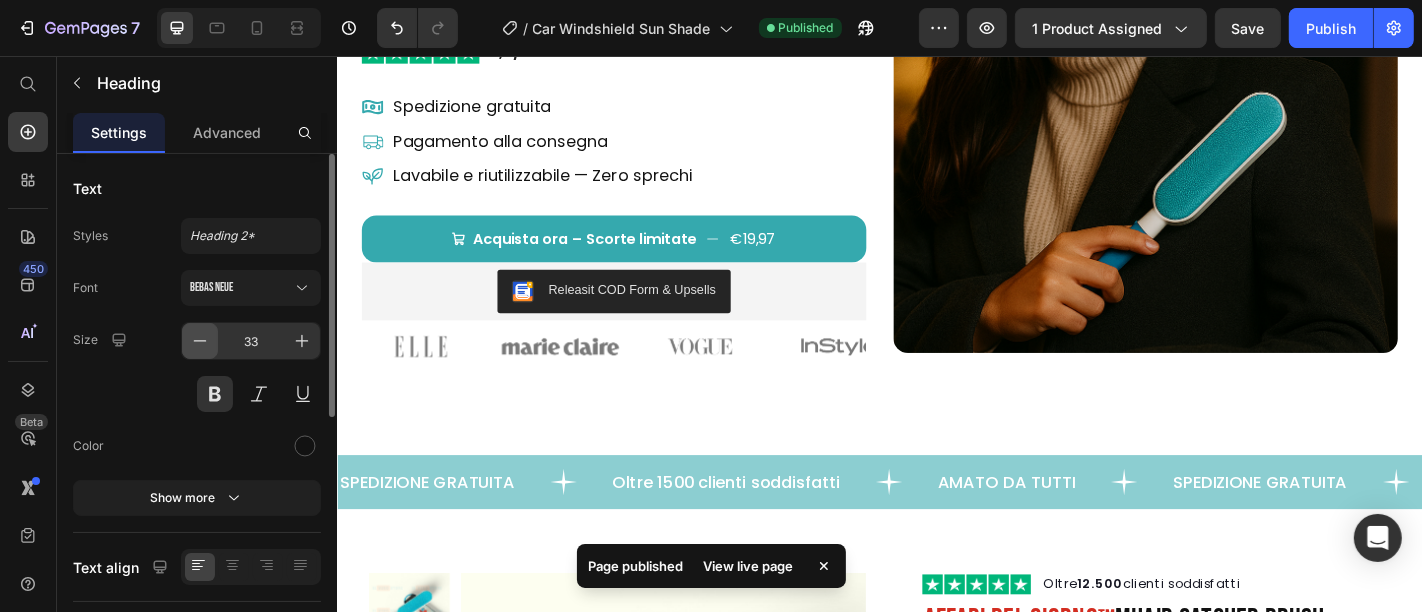 click at bounding box center [200, 341] 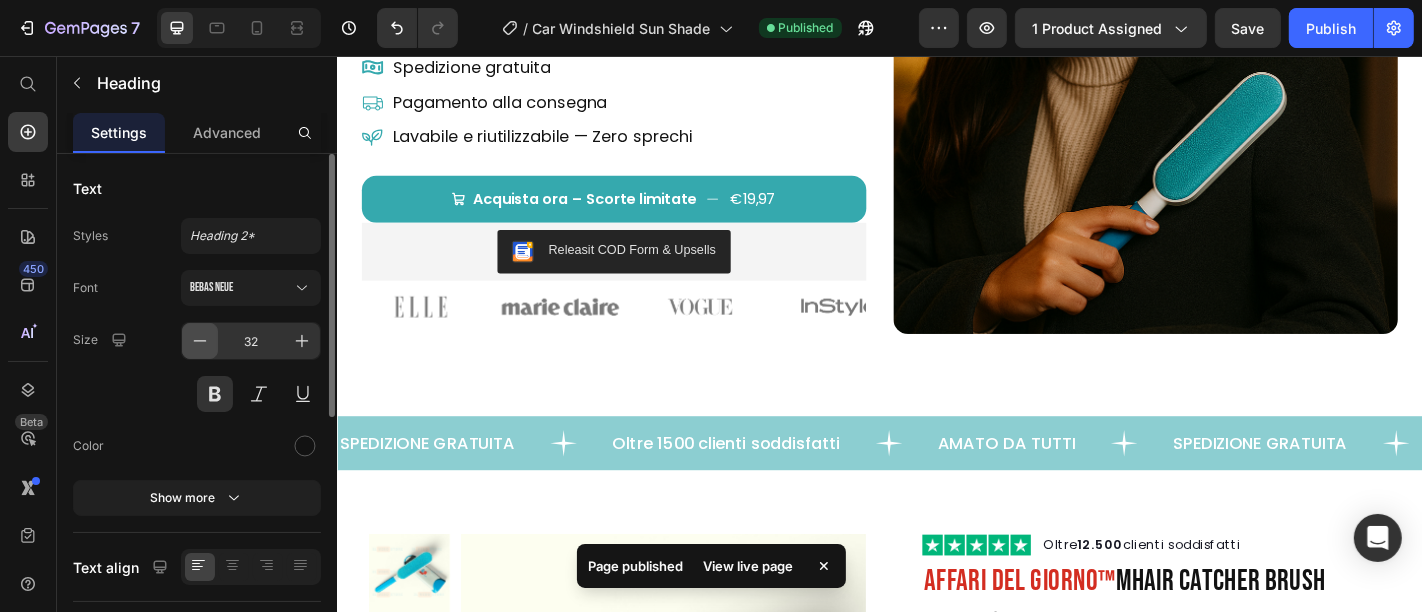 click at bounding box center (200, 341) 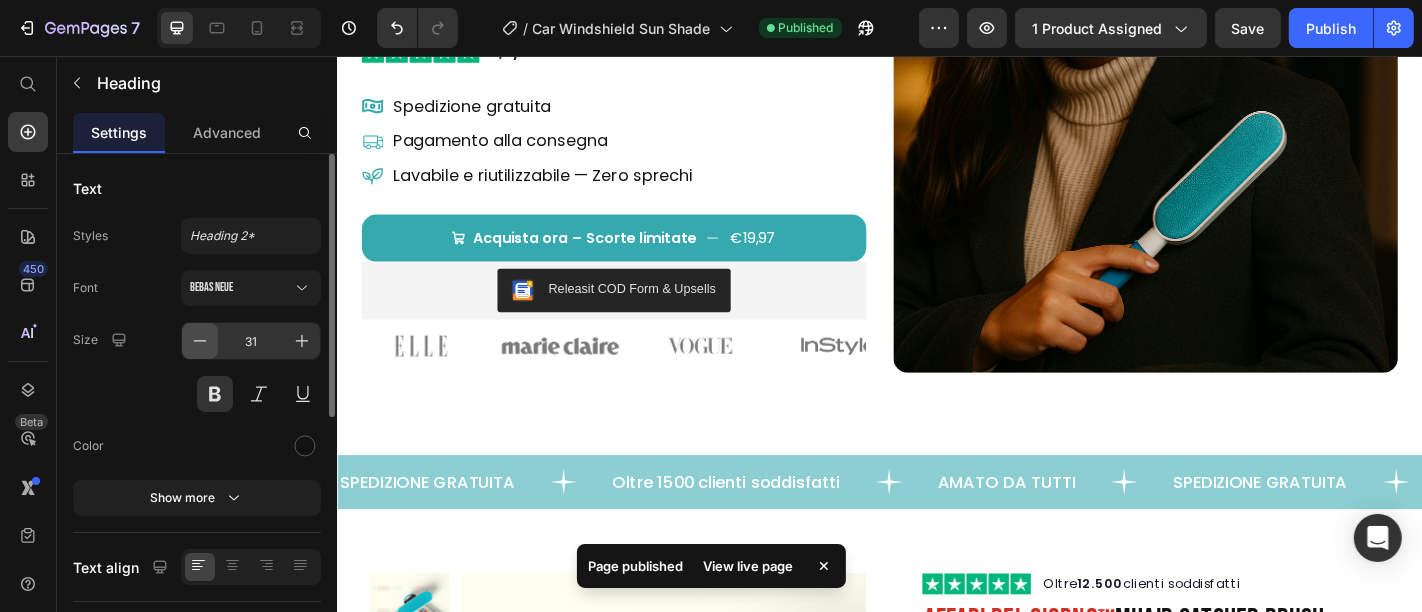 click at bounding box center (200, 341) 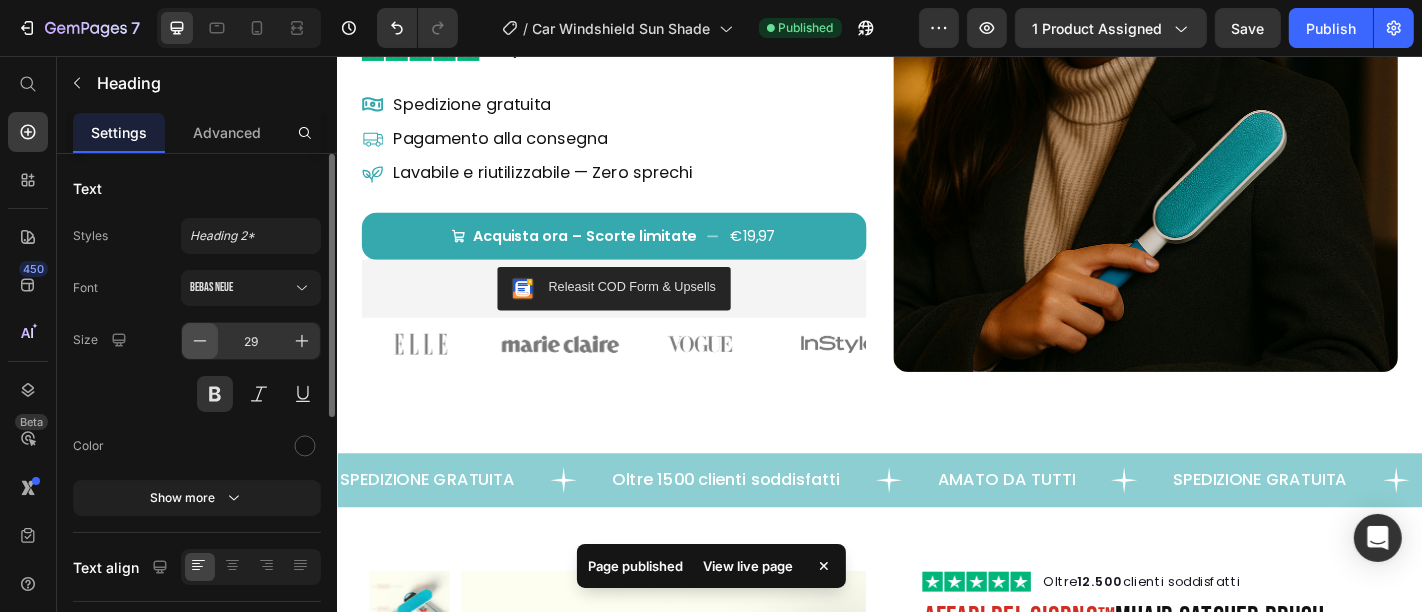 scroll, scrollTop: 271, scrollLeft: 0, axis: vertical 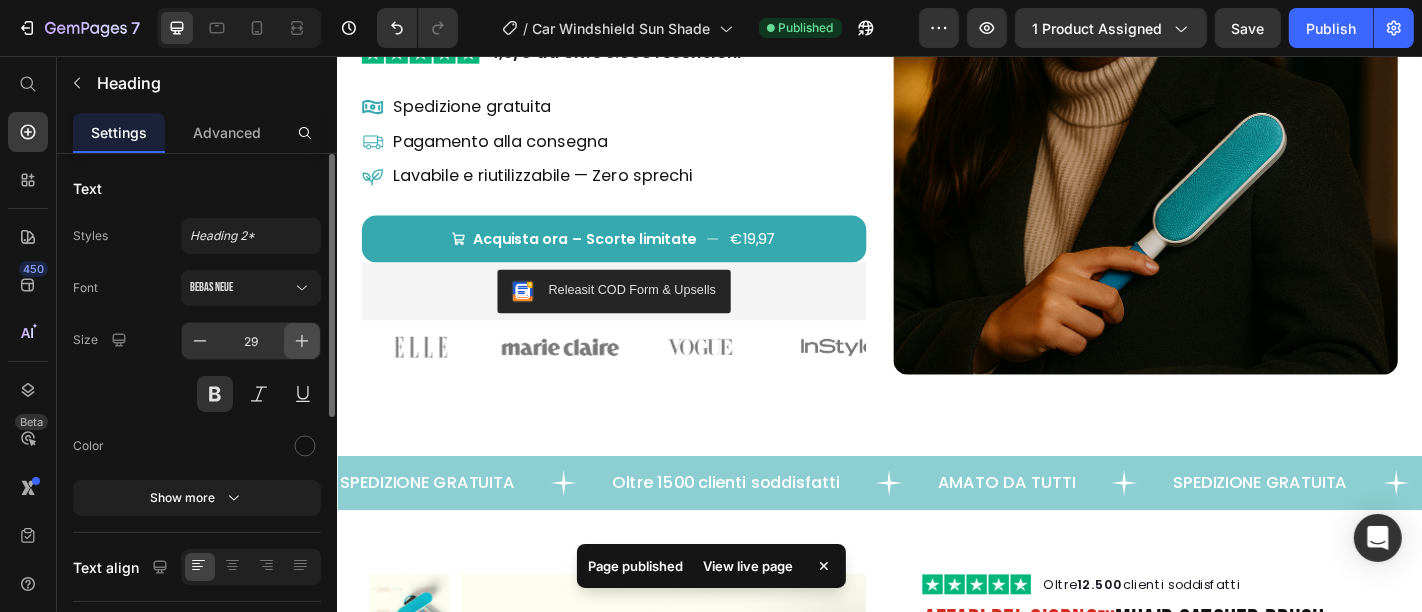 click 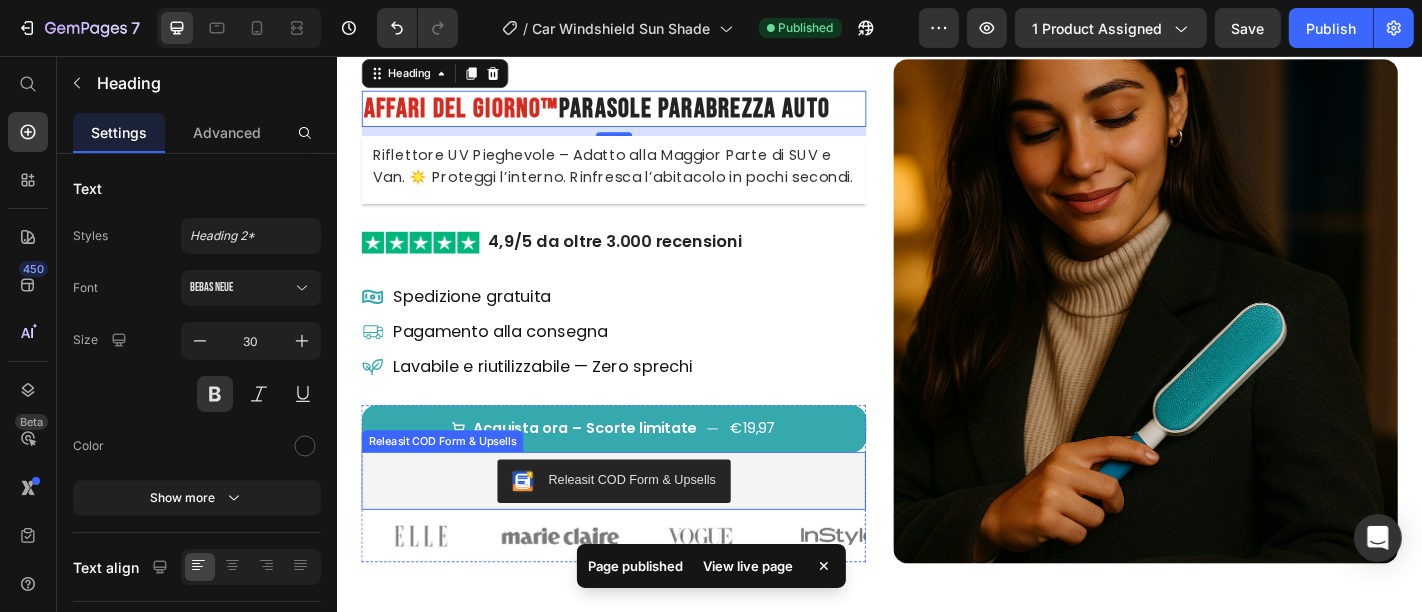 scroll, scrollTop: 0, scrollLeft: 0, axis: both 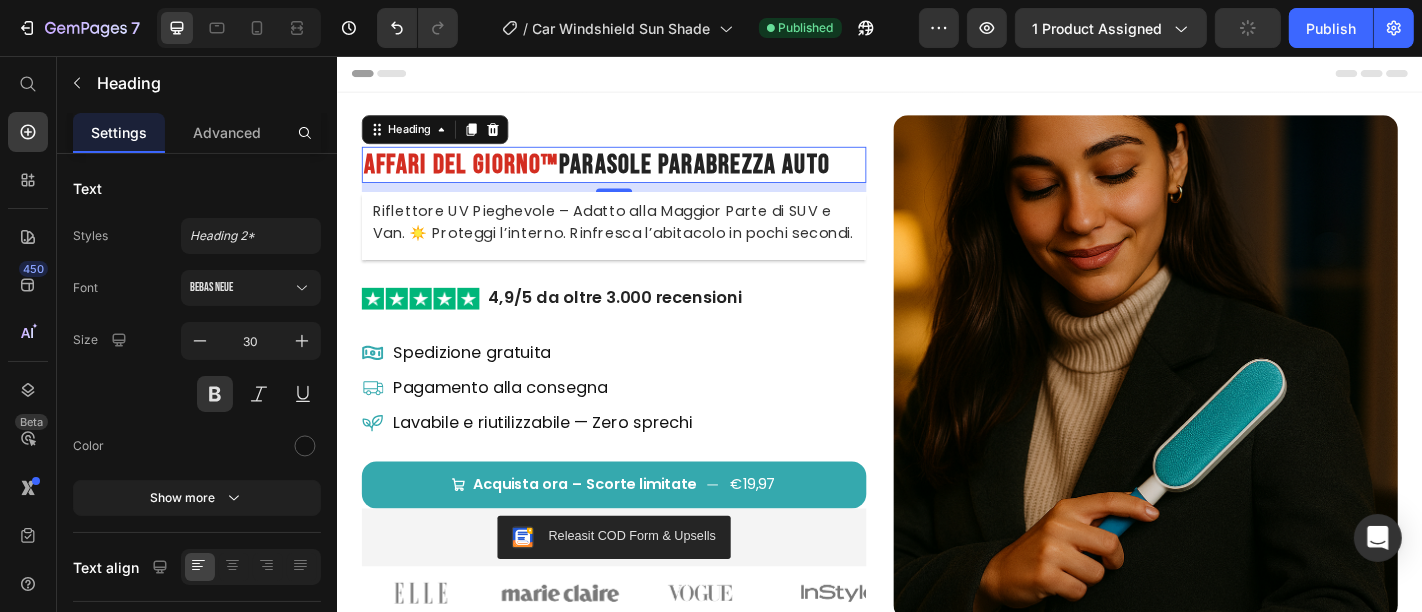 click on "⁠⁠⁠⁠⁠⁠⁠ Affari del Giorno™  Parasole Parabrezza Auto Heading   10 Riflettore UV Pieghevole – Adatto alla Maggior Parte di SUV e Van. ☀️ Proteggi l’interno. Rinfresca l’abitacolo in pochi secondi. Text block Image 4,9/5 da oltre 3.000 recensioni Text Block Row Row
Spedizione gratuita Item List
Pagamento alla consegna Item List
Lavabile e riutilizzabile — Zero sprechi Item List
Acquista ora – Scorte limitate
€19,97 Add to Cart Releasit COD Form & Upsells Releasit COD Form & Upsells Image Image Image Image Image Carousel Product Row" at bounding box center [642, 400] 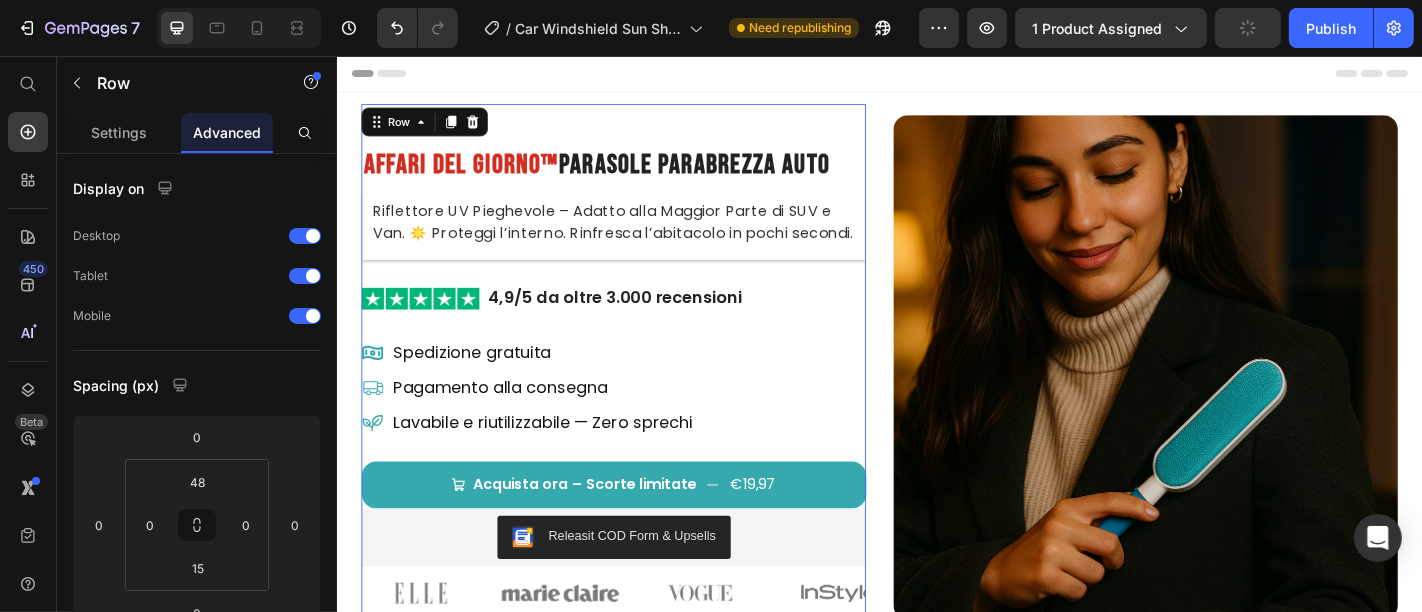 click on "⁠⁠⁠⁠⁠⁠⁠ Affari del Giorno™  Parasole Parabrezza Auto Heading Riflettore UV Pieghevole – Adatto alla Maggior Parte di SUV e Van. ☀️ Proteggi l’interno. Rinfresca l’abitacolo in pochi secondi. Text block Image 4,9/5 da oltre 3.000 recensioni Text Block Row Row
Spedizione gratuita Item List
Pagamento alla consegna Item List
Lavabile e riutilizzabile — Zero sprechi Item List
Acquista ora – Scorte limitate
€19,97 Add to Cart Releasit COD Form & Upsells Releasit COD Form & Upsells Image Image Image Image Image Carousel Product Row   0" at bounding box center [642, 400] 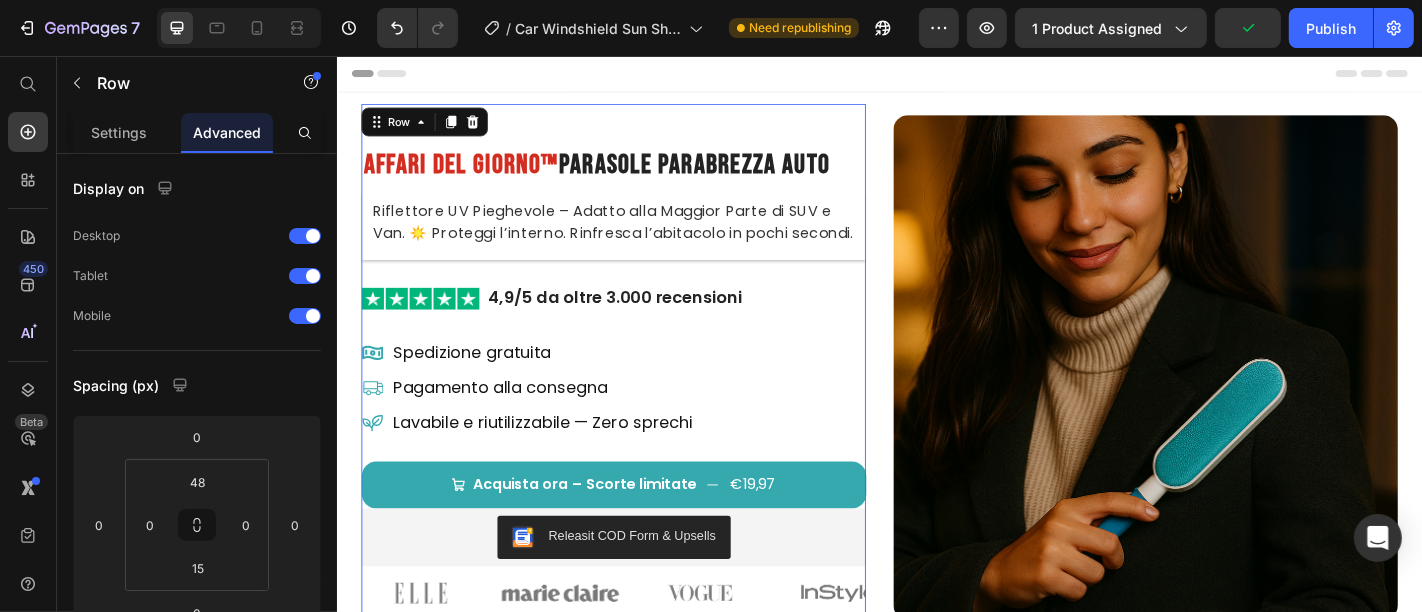 scroll, scrollTop: 222, scrollLeft: 0, axis: vertical 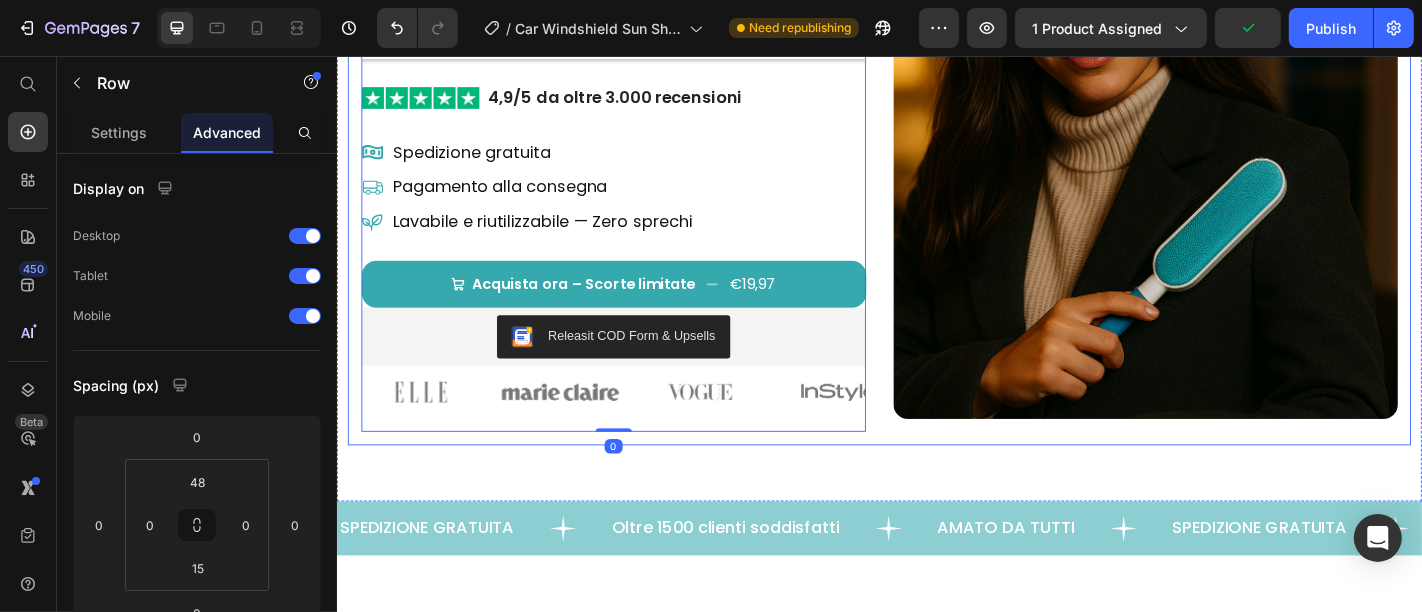 click on "Image" at bounding box center (1230, 178) 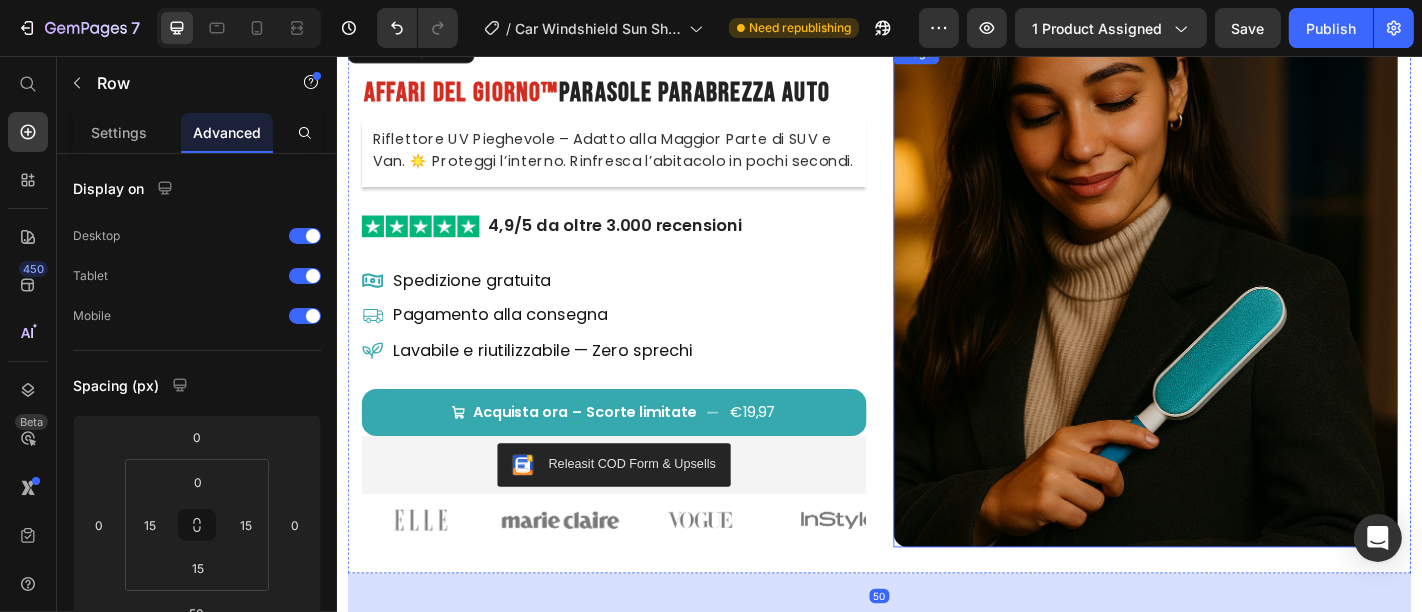 scroll, scrollTop: 0, scrollLeft: 0, axis: both 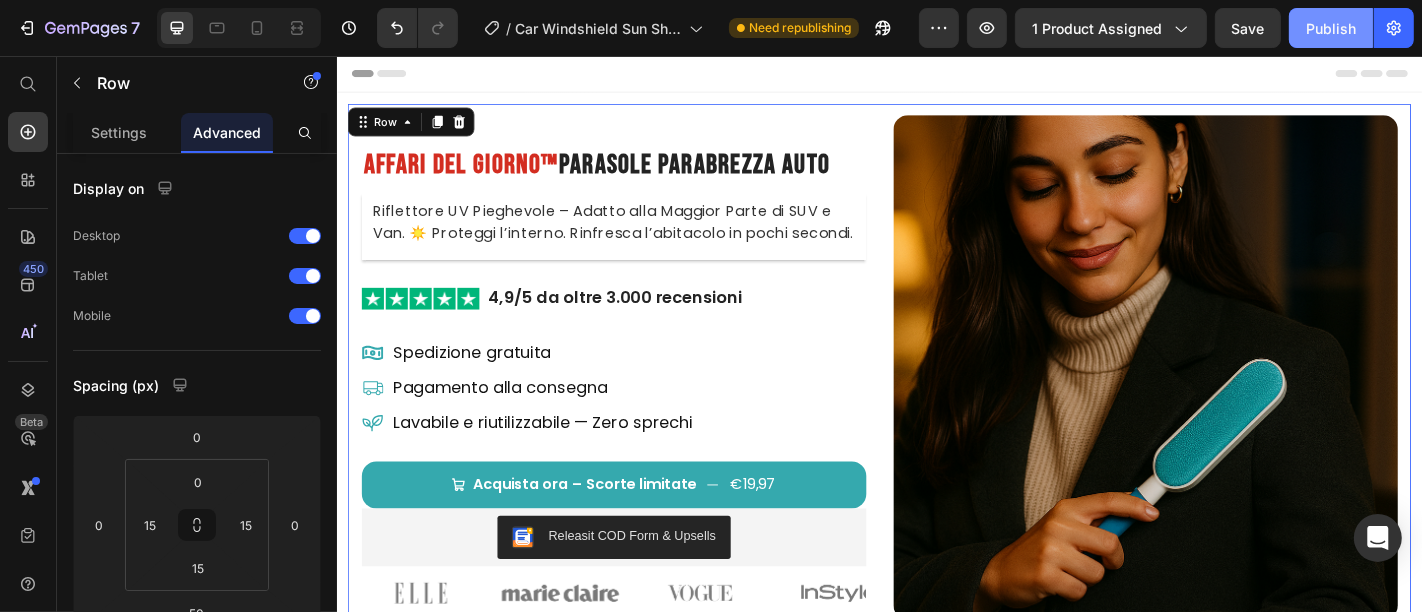 click on "Publish" at bounding box center [1331, 28] 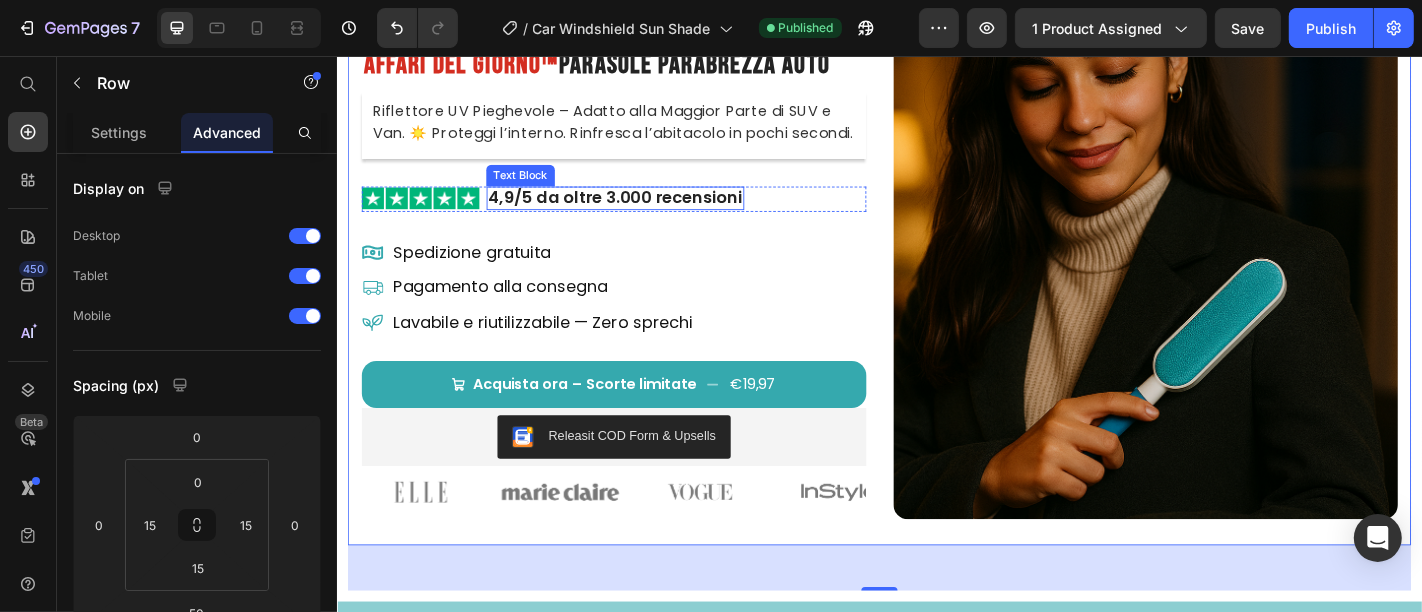 scroll, scrollTop: 0, scrollLeft: 0, axis: both 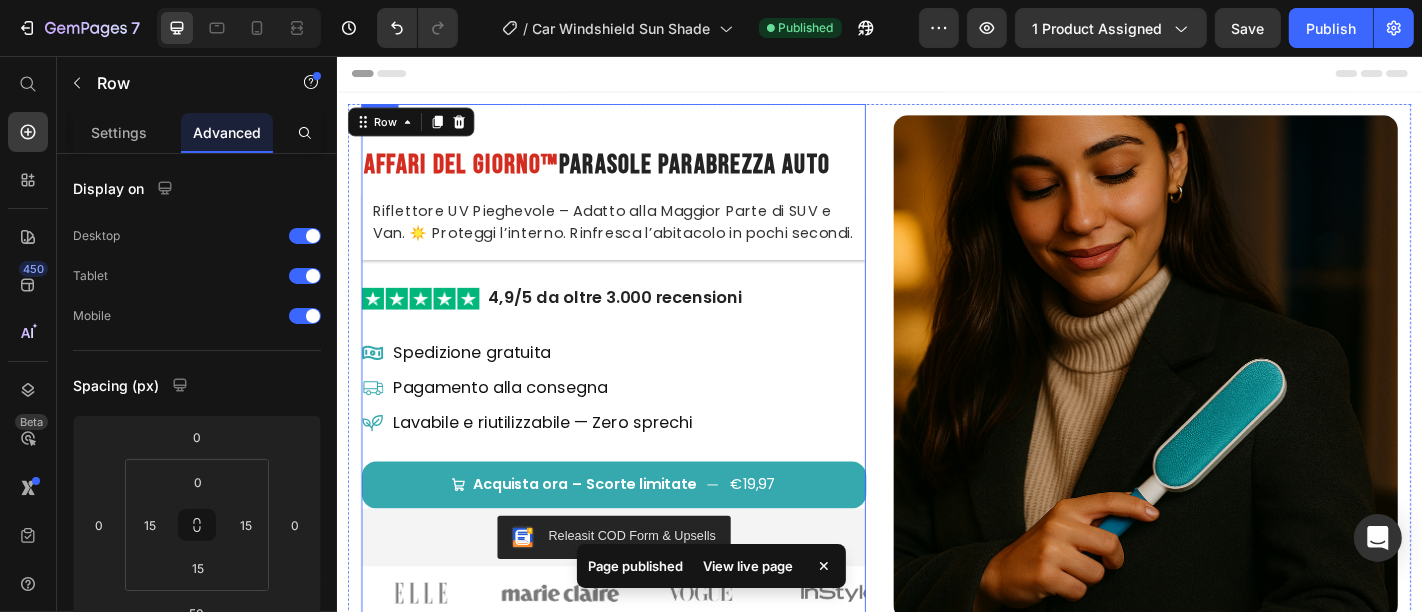 click on "⁠⁠⁠⁠⁠⁠⁠ Affari del Giorno™  Parasole Parabrezza Auto Heading Riflettore UV Pieghevole – Adatto alla Maggior Parte di SUV e Van. ☀️ Proteggi l’interno. Rinfresca l’abitacolo in pochi secondi. Text block Image 4,9/5 da oltre 3.000 recensioni Text Block Row Row
Spedizione gratuita Item List
Pagamento alla consegna Item List
Lavabile e riutilizzabile — Zero sprechi Item List
Acquista ora – Scorte limitate
€19,97 Add to Cart Releasit COD Form & Upsells Releasit COD Form & Upsells Image Image Image Image Image Carousel Product Row" at bounding box center [642, 400] 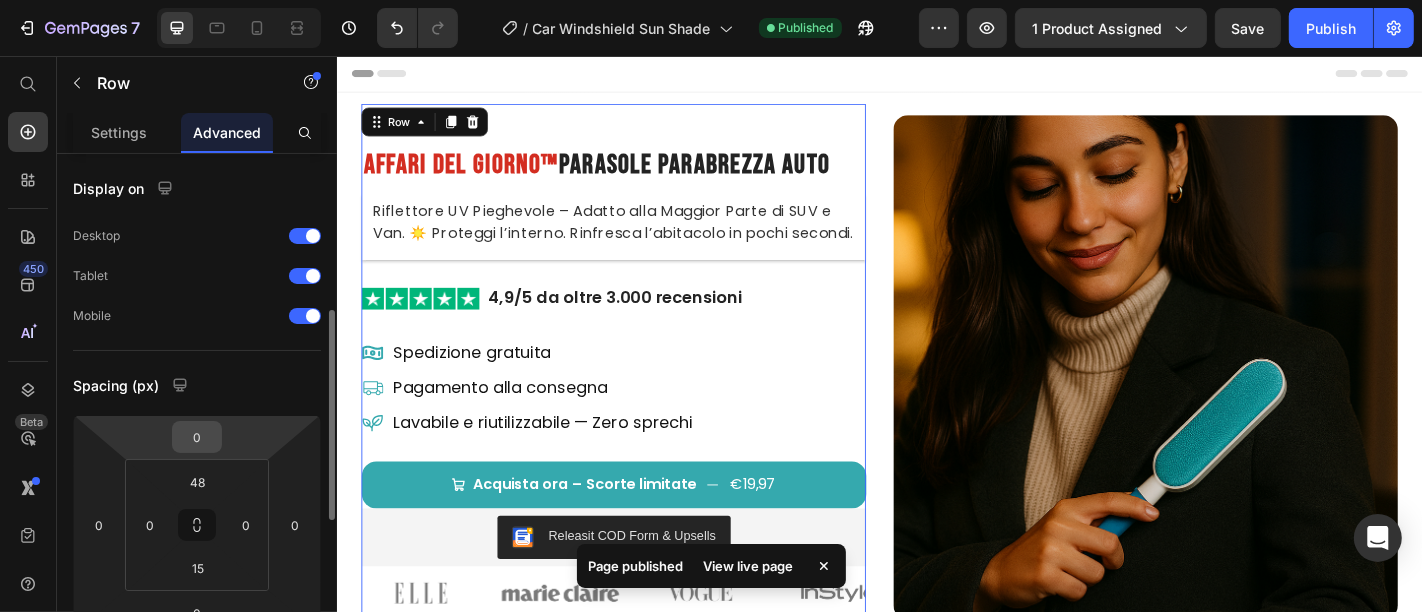 scroll, scrollTop: 111, scrollLeft: 0, axis: vertical 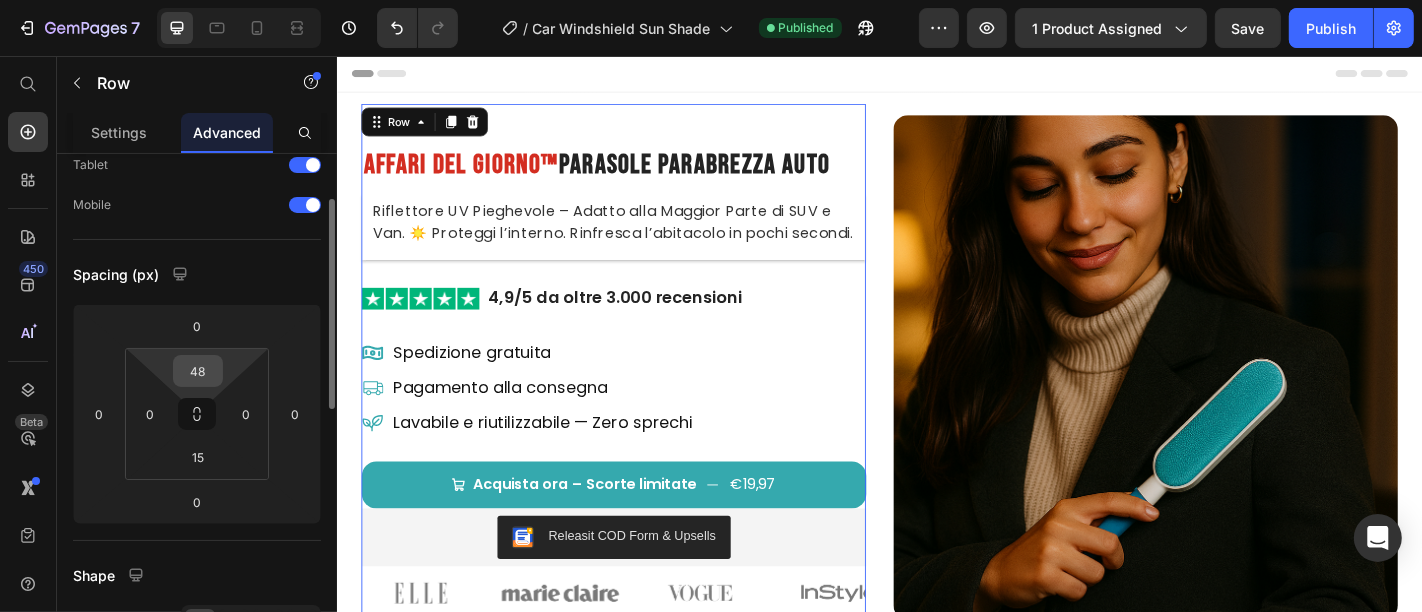 click on "48" at bounding box center (198, 371) 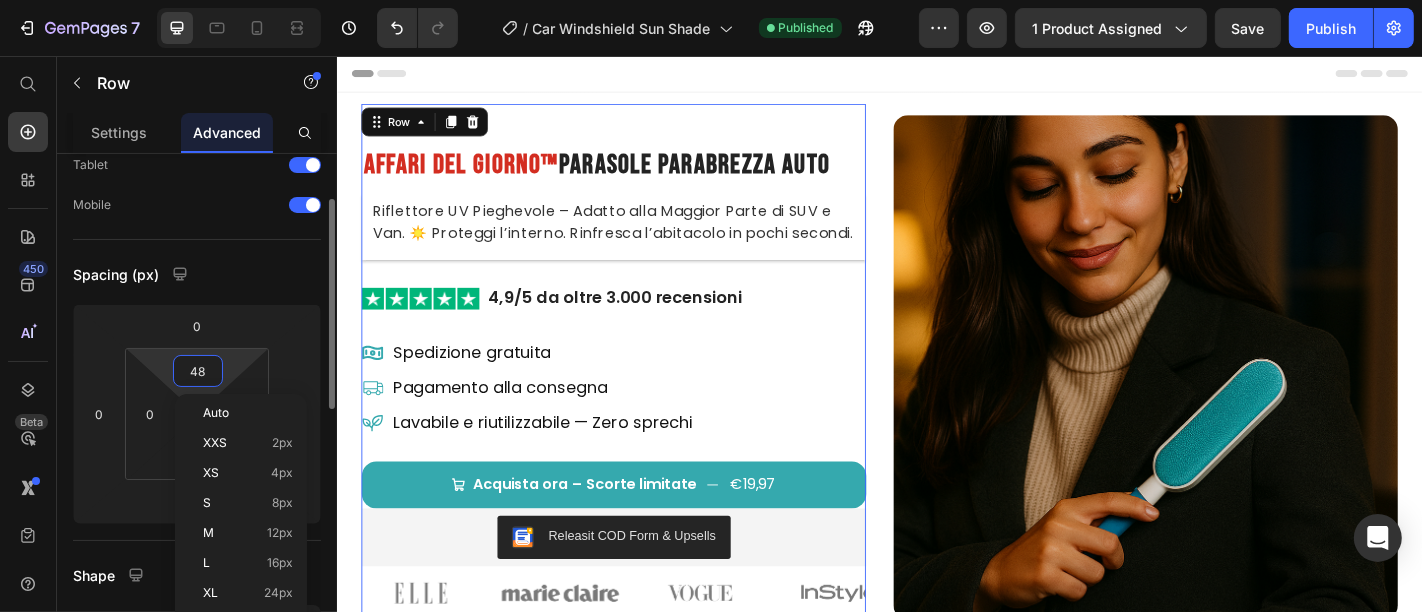 click on "Spacing (px)" at bounding box center (197, 274) 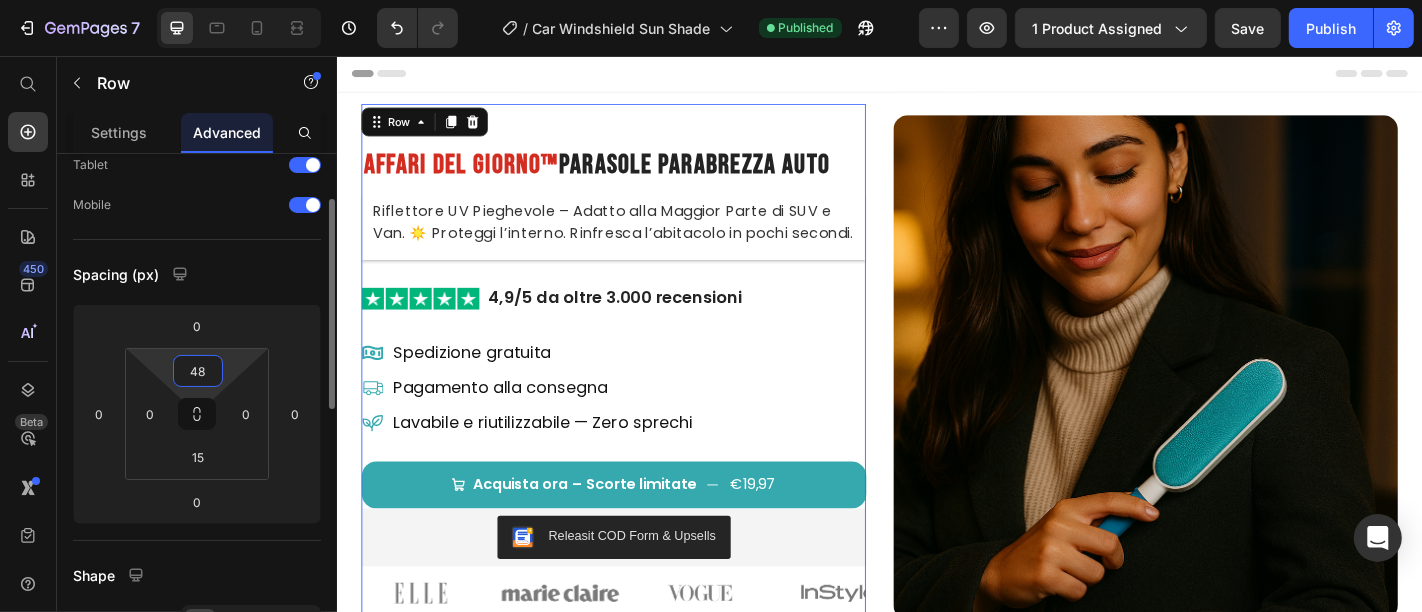 click on "48" at bounding box center [198, 371] 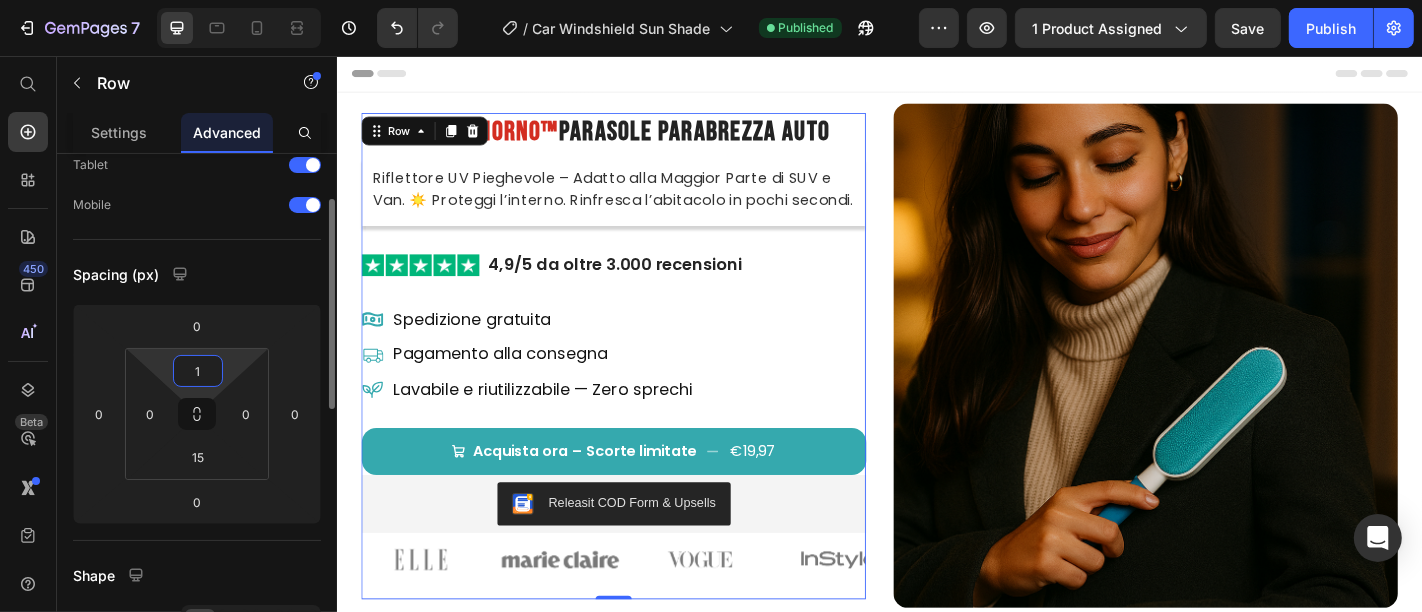 type on "15" 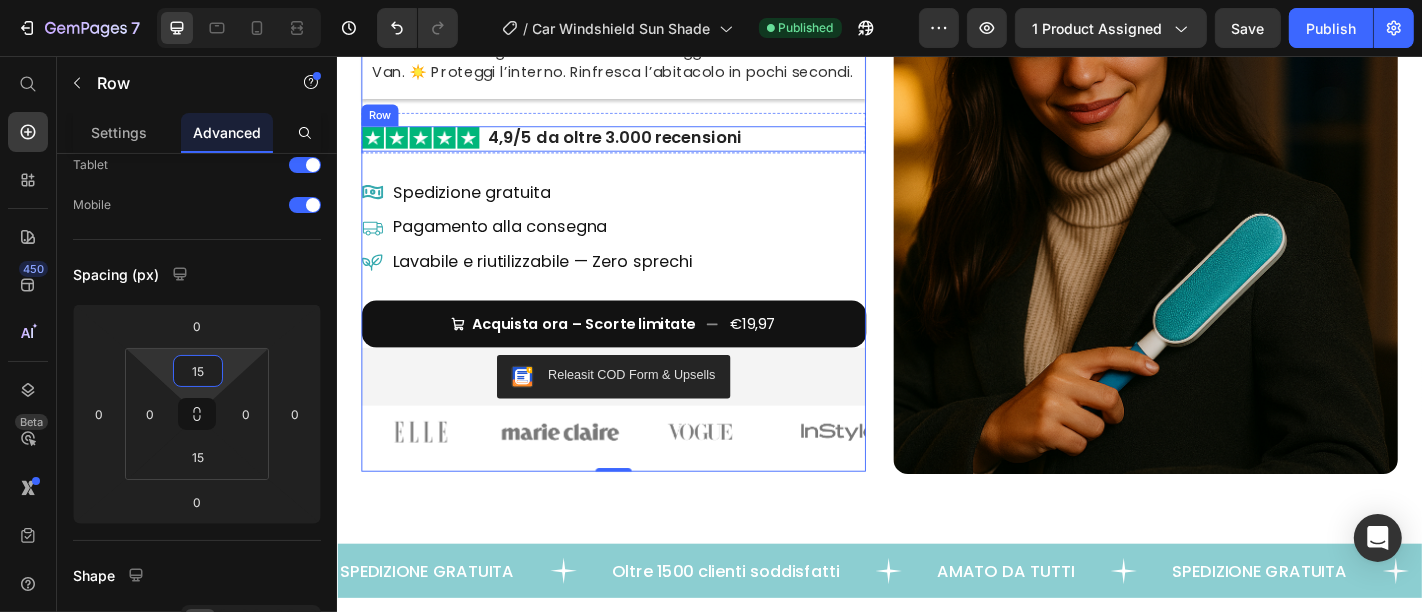 scroll, scrollTop: 222, scrollLeft: 0, axis: vertical 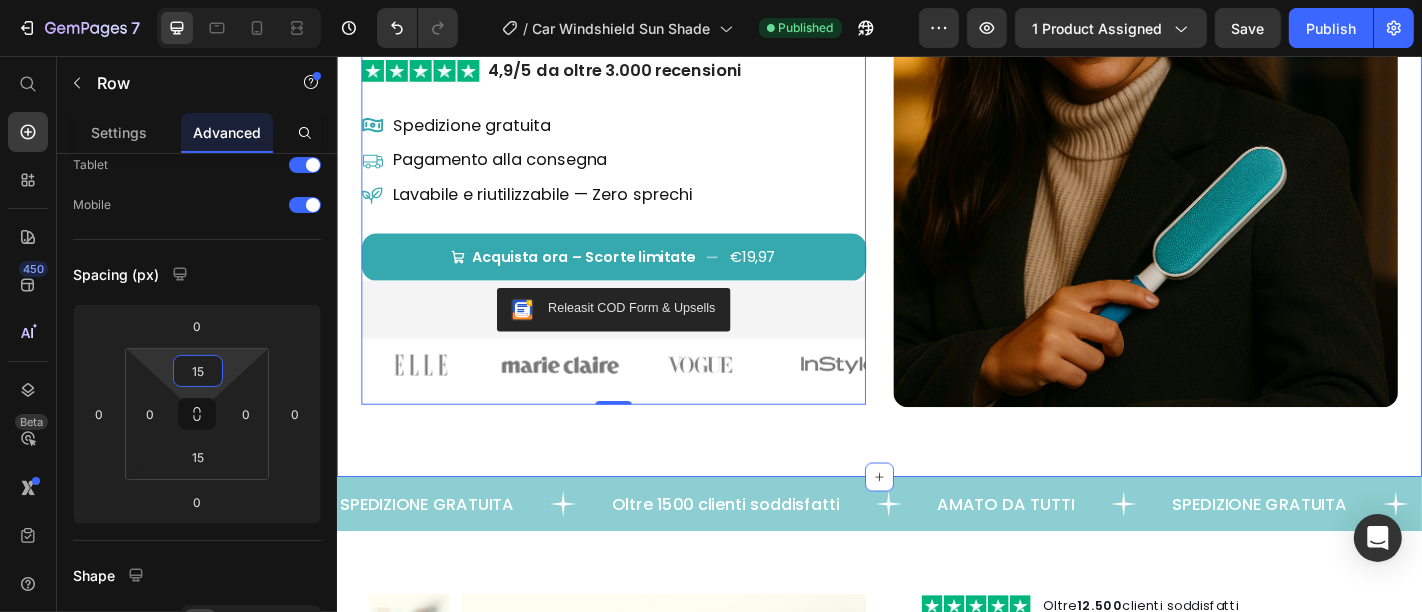 click on "⁠⁠⁠⁠⁠⁠⁠ Affari del Giorno™  Parasole Parabrezza Auto Heading Riflettore UV Pieghevole – Adatto alla Maggior Parte di SUV e Van. ☀️ Proteggi l’interno. Rinfresca l’abitacolo in pochi secondi. Text block Image 4,9/5 da oltre 3.000 recensioni Text Block Row Row
Spedizione gratuita Item List
Pagamento alla consegna Item List
Lavabile e riutilizzabile — Zero sprechi Item List
Acquista ora – Scorte limitate
€19,97 Add to Cart Releasit COD Form & Upsells Releasit COD Form & Upsells Image Image Image Image Image Carousel Product Row   0 Image Row" at bounding box center (936, 197) 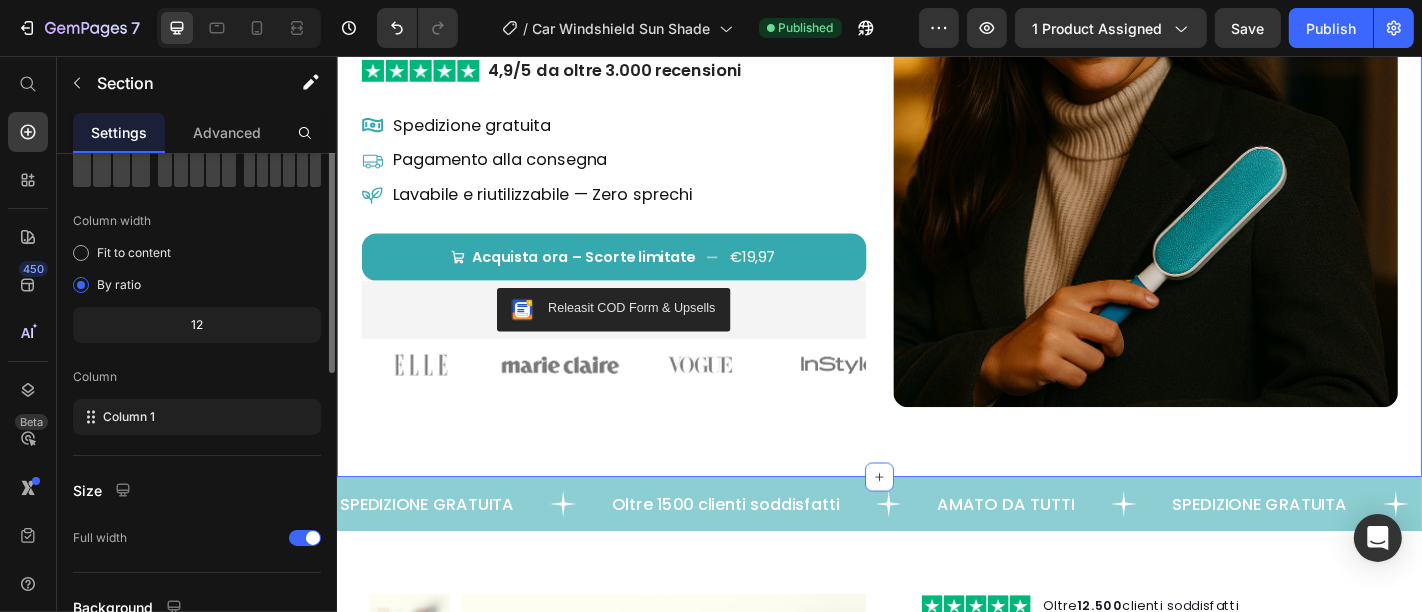 scroll, scrollTop: 0, scrollLeft: 0, axis: both 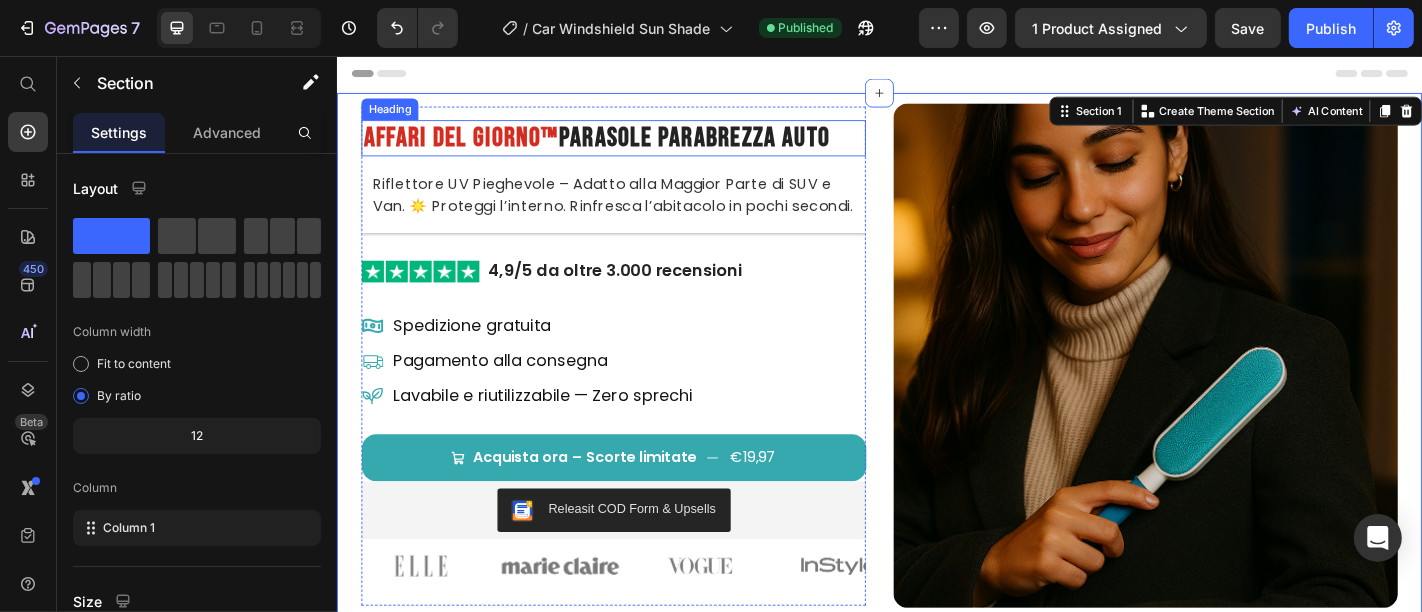 click on "Parasole Parabrezza Auto" at bounding box center (731, 146) 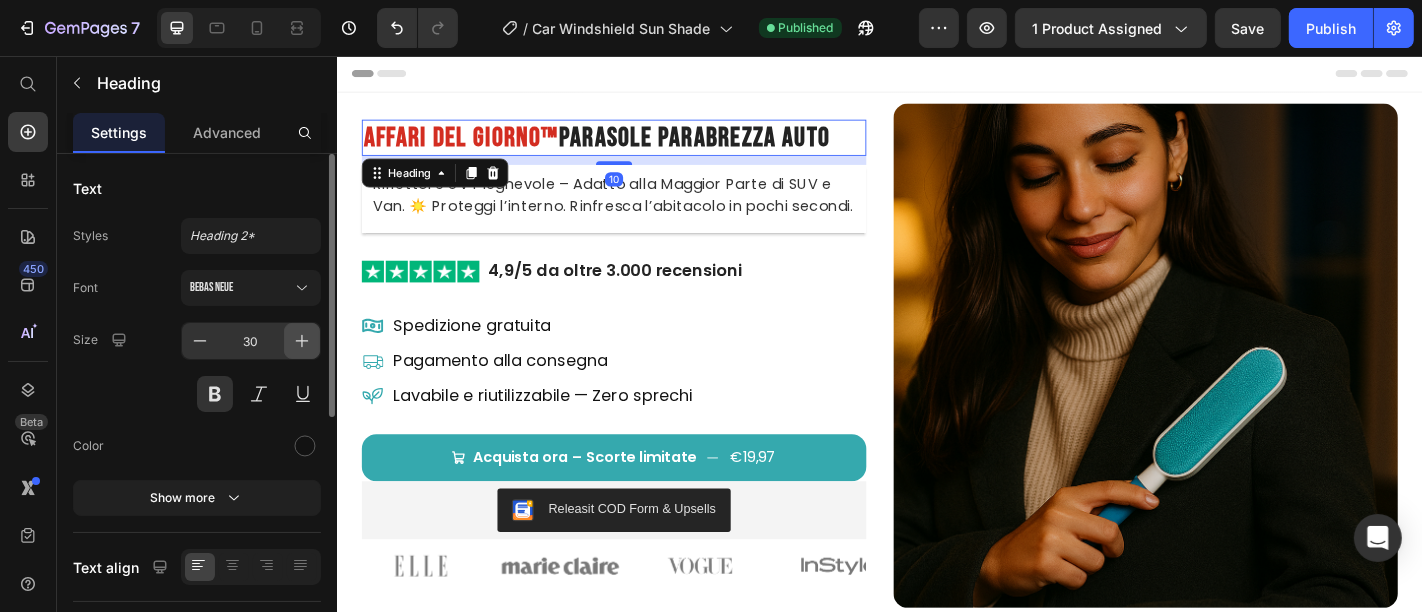 click at bounding box center [302, 341] 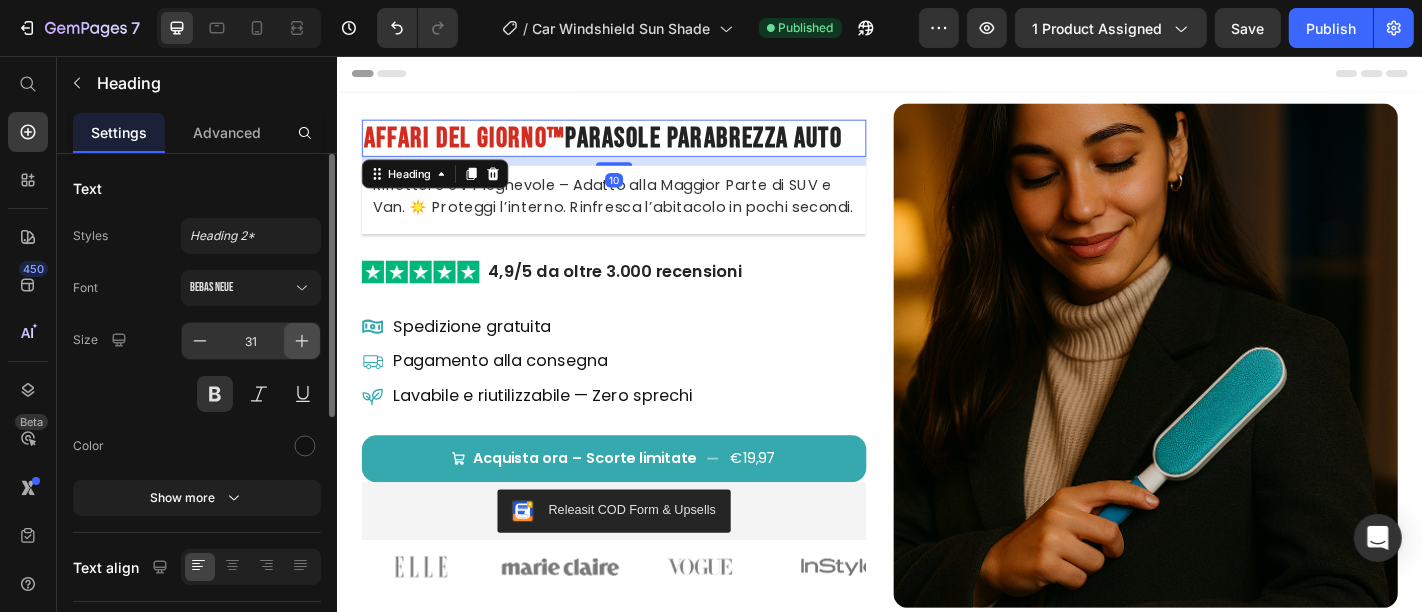 click at bounding box center [302, 341] 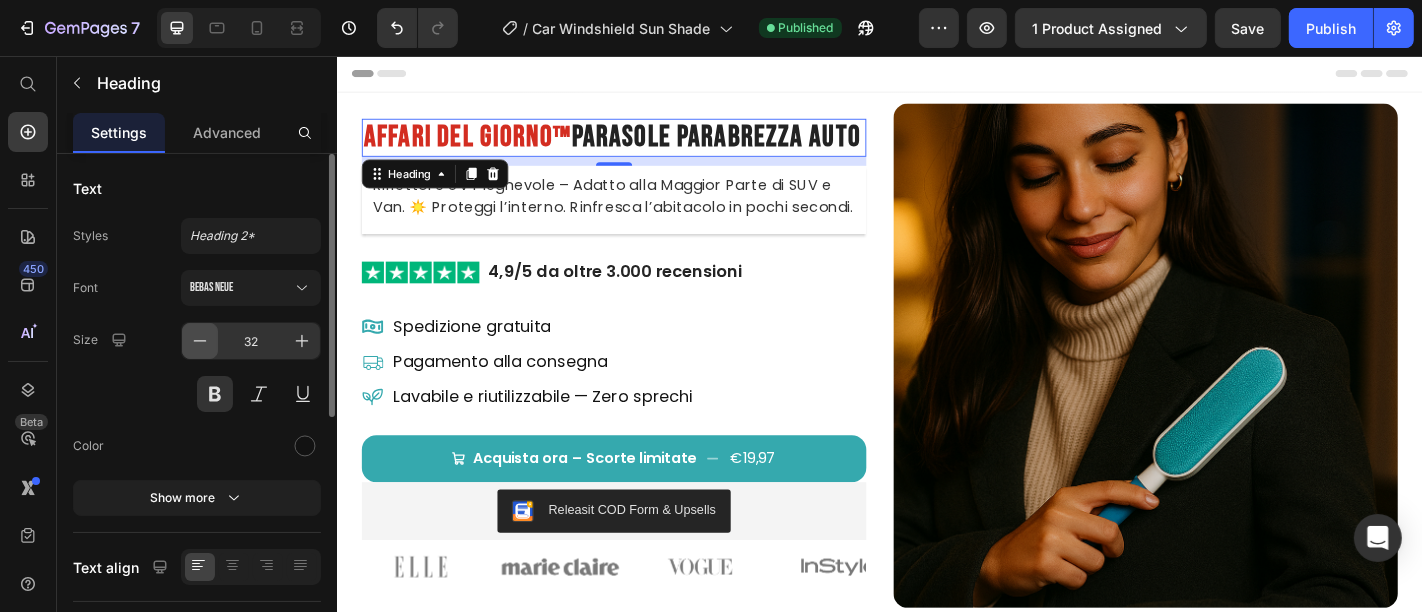 click at bounding box center (200, 341) 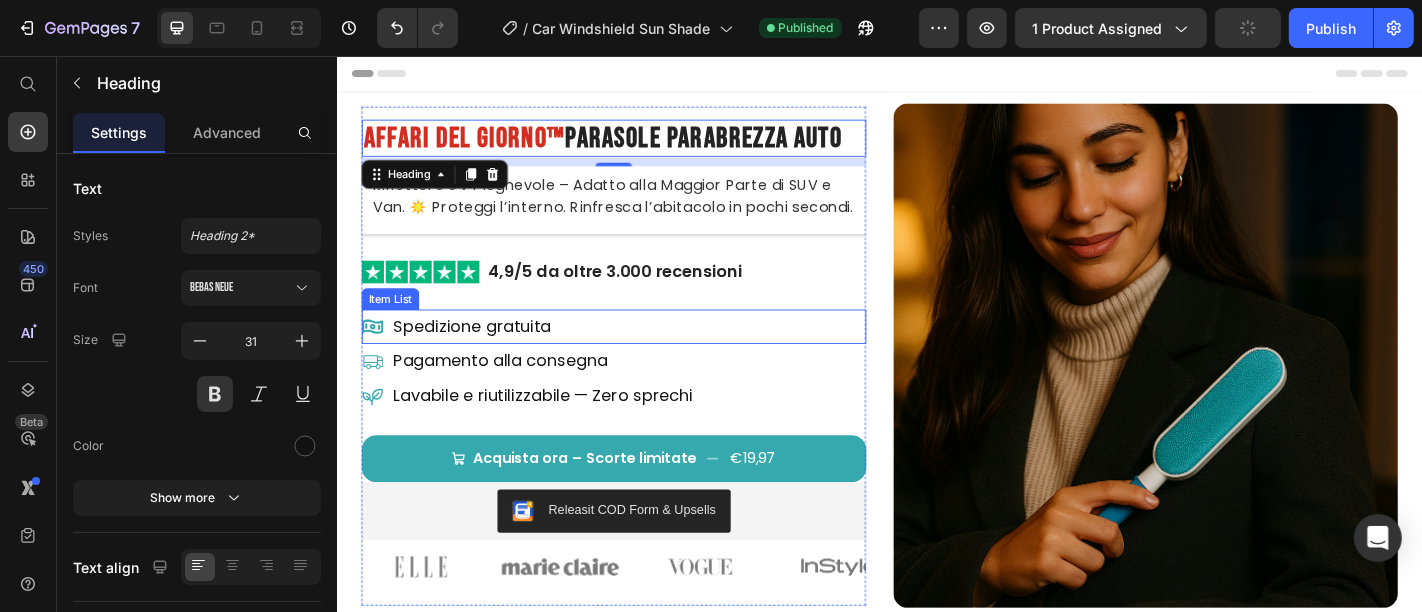 scroll, scrollTop: 222, scrollLeft: 0, axis: vertical 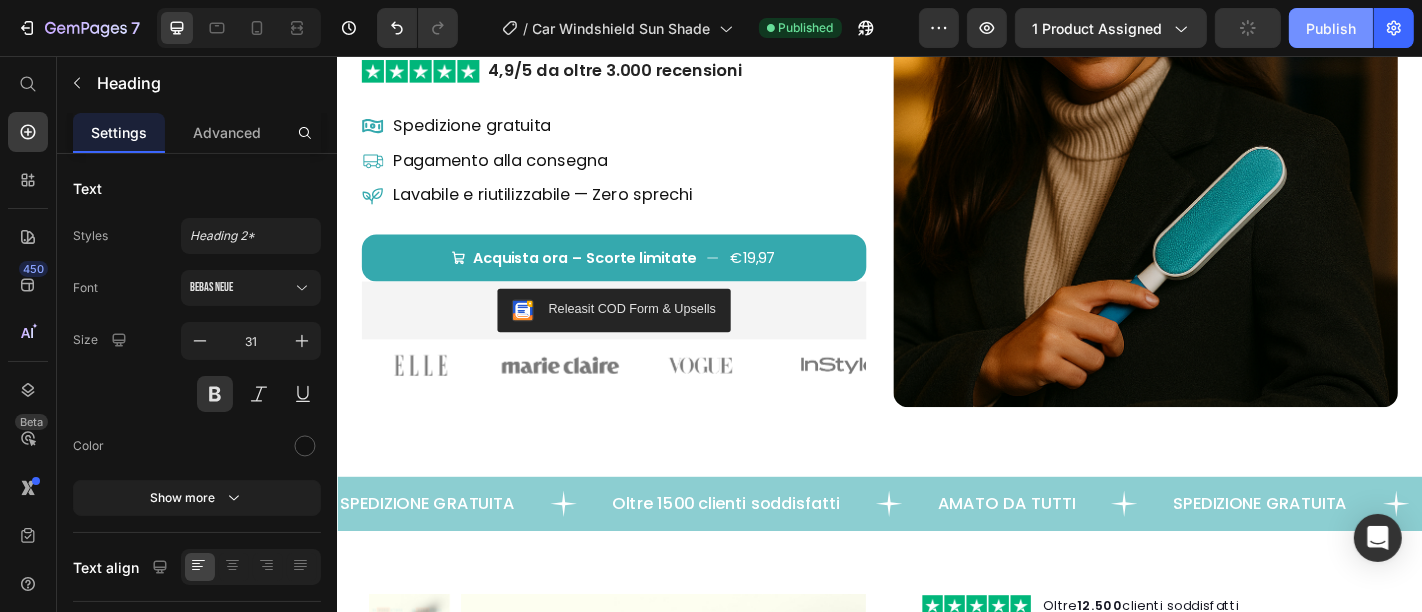 click on "Publish" at bounding box center [1331, 28] 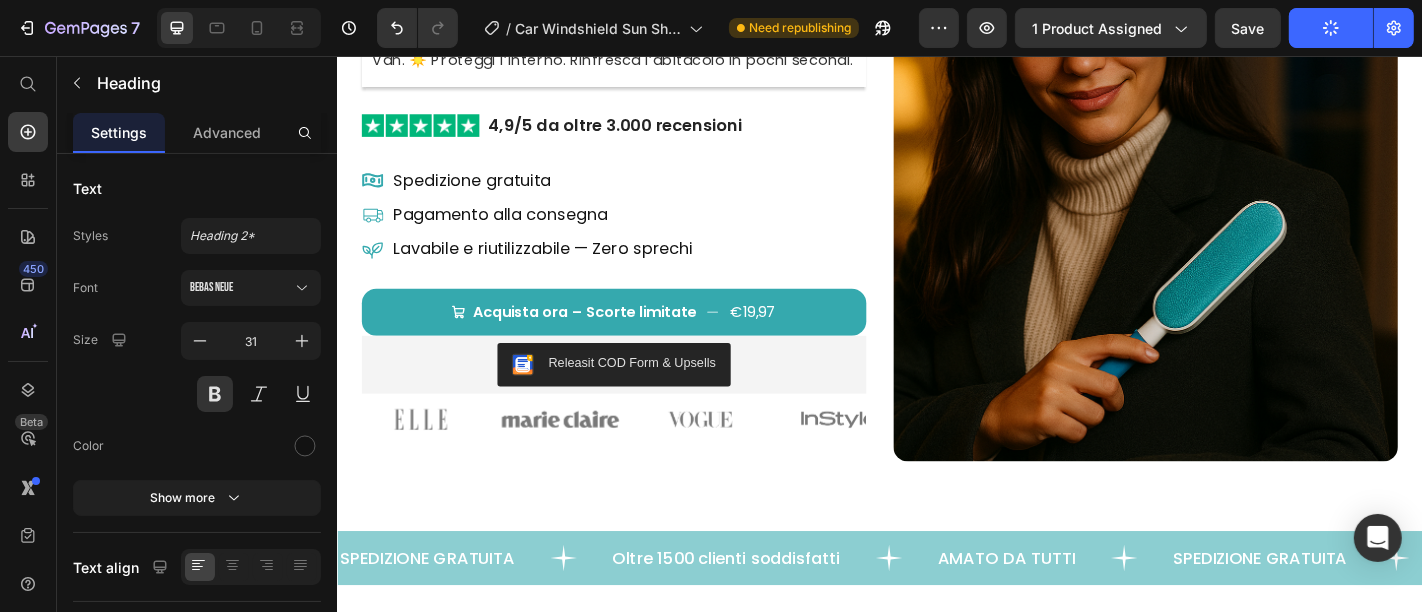 scroll, scrollTop: 0, scrollLeft: 0, axis: both 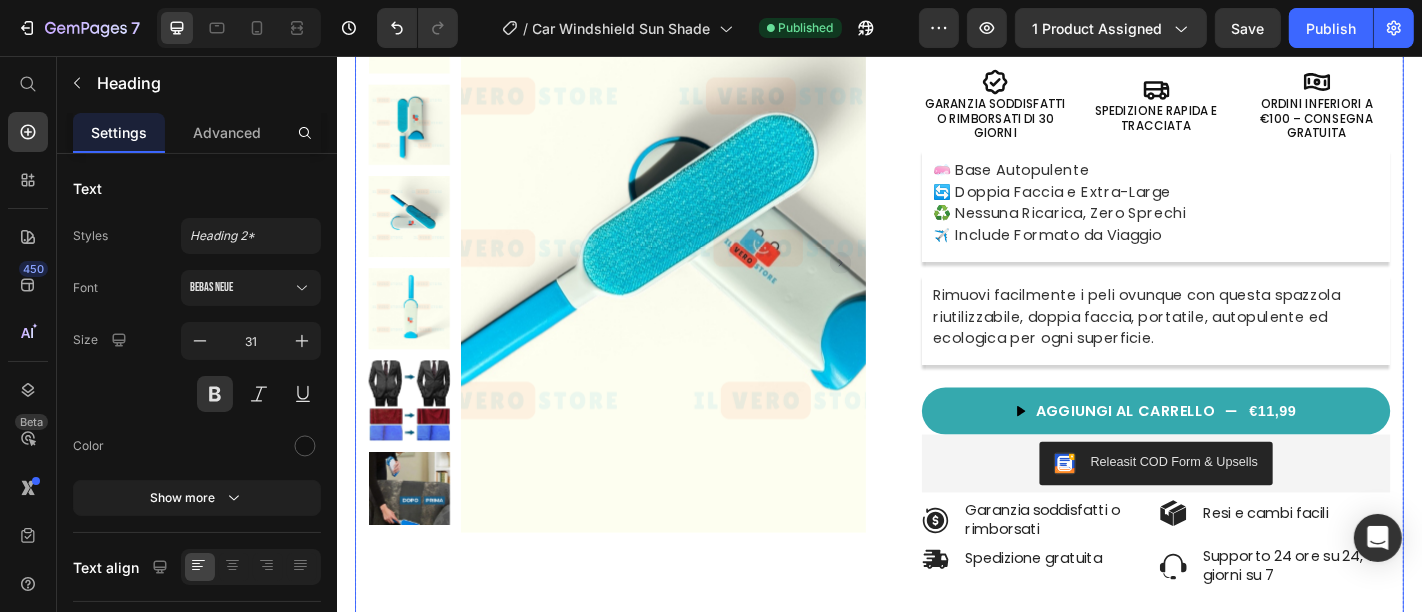 click on "Product Images Row Image Oltre  12.500  clienti soddisfatti Text block Row Affari del Giorno™  MHair Catcher Brush Heading
Icon GARANZIA SODDISFATTI O RIMBORSATI DI 30 GIORNI Text Block
Icon SPEDIZIONE RAPIDA E TRACCIATA Text Block
Icon ORDINI INFERIORI A €100 – CONSEGNA GRATUITA Text Block Row 🧼 Base Autopulente 🔄 Doppia Faccia e Extra-Large ♻️ Nessuna Ricarica, Zero Sprechi ✈️ Include Formato da Viaggio Text block [GEOGRAPHIC_DATA] facilmente i peli ovunque con questa spazzola riutilizzabile, doppia faccia, portatile, autopulente ed ecologica per ogni superficie. Text block Premium [MEDICAL_DATA] core U-shaped arm tunnel for ultimate support Gentle on skin with cooling bamboo cover Ideal for side sleepers & couples Item list
AGGIUNGI AL CARRELLO
€11,99 Product Cart Button Releasit COD Form & Upsells Releasit COD Form & Upsells
Icon Garanzia soddisfatti o rimborsati Text Block Row
Row" at bounding box center [936, 325] 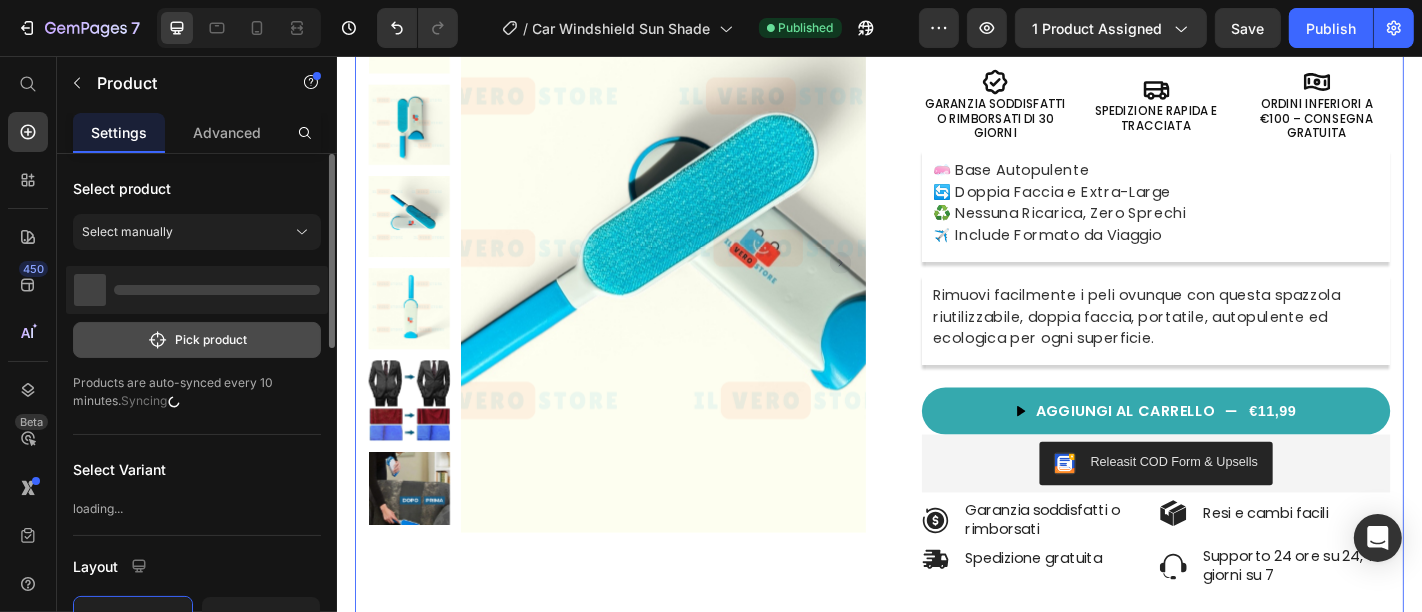 click on "Pick product" at bounding box center (197, 340) 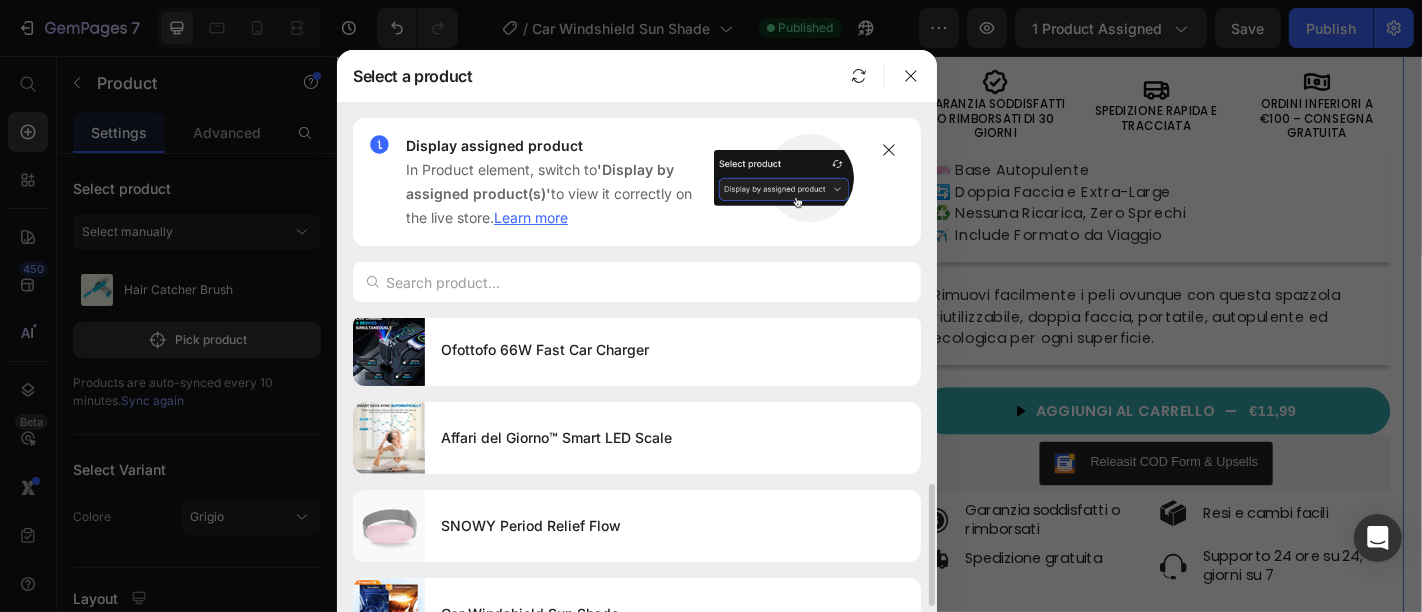 scroll, scrollTop: 540, scrollLeft: 0, axis: vertical 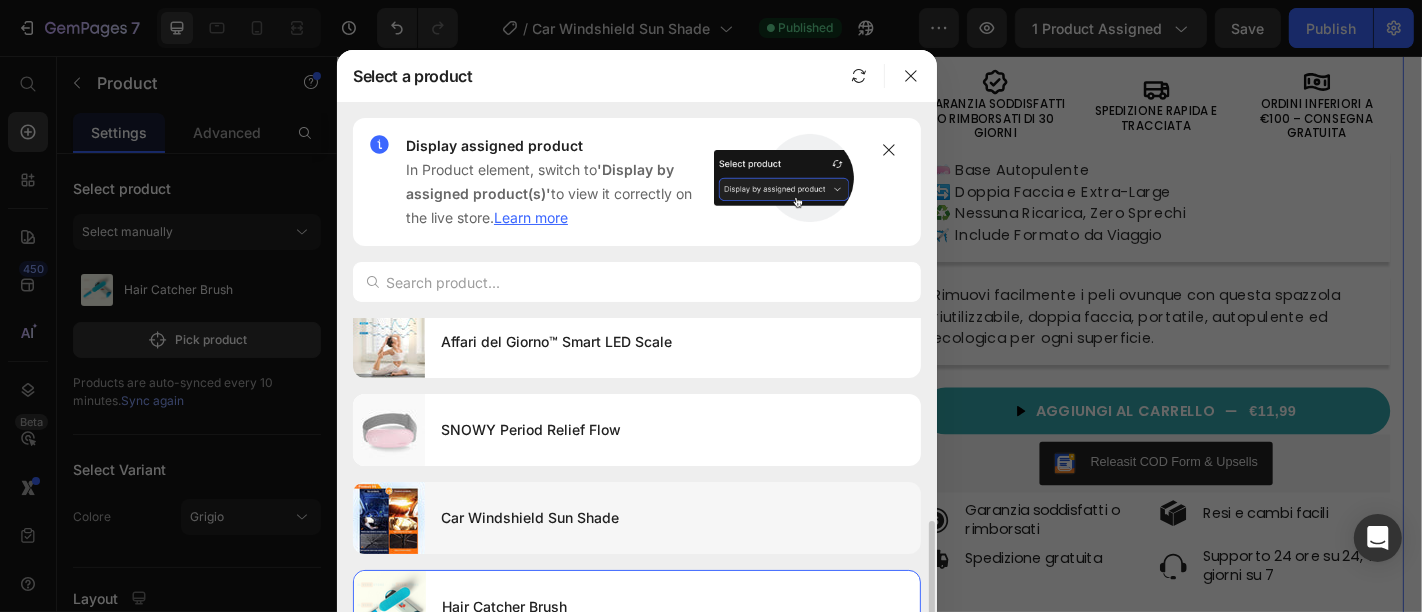 click on "Car Windshield Sun Shade" at bounding box center [673, 518] 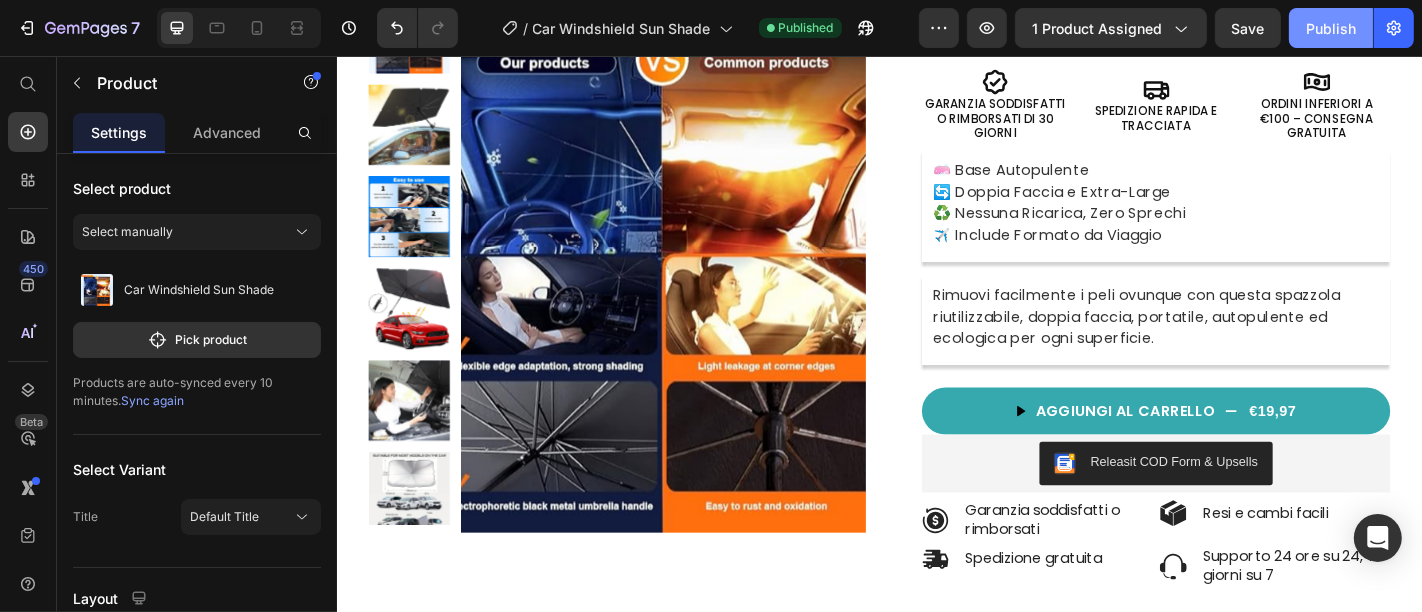 click on "Publish" 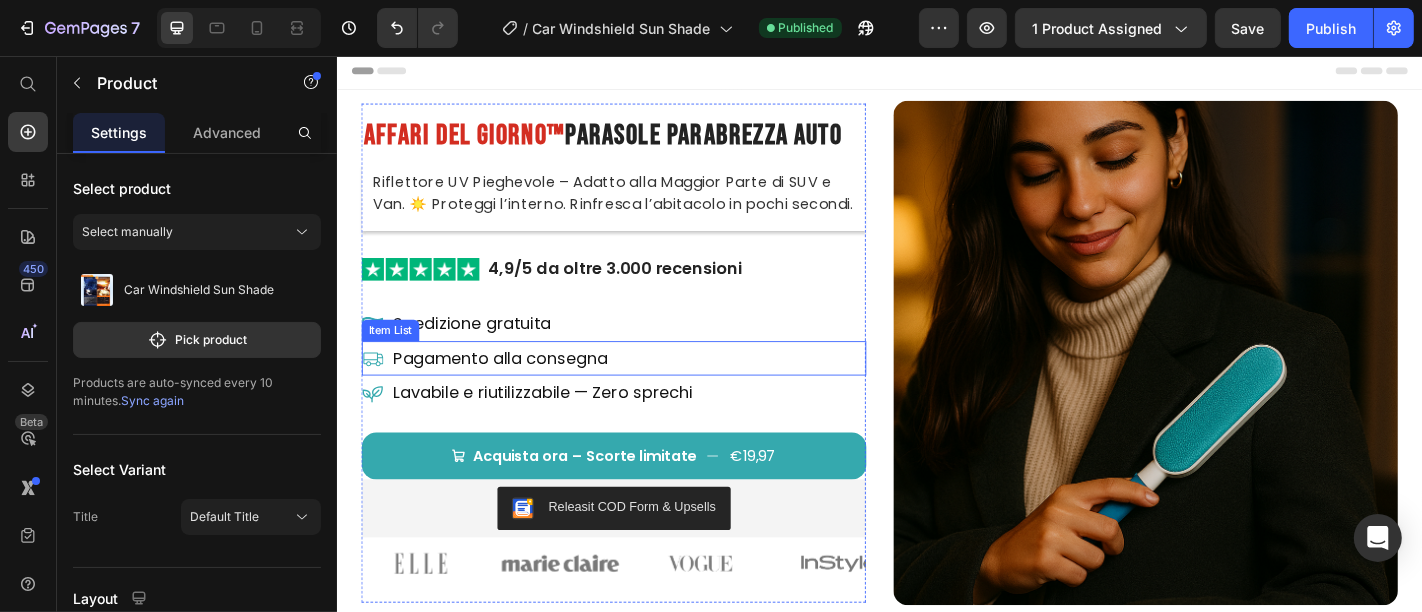 scroll, scrollTop: 0, scrollLeft: 0, axis: both 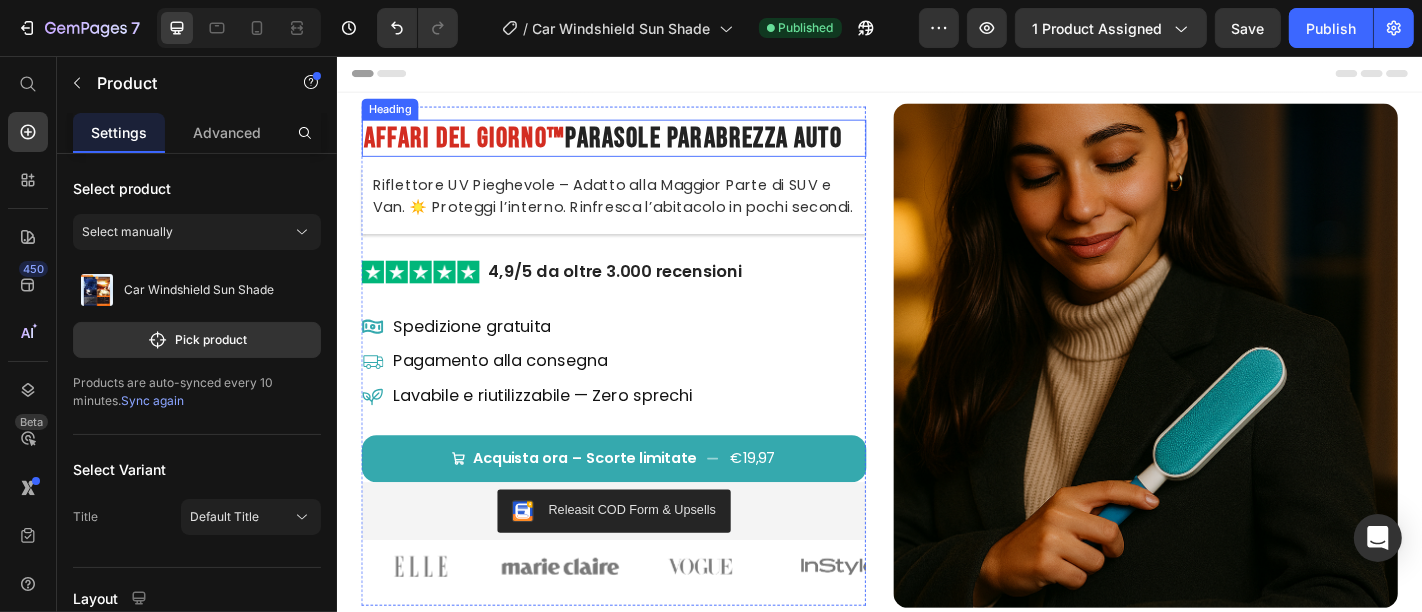 click on "Parasole Parabrezza Auto" at bounding box center (741, 146) 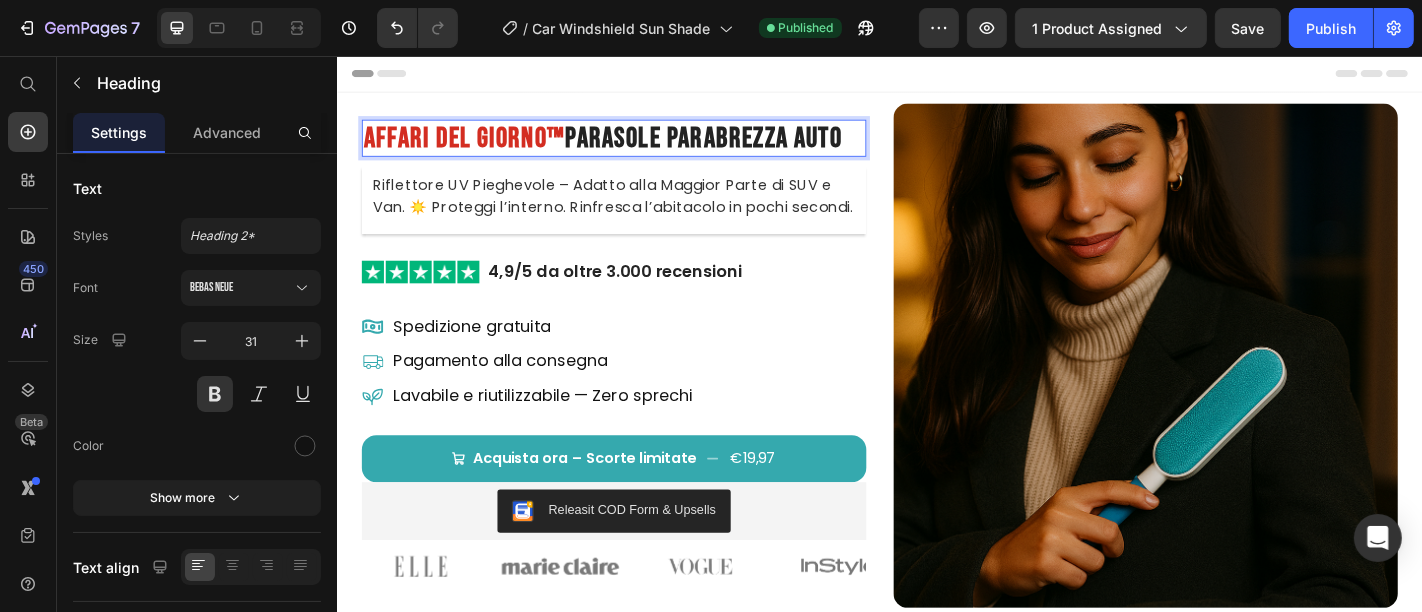 click on "Parasole Parabrezza Auto" at bounding box center [741, 146] 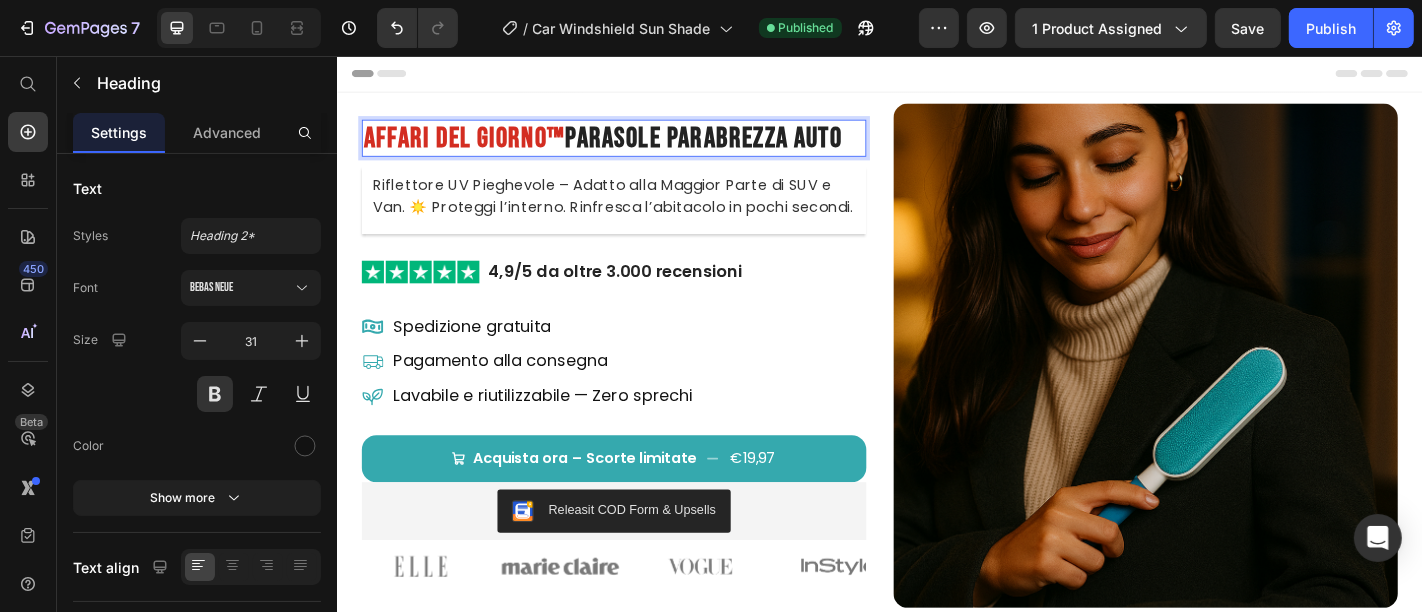 drag, startPoint x: 599, startPoint y: 143, endPoint x: 898, endPoint y: 149, distance: 299.06018 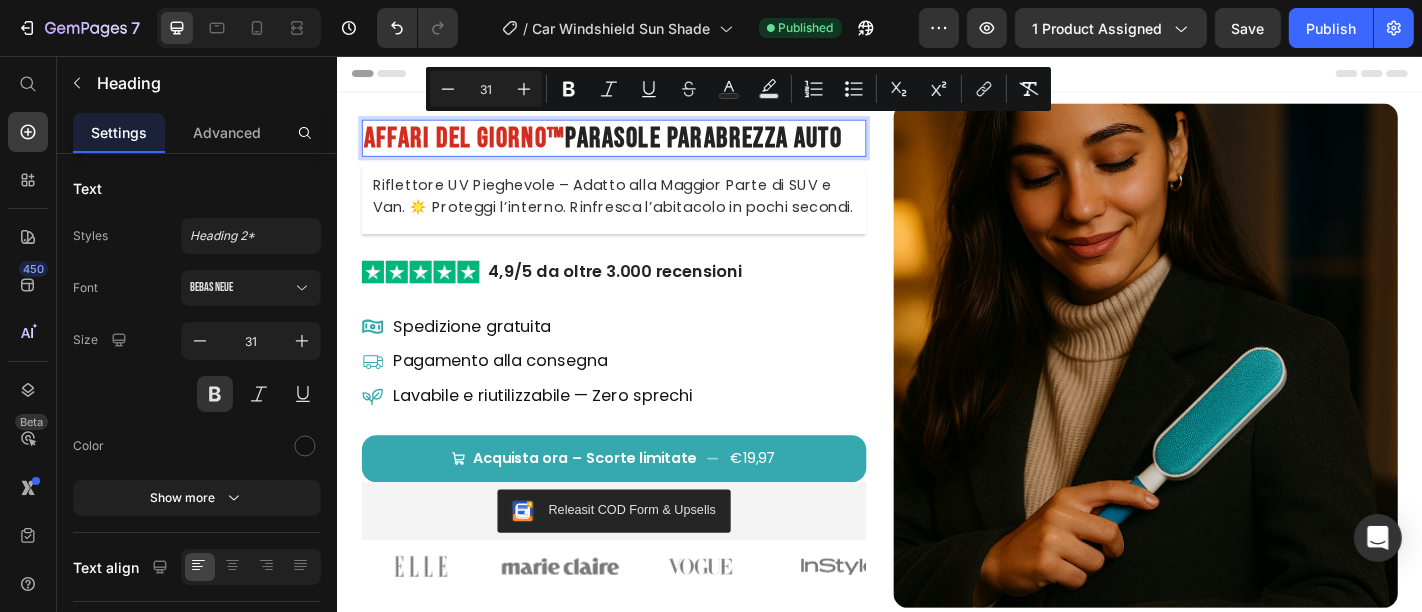 copy on "Parasole Parabrezza Auto" 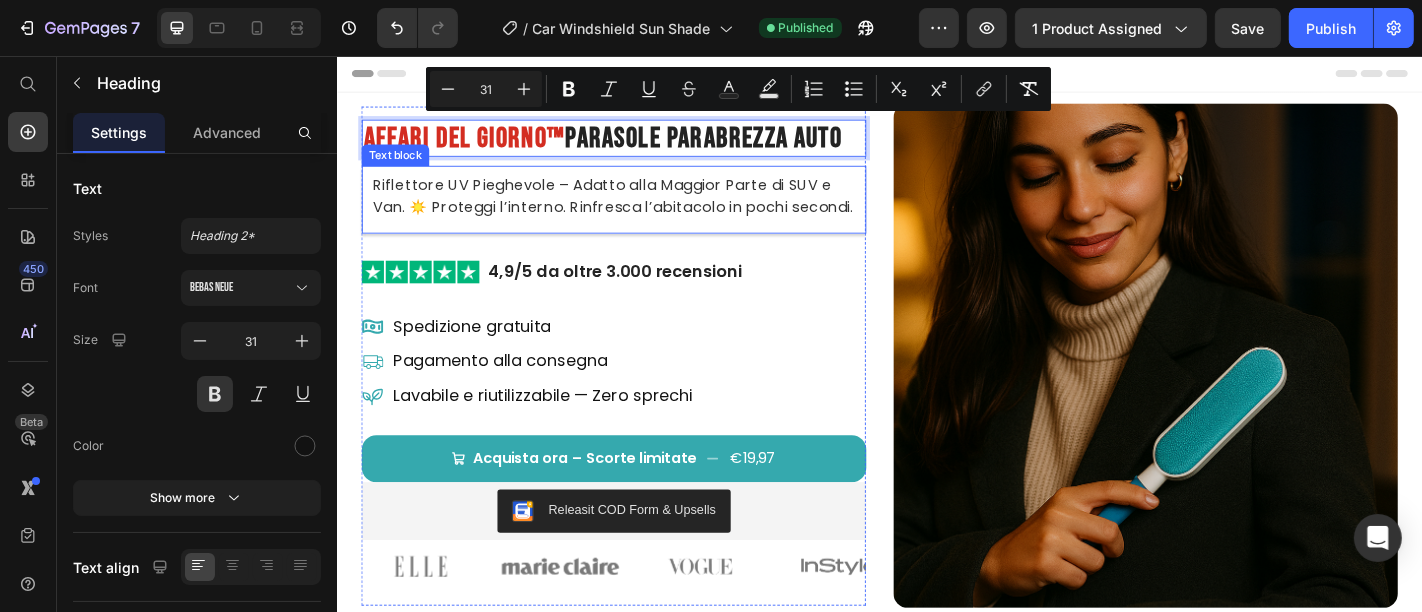 click on "Riflettore UV Pieghevole – Adatto alla Maggior Parte di SUV e Van. ☀️ Proteggi l’interno. Rinfresca l’abitacolo in pochi secondi." at bounding box center (642, 211) 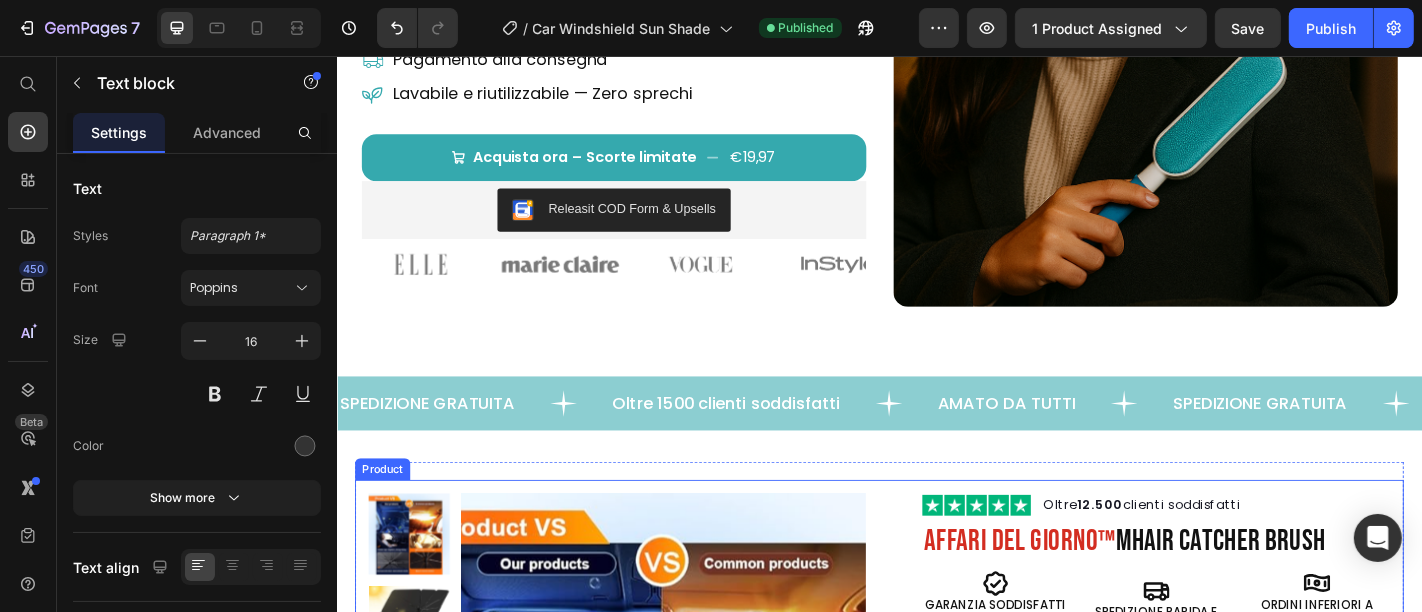 scroll, scrollTop: 777, scrollLeft: 0, axis: vertical 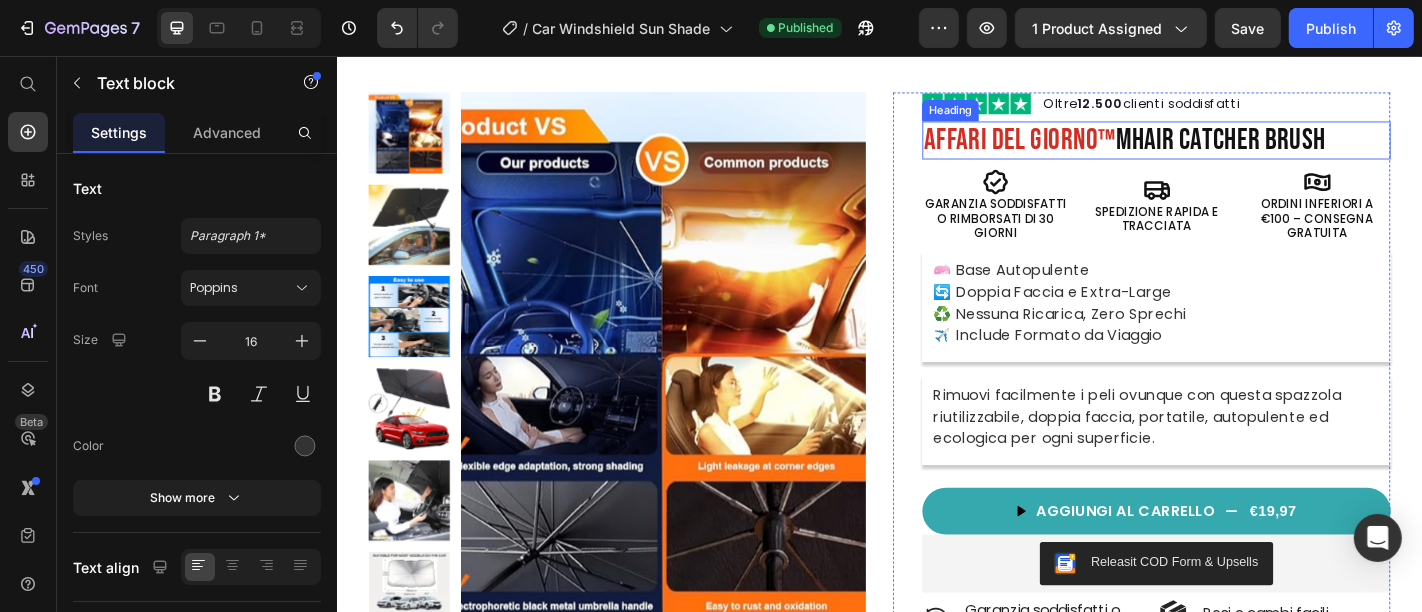 click on "Affari del Giorno™  MHair Catcher Brush" at bounding box center (1242, 149) 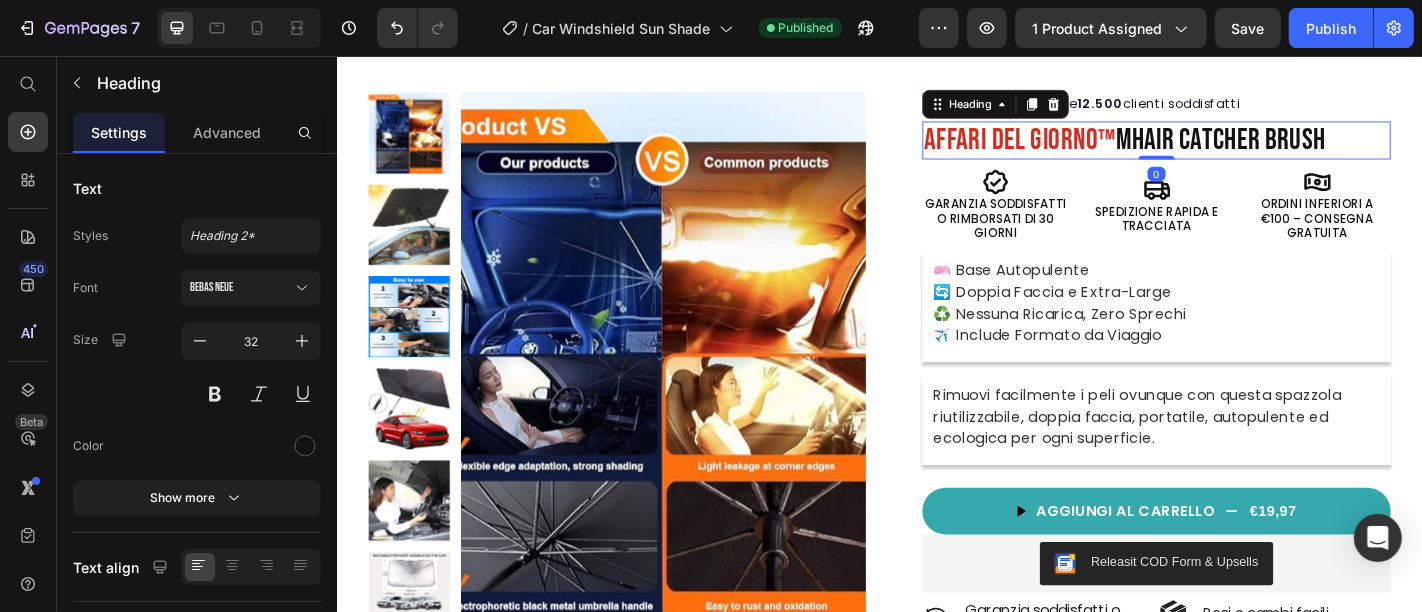 click on "Affari del Giorno™  MHair Catcher Brush" at bounding box center [1242, 149] 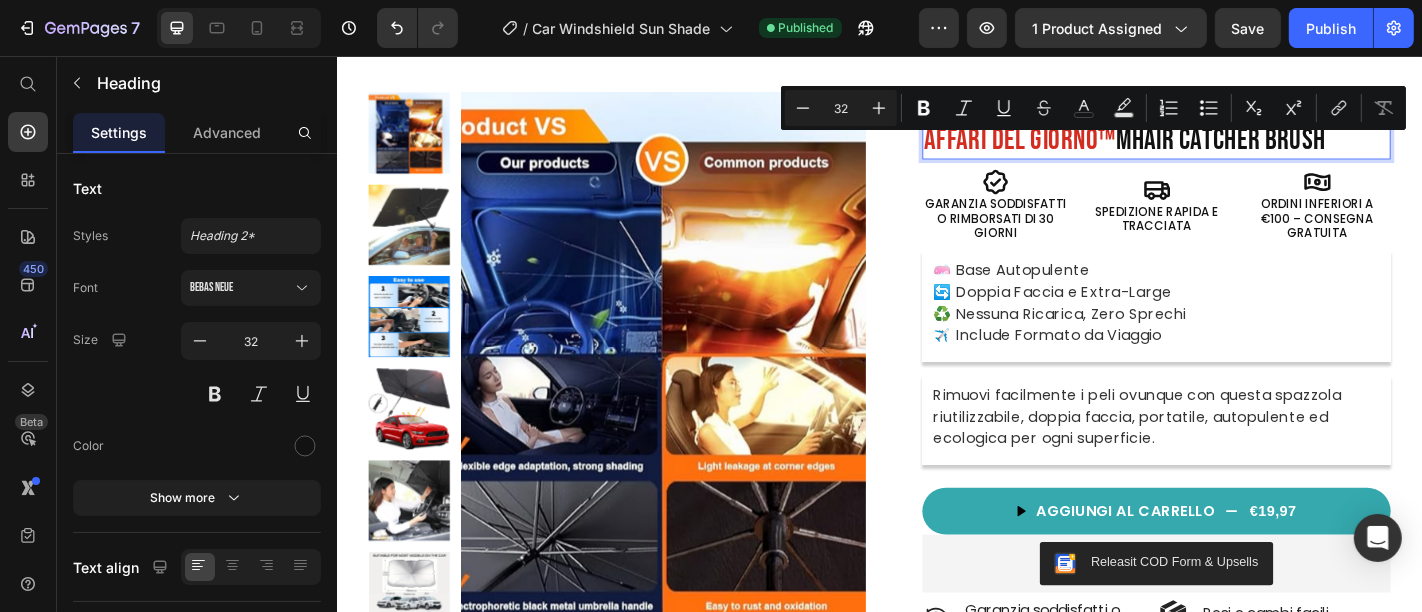 drag, startPoint x: 1212, startPoint y: 163, endPoint x: 1428, endPoint y: 157, distance: 216.08331 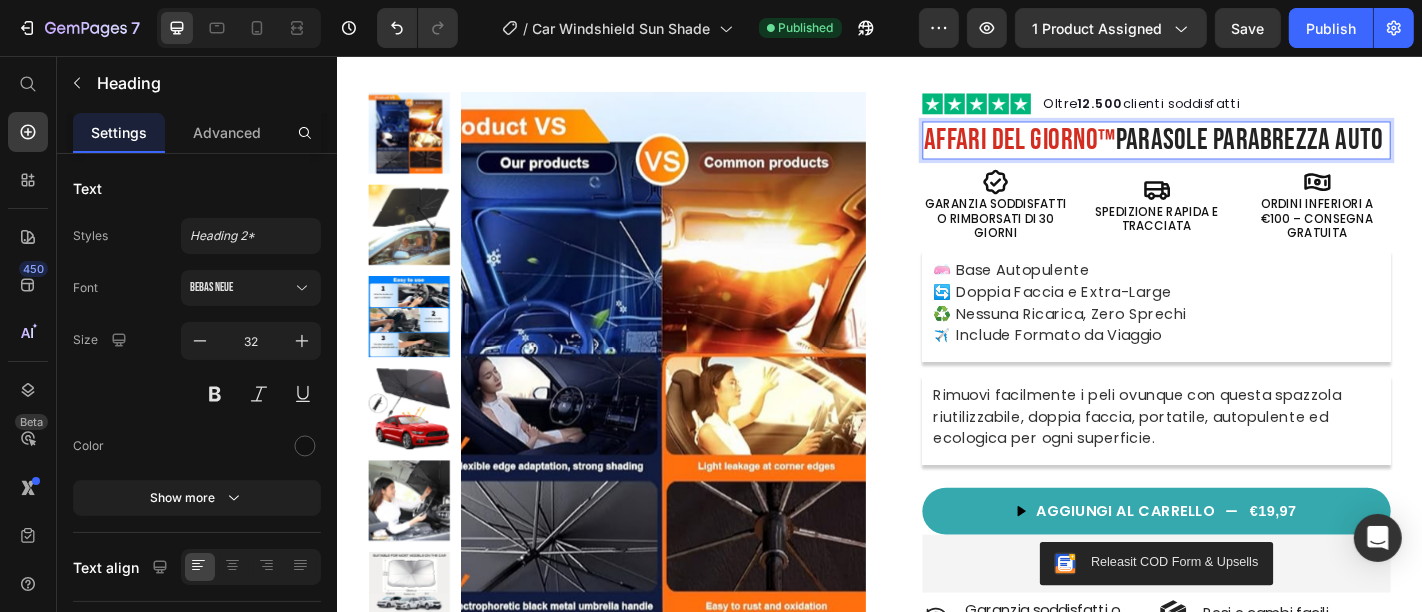 click on "Parasole Parabrezza Auto" at bounding box center [1345, 148] 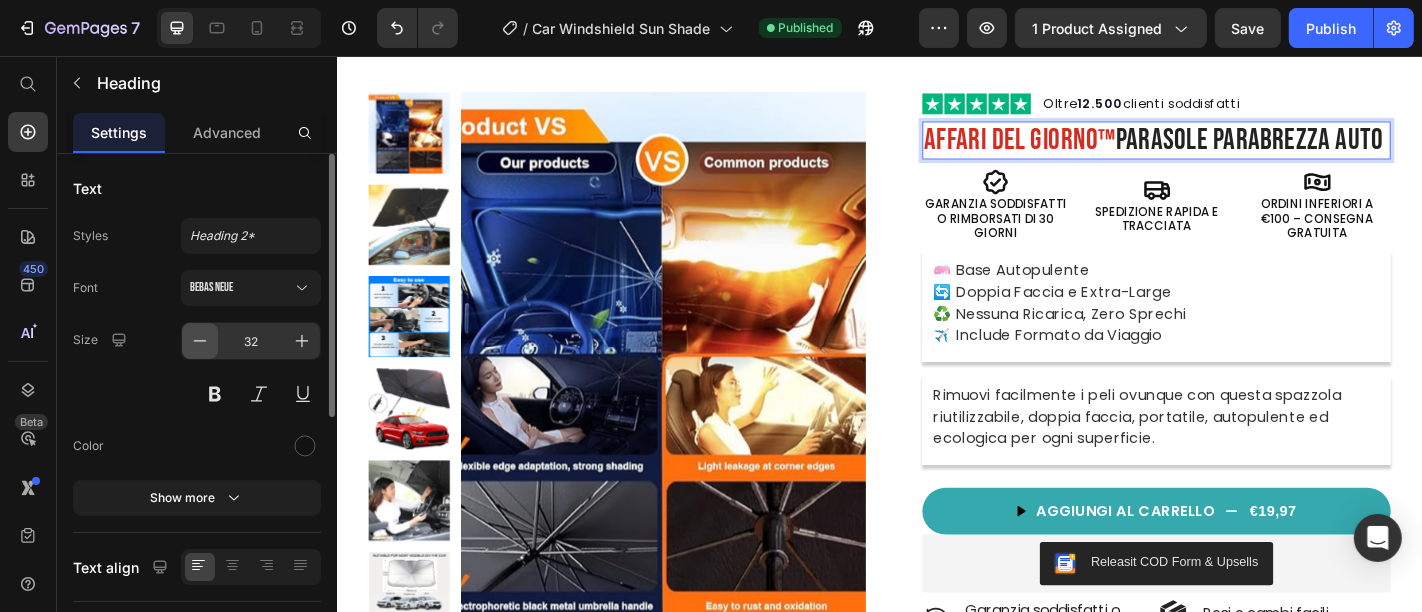 click at bounding box center [200, 341] 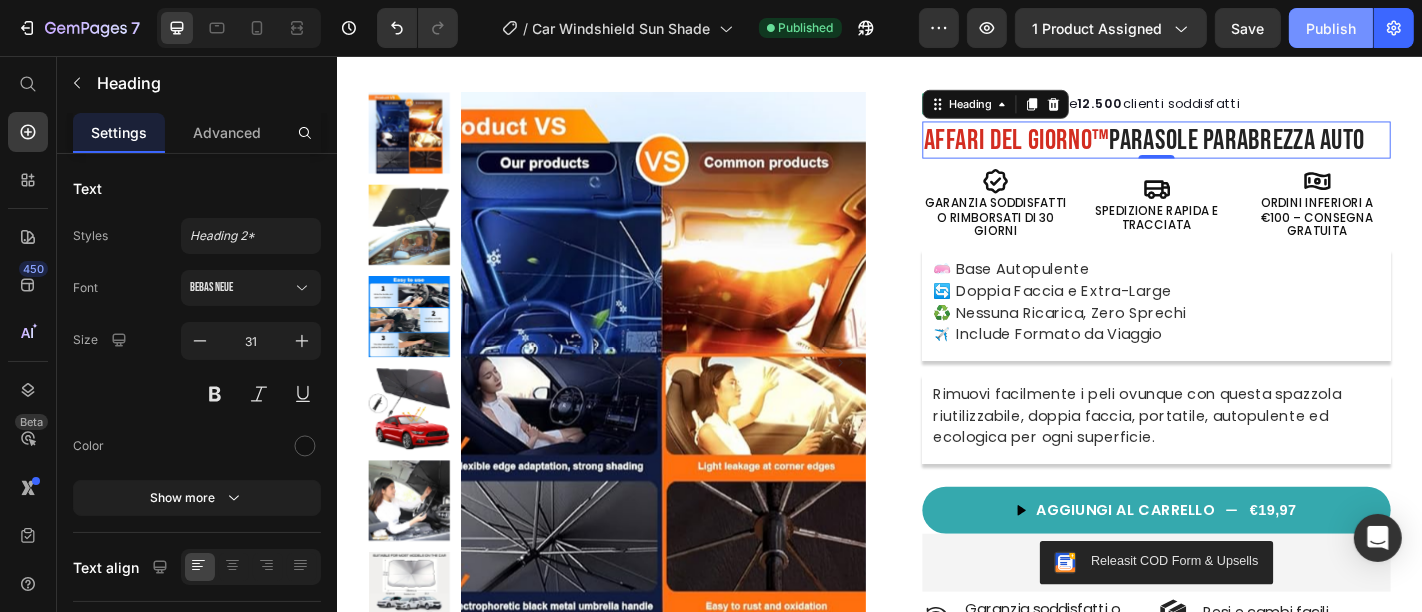 click on "Publish" at bounding box center [1331, 28] 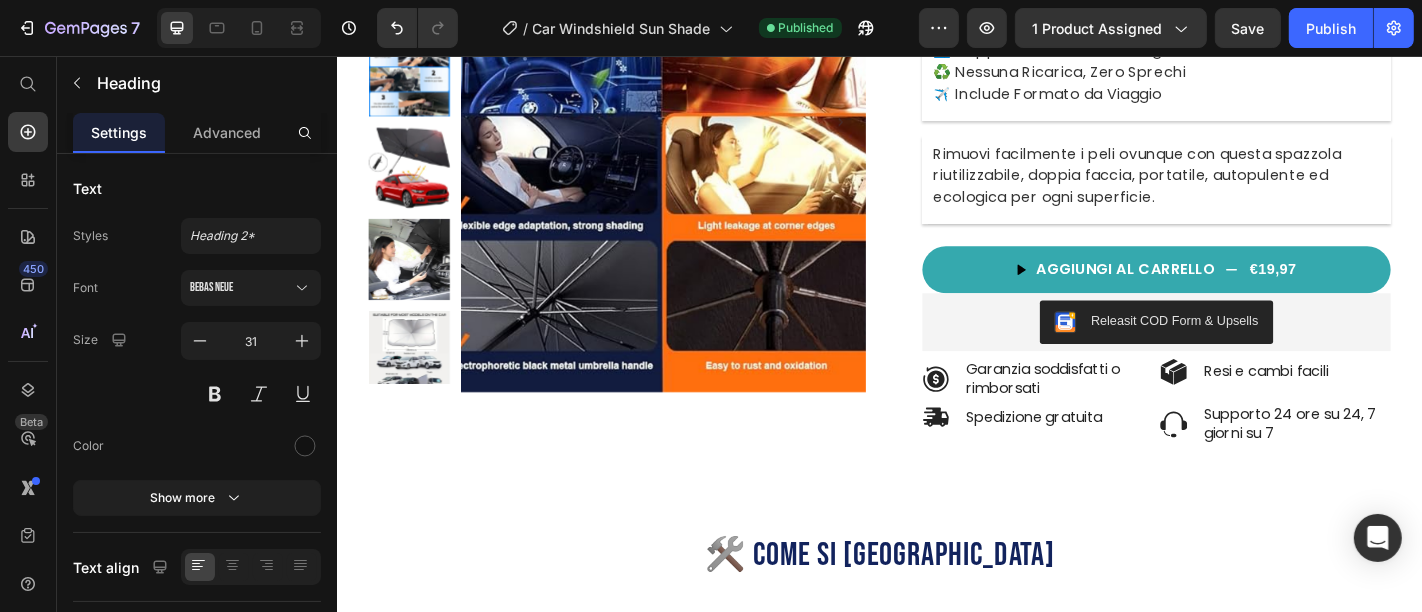 scroll, scrollTop: 1333, scrollLeft: 0, axis: vertical 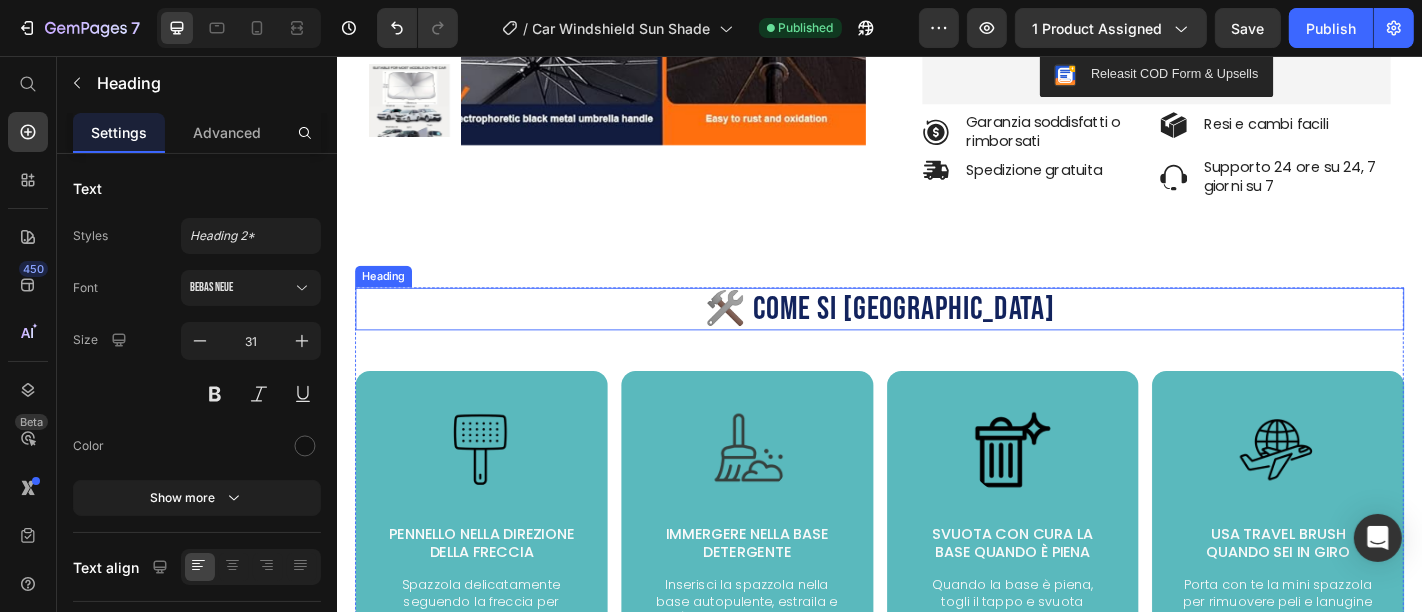 click on "🛠️ Come si [GEOGRAPHIC_DATA]" at bounding box center (936, 335) 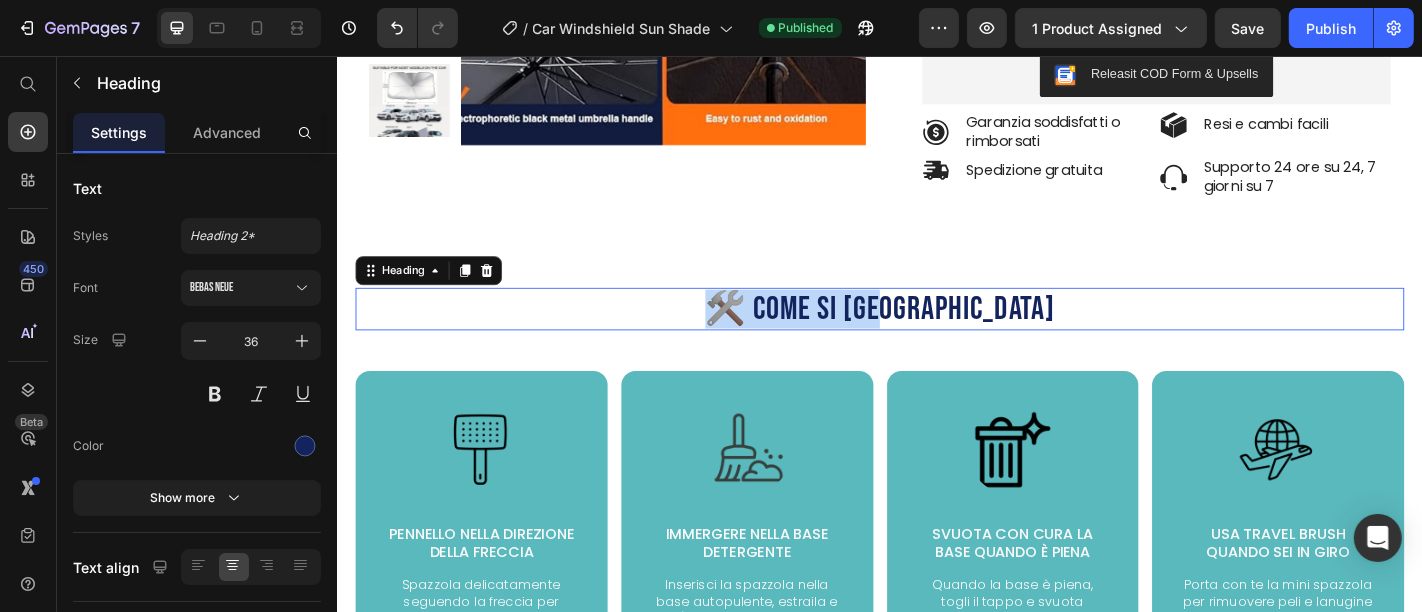 click on "🛠️ Come si [GEOGRAPHIC_DATA]" at bounding box center [936, 335] 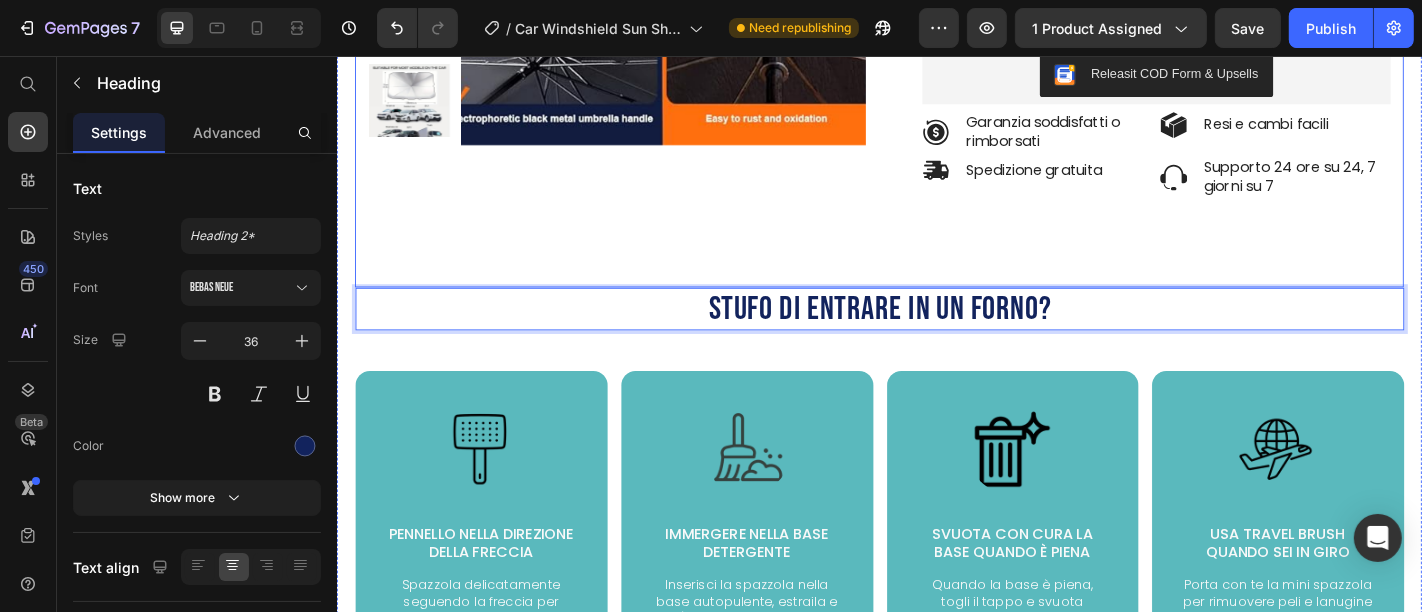 scroll, scrollTop: 1444, scrollLeft: 0, axis: vertical 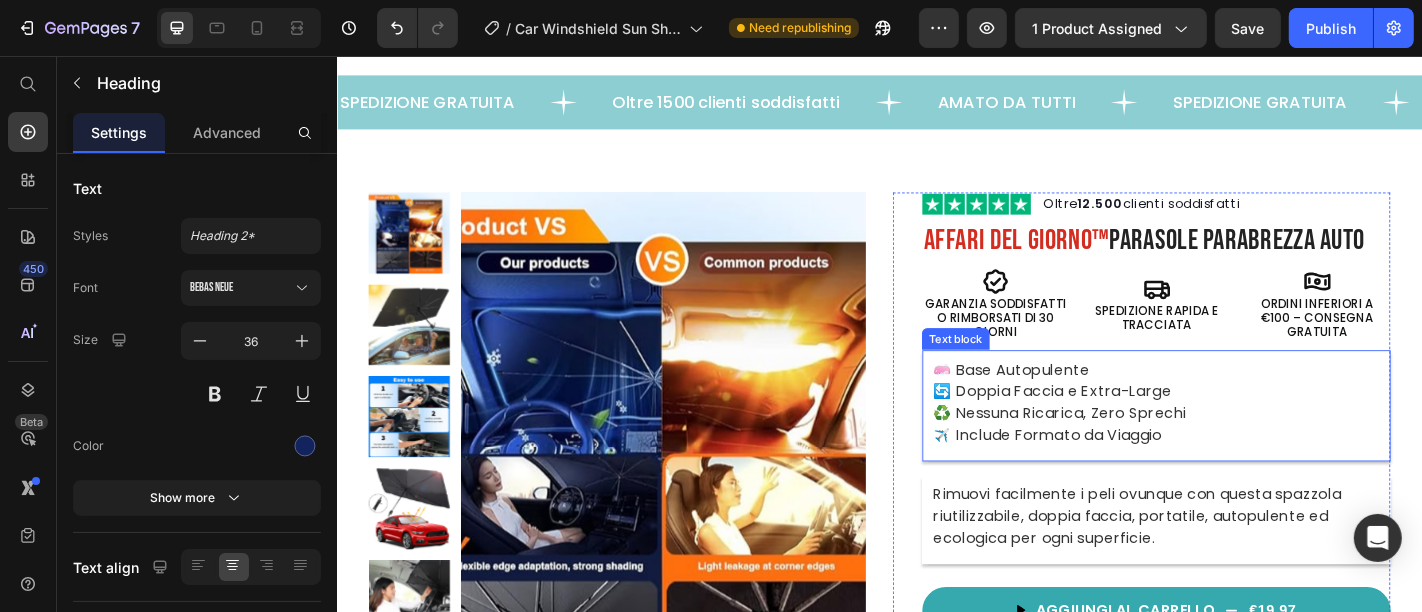 click on "🔄 Doppia Faccia e Extra-Large" at bounding box center [1242, 427] 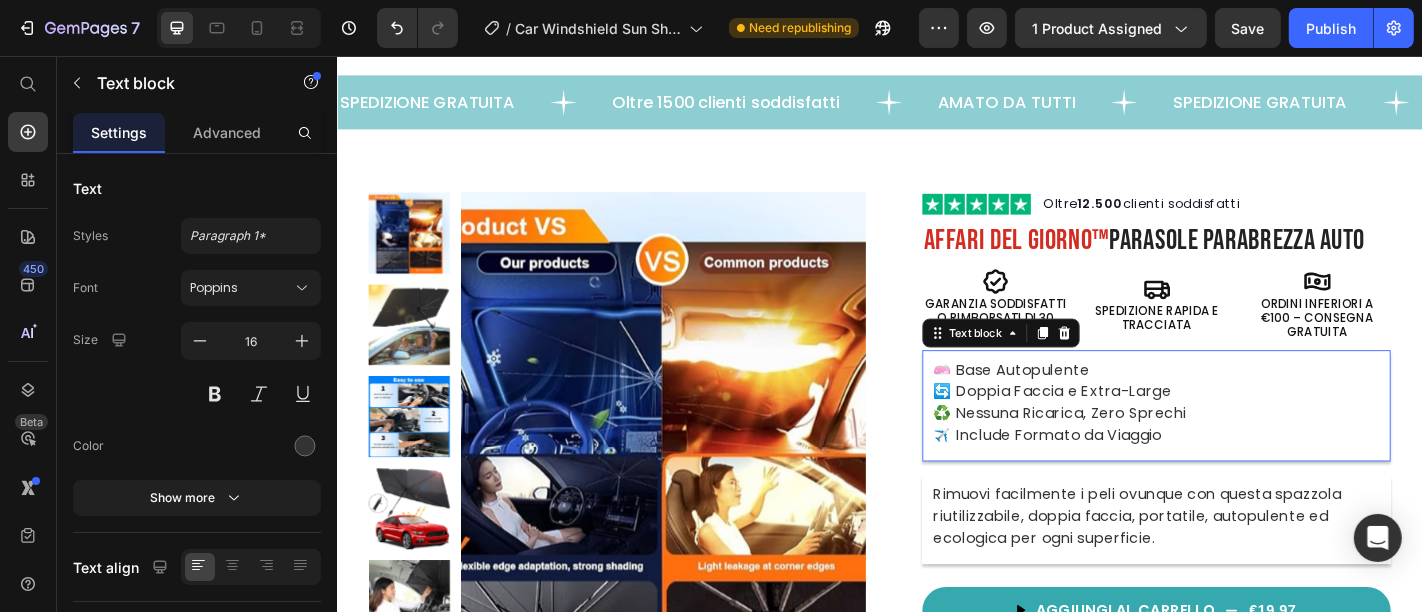 click on "🔄 Doppia Faccia e Extra-Large" at bounding box center (1242, 427) 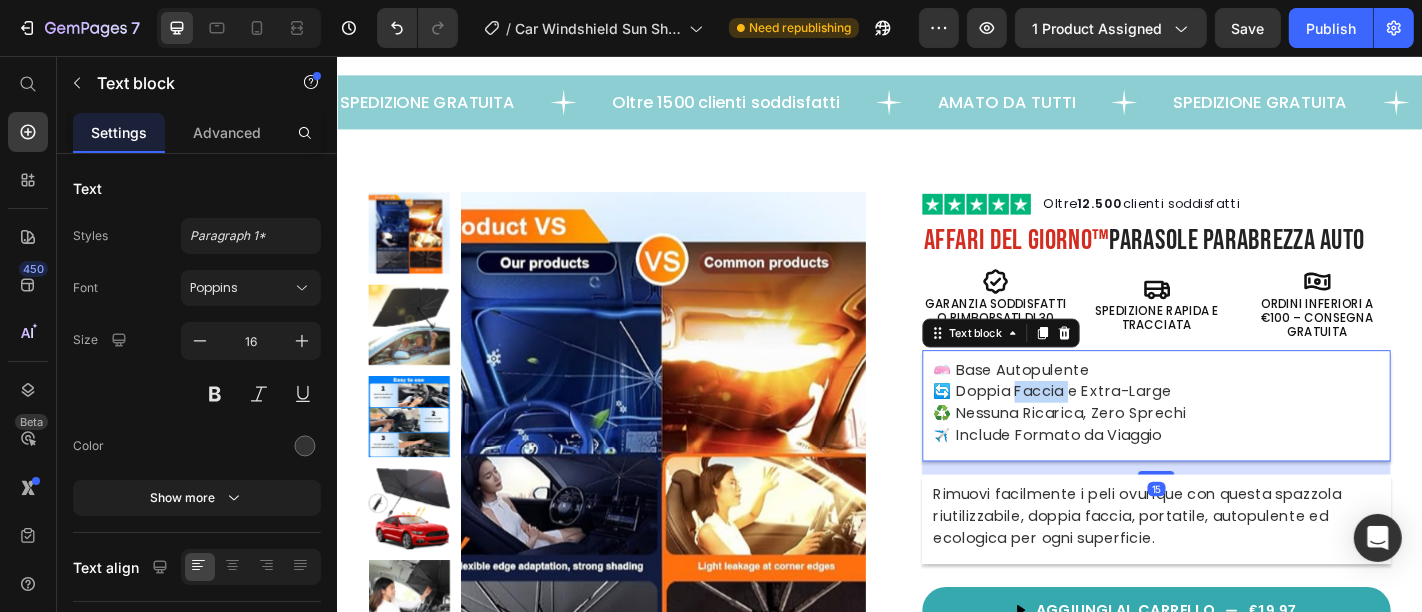click on "🔄 Doppia Faccia e Extra-Large" at bounding box center (1242, 427) 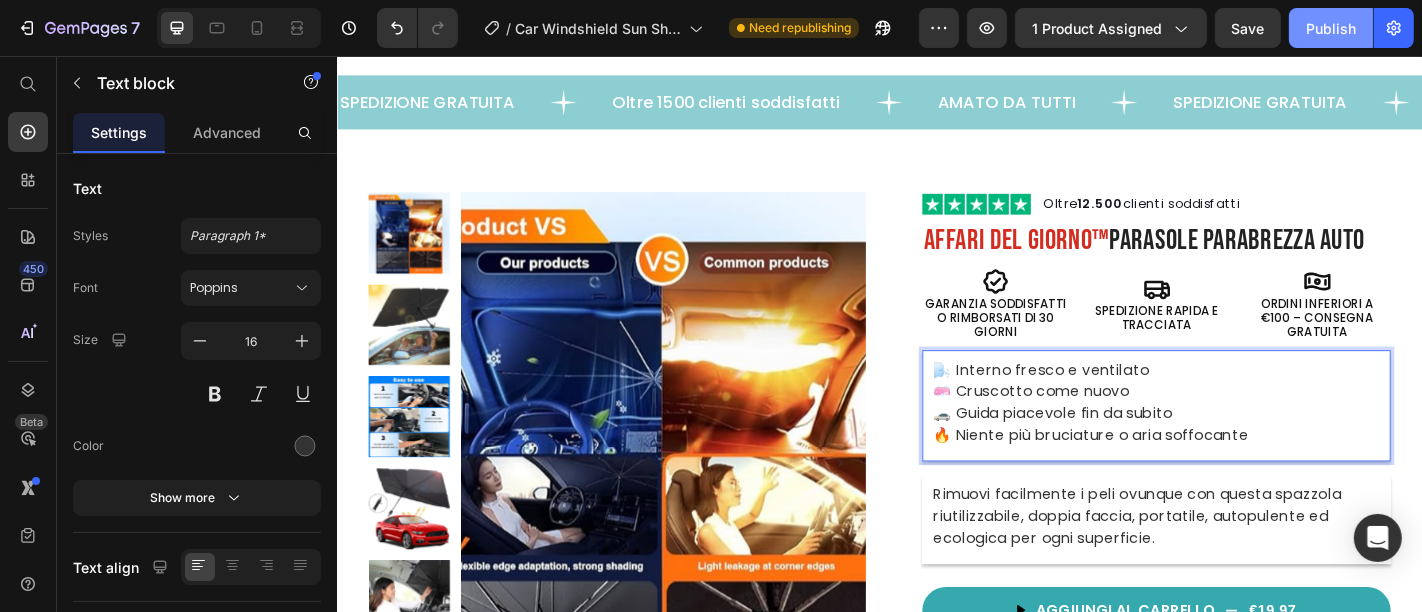 click on "Publish" 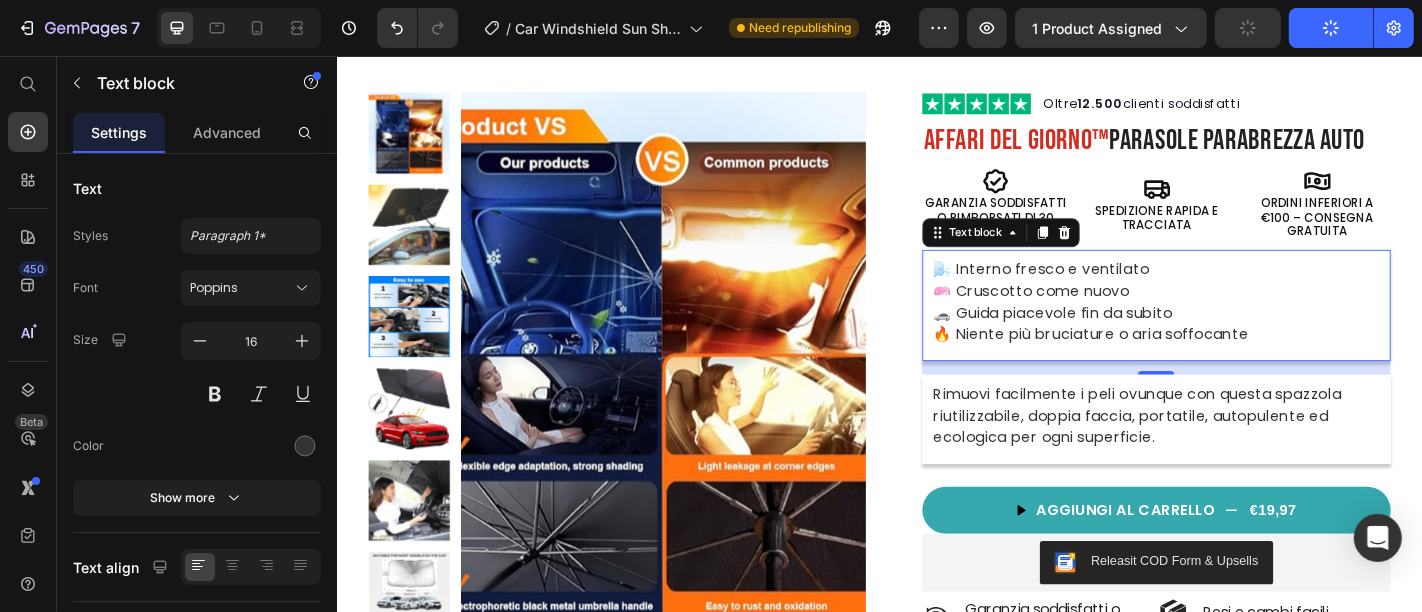 scroll, scrollTop: 888, scrollLeft: 0, axis: vertical 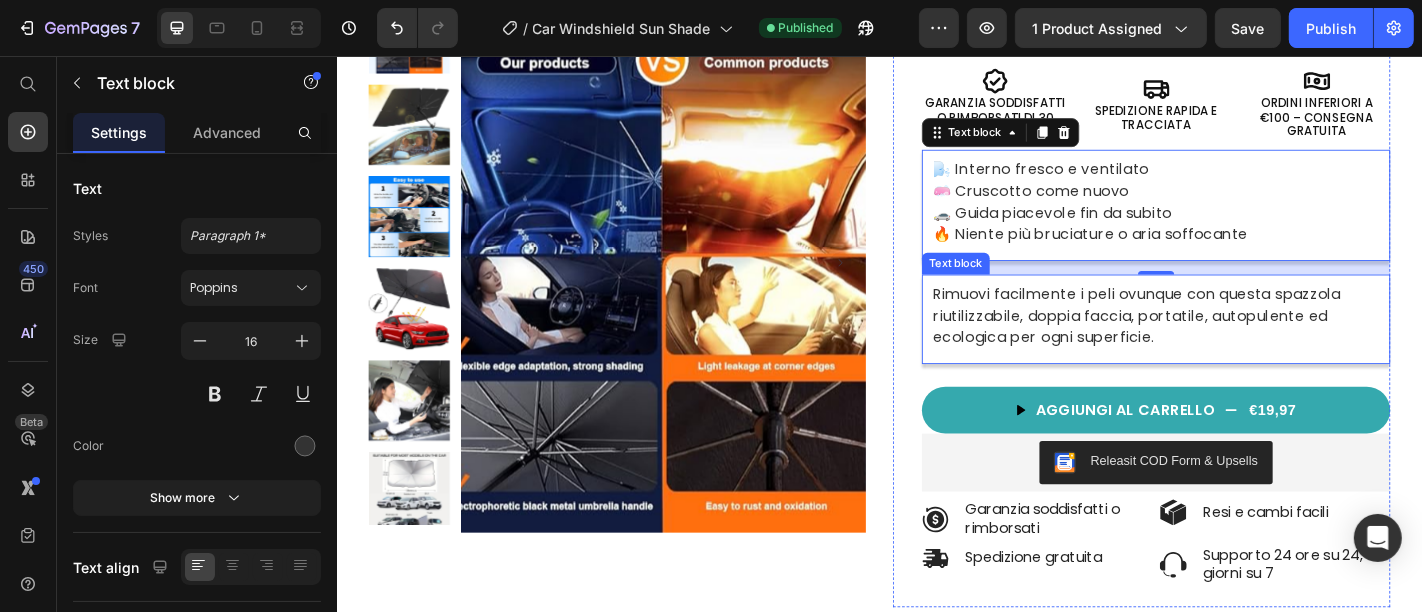 click on "Rimuovi facilmente i peli ovunque con questa spazzola riutilizzabile, doppia faccia, portatile, autopulente ed ecologica per ogni superficie." at bounding box center (1242, 343) 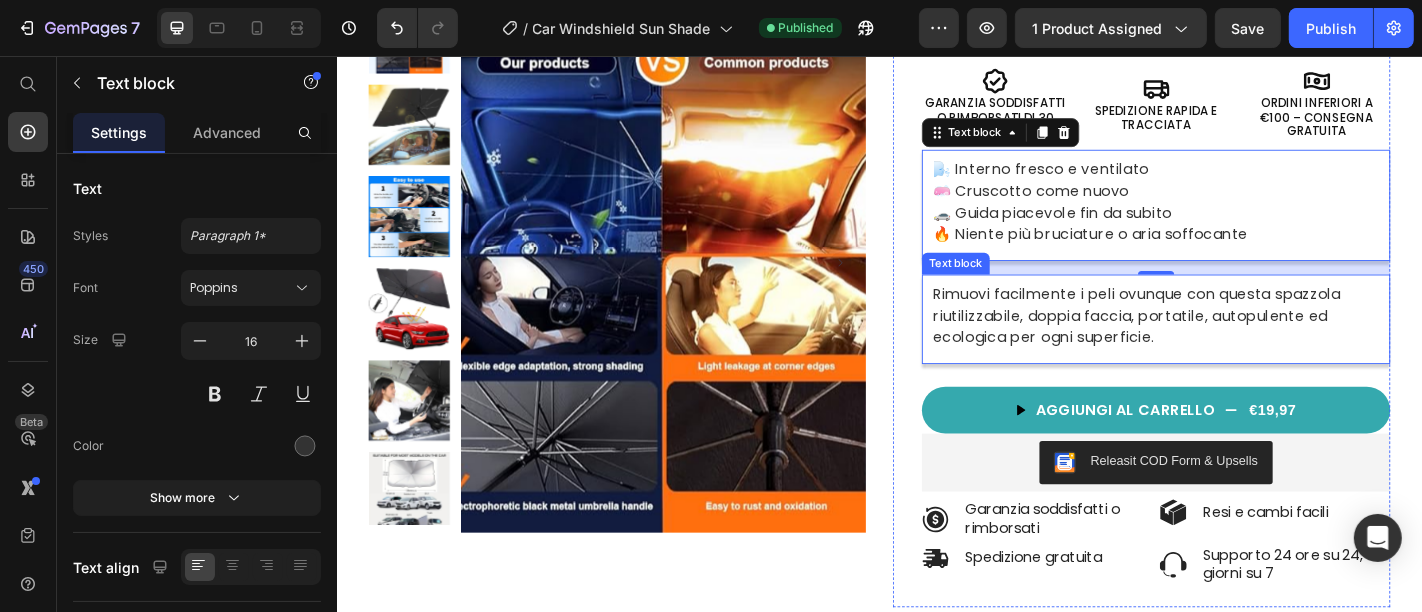 click on "Rimuovi facilmente i peli ovunque con questa spazzola riutilizzabile, doppia faccia, portatile, autopulente ed ecologica per ogni superficie." at bounding box center [1242, 343] 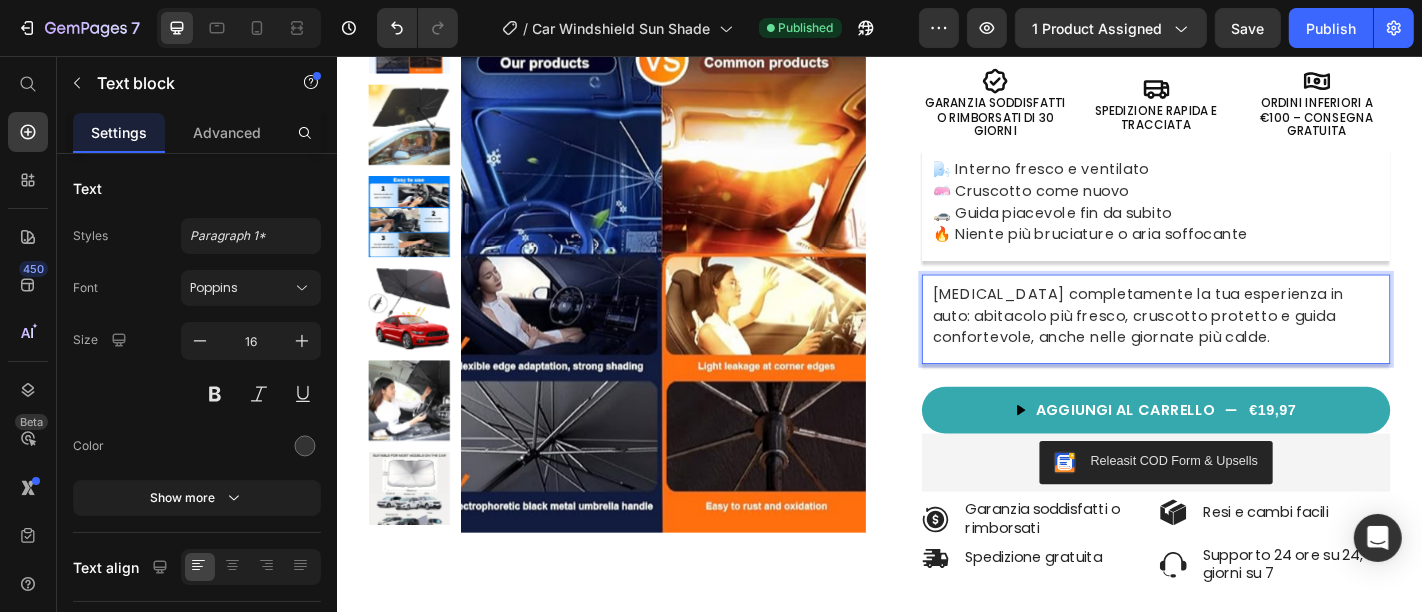 click on "Publish" at bounding box center [1331, 28] 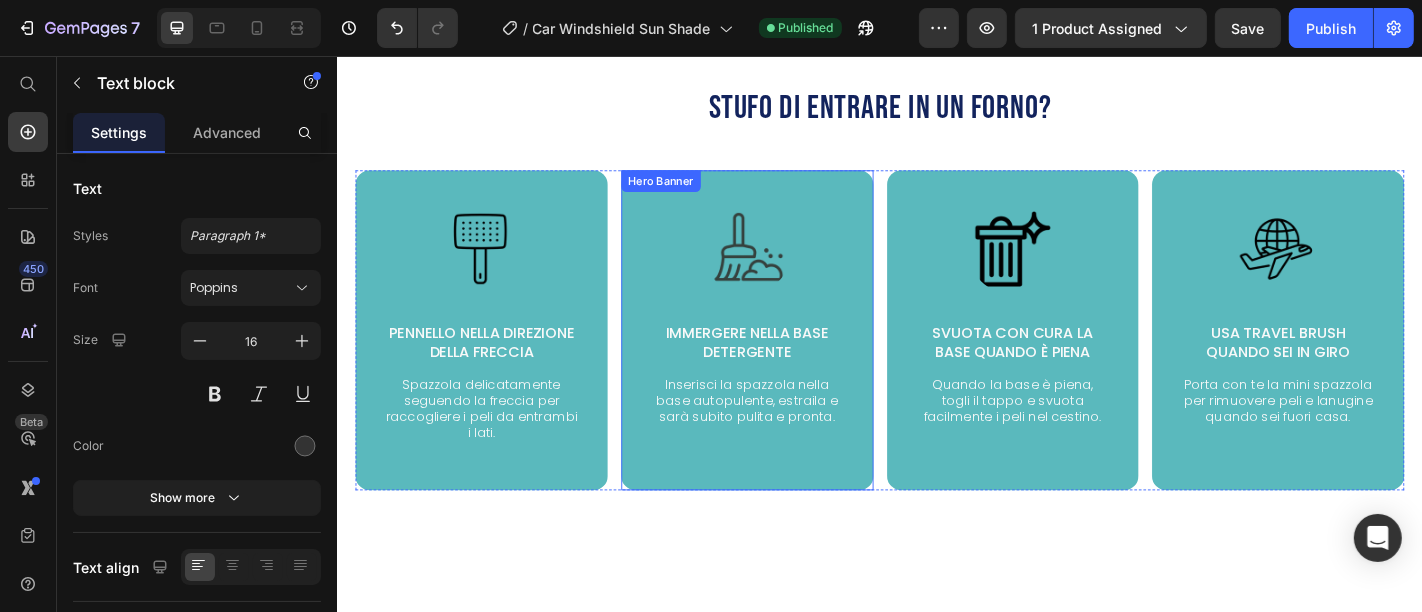scroll, scrollTop: 1666, scrollLeft: 0, axis: vertical 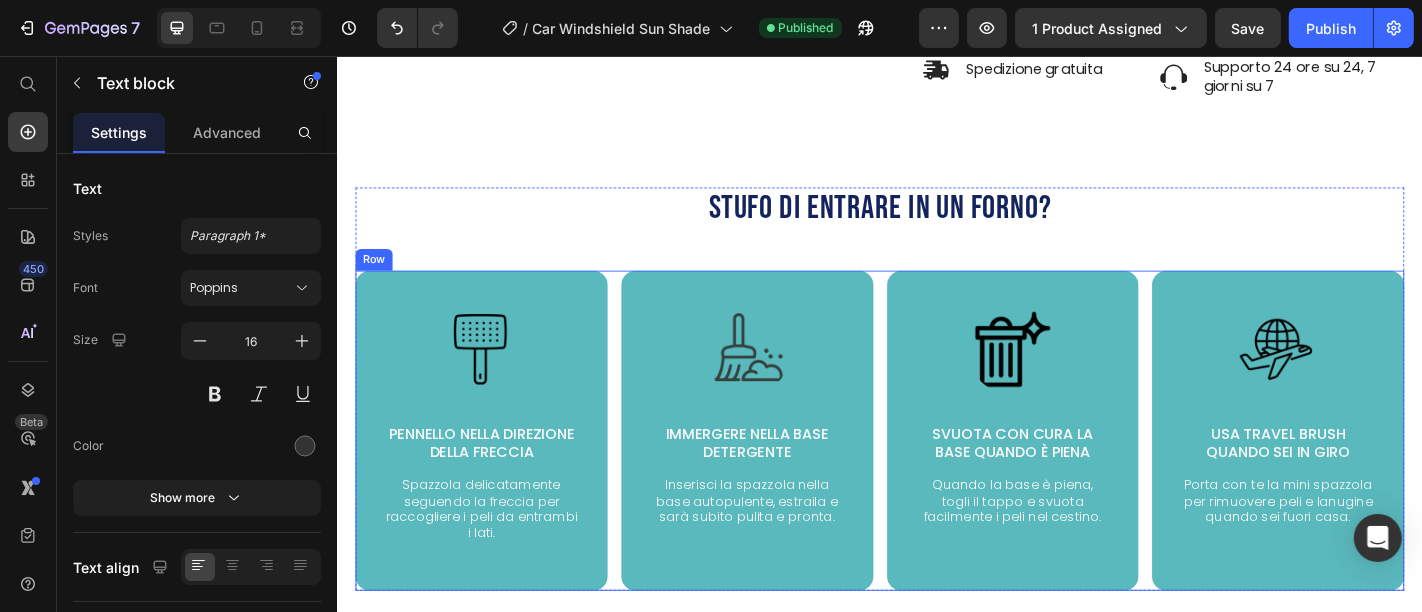 click on "Image Pennello nella direzione della freccia Text Block Spazzola delicatamente seguendo la freccia per raccogliere i peli da entrambi i lati. Text Block Hero Banner Image Immergere nella base detergente Text Block Inserisci la spazzola nella base autopulente, estraila e sarà subito pulita e pronta. Text Block Hero Banner Image Svuota con cura la base quando è piena Text Block Quando la base è piena, togli il tappo e svuota facilmente i peli nel cestino. Text Block Hero Banner Image Usa Travel Brush quando sei in giro Text Block Porta con te la mini spazzola per rimuovere peli e lanugine quando sei fuori casa. Text Block Hero Banner Row" at bounding box center [936, 470] 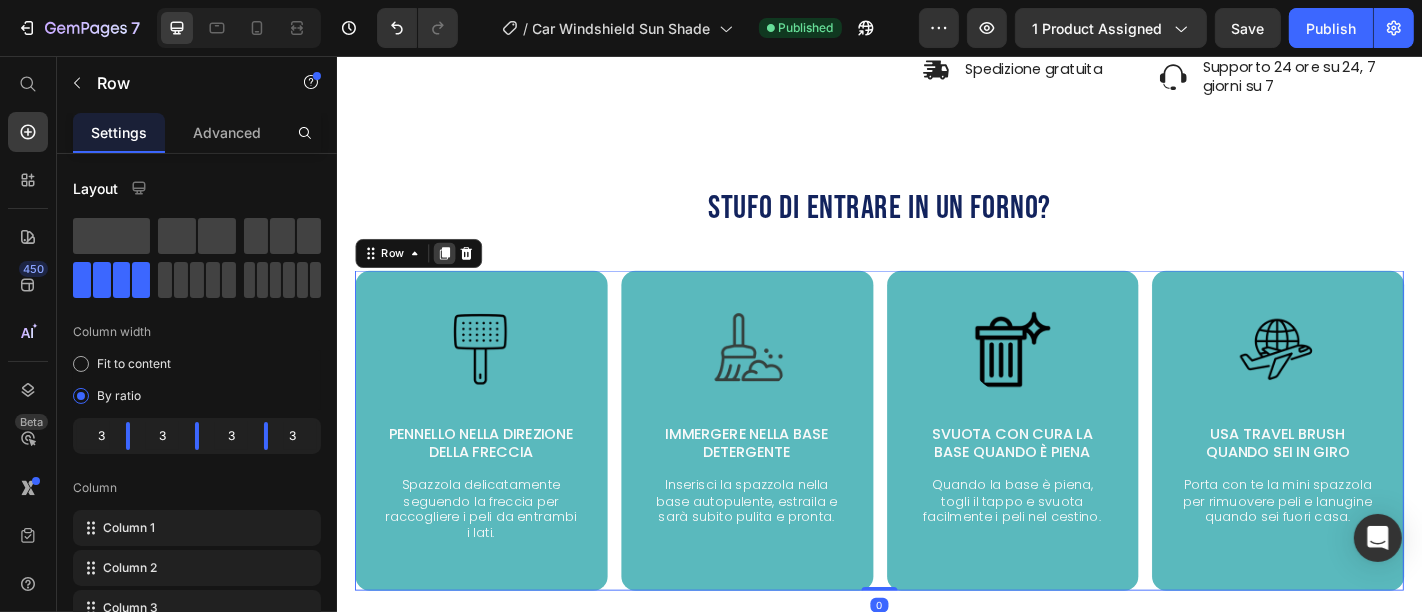 click 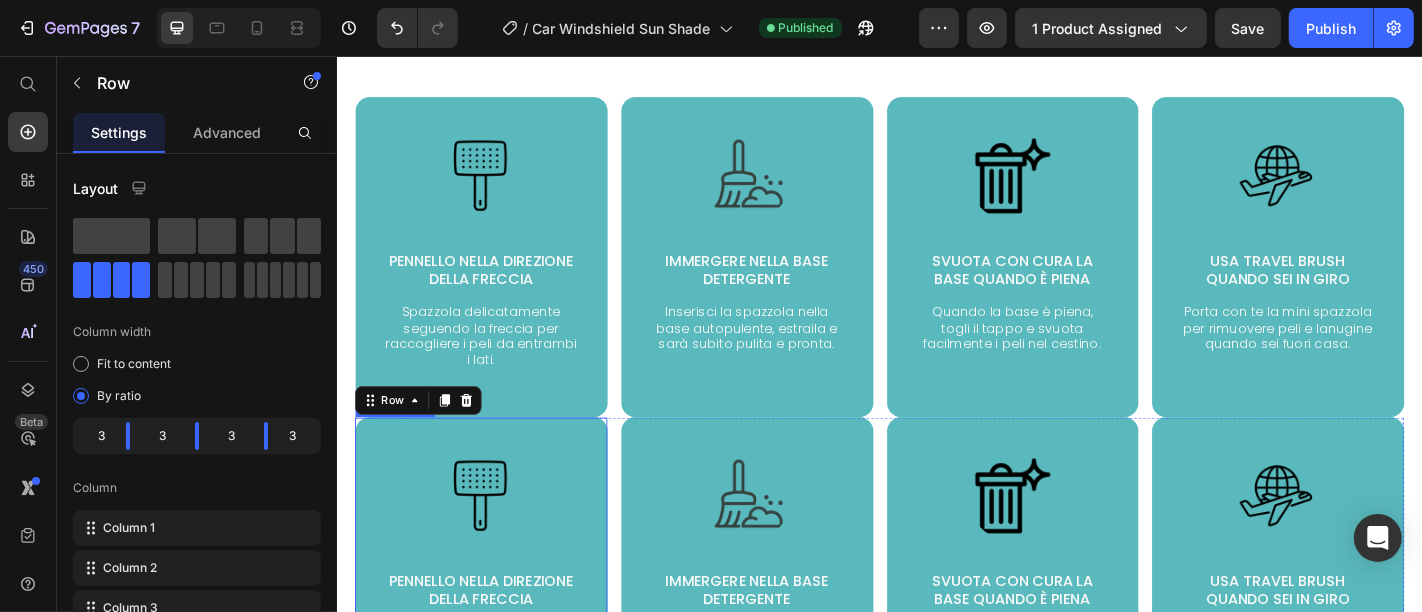 scroll, scrollTop: 1631, scrollLeft: 0, axis: vertical 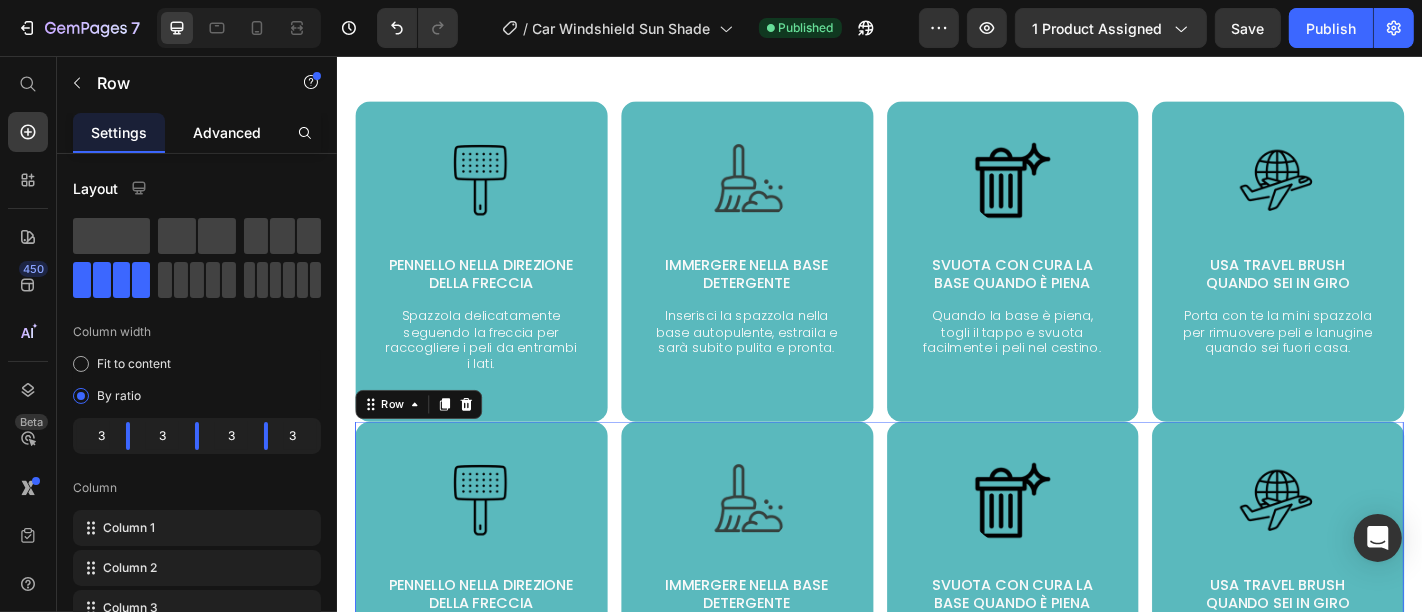 click on "Advanced" at bounding box center [227, 132] 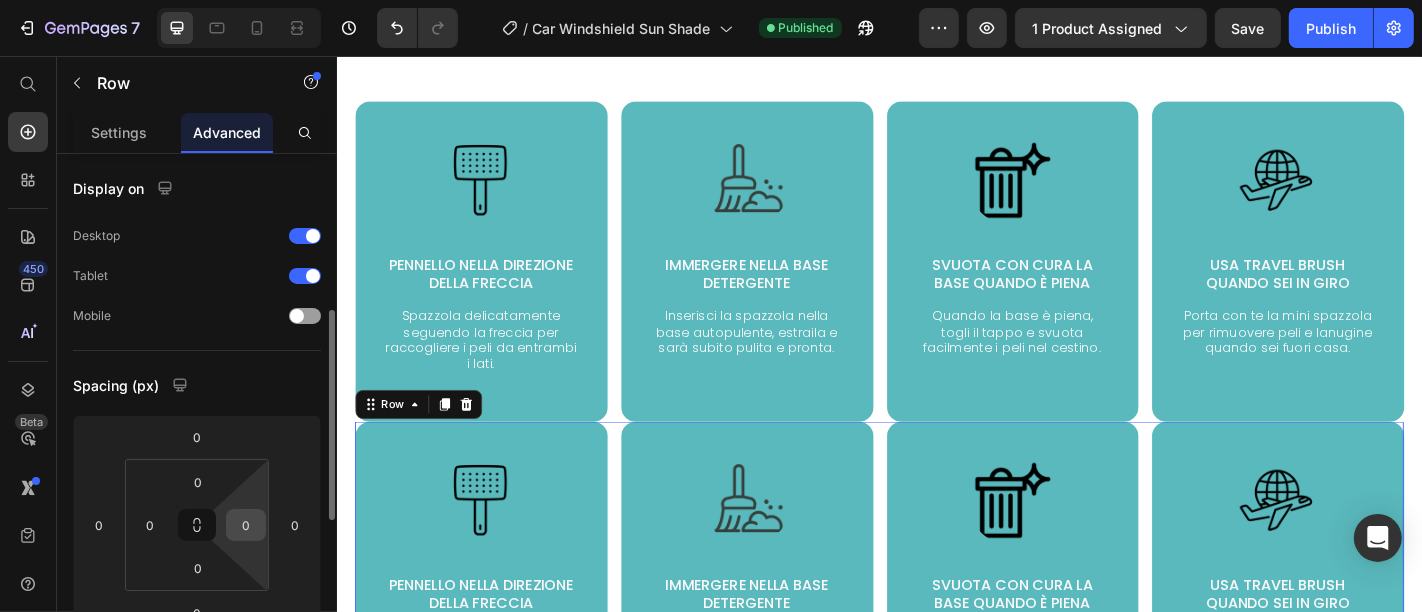 scroll, scrollTop: 0, scrollLeft: 0, axis: both 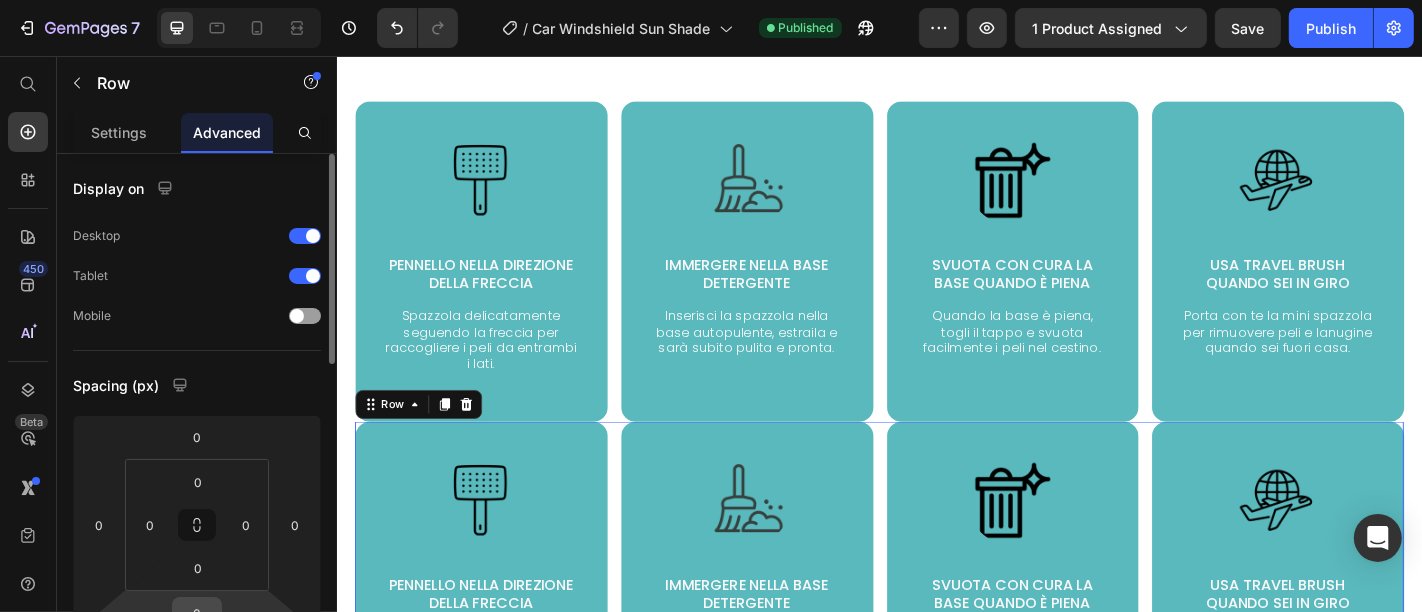 click on "0" at bounding box center (197, 613) 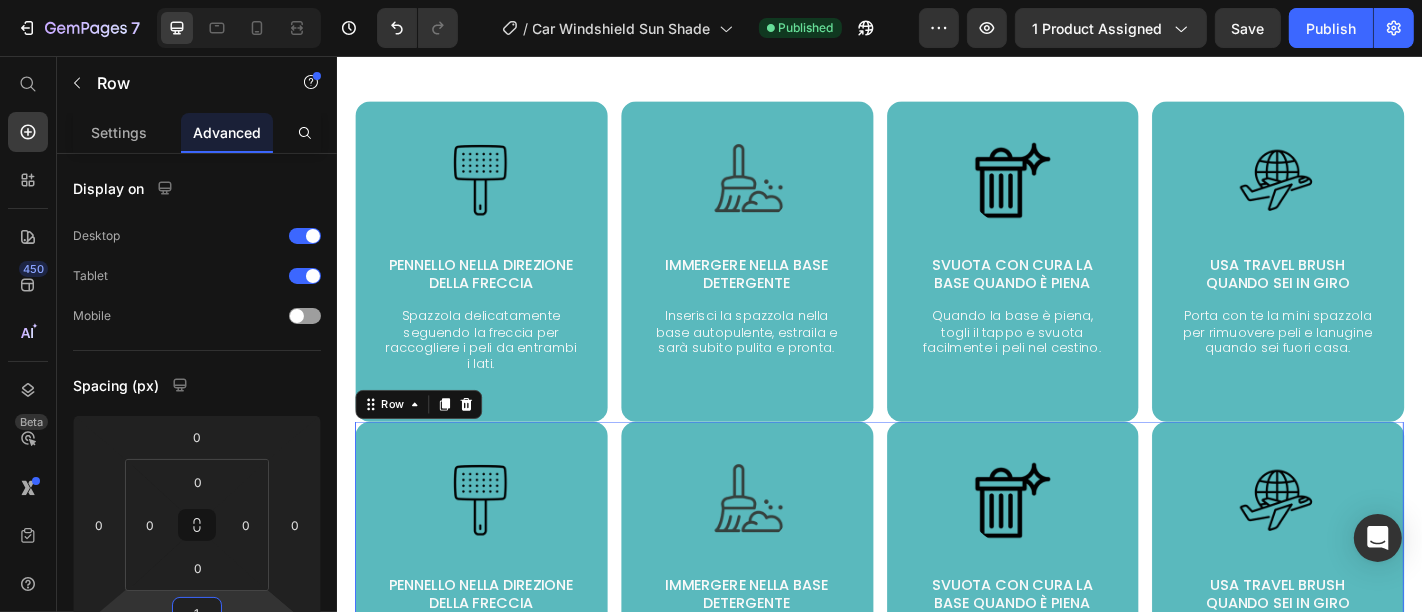 scroll, scrollTop: 6, scrollLeft: 0, axis: vertical 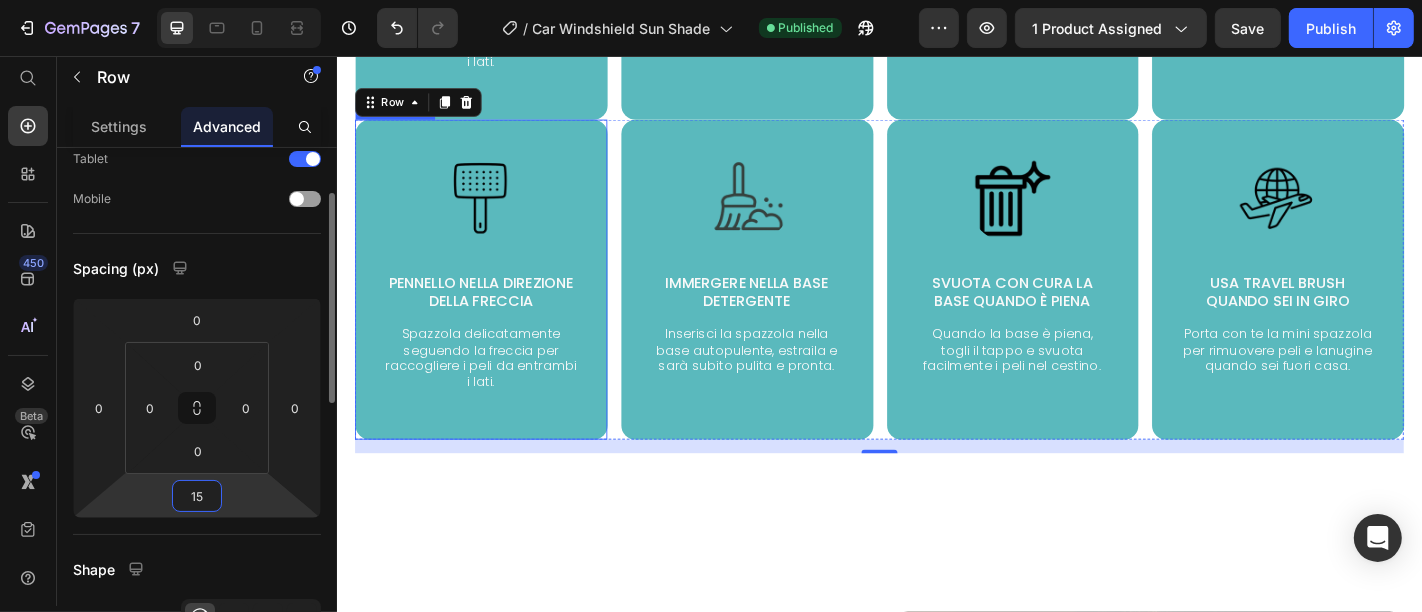 click on "15" at bounding box center [936, 487] 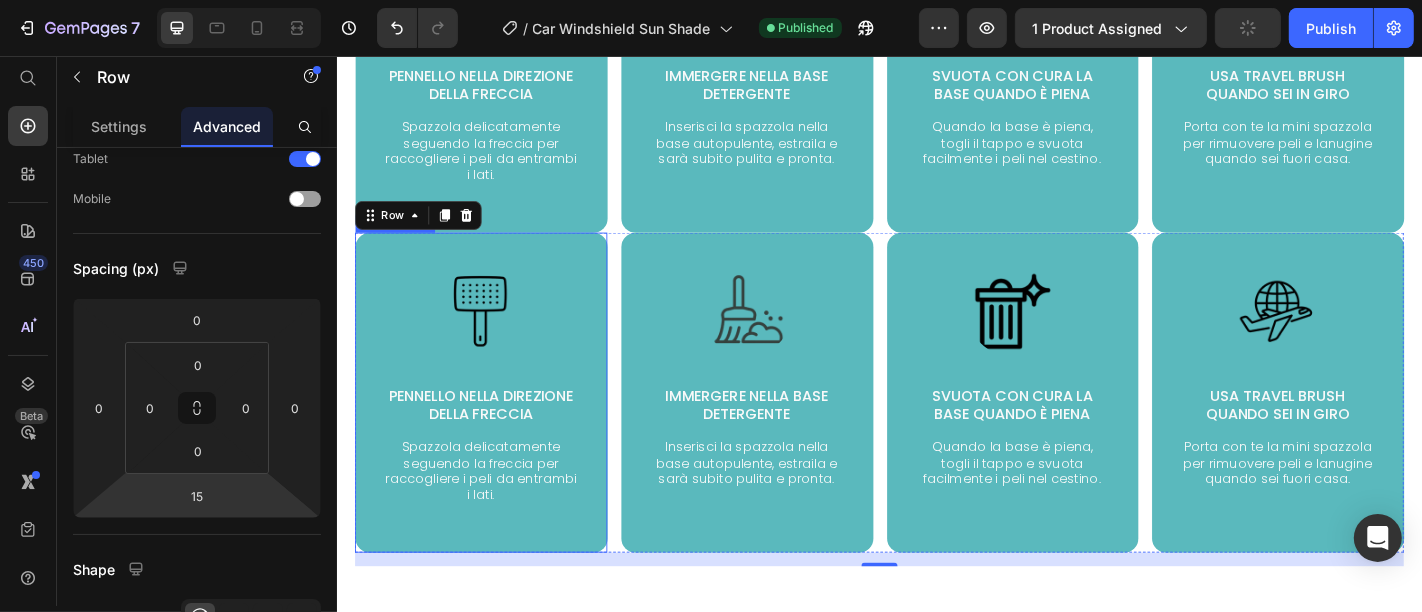 scroll, scrollTop: 1742, scrollLeft: 0, axis: vertical 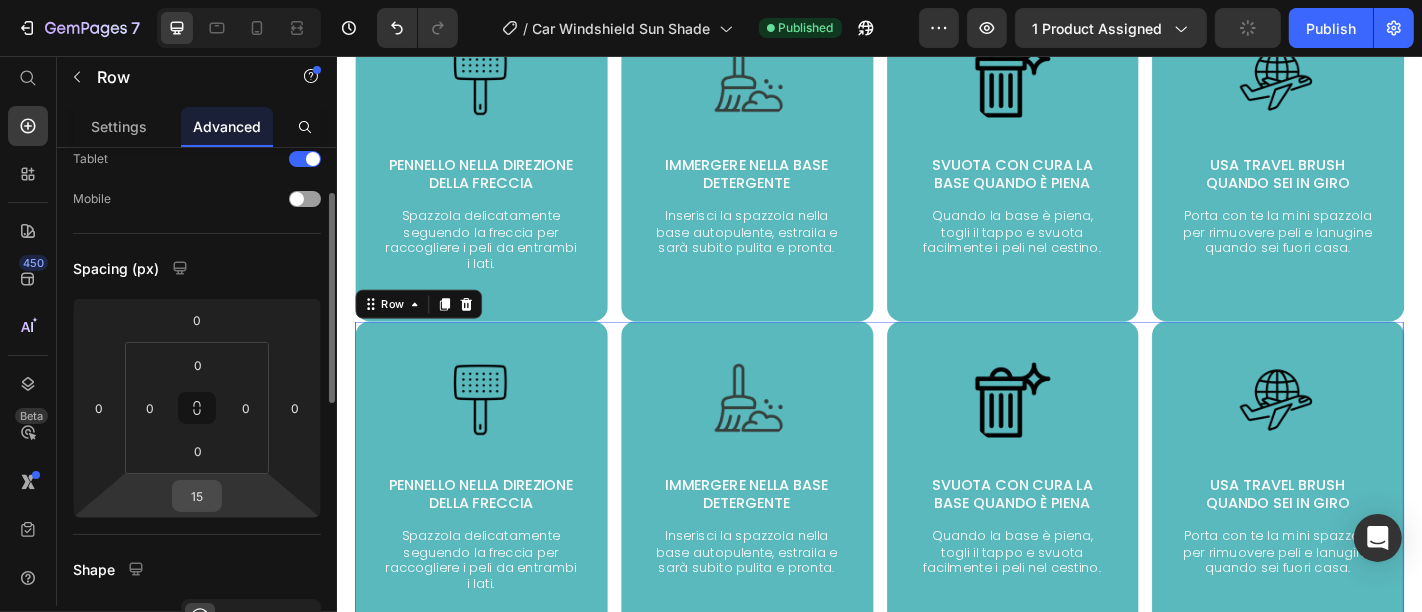 click on "15" at bounding box center (197, 496) 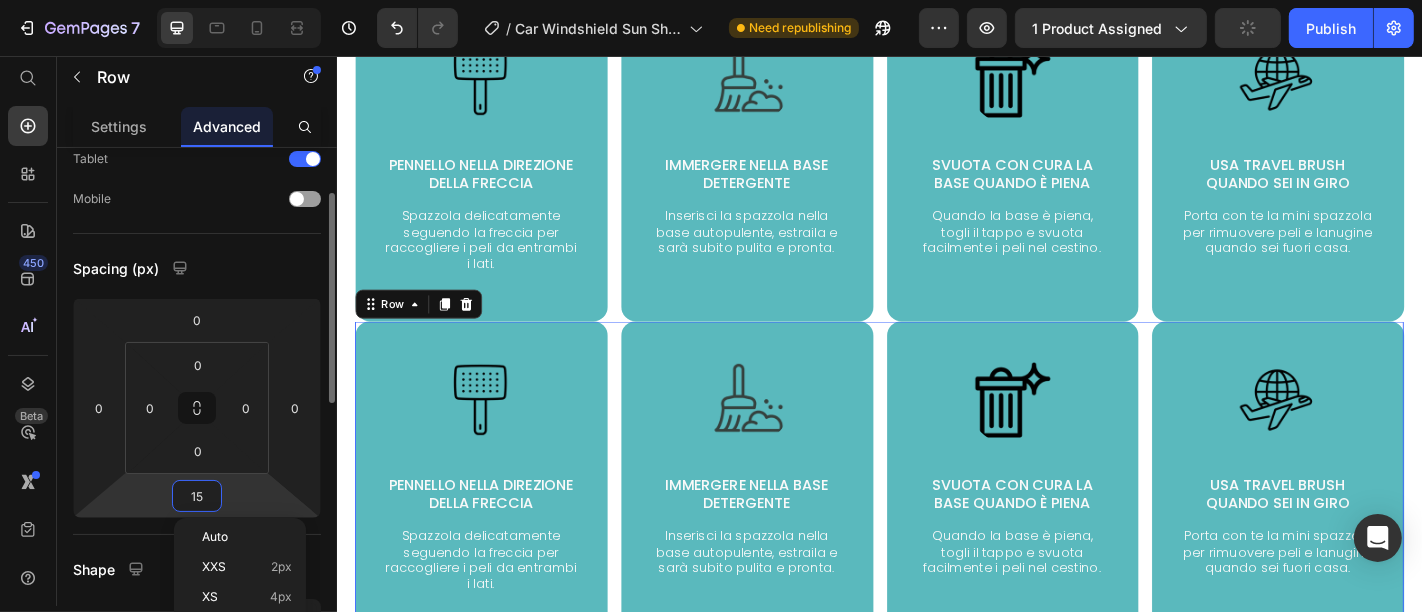 type on "1" 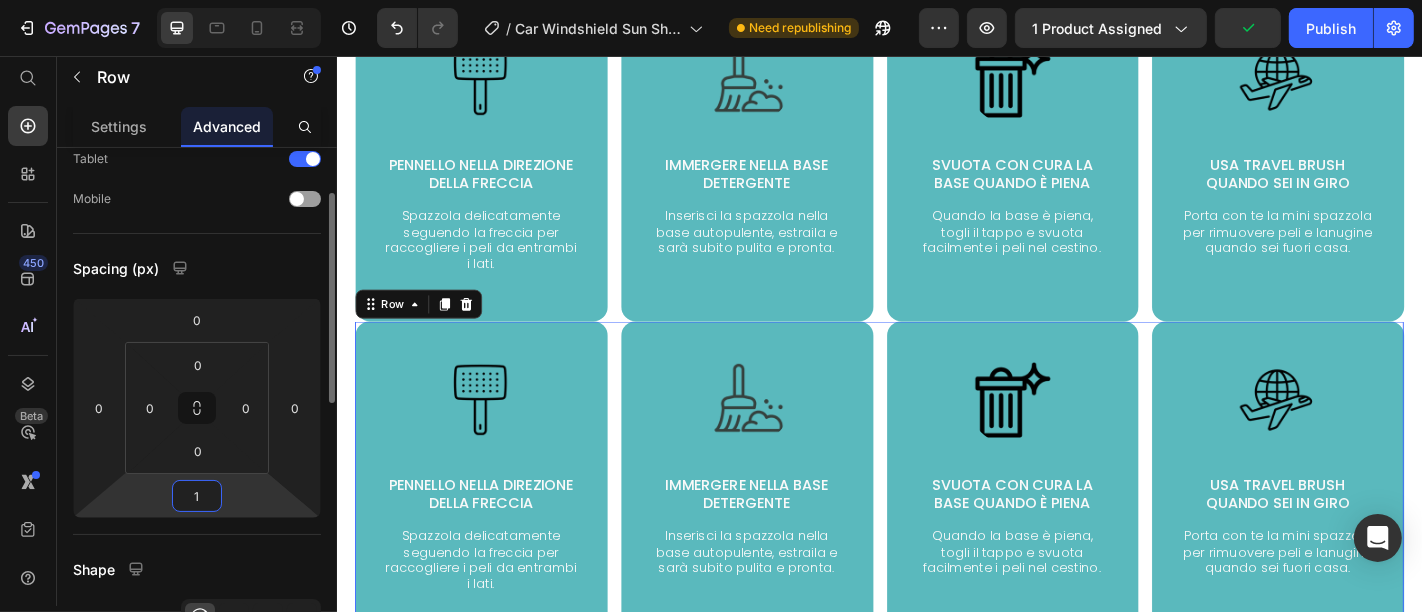 type 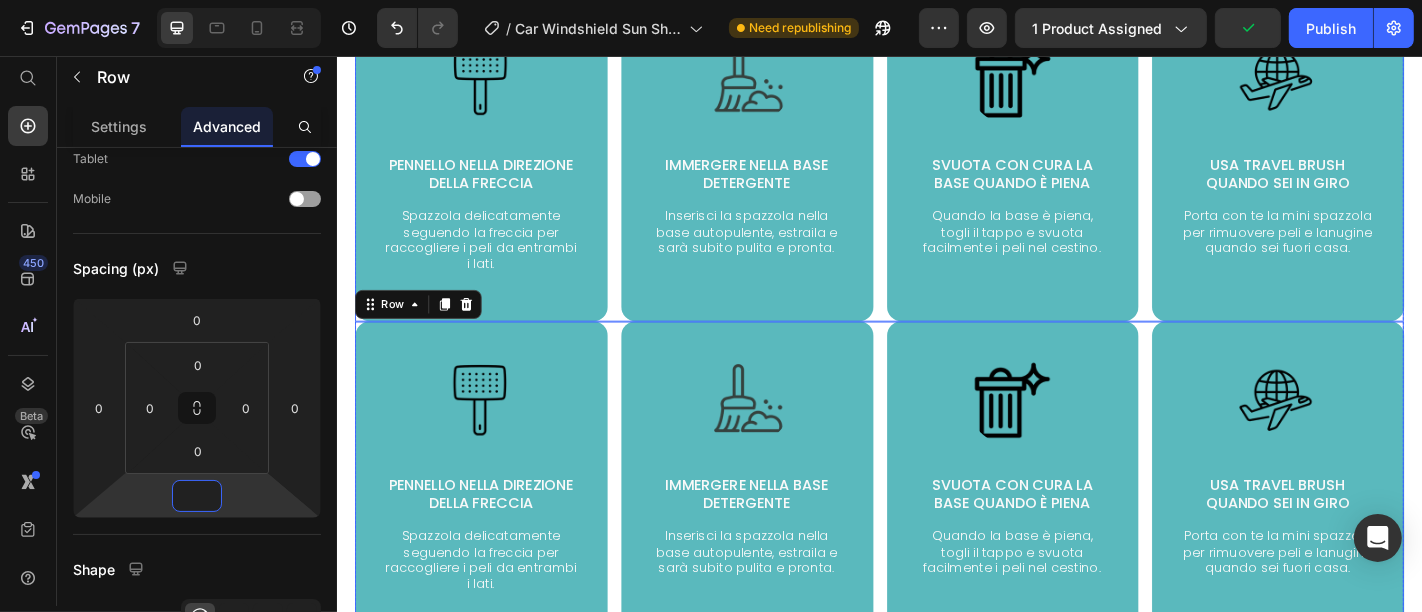click on "Image Pennello nella direzione della freccia Text Block Spazzola delicatamente seguendo la freccia per raccogliere i peli da entrambi i lati. Text Block Hero Banner Image Immergere nella base detergente Text Block Inserisci la spazzola nella base autopulente, estraila e sarà subito pulita e pronta. Text Block Hero Banner Image Svuota con cura la base quando è piena Text Block Quando la base è piena, togli il tappo e svuota facilmente i peli nel cestino. Text Block Hero Banner Image Usa Travel Brush quando sei in giro Text Block Porta con te la mini spazzola per rimuovere peli e lanugine quando sei fuori casa. Text Block Hero Banner Row" at bounding box center [936, 172] 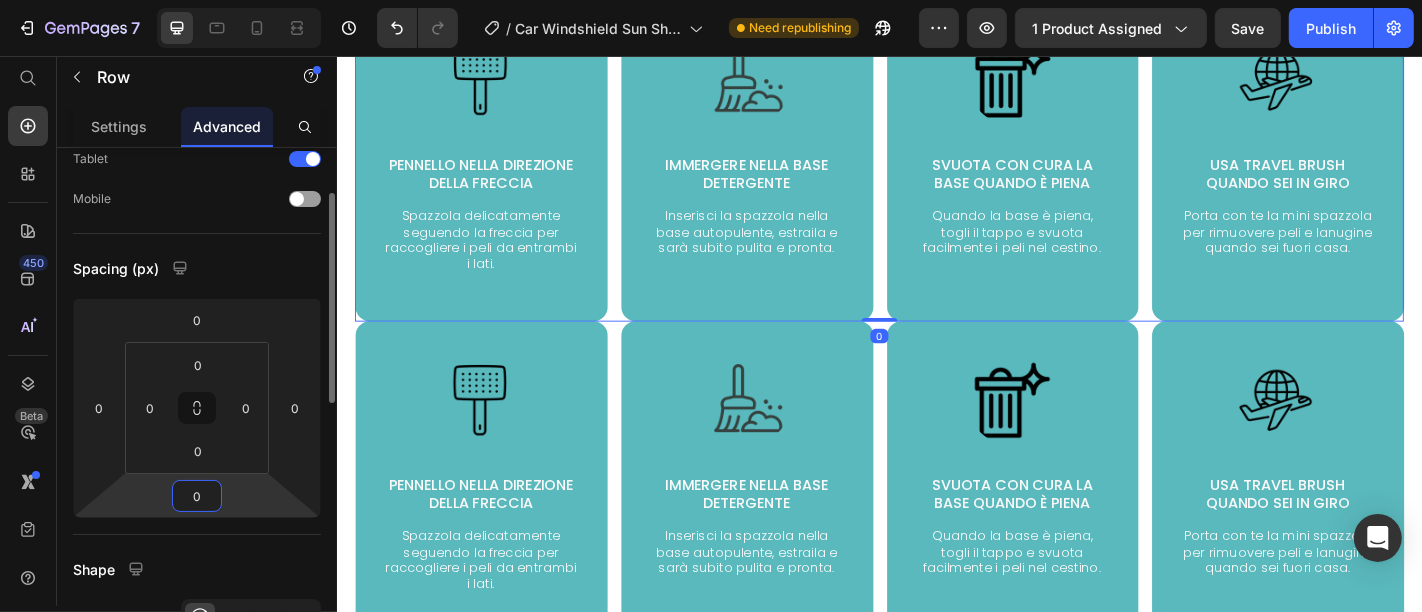 click on "0" at bounding box center [197, 496] 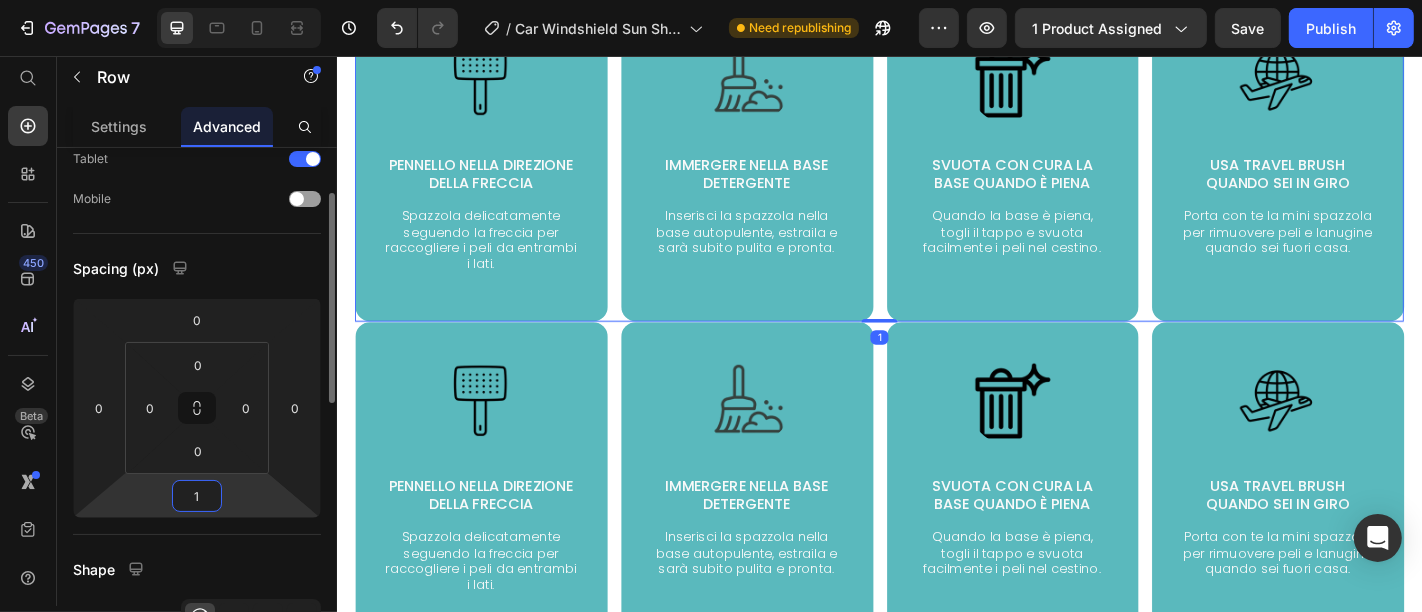 type on "15" 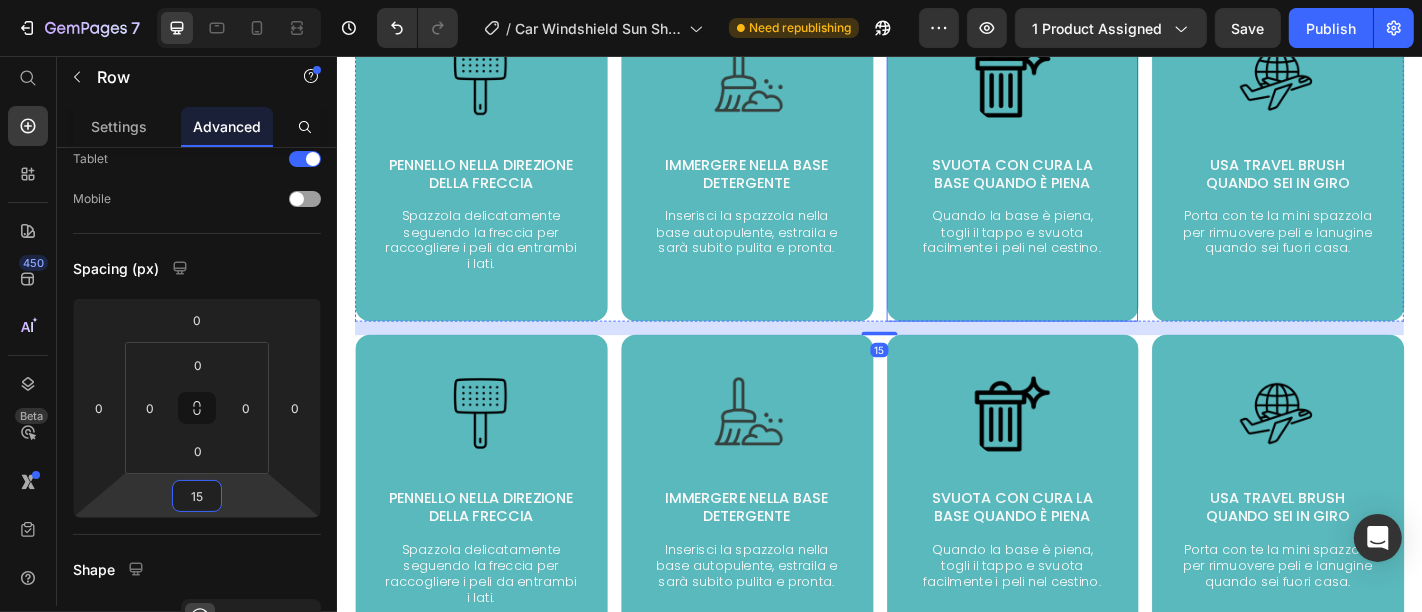 click on "Image Svuota con cura la base quando è piena Text Block Quando la base è piena, togli il tappo e svuota facilmente i peli nel cestino. Text Block" at bounding box center [1083, 163] 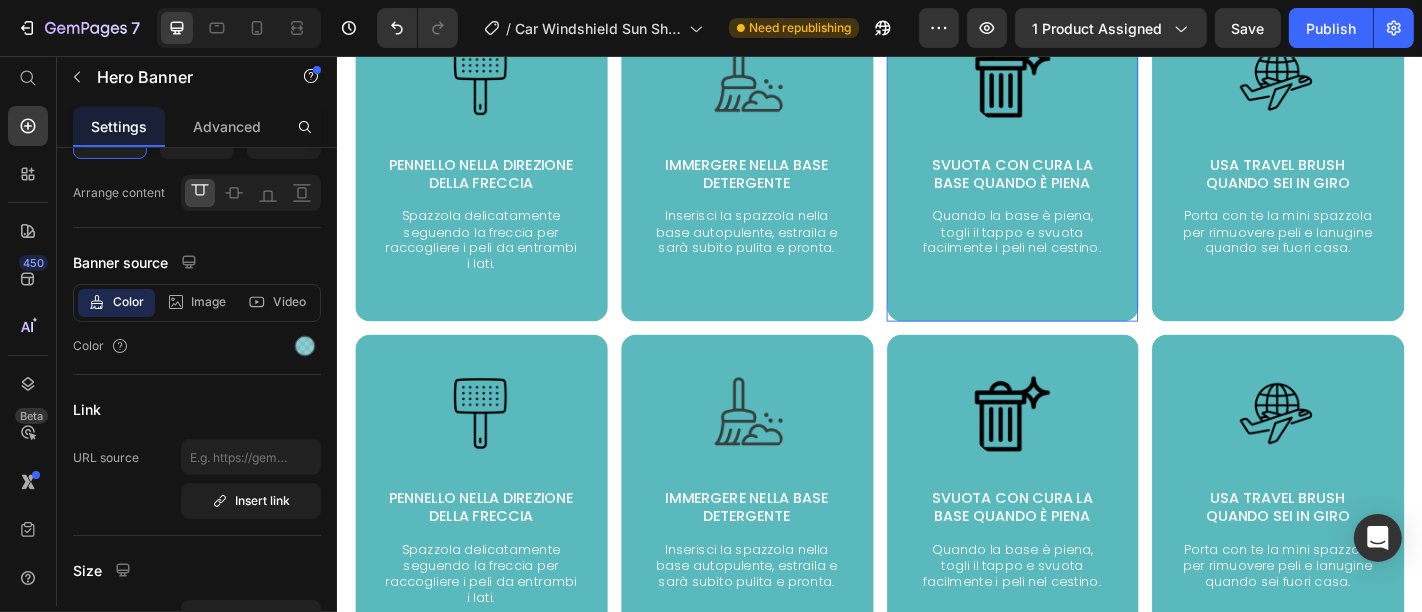 scroll, scrollTop: 0, scrollLeft: 0, axis: both 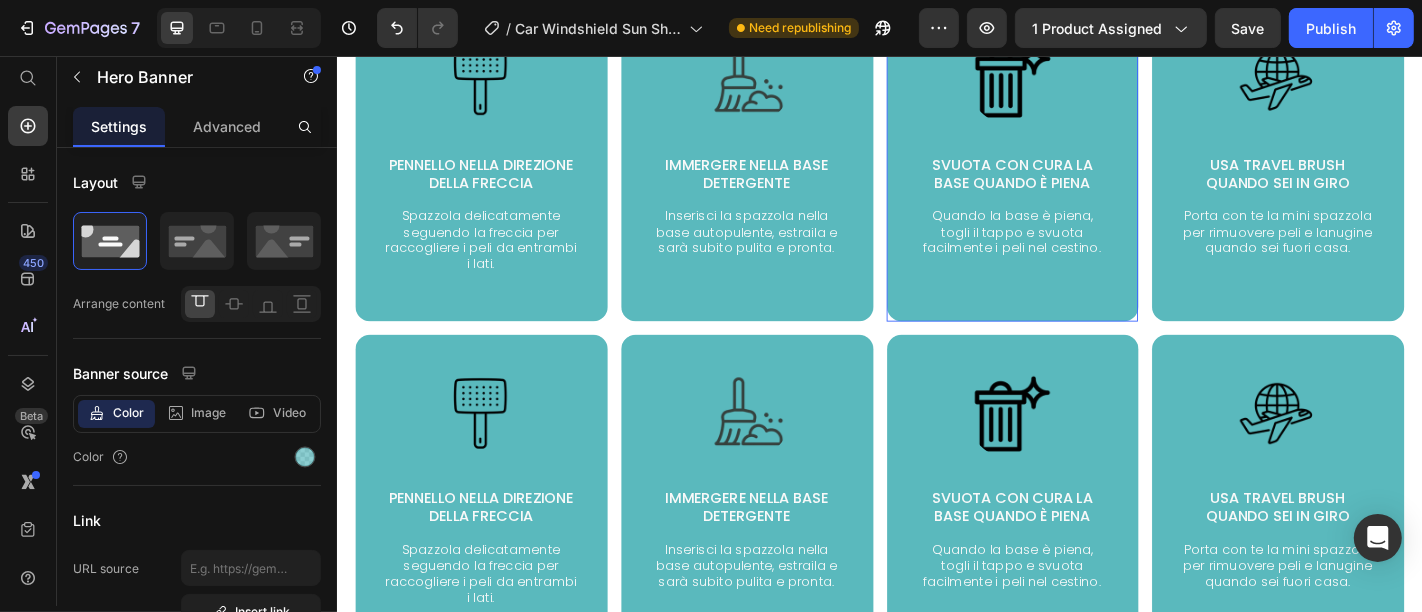 click on "Image Svuota con cura la base quando è piena Text Block Quando la base è piena, togli il tappo e svuota facilmente i peli nel cestino. Text Block" at bounding box center [1083, 532] 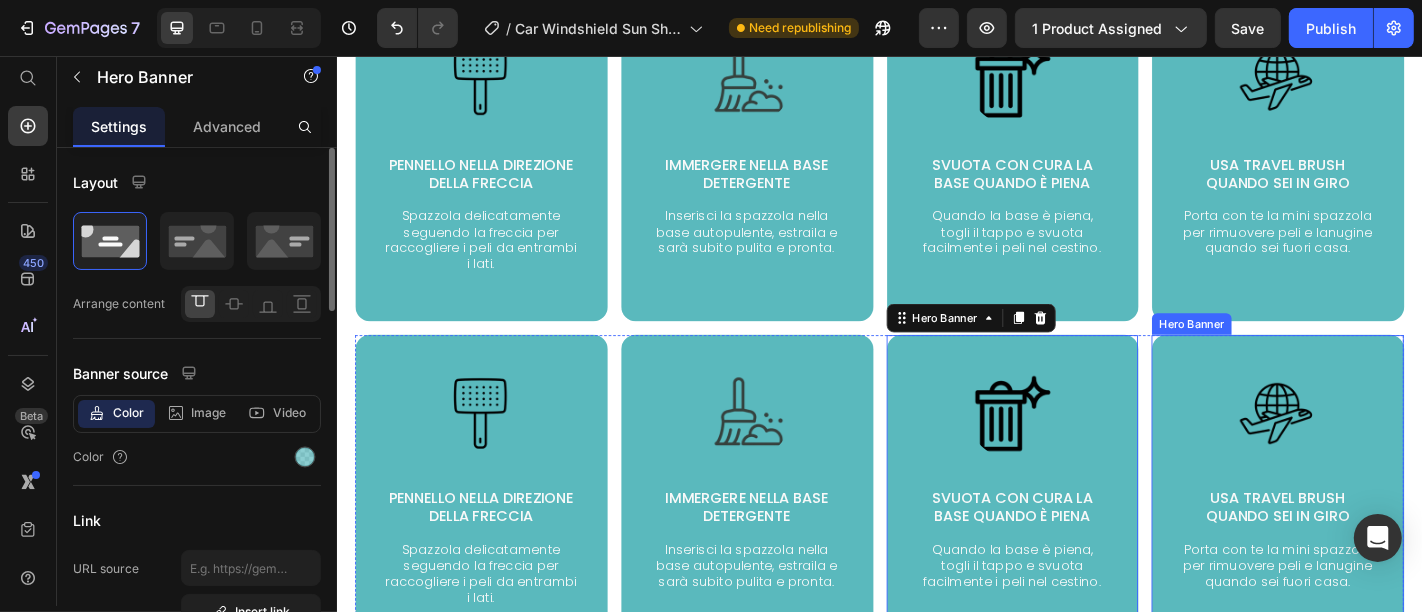 click on "Image Usa Travel Brush quando sei in giro Text Block Porta con te la mini spazzola per rimuovere peli e lanugine quando sei fuori casa. Text Block" at bounding box center (1376, 532) 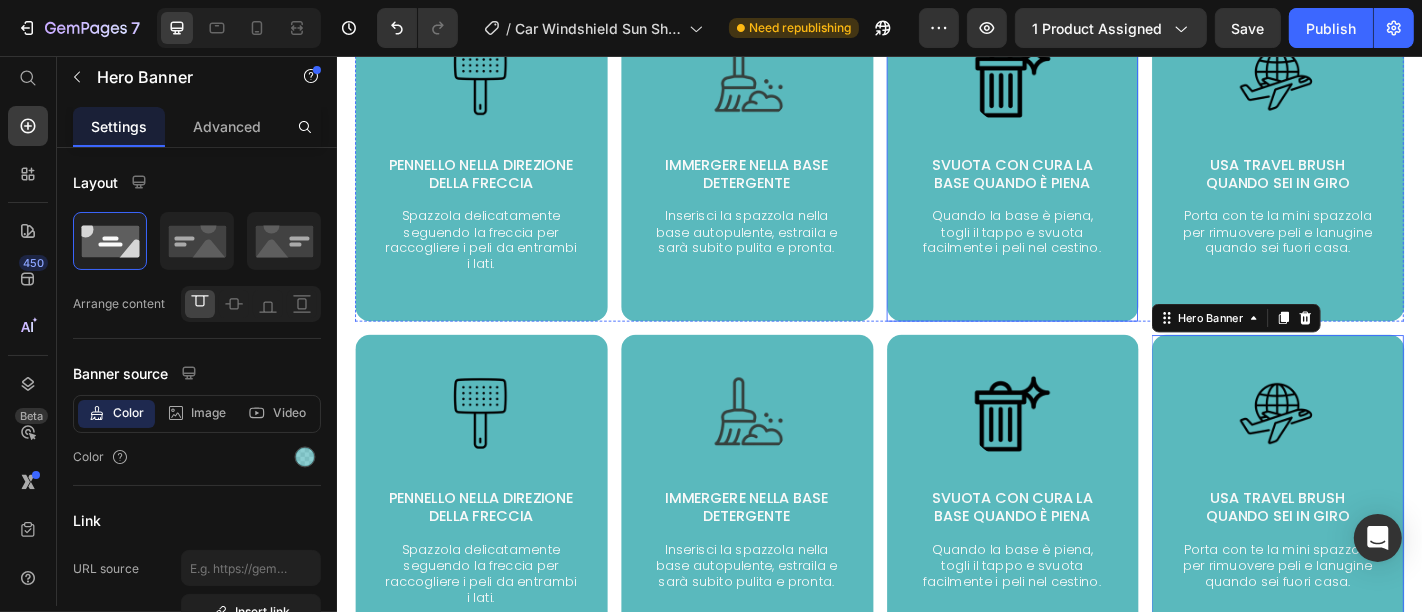 scroll, scrollTop: 1520, scrollLeft: 0, axis: vertical 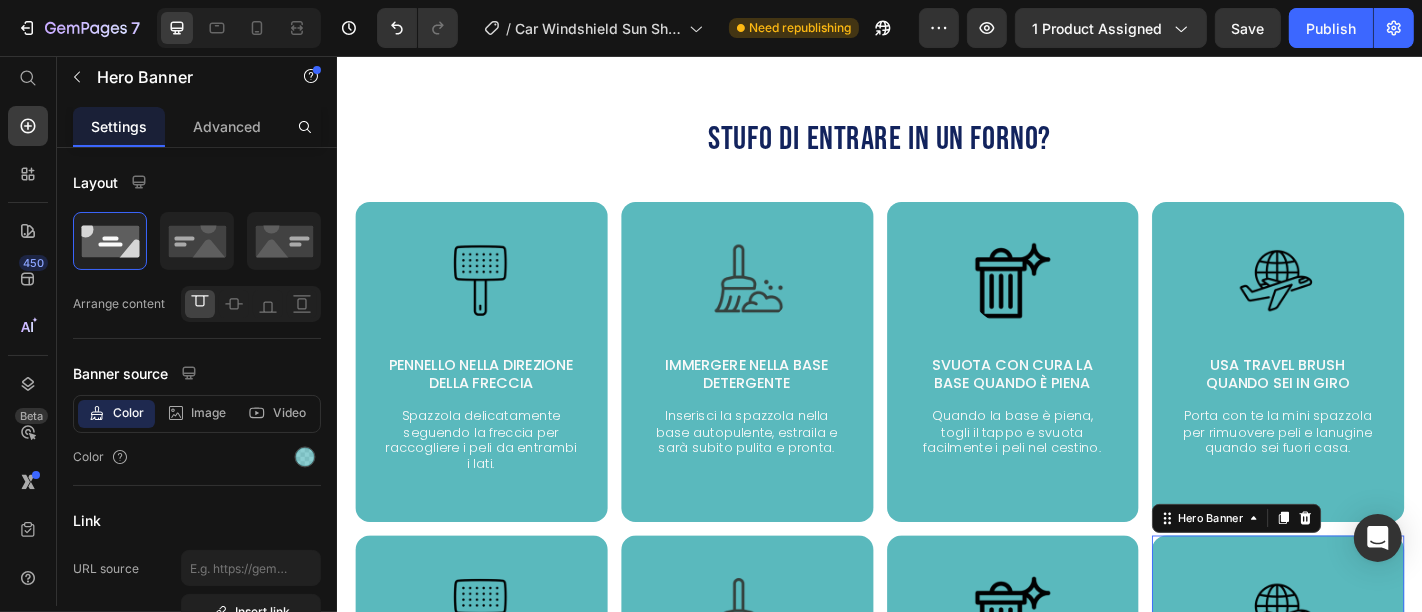 click on "7  Version history  /  Car Windshield Sun Shade Need republishing Preview 1 product assigned  Save   Publish" 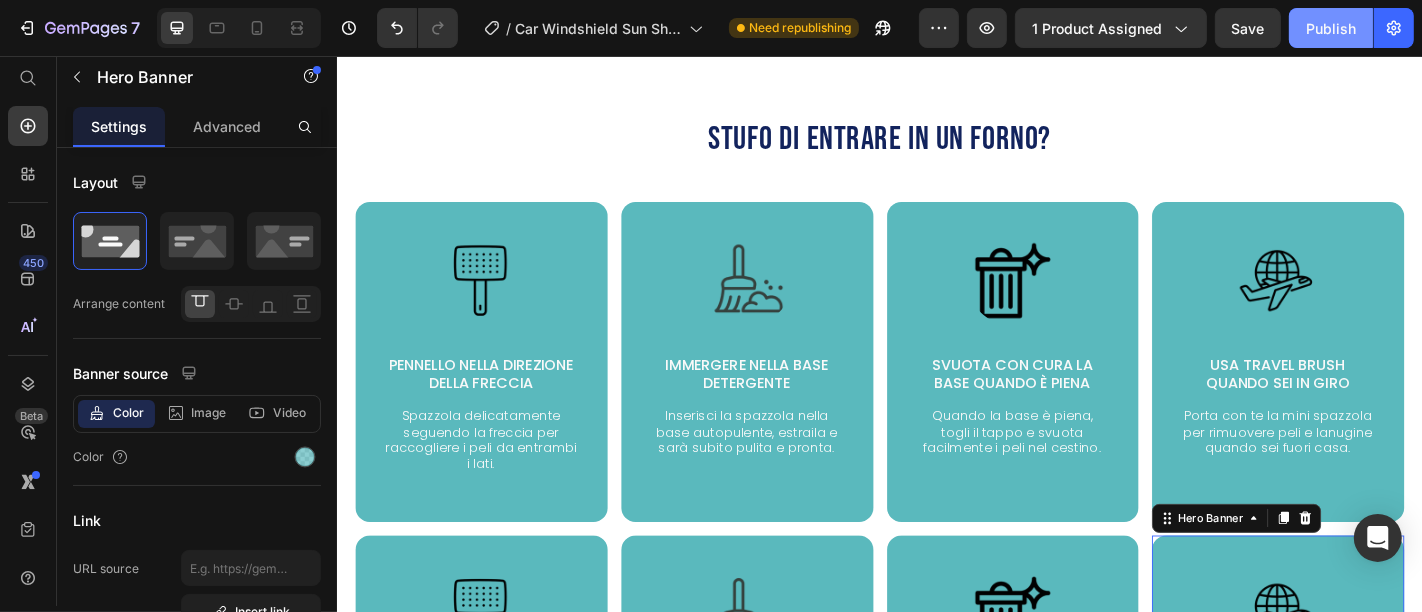 click on "Publish" 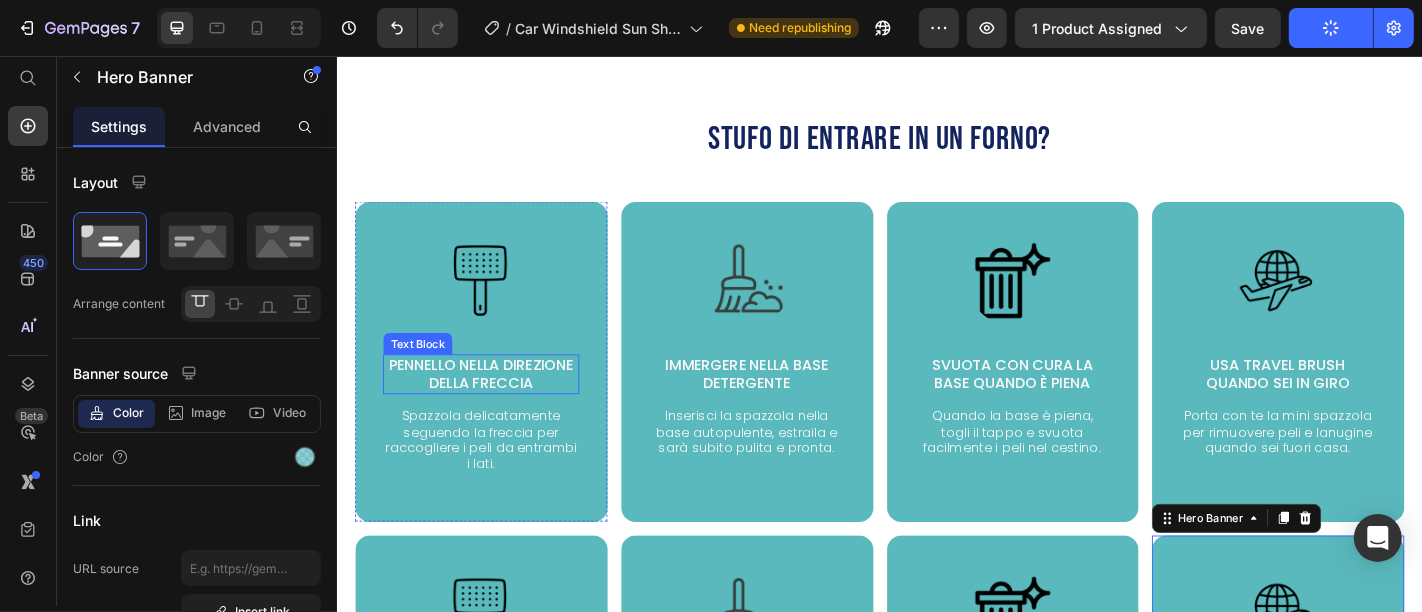 click on "Pennello nella direzione della freccia" at bounding box center (495, 408) 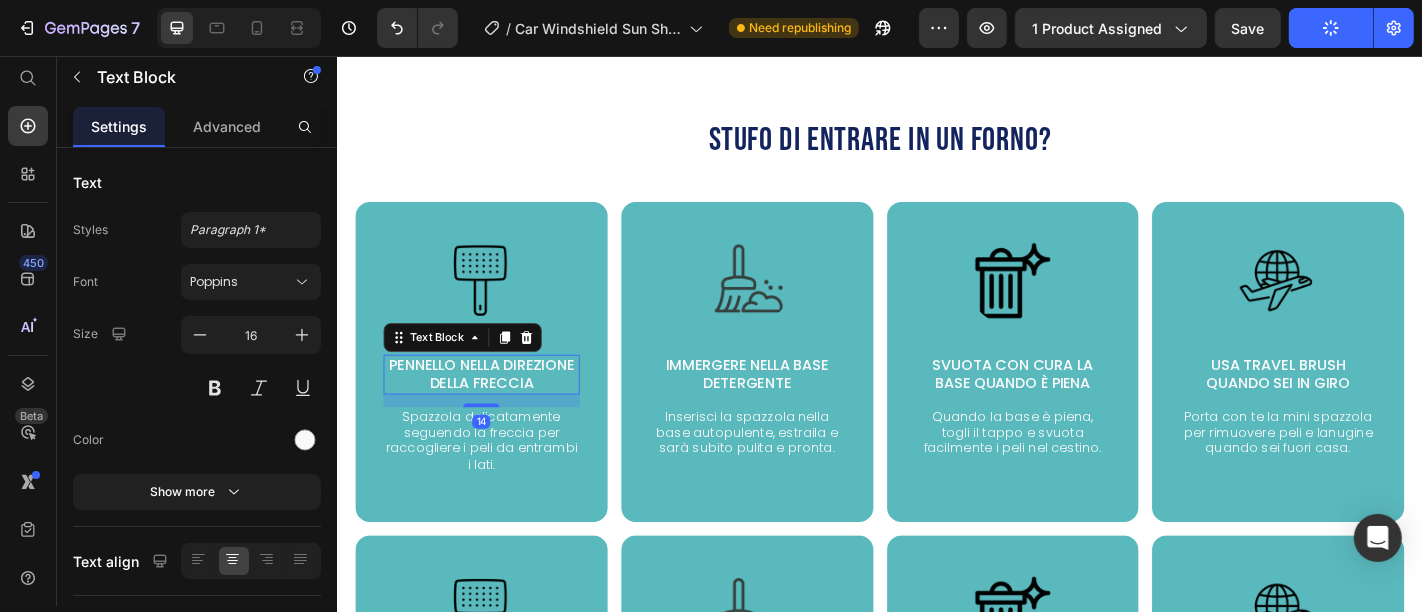 click on "Pennello nella direzione della freccia" at bounding box center (495, 408) 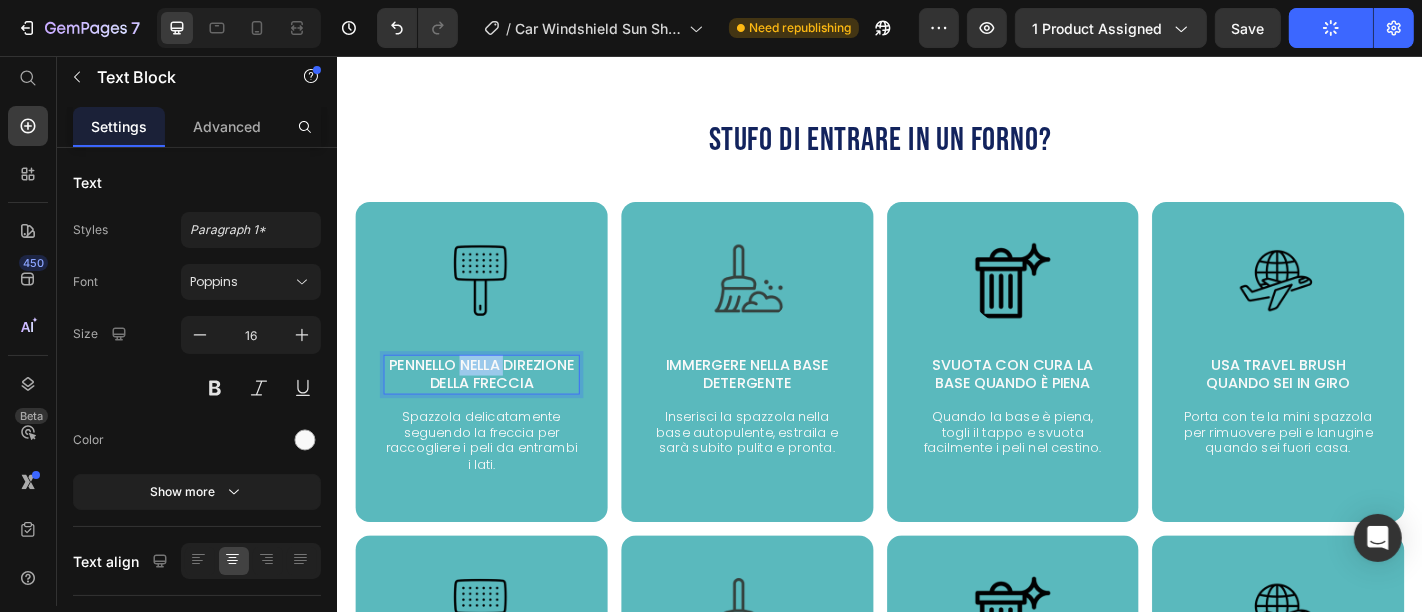 click on "Pennello nella direzione della freccia" at bounding box center (495, 408) 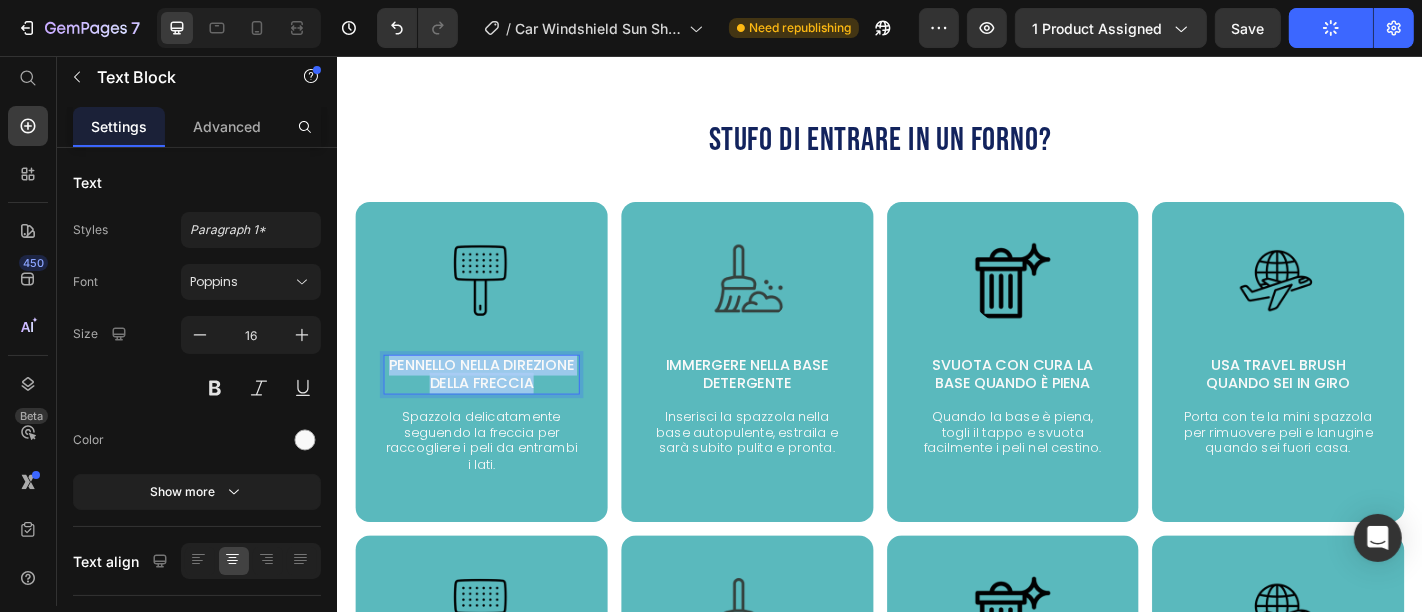 click on "Pennello nella direzione della freccia" at bounding box center [495, 408] 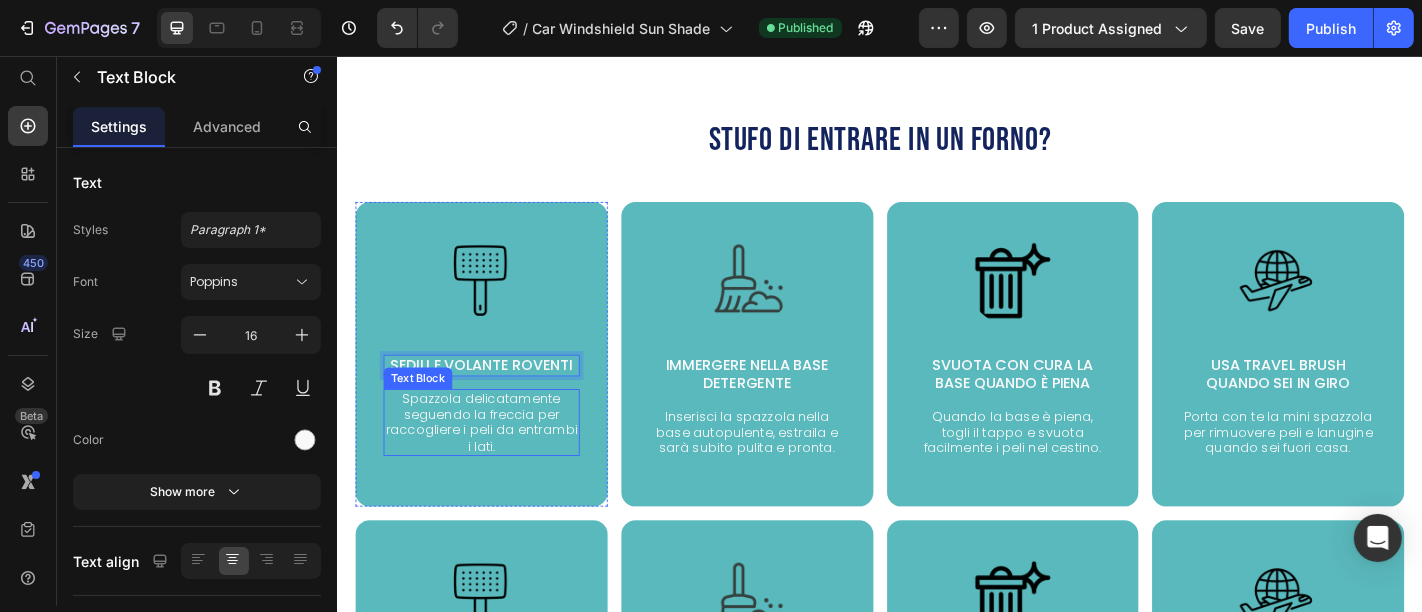 click on "Spazzola delicatamente seguendo la freccia per raccogliere i peli da entrambi i lati." at bounding box center (495, 461) 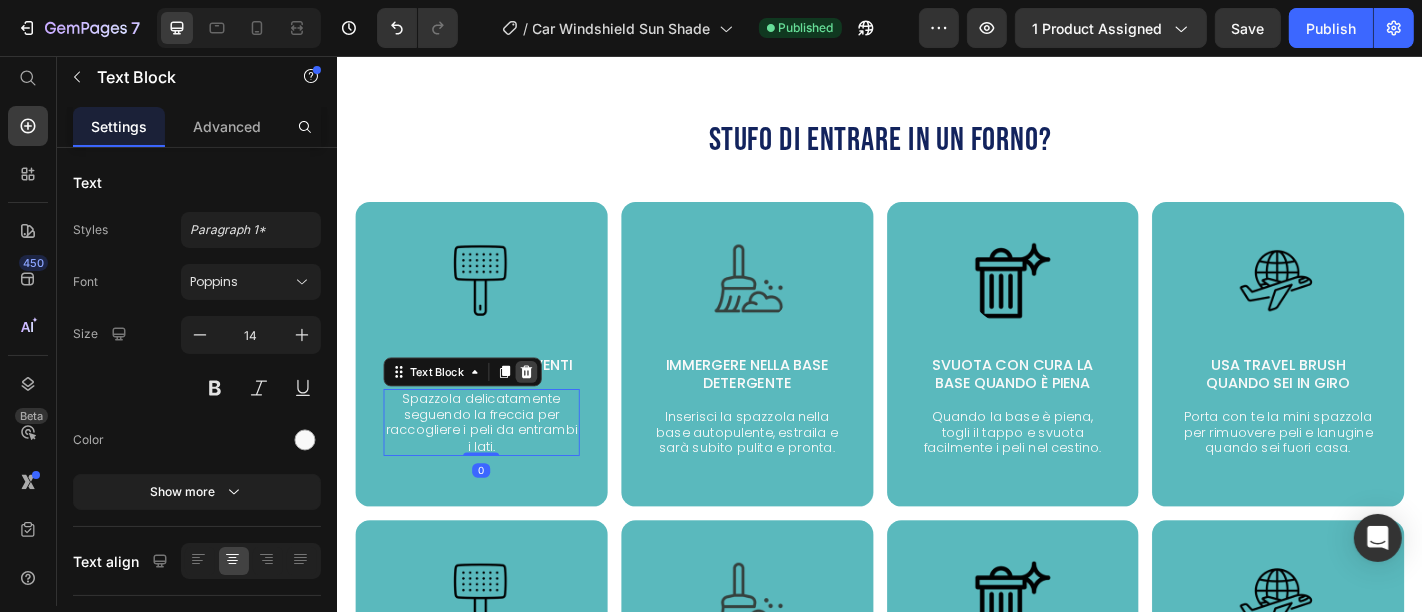 click 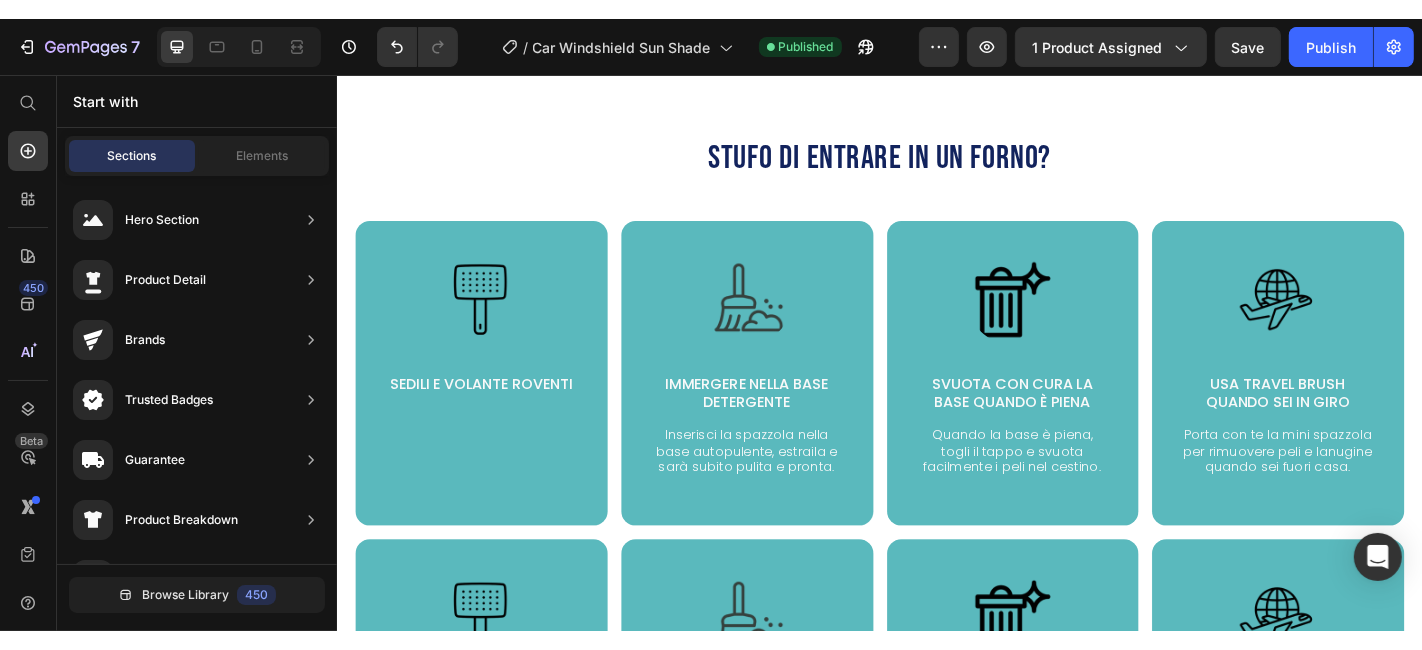 scroll, scrollTop: 0, scrollLeft: 0, axis: both 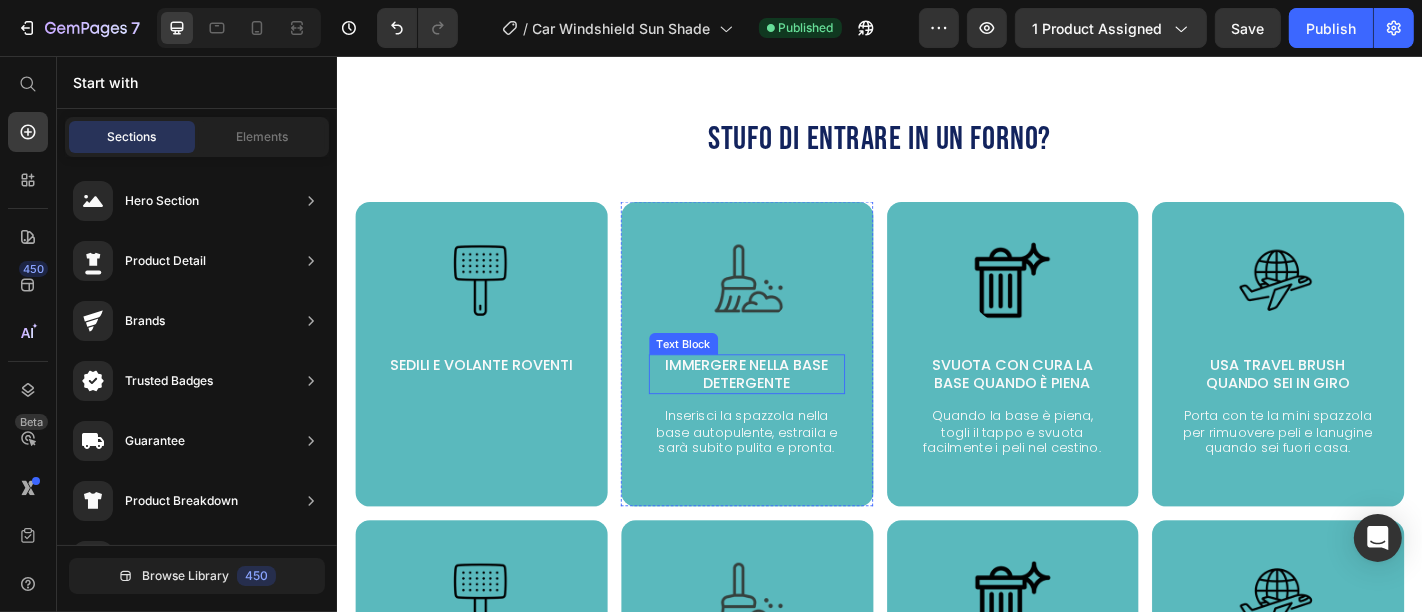 click on "Immergere nella base detergente" at bounding box center (789, 408) 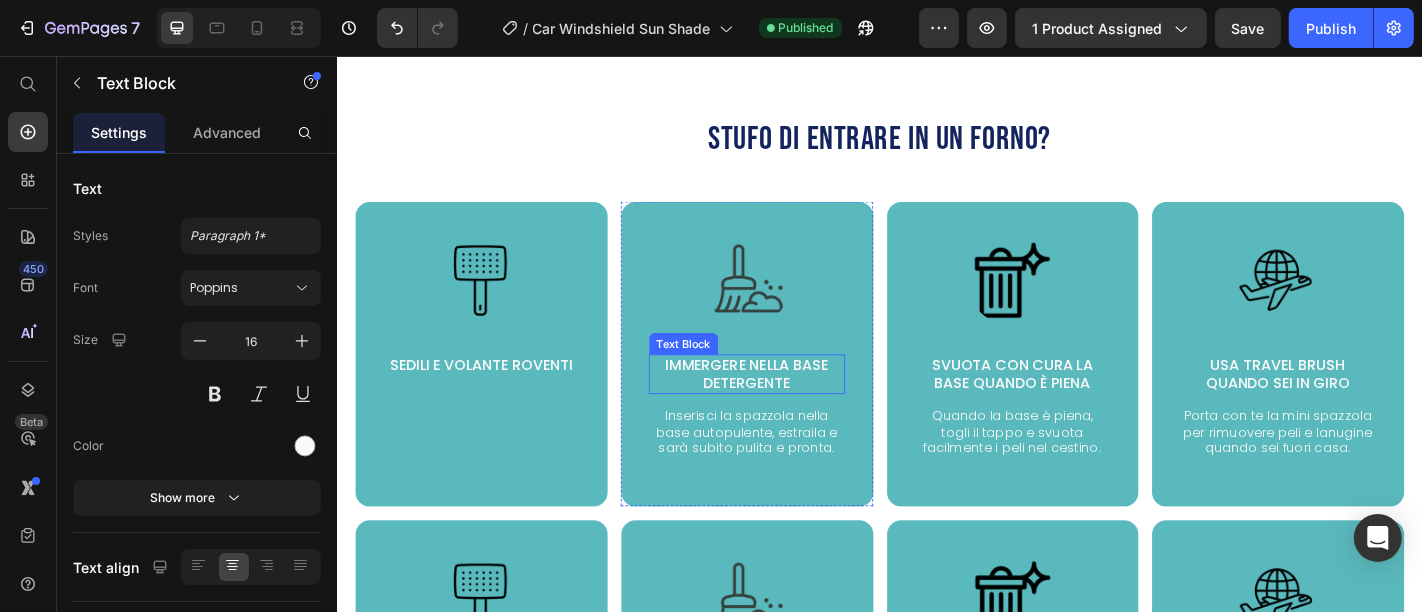 click on "Immergere nella base detergente" at bounding box center (789, 408) 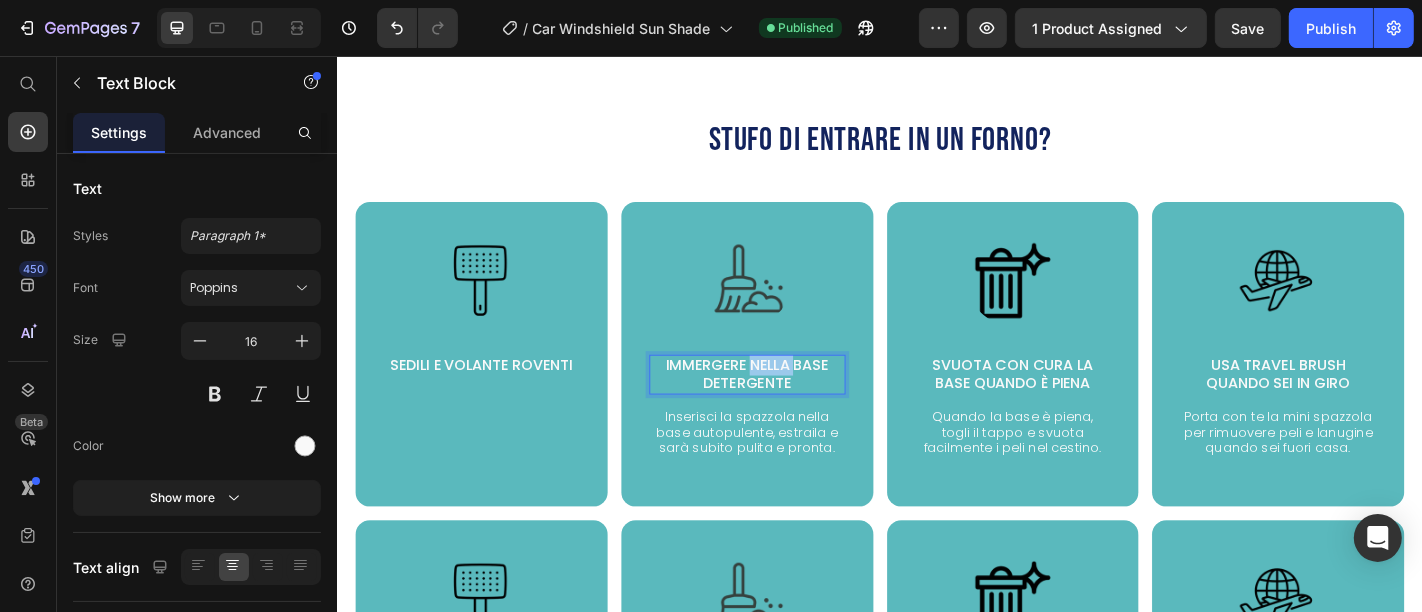 click on "Immergere nella base detergente" at bounding box center [789, 408] 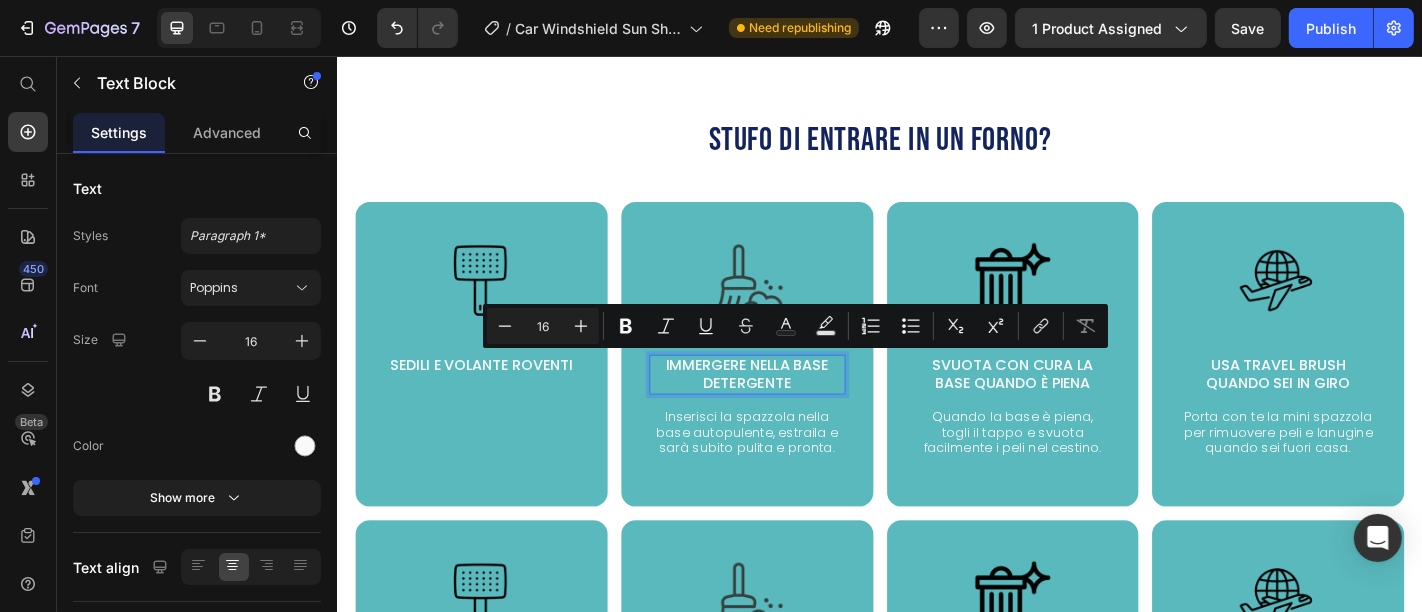 click on "Immergere nella base detergente" at bounding box center [789, 408] 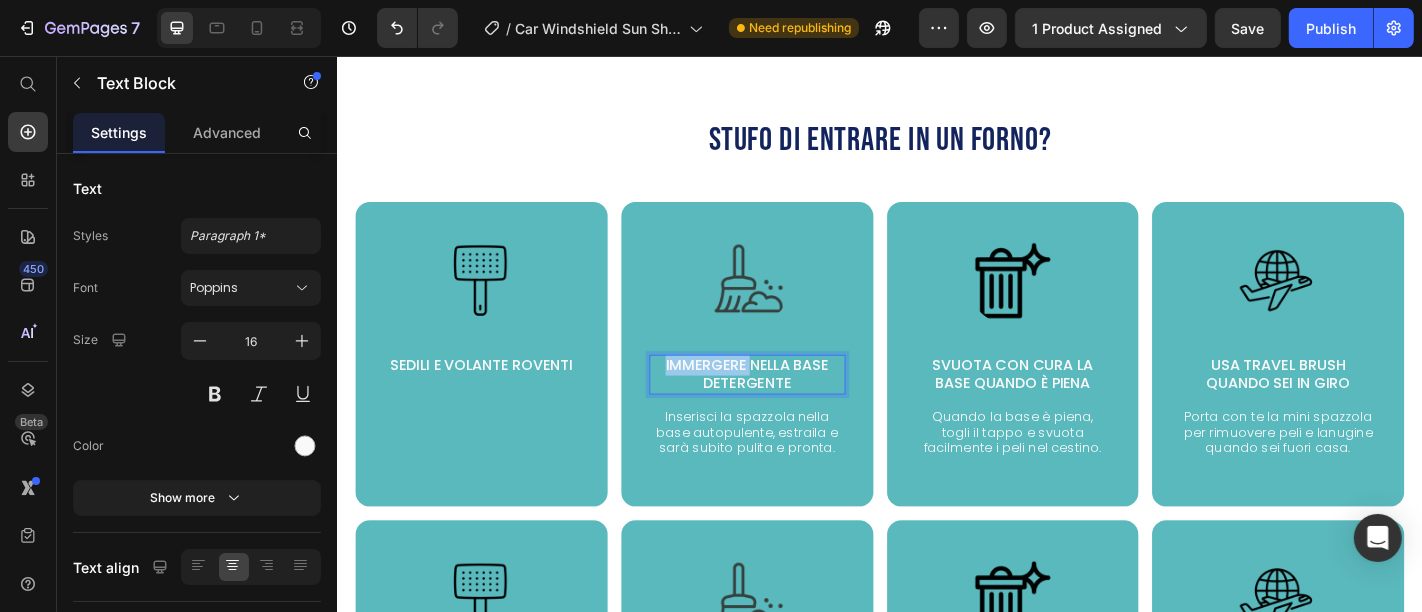 click on "Immergere nella base detergente" at bounding box center [789, 408] 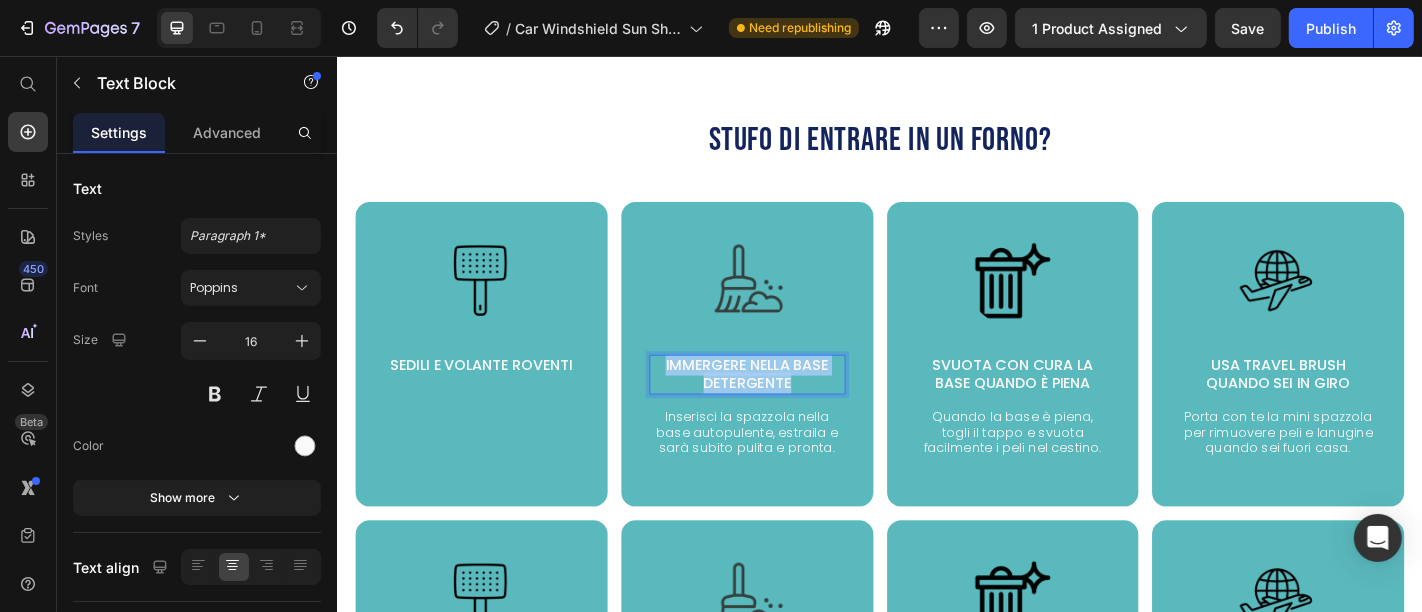 click on "Immergere nella base detergente" at bounding box center (789, 408) 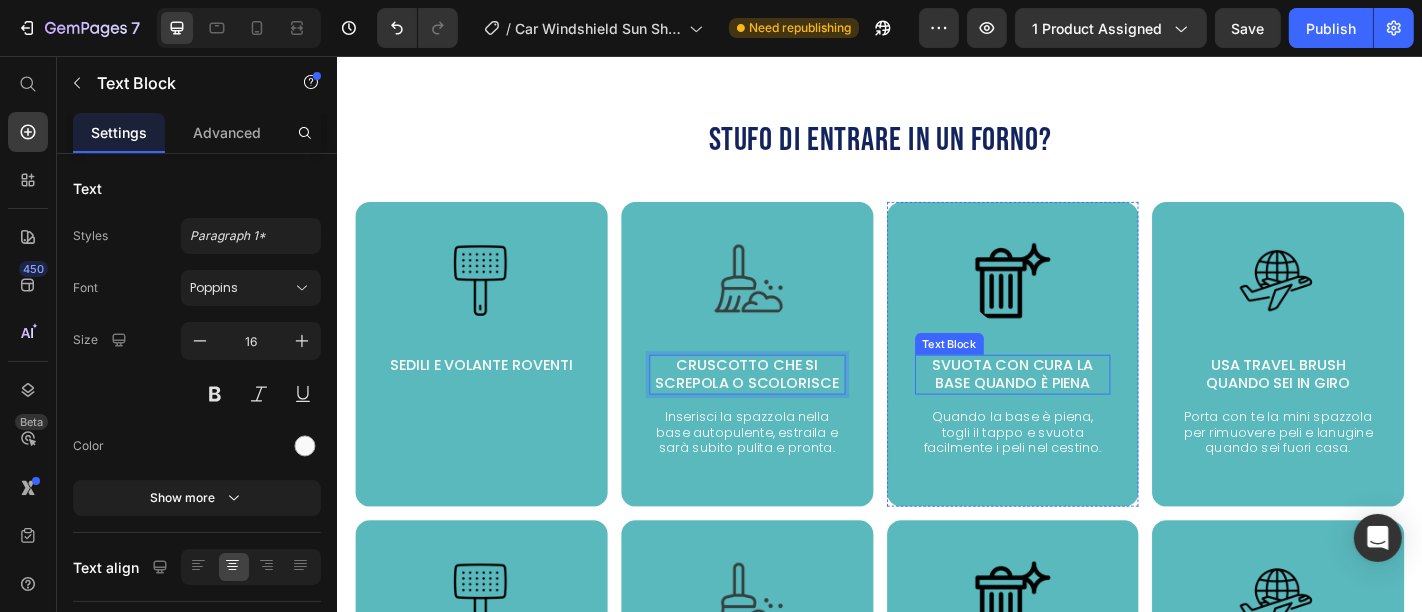 click on "Svuota con cura la base quando è piena" at bounding box center [1083, 408] 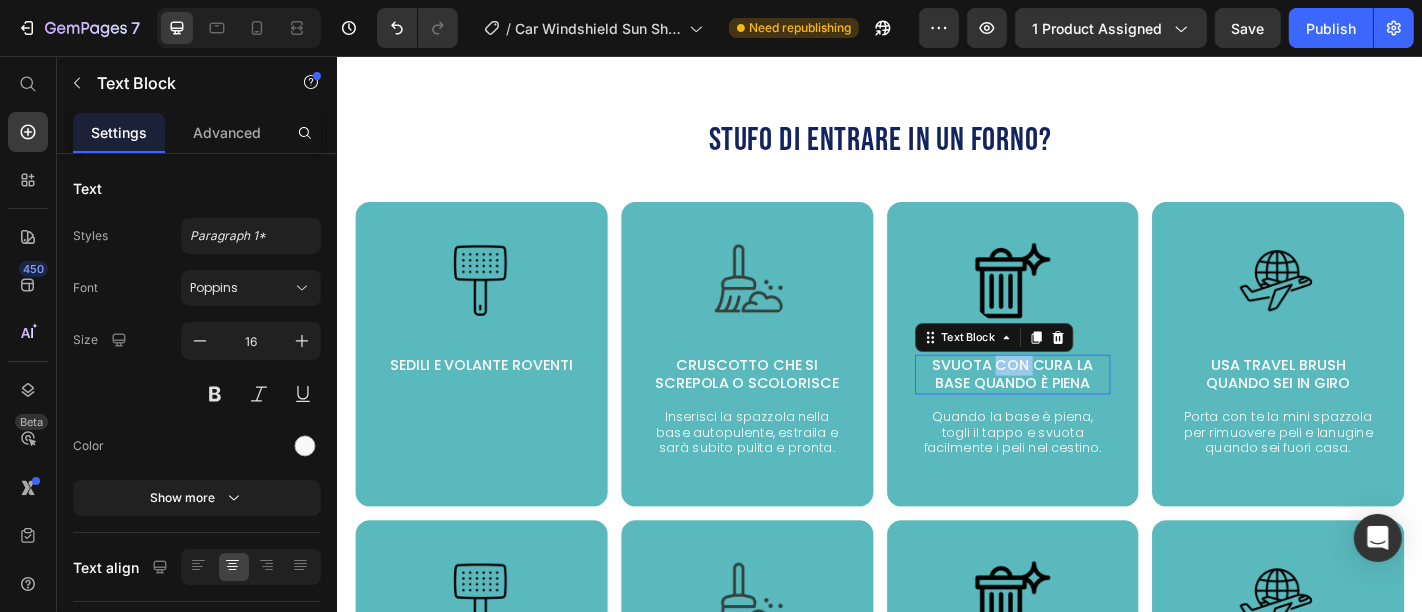 click on "Svuota con cura la base quando è piena" at bounding box center [1083, 408] 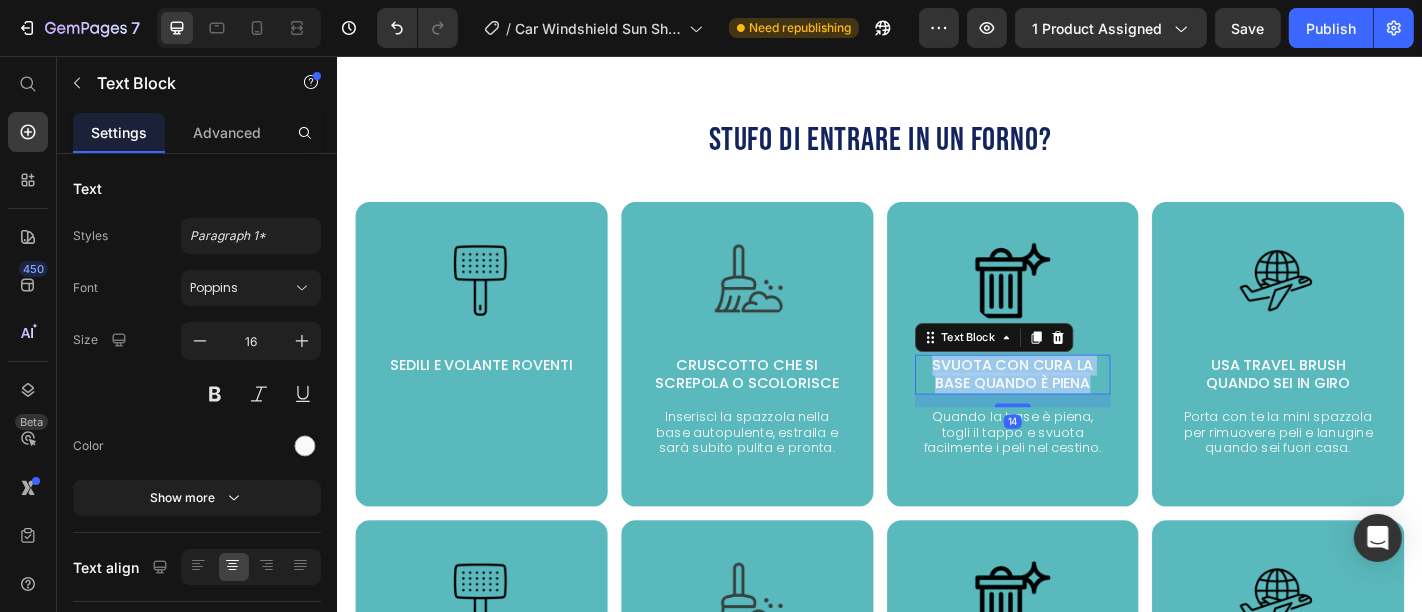 click on "Svuota con cura la base quando è piena" at bounding box center [1083, 408] 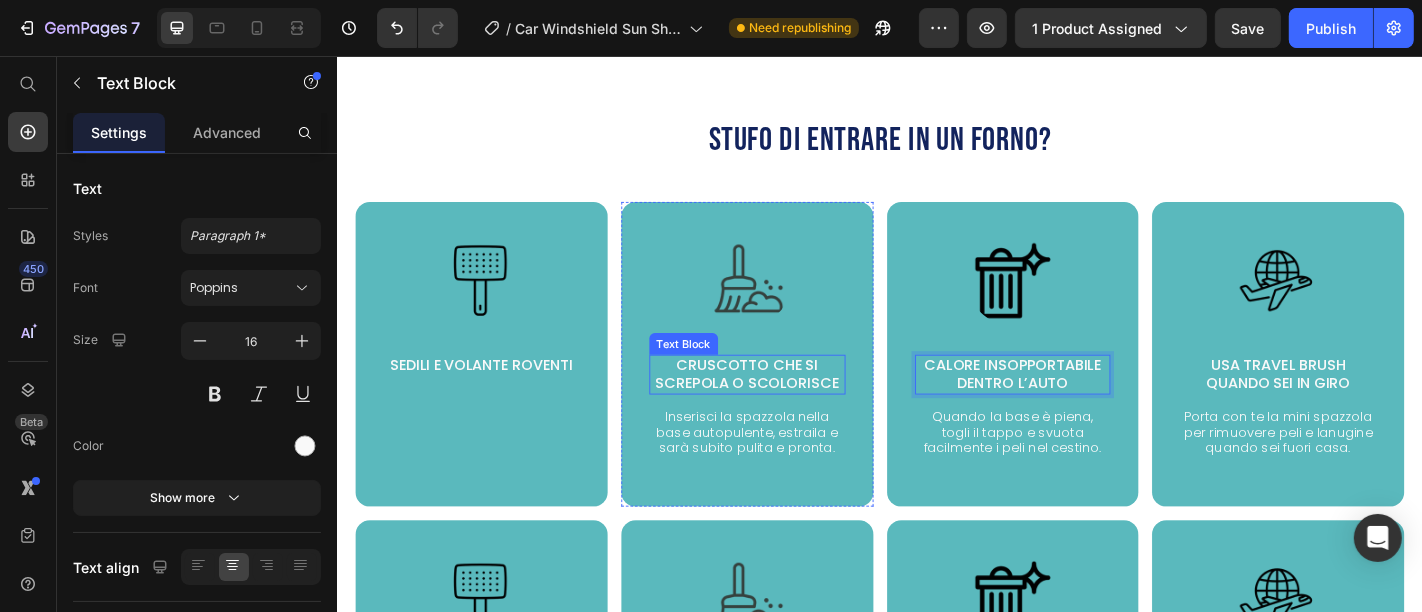 click on "Cruscotto che si screpola o scolorisce" at bounding box center [789, 408] 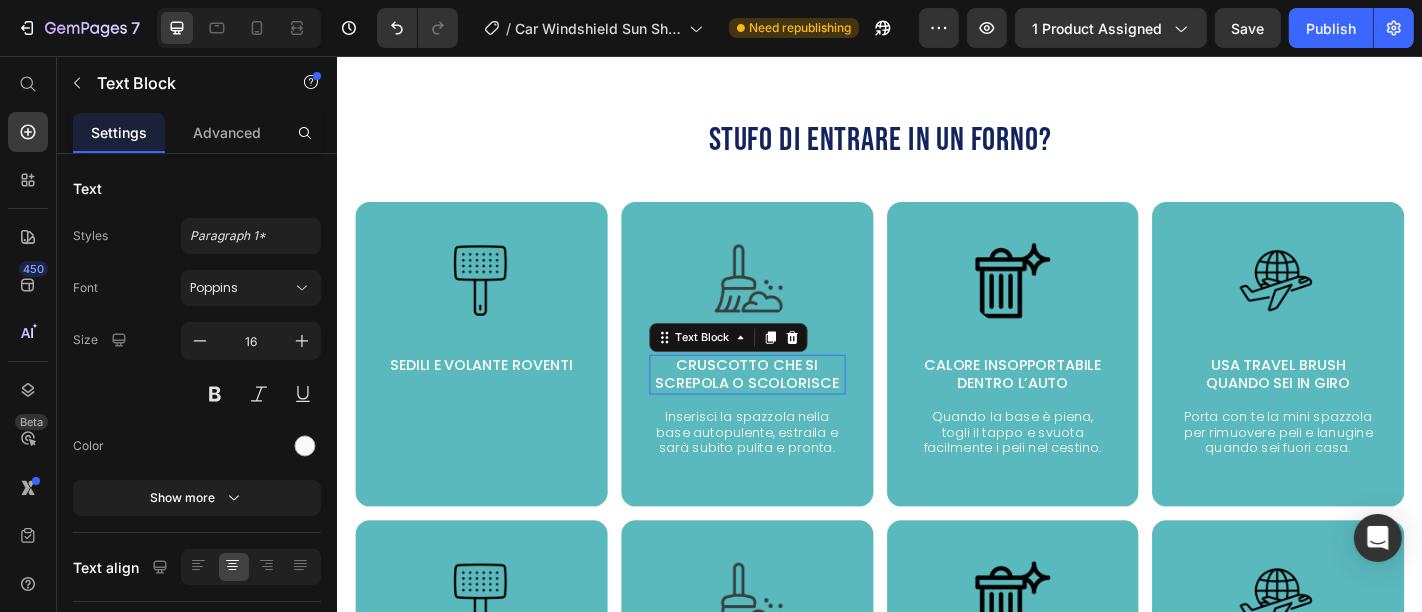 click on "Cruscotto che si screpola o scolorisce" at bounding box center (789, 408) 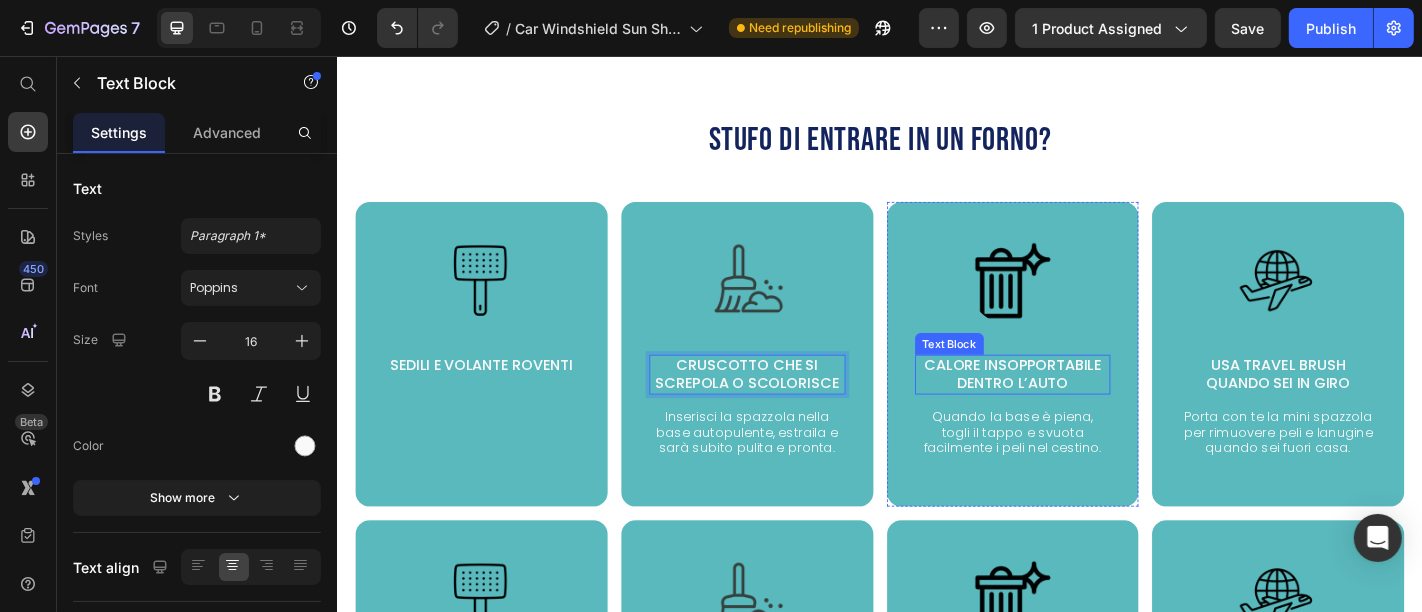 click on "Calore insopportabile dentro l’auto" at bounding box center [1083, 408] 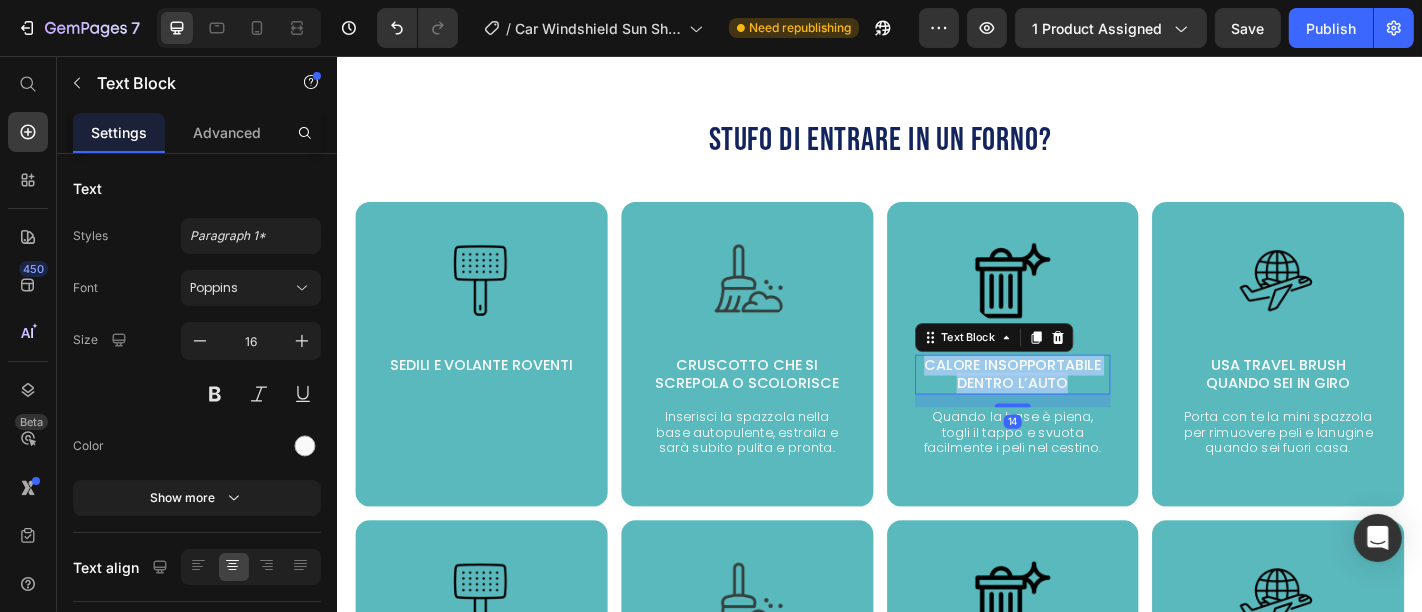 click on "Calore insopportabile dentro l’auto" at bounding box center (1083, 408) 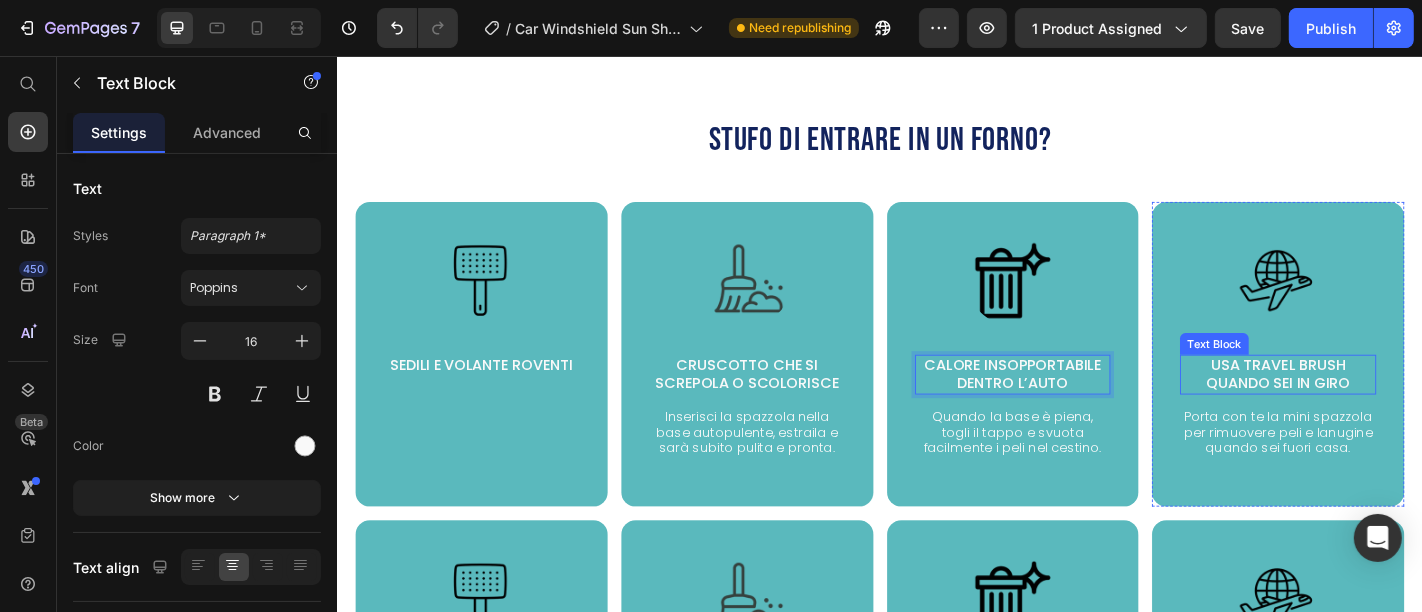 click on "Usa Travel Brush quando sei in giro" at bounding box center (1376, 408) 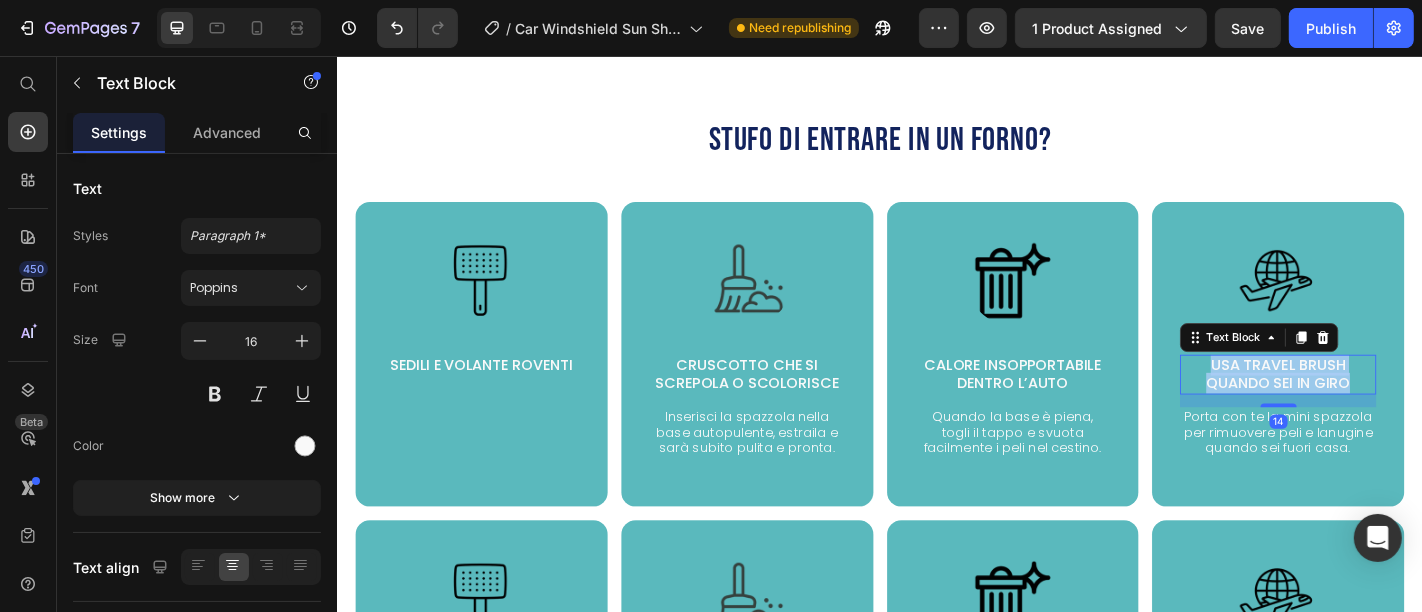 click on "Usa Travel Brush quando sei in giro" at bounding box center (1376, 408) 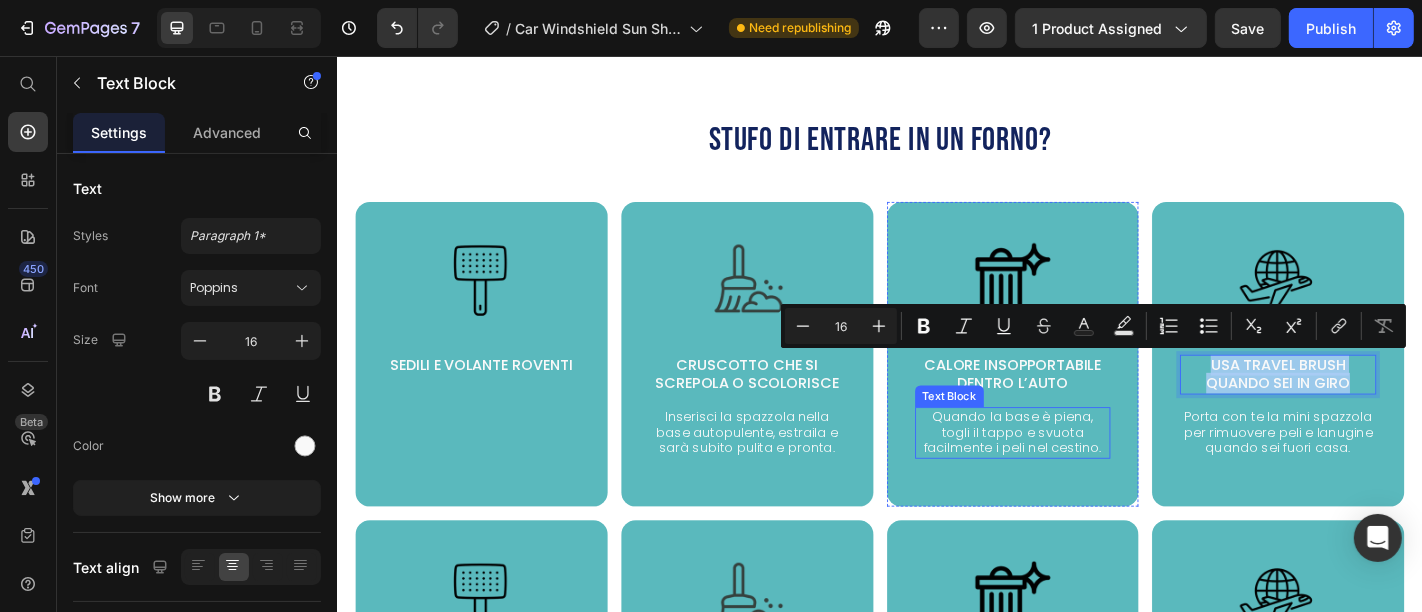 click on "Quando la base è piena, togli il tappo e svuota facilmente i peli nel cestino." at bounding box center (1083, 472) 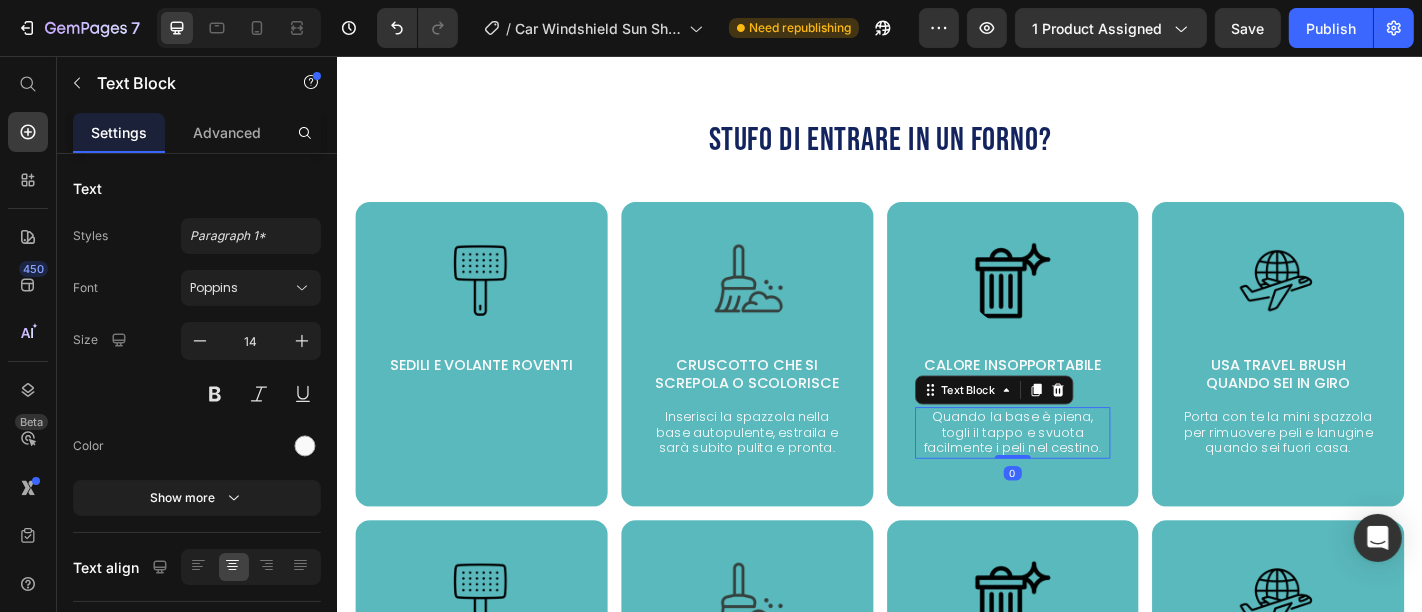 click on "Quando la base è piena, togli il tappo e svuota facilmente i peli nel cestino." at bounding box center (1083, 472) 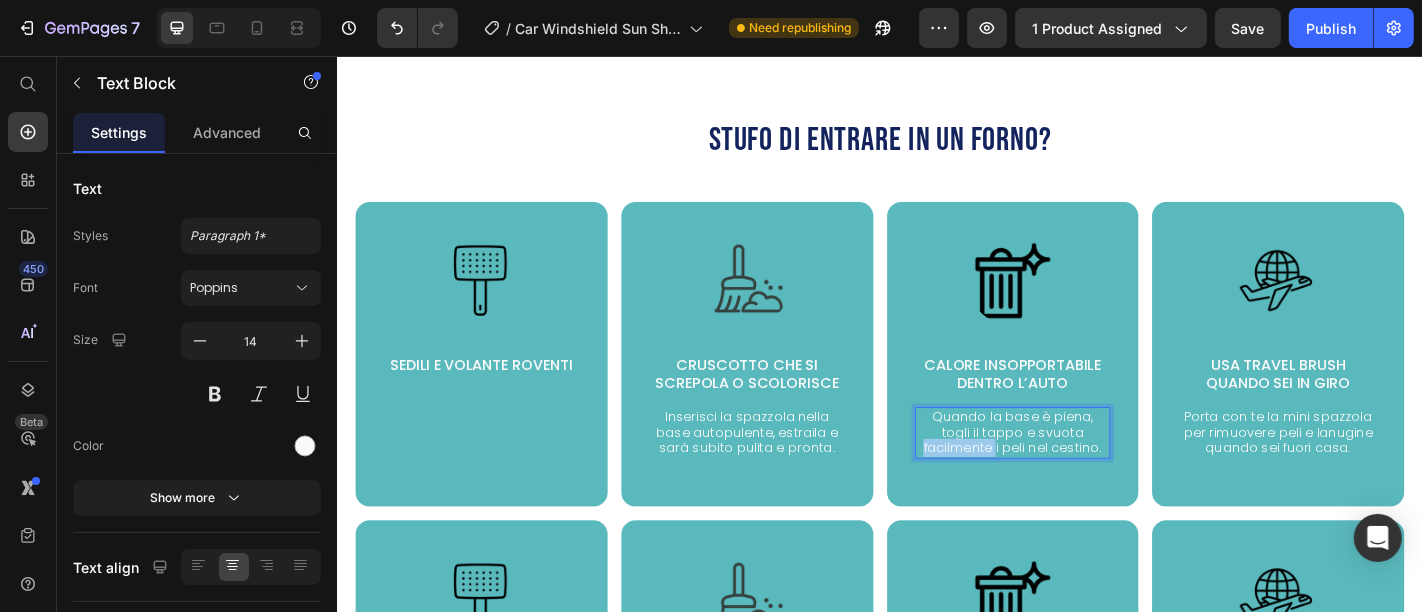 click on "Quando la base è piena, togli il tappo e svuota facilmente i peli nel cestino." at bounding box center [1083, 472] 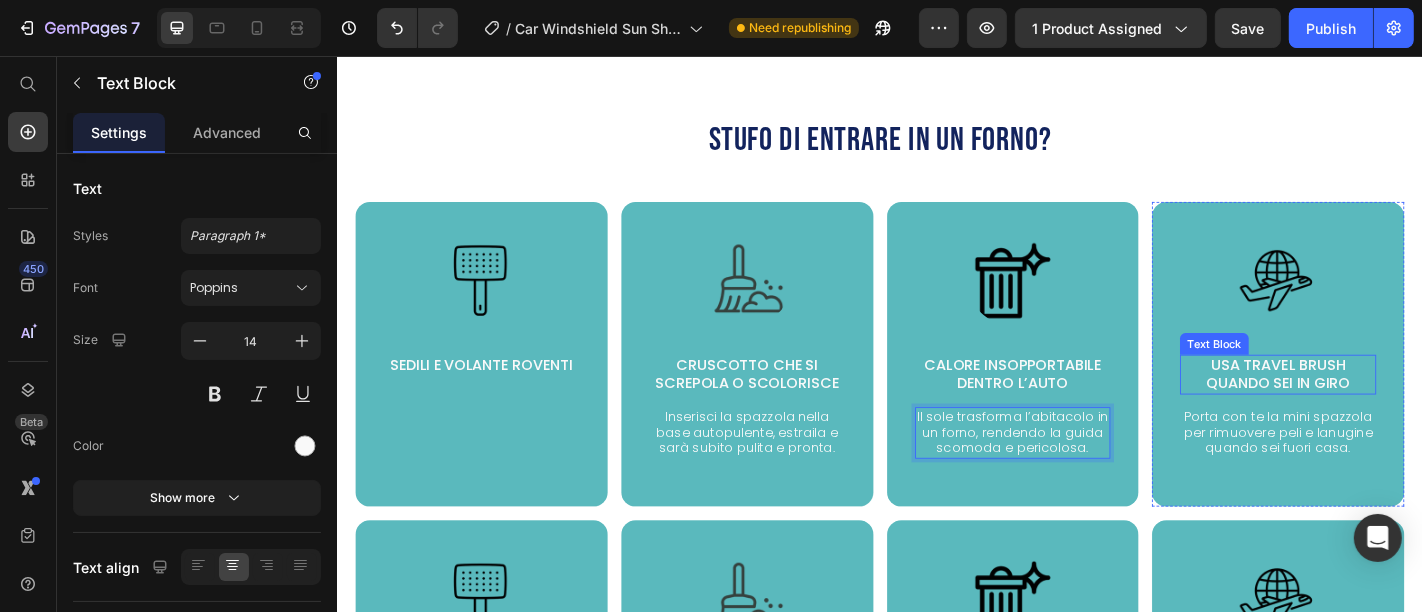 click on "Usa Travel Brush quando sei in giro" at bounding box center [1376, 408] 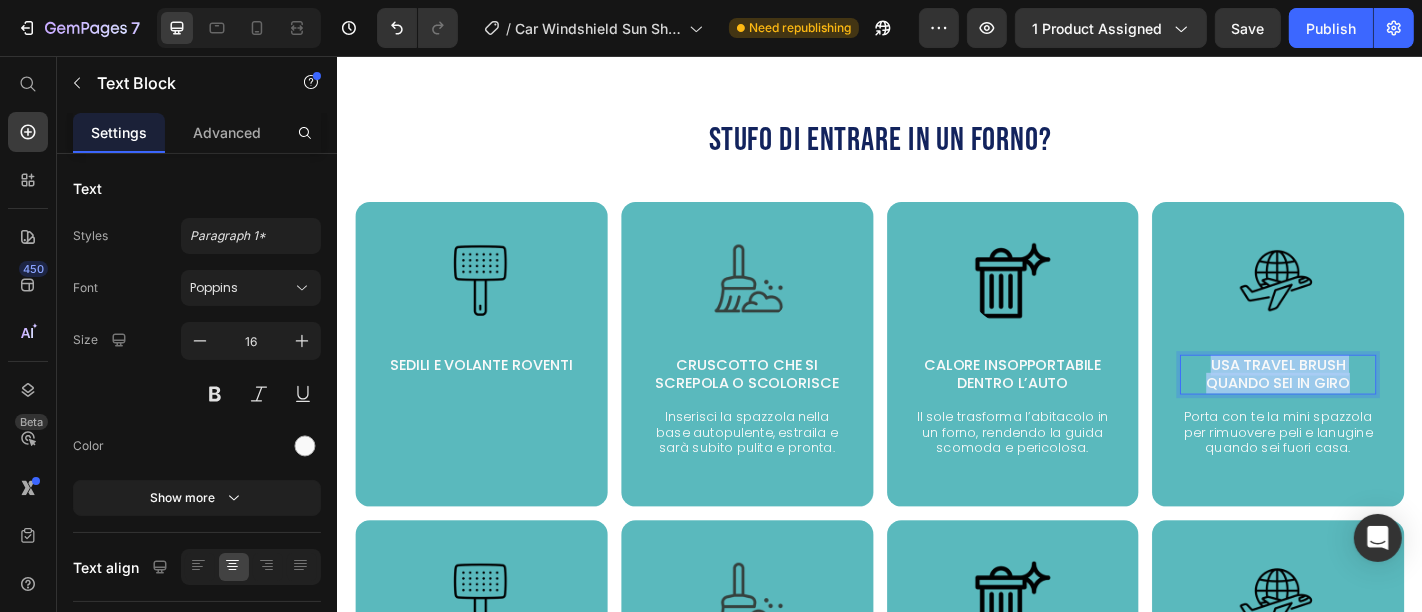 click on "Usa Travel Brush quando sei in giro" at bounding box center [1376, 408] 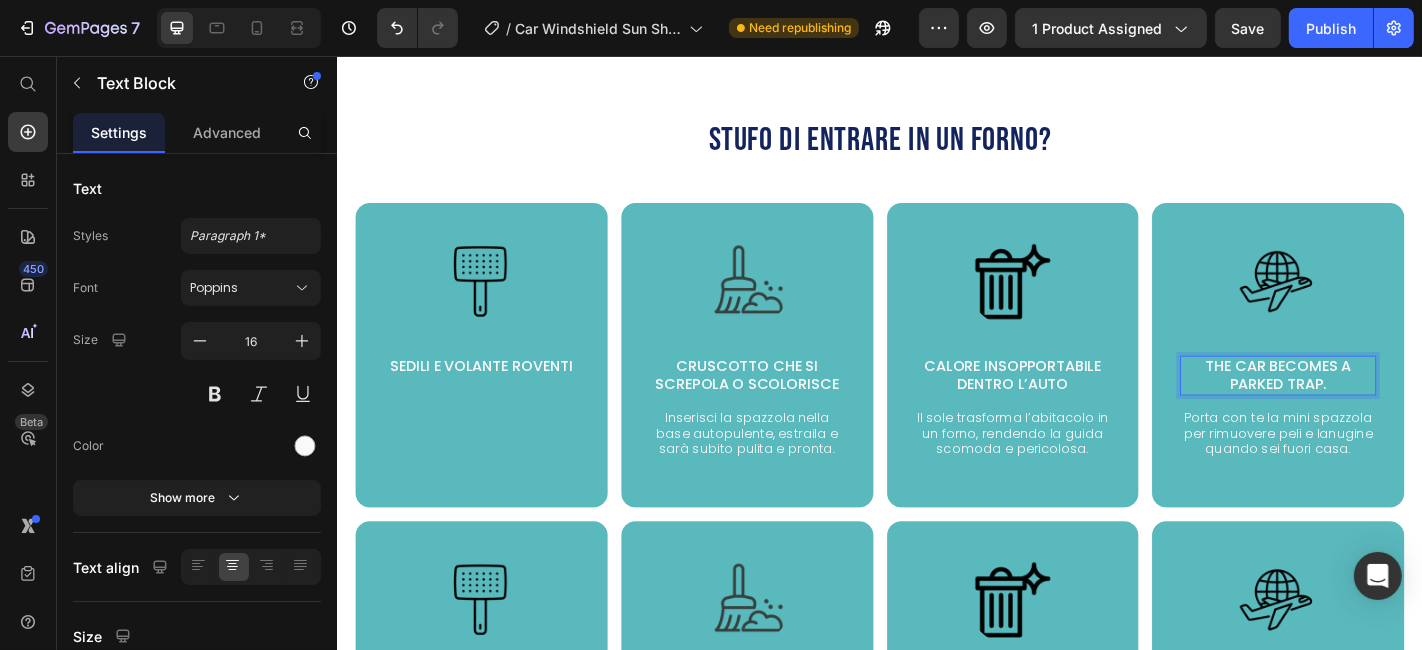 click on "The car becomes a parked trap." at bounding box center [1376, 409] 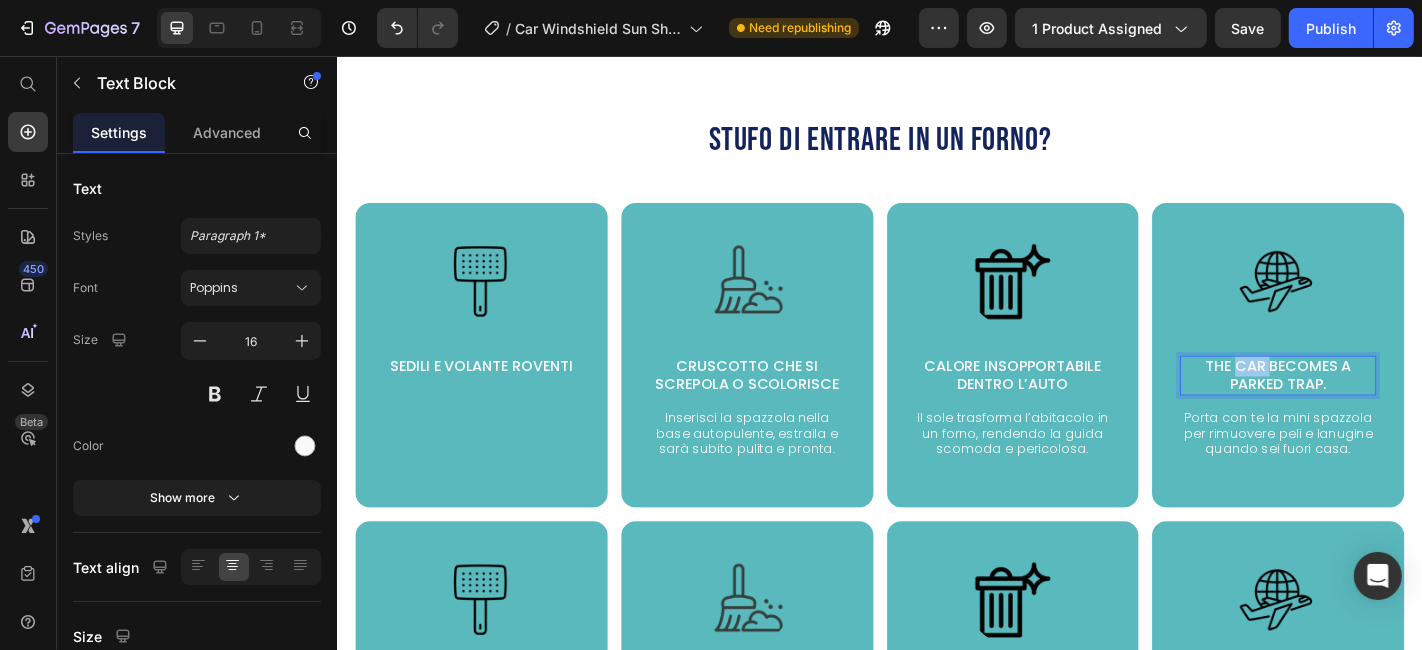 click on "The car becomes a parked trap." at bounding box center (1376, 409) 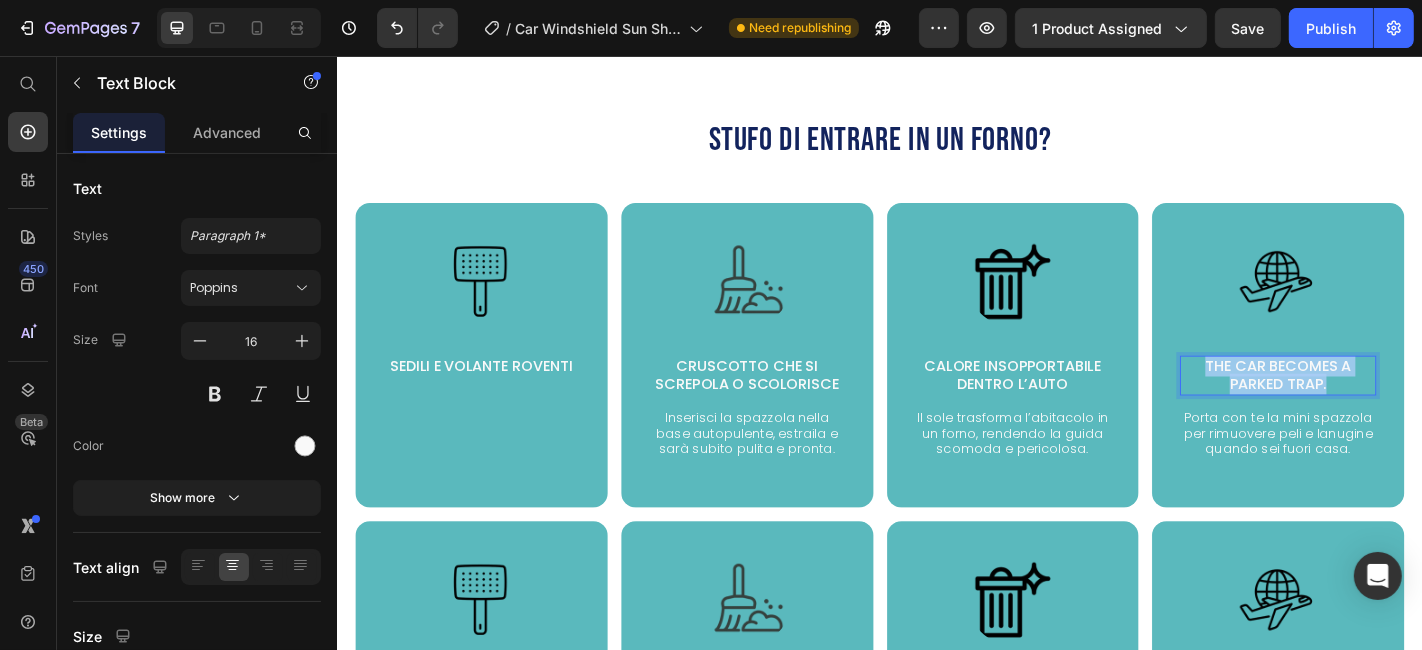 click on "The car becomes a parked trap." at bounding box center (1376, 409) 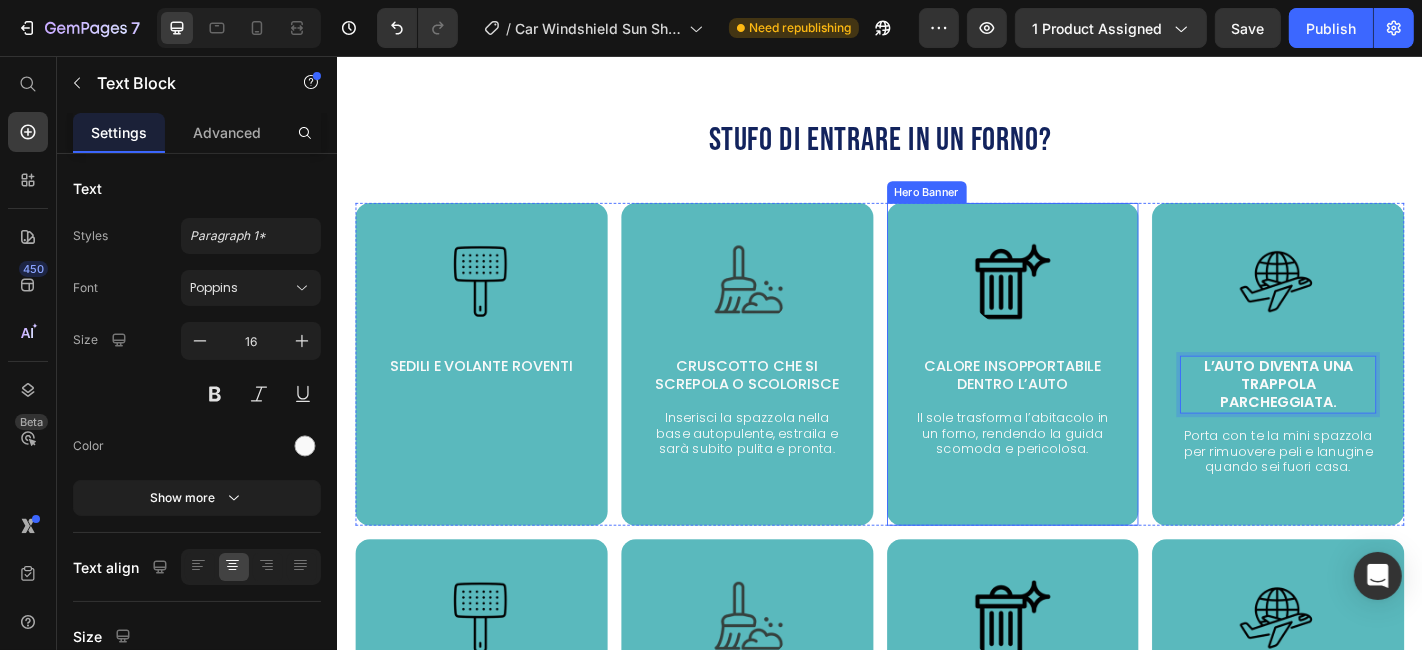 click on "Il sole trasforma l’abitacolo in un forno, rendendo la guida scomoda e pericolosa." at bounding box center (1083, 473) 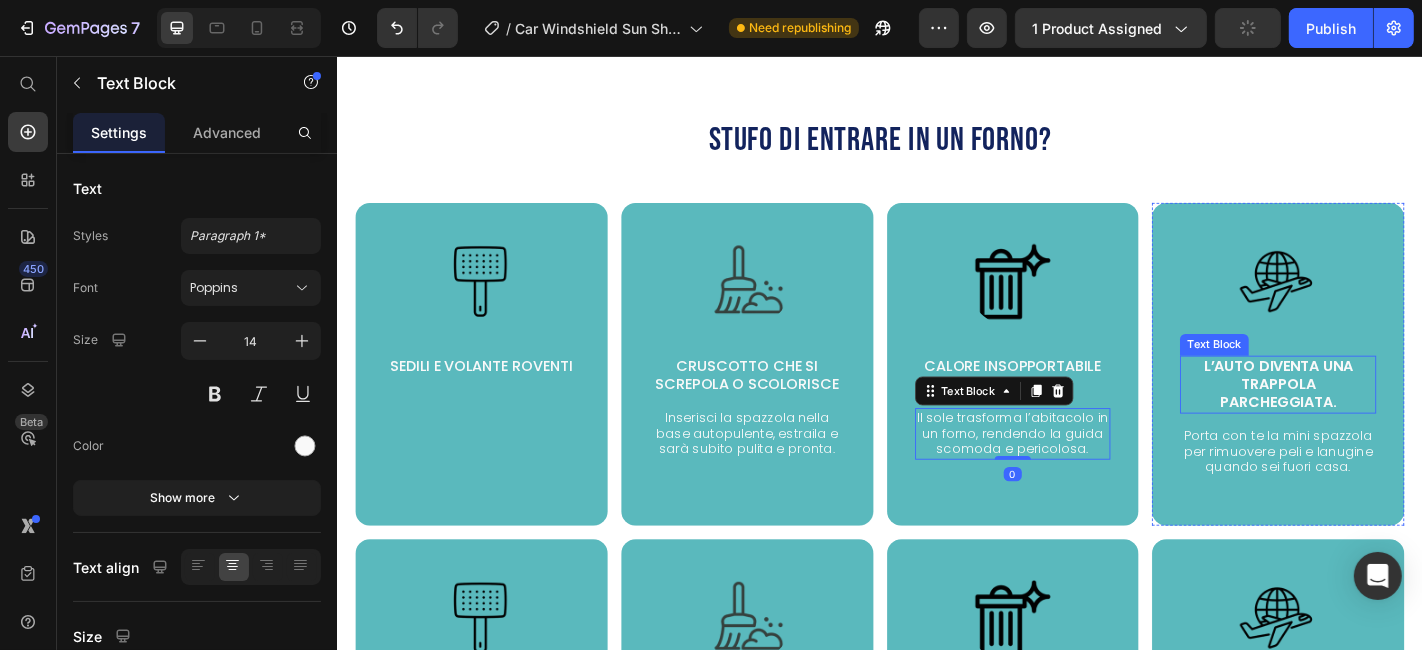 click on "L’auto diventa una trappola parcheggiata." at bounding box center (1376, 418) 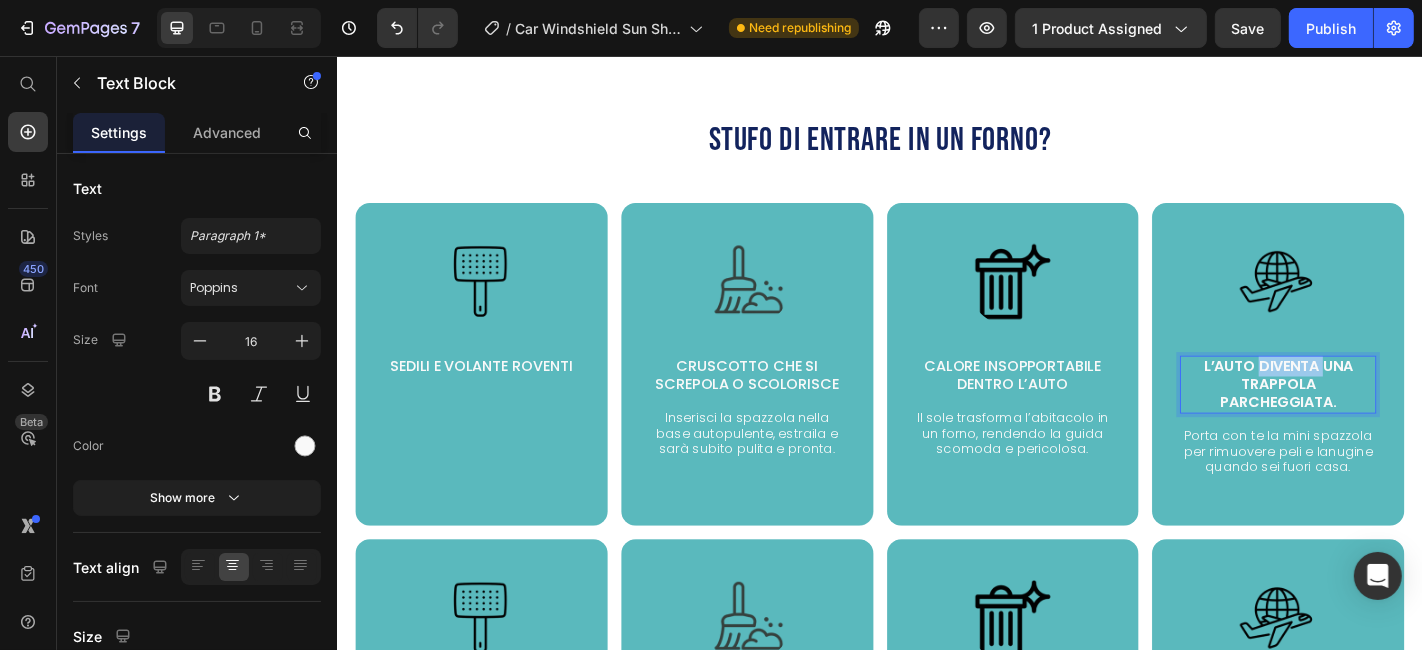 click on "L’auto diventa una trappola parcheggiata." at bounding box center (1376, 418) 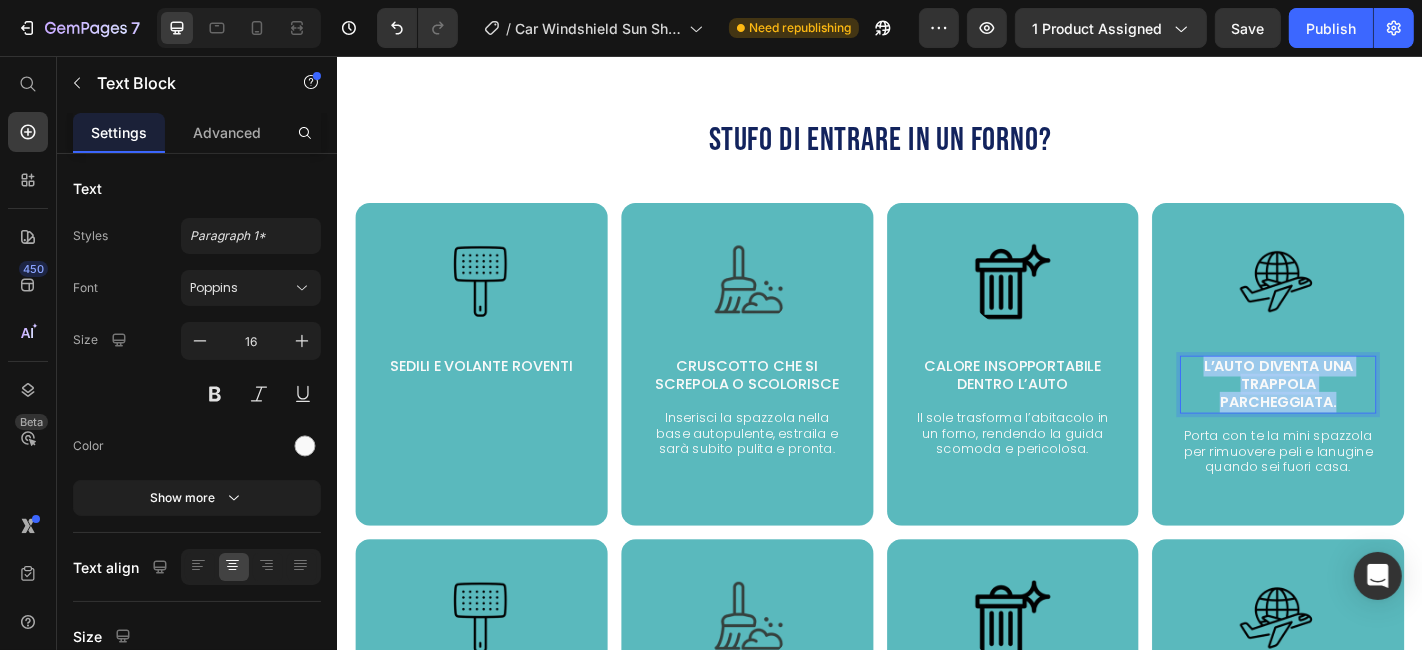 click on "L’auto diventa una trappola parcheggiata." at bounding box center (1376, 418) 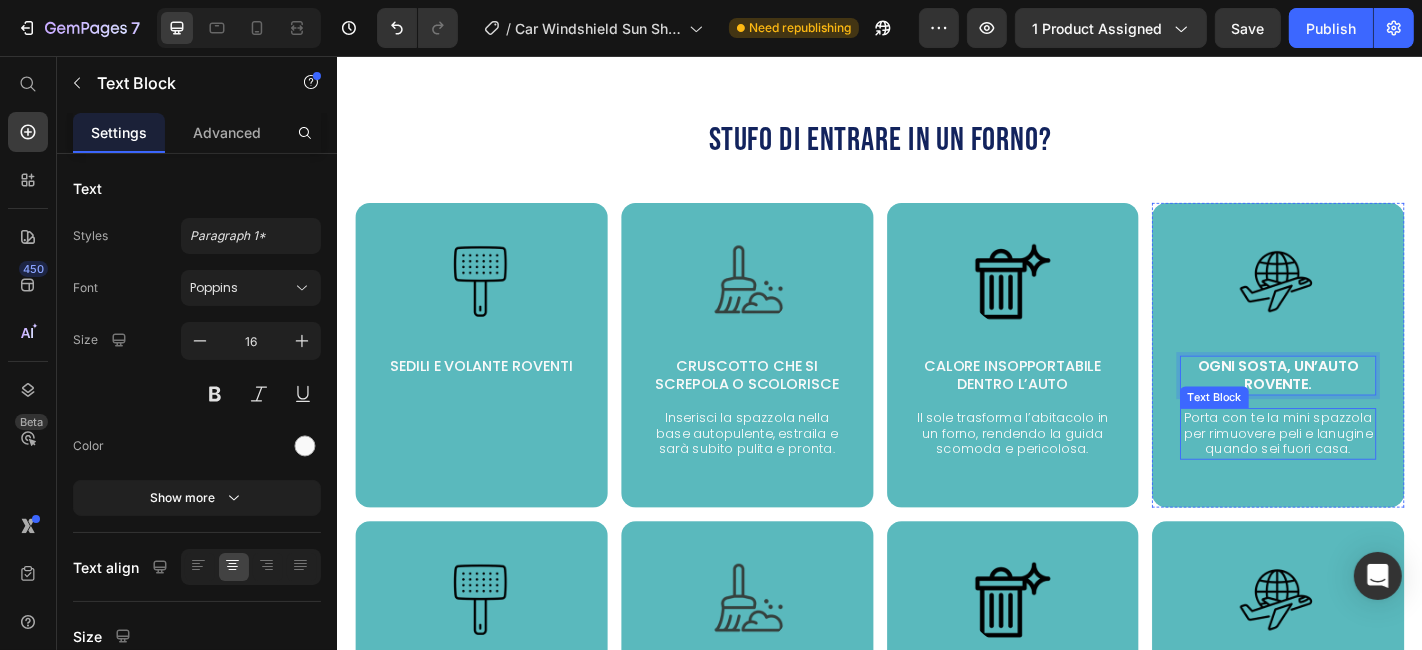 click on "Porta con te la mini spazzola per rimuovere peli e lanugine quando sei fuori casa." at bounding box center (1376, 473) 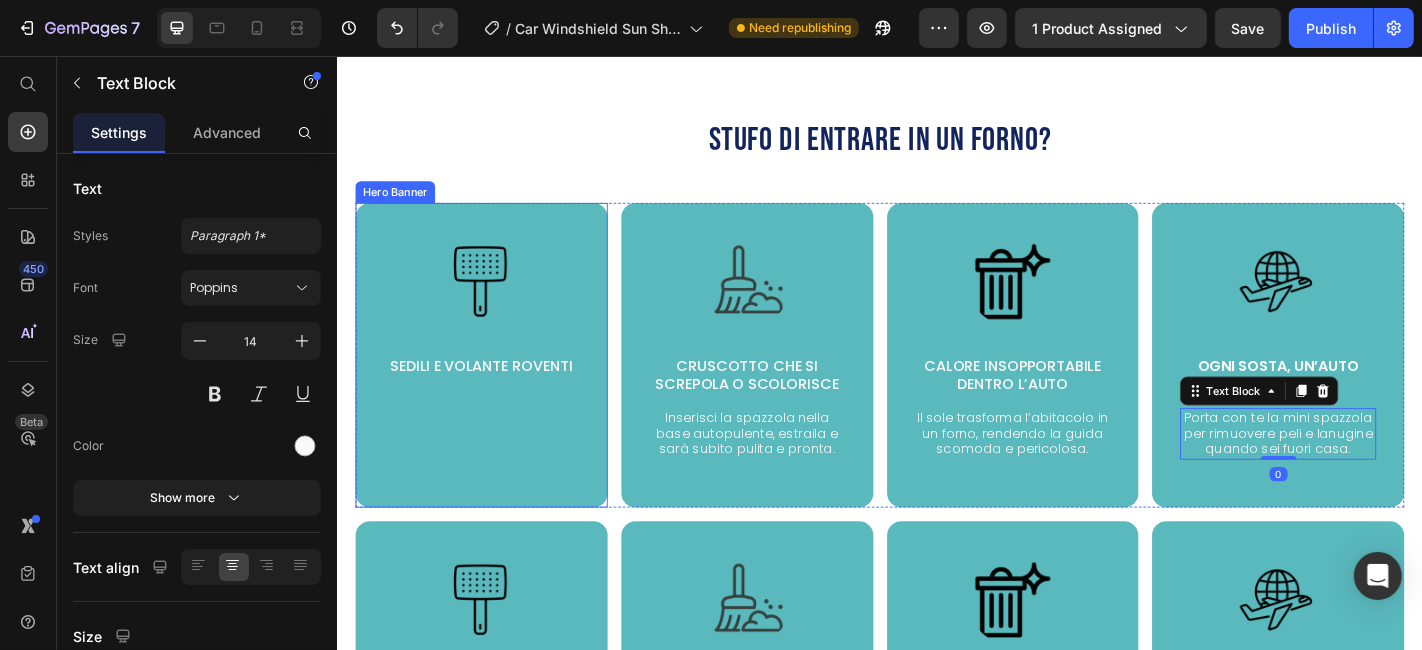 click on "Image Sedili e volante roventi Text Block" at bounding box center [495, 348] 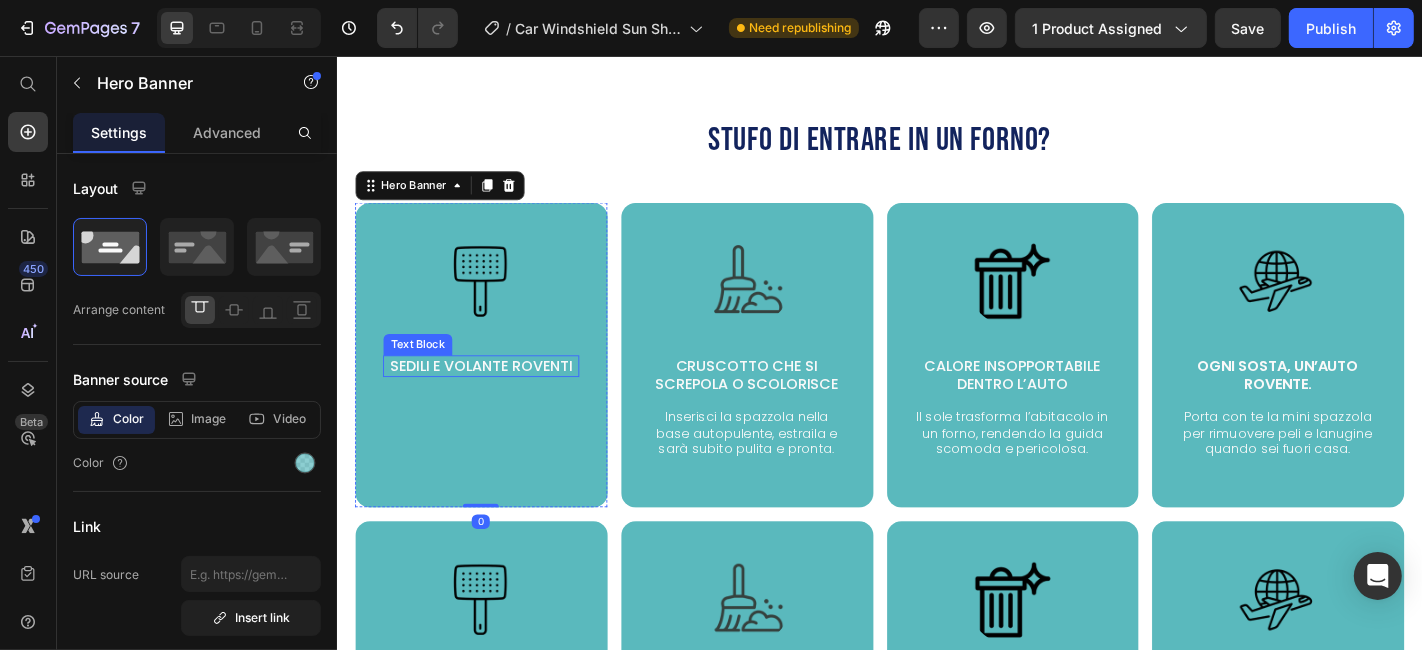 click on "Sedili e volante roventi" at bounding box center [495, 399] 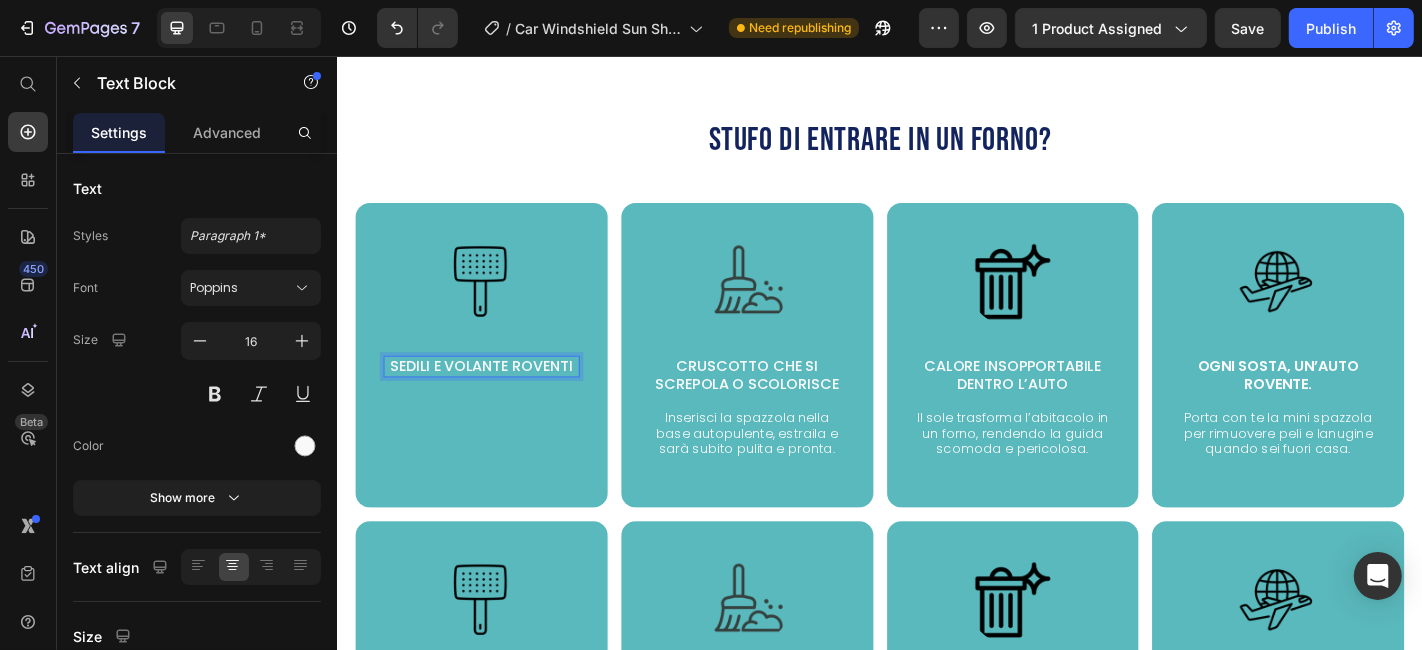 click on "Sedili e volante roventi" at bounding box center (495, 399) 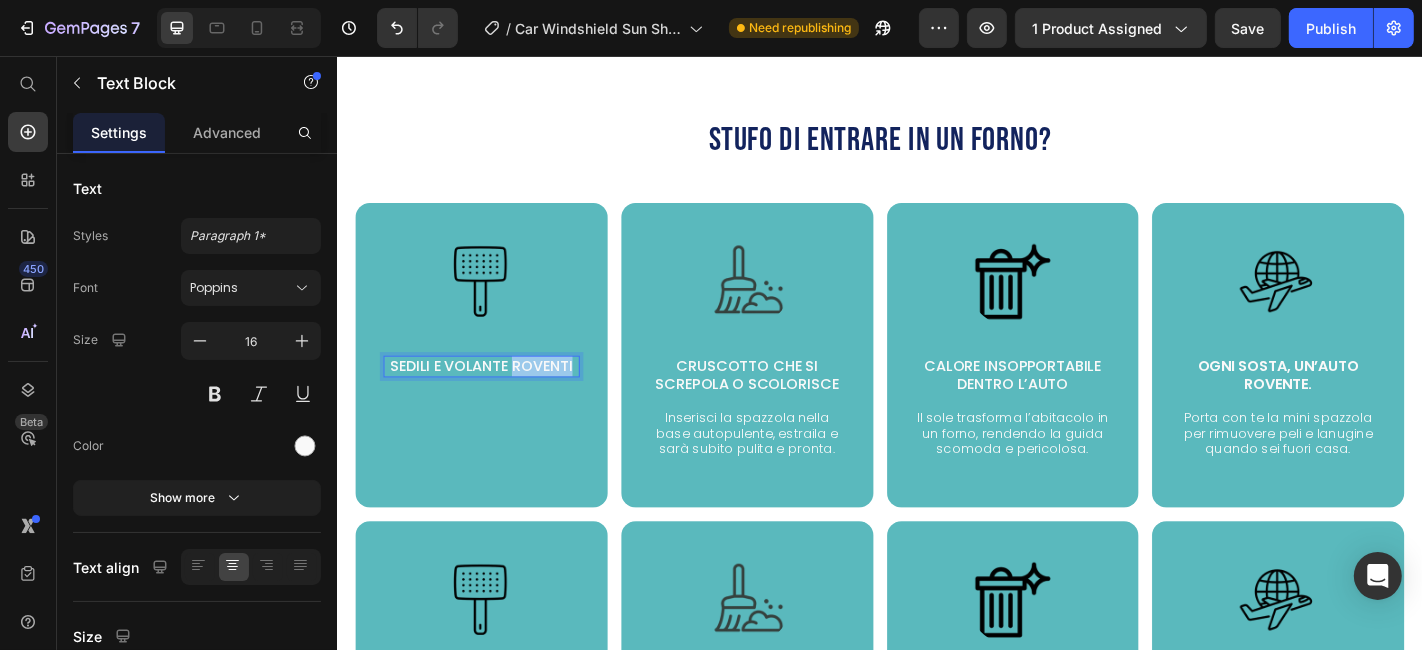 click on "Sedili e volante roventi" at bounding box center [495, 399] 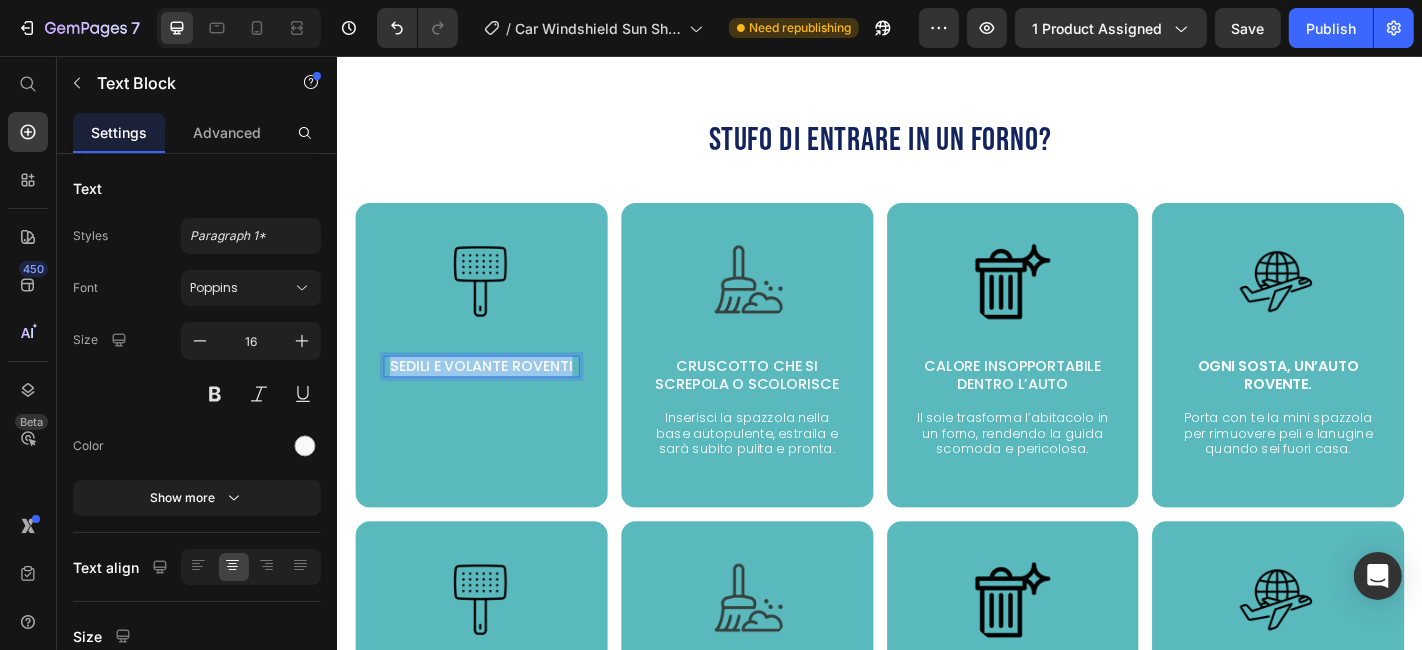 click on "Sedili e volante roventi" at bounding box center [495, 399] 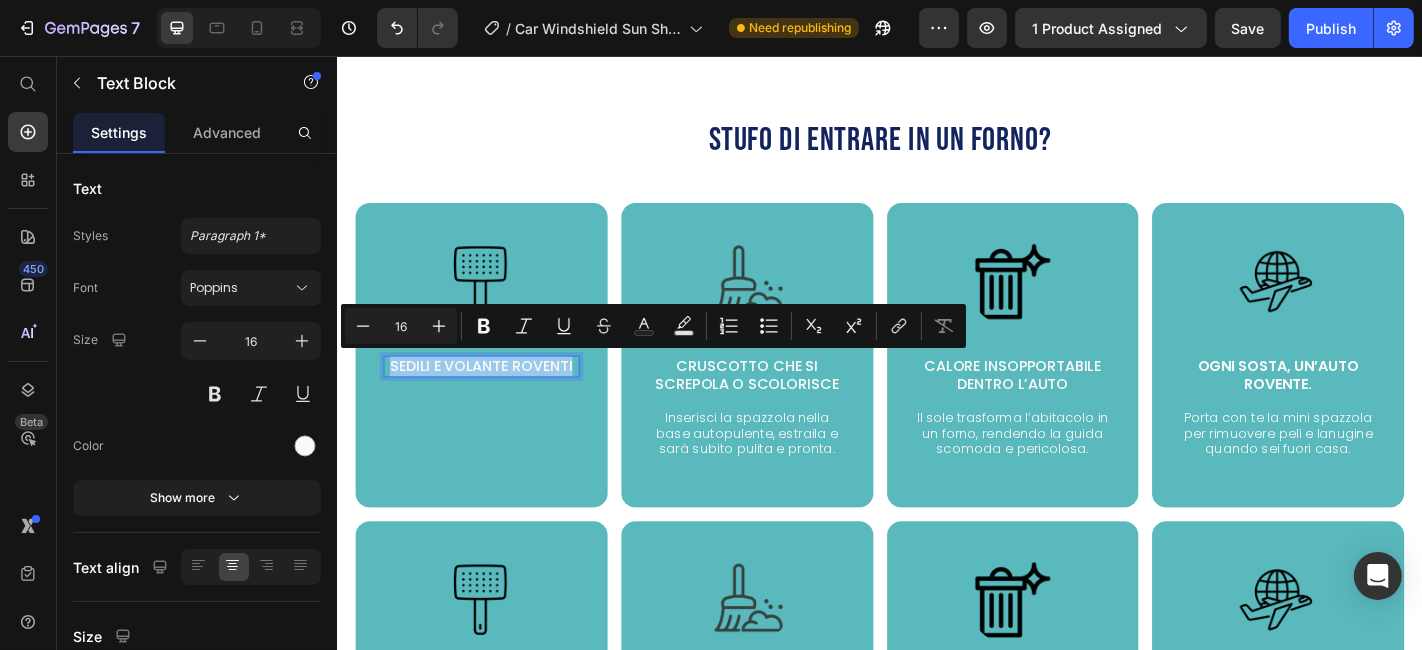 copy on "Sedili e volante roventi" 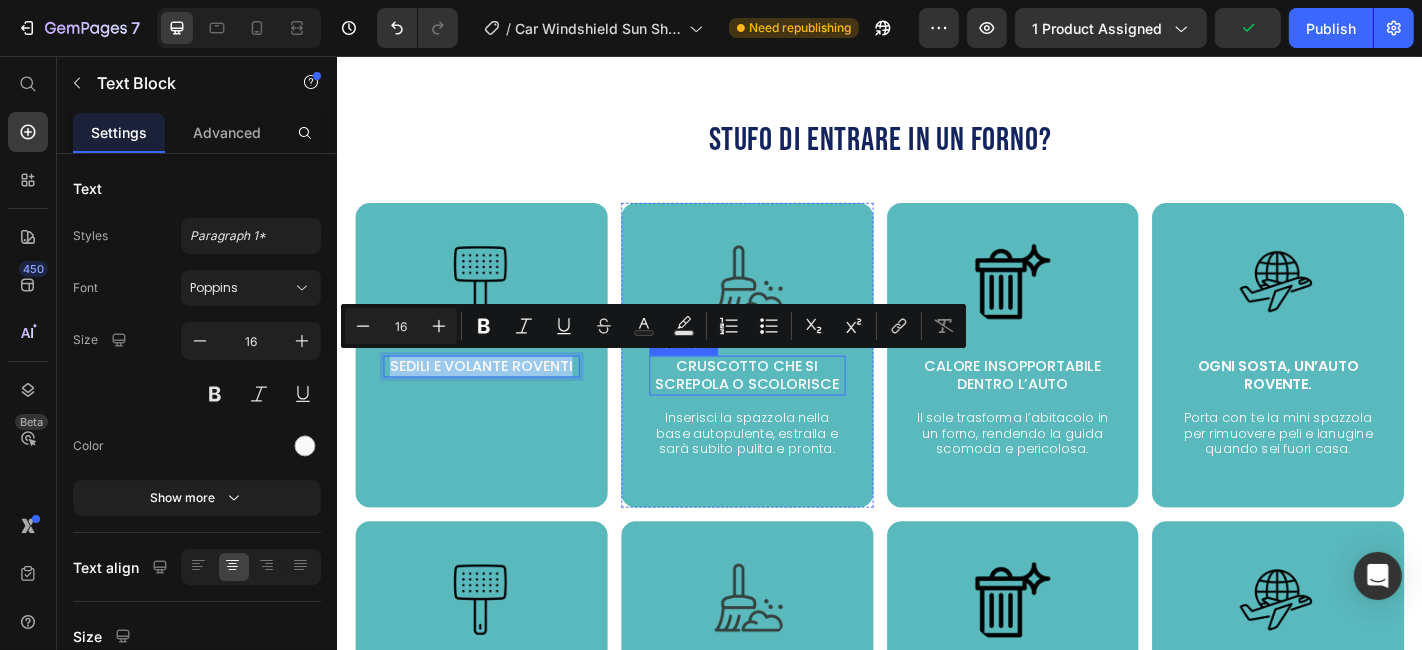click on "Cruscotto che si screpola o scolorisce" at bounding box center (789, 409) 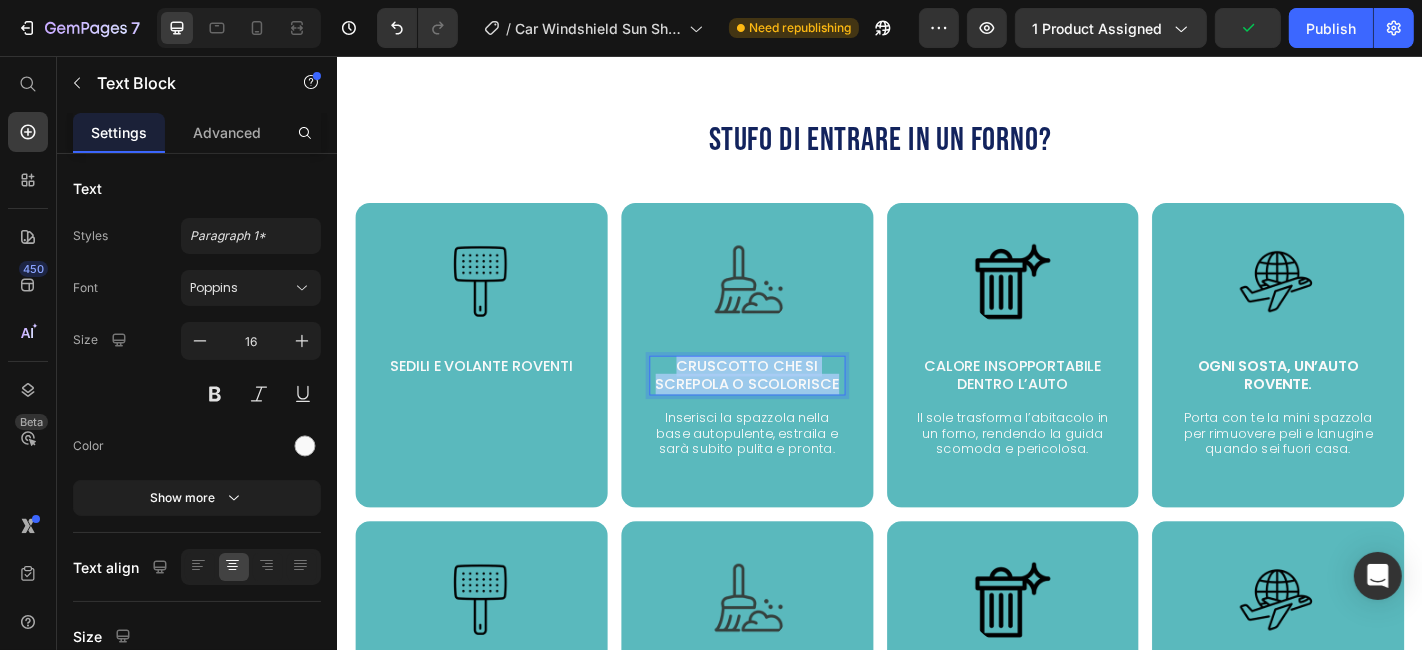 click on "Cruscotto che si screpola o scolorisce" at bounding box center [789, 409] 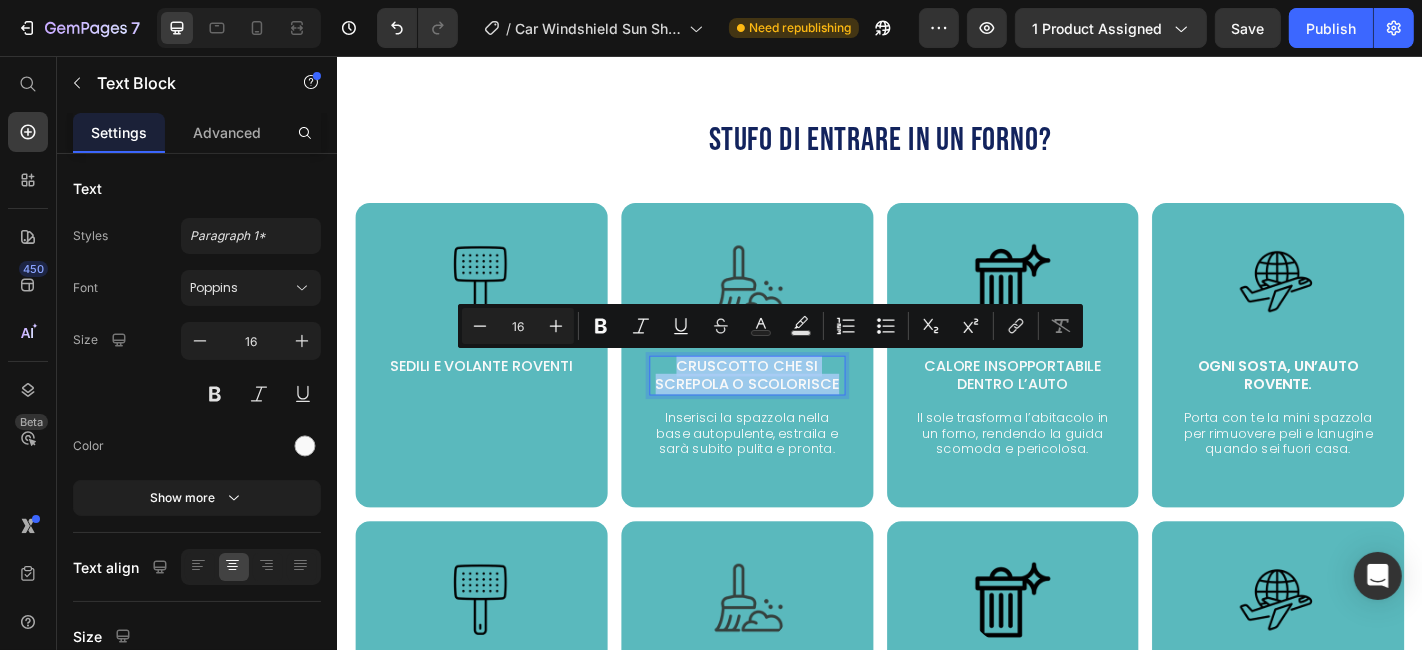 copy on "Cruscotto che si screpola o scolorisce" 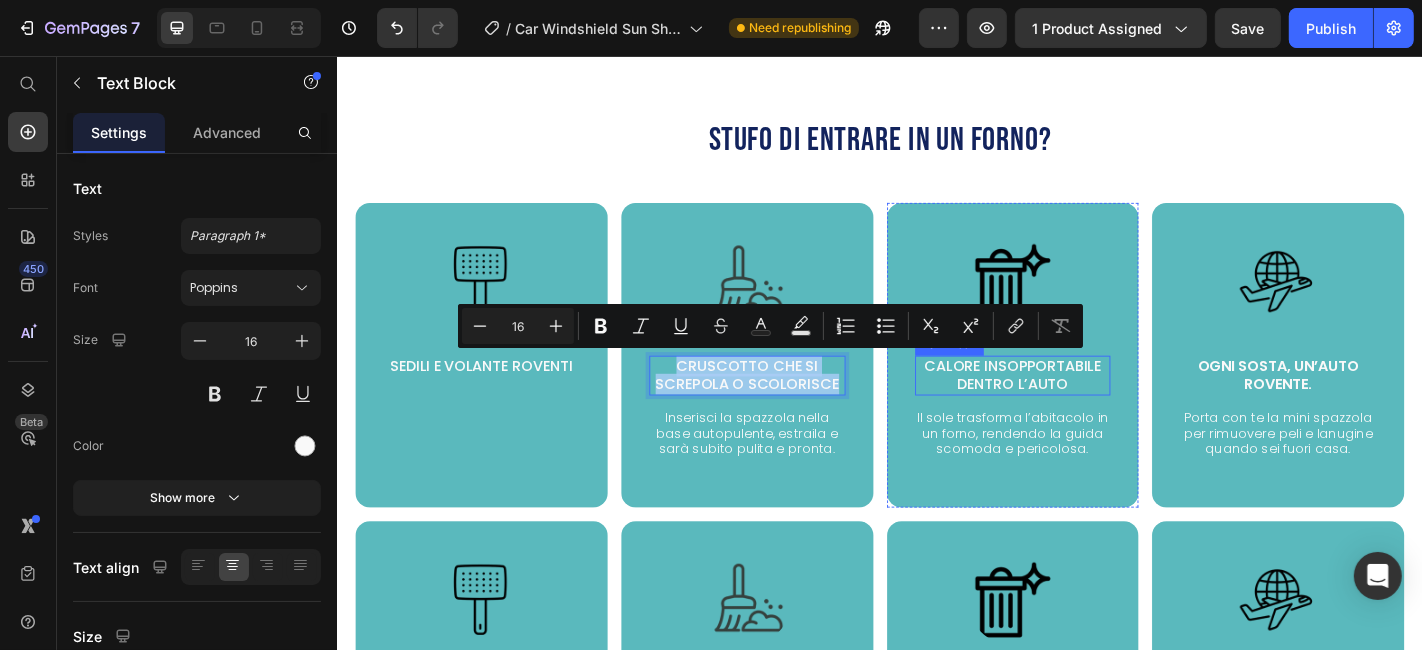 click on "Calore insopportabile dentro l’auto" at bounding box center (1083, 409) 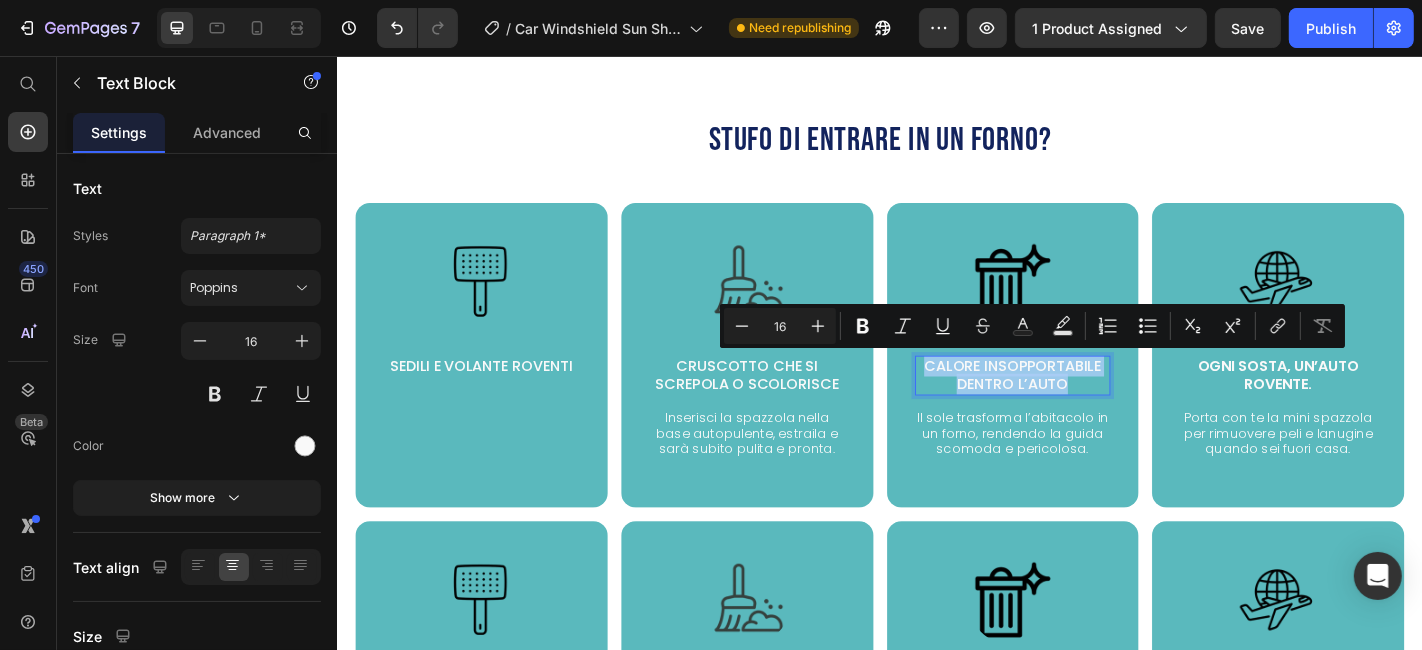 copy on "Calore insopportabile dentro l’auto" 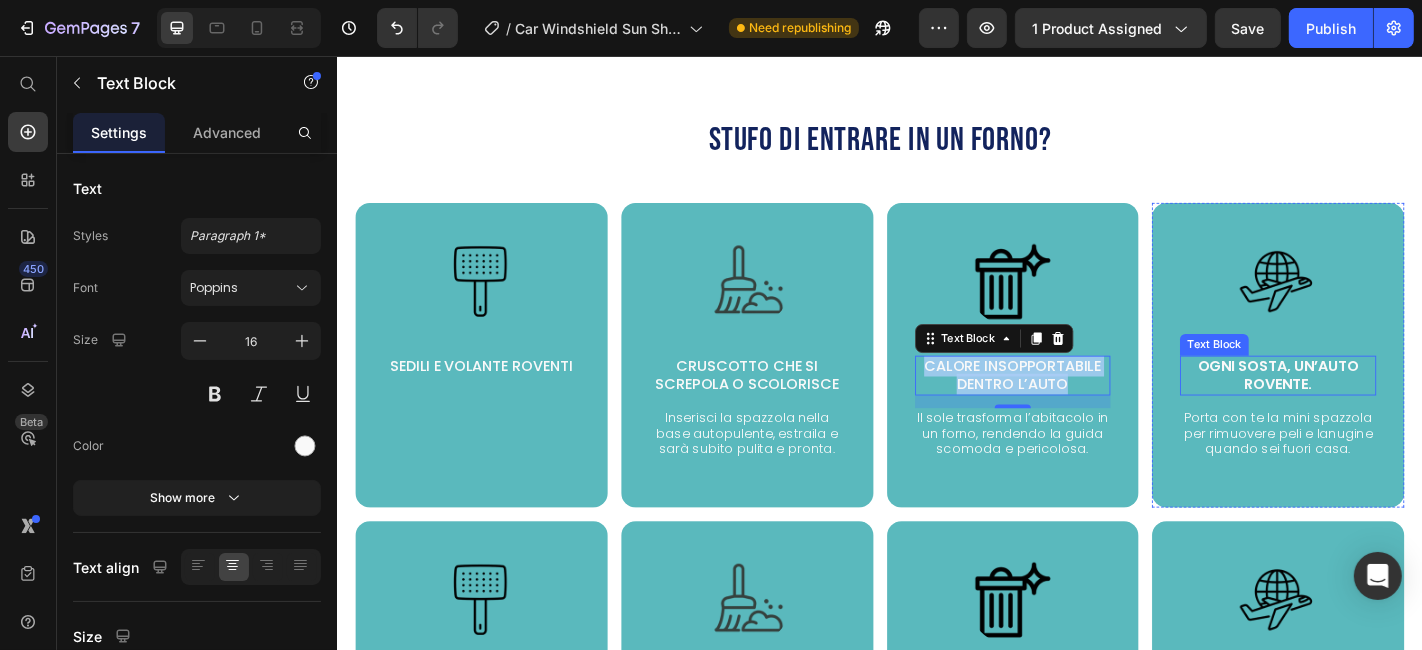click on "Ogni sosta, un’auto rovente." at bounding box center (1377, 408) 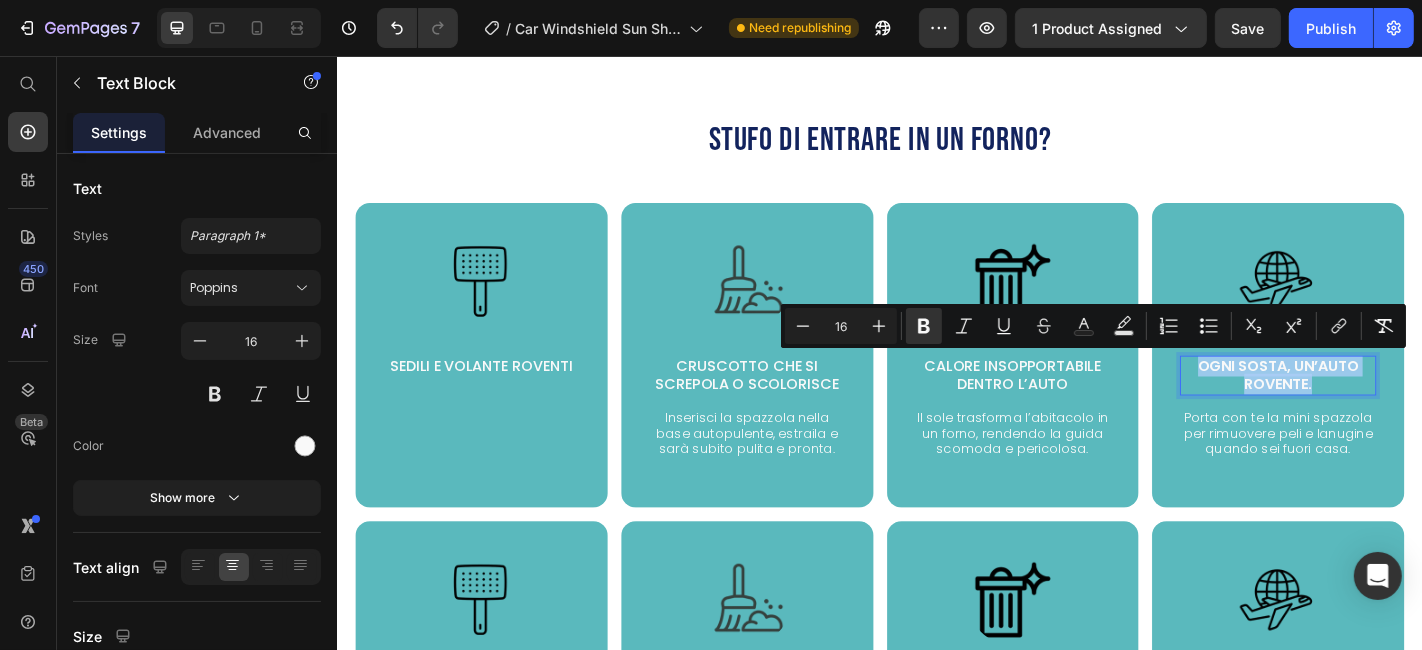 copy on "Ogni sosta, un’auto rovente." 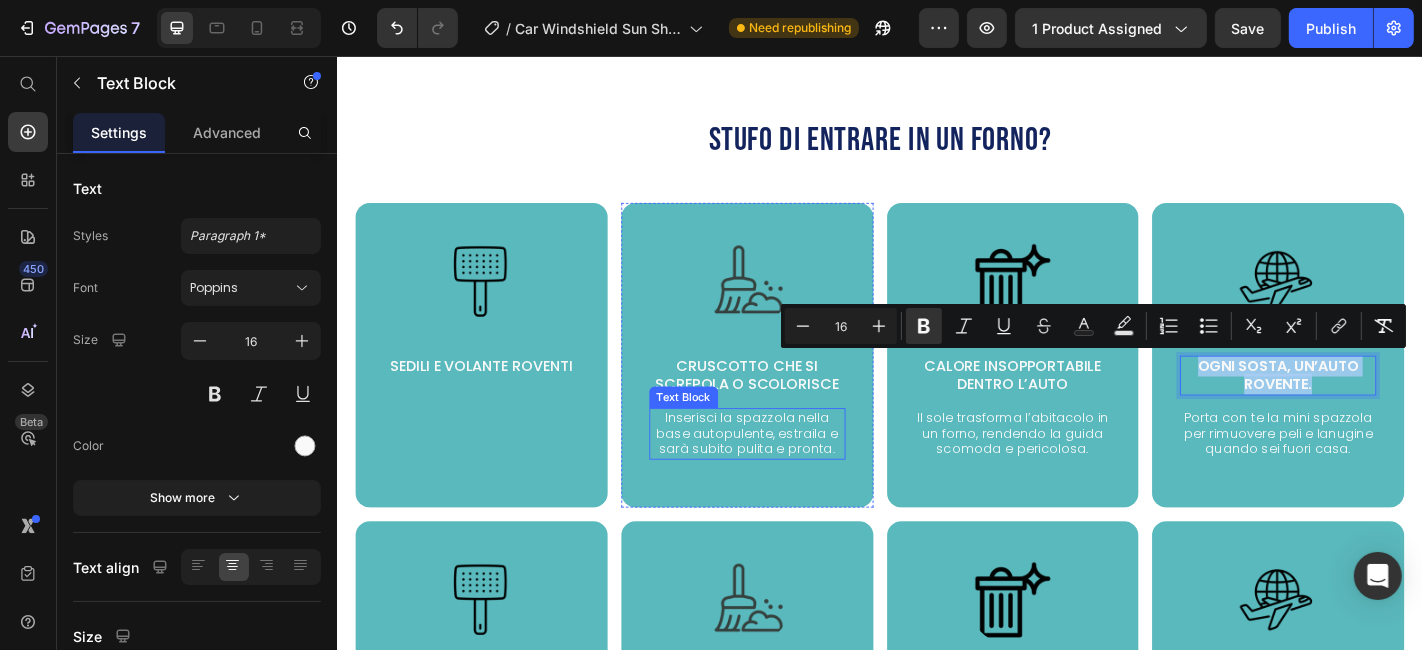 click on "Inserisci la spazzola nella base autopulente, estraila e sarà subito pulita e pronta." at bounding box center (789, 473) 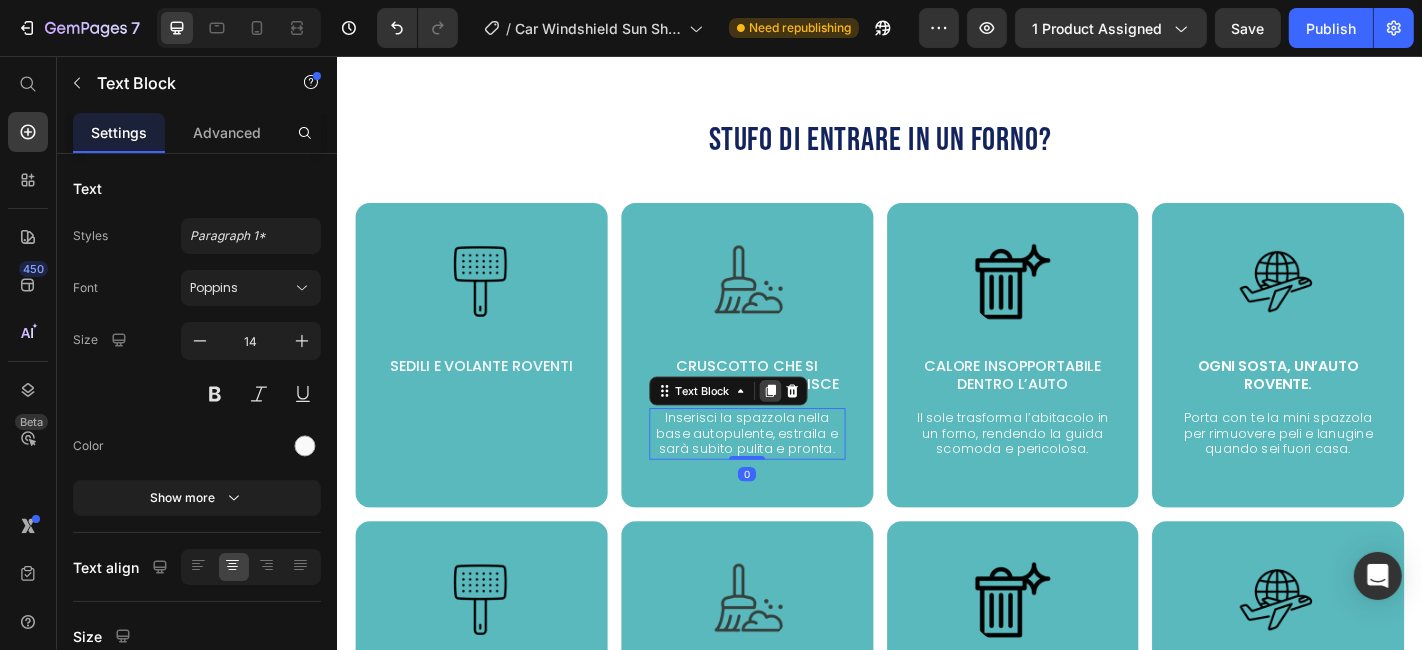click 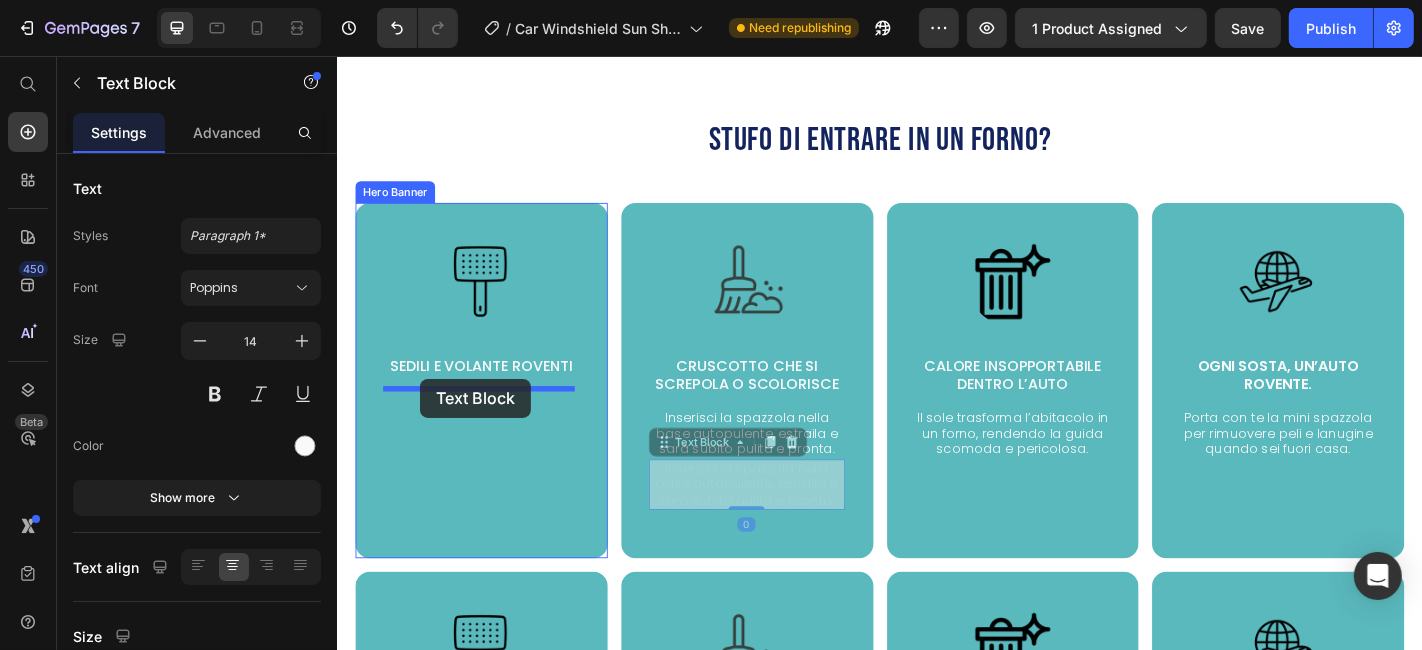 drag, startPoint x: 696, startPoint y: 490, endPoint x: 428, endPoint y: 413, distance: 278.84225 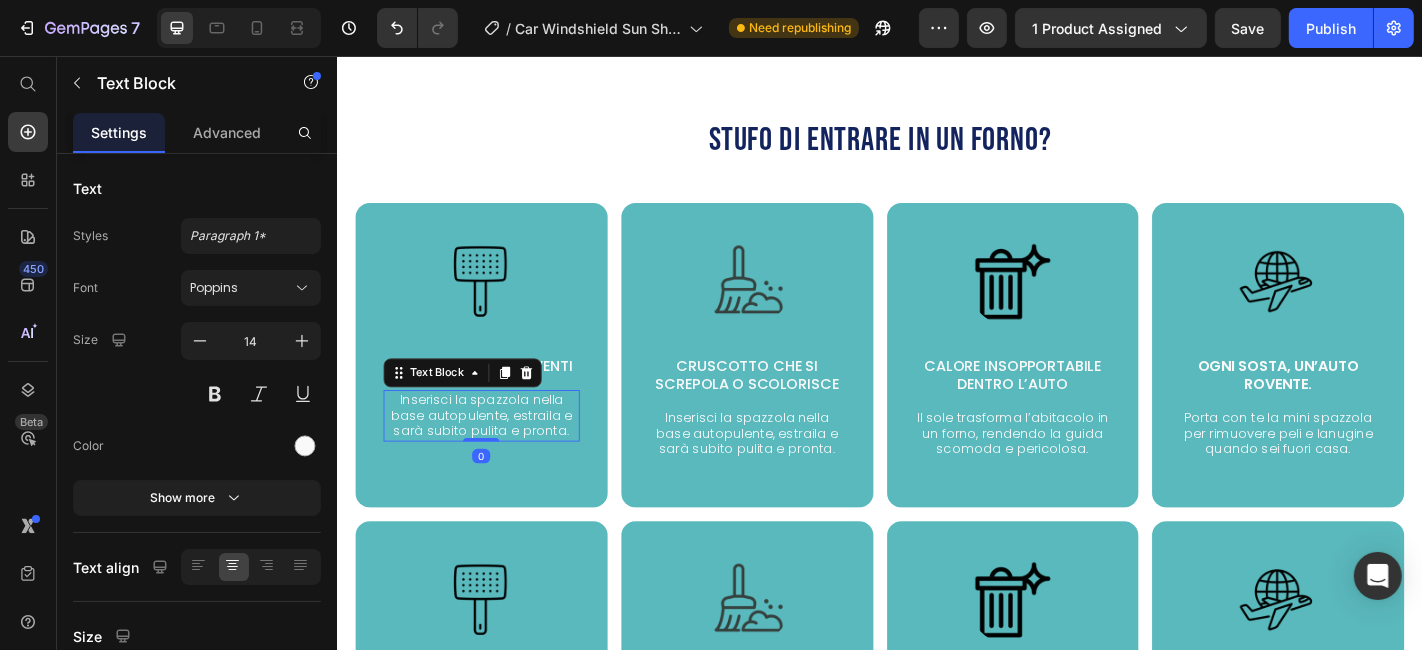 click on "Inserisci la spazzola nella base autopulente, estraila e sarà subito pulita e pronta." at bounding box center (495, 453) 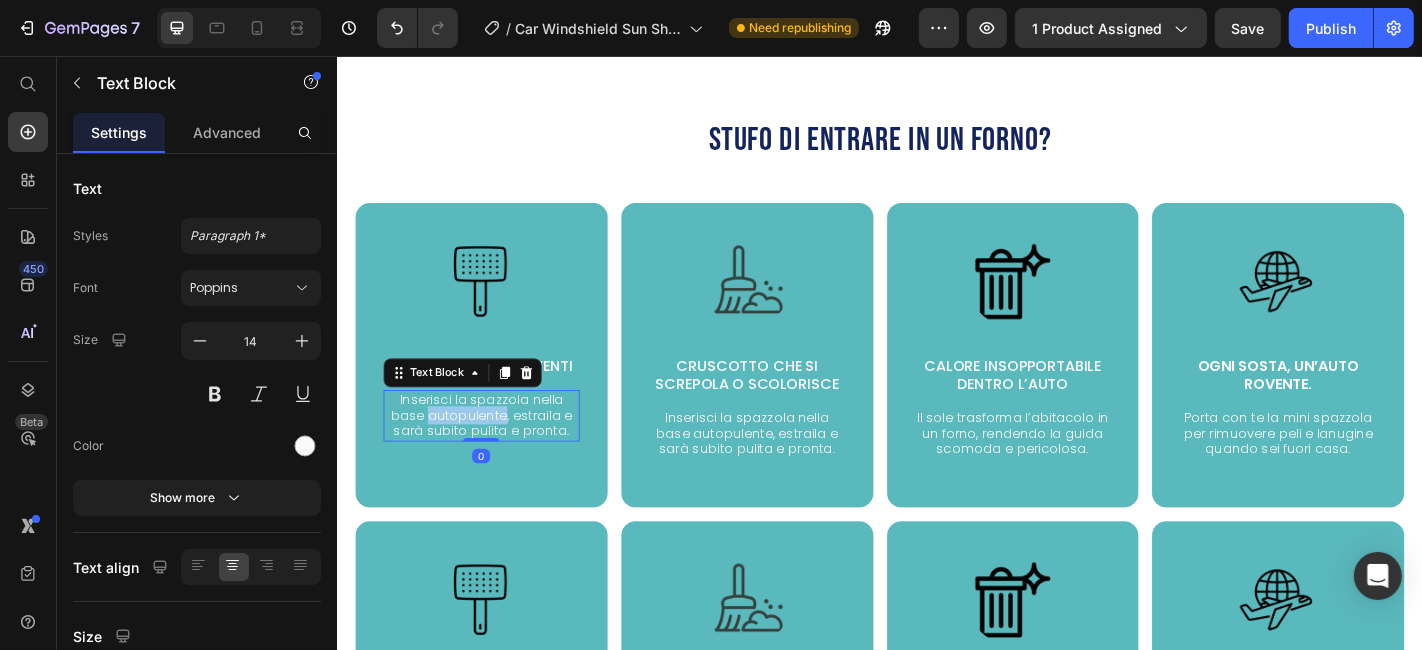 click on "Inserisci la spazzola nella base autopulente, estraila e sarà subito pulita e pronta." at bounding box center (495, 453) 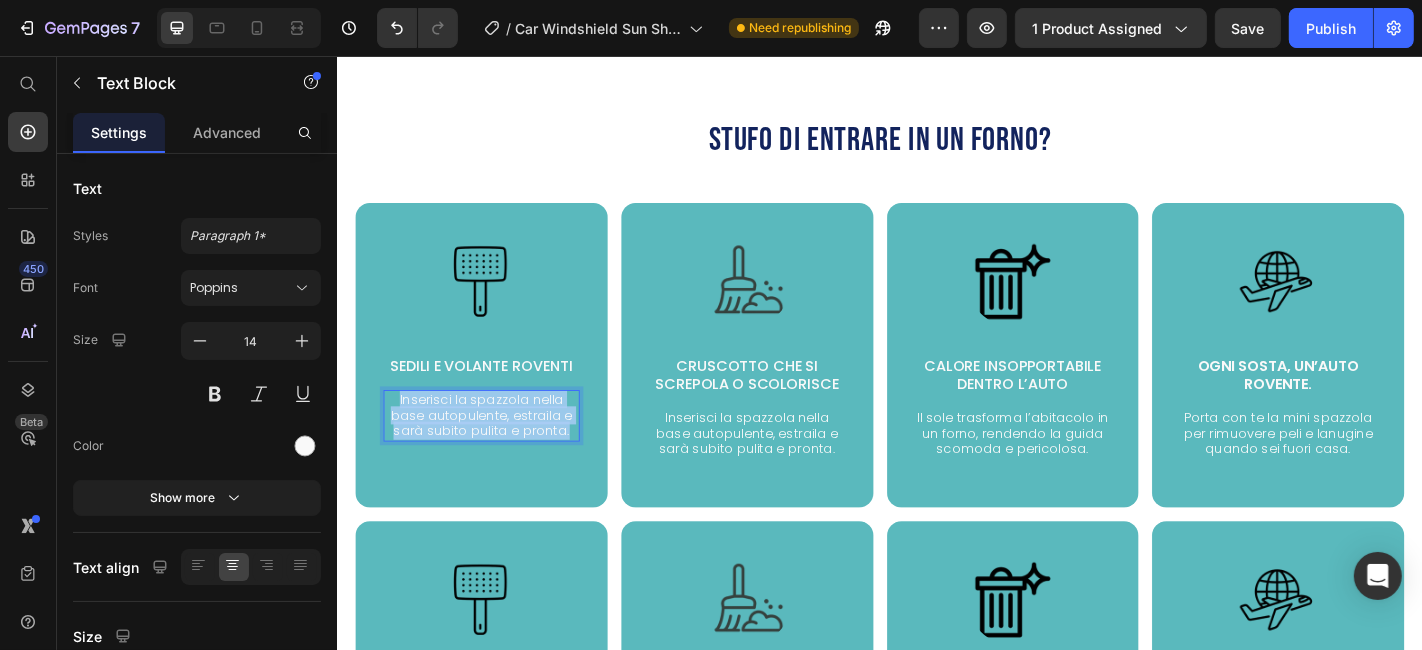 click on "Inserisci la spazzola nella base autopulente, estraila e sarà subito pulita e pronta." at bounding box center (495, 453) 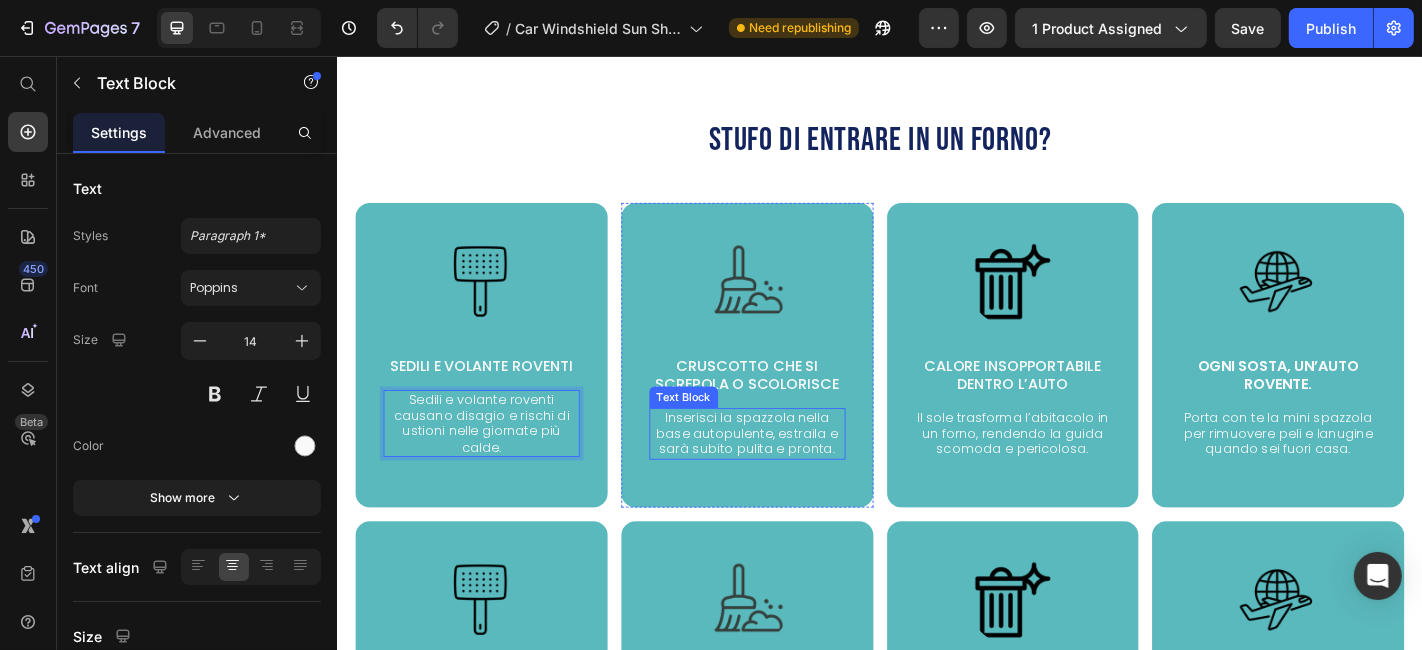 click on "Inserisci la spazzola nella base autopulente, estraila e sarà subito pulita e pronta." at bounding box center [789, 473] 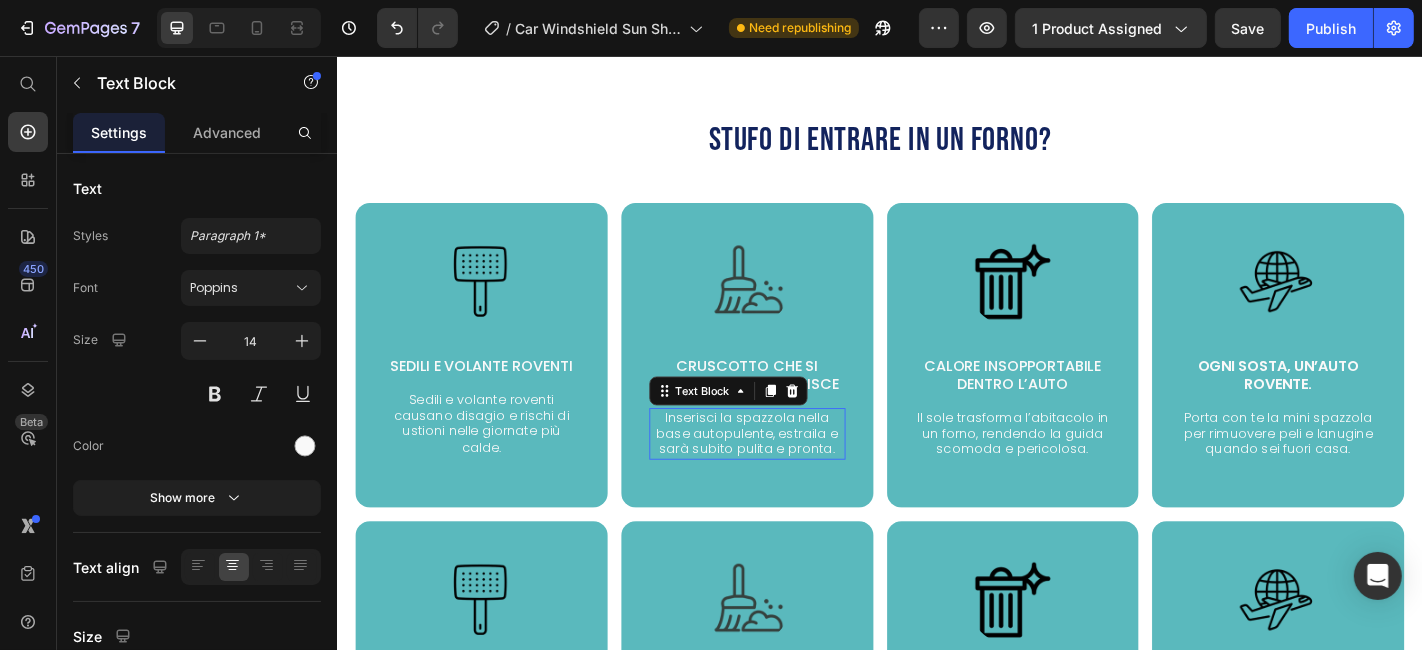 click on "Inserisci la spazzola nella base autopulente, estraila e sarà subito pulita e pronta." at bounding box center (789, 473) 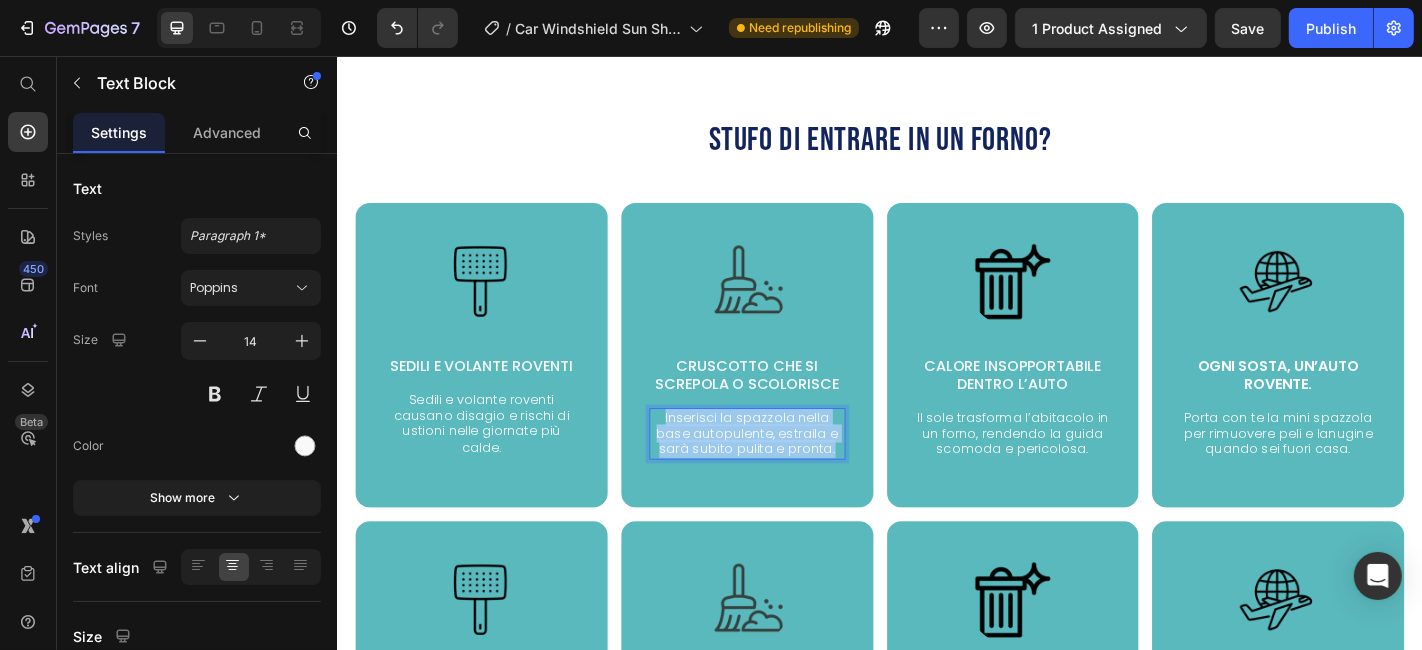 click on "Inserisci la spazzola nella base autopulente, estraila e sarà subito pulita e pronta." at bounding box center (789, 473) 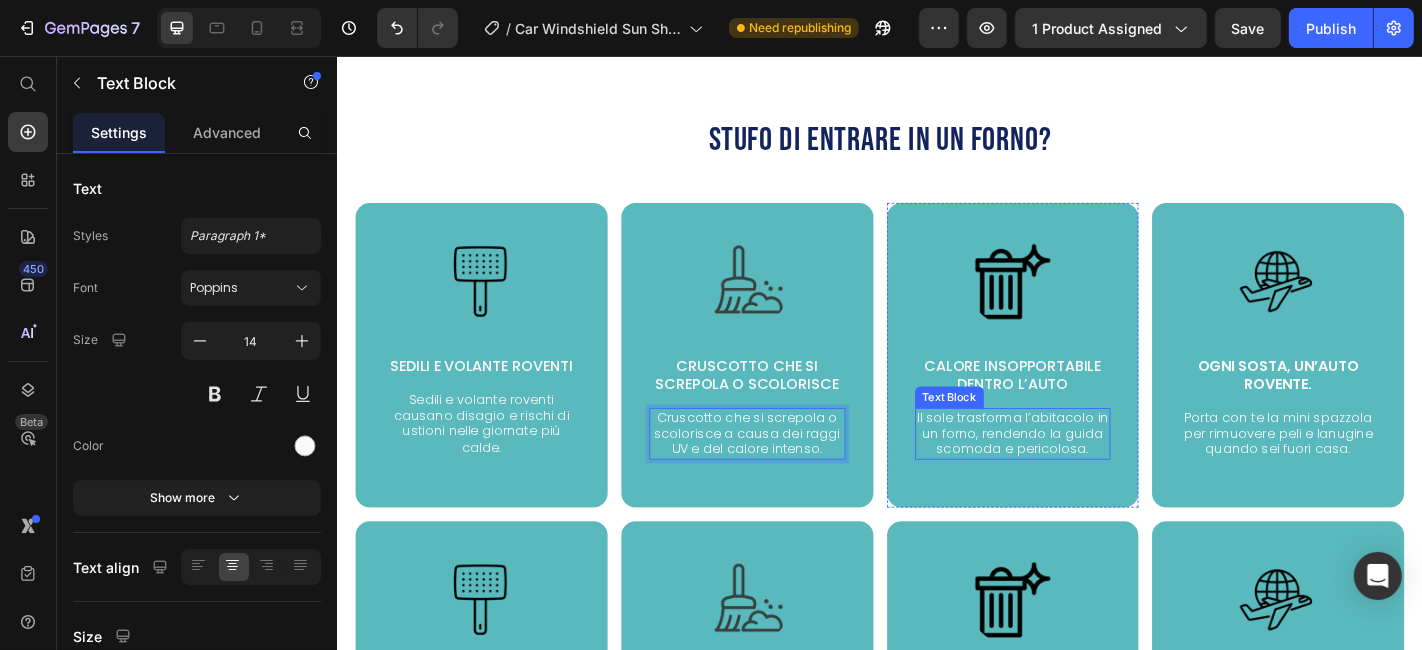 click on "Il sole trasforma l’abitacolo in un forno, rendendo la guida scomoda e pericolosa." at bounding box center [1083, 473] 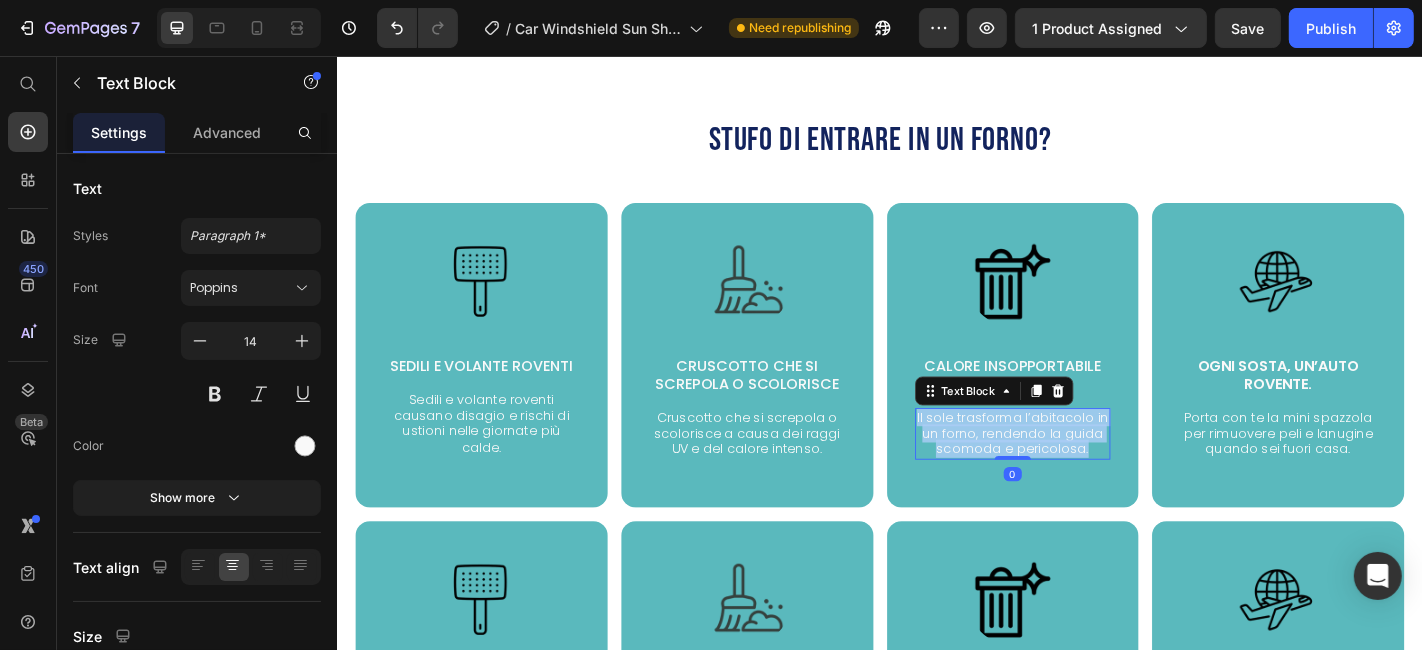 click on "Il sole trasforma l’abitacolo in un forno, rendendo la guida scomoda e pericolosa." at bounding box center (1083, 473) 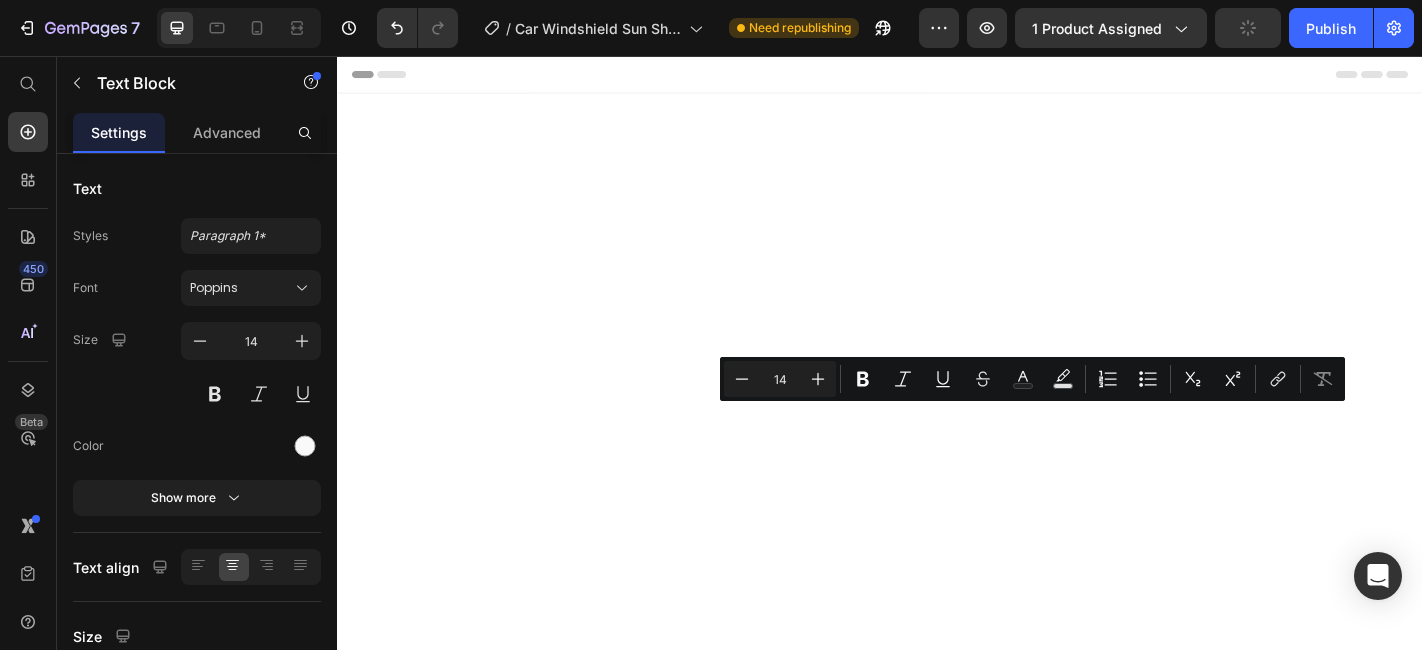 scroll, scrollTop: 0, scrollLeft: 0, axis: both 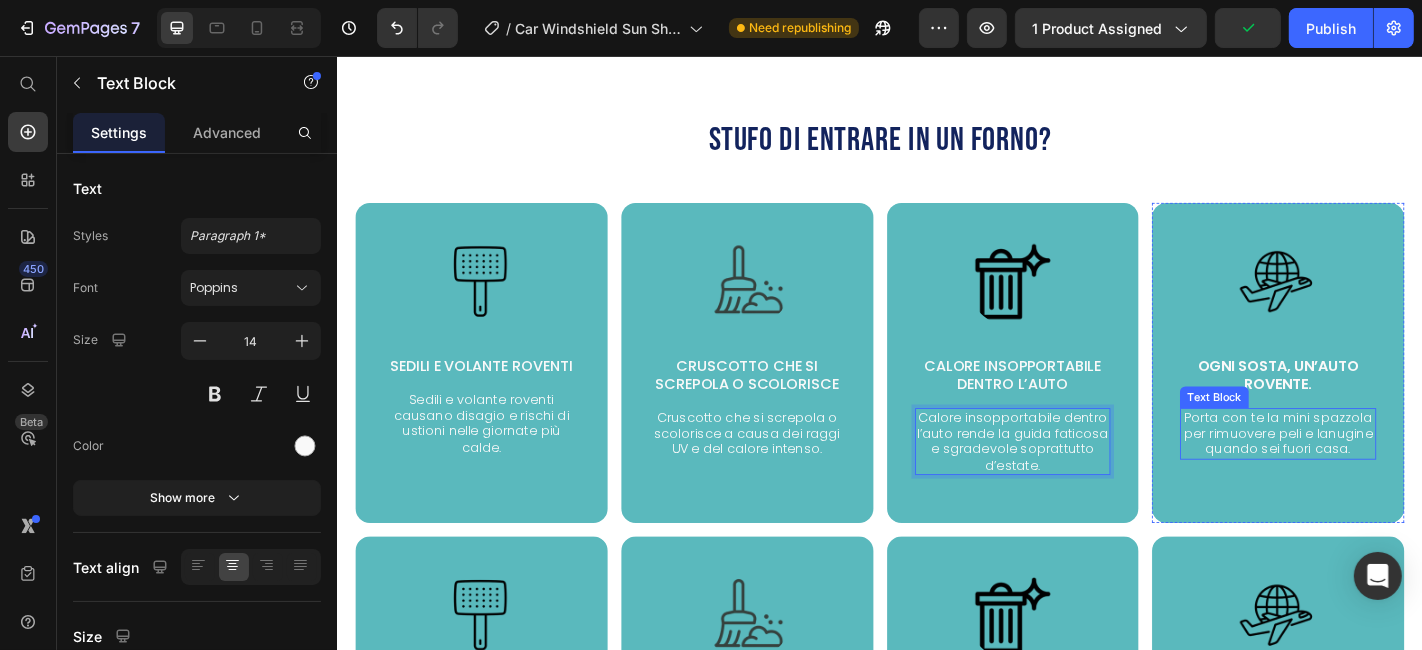 click on "Porta con te la mini spazzola per rimuovere peli e lanugine quando sei fuori casa." at bounding box center (1376, 473) 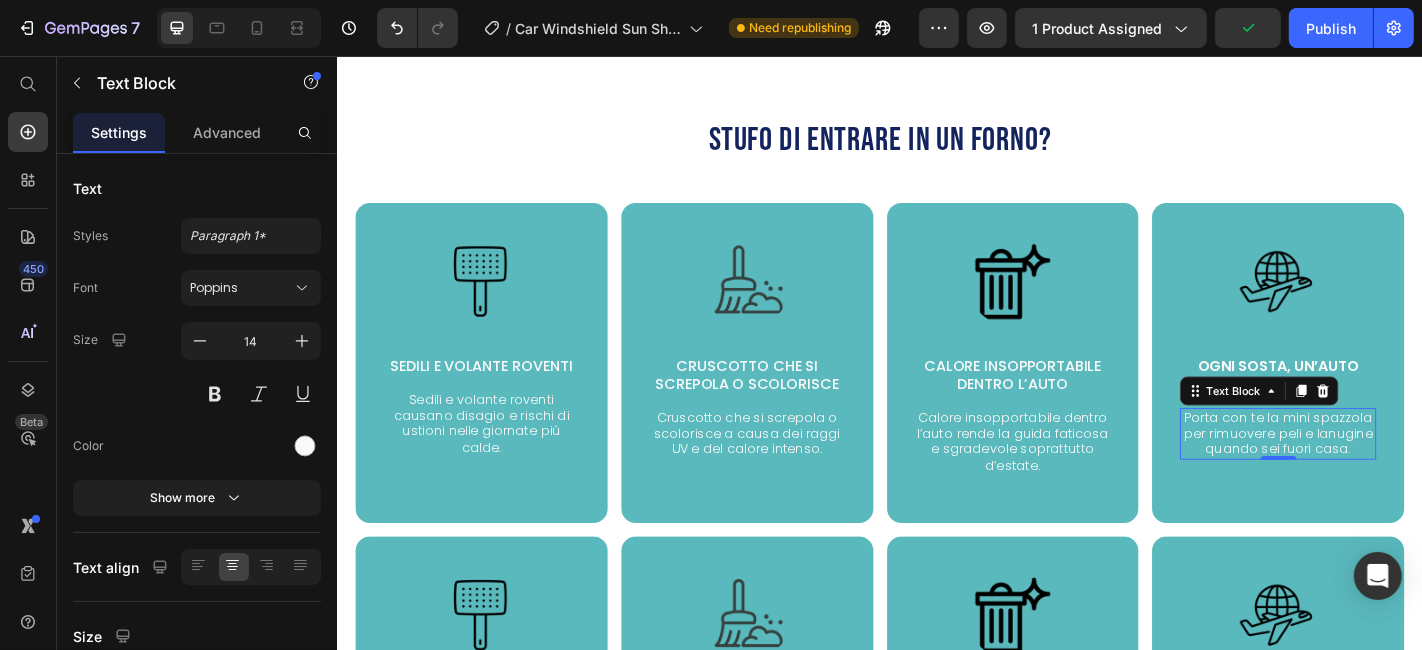 click on "Porta con te la mini spazzola per rimuovere peli e lanugine quando sei fuori casa." at bounding box center (1376, 473) 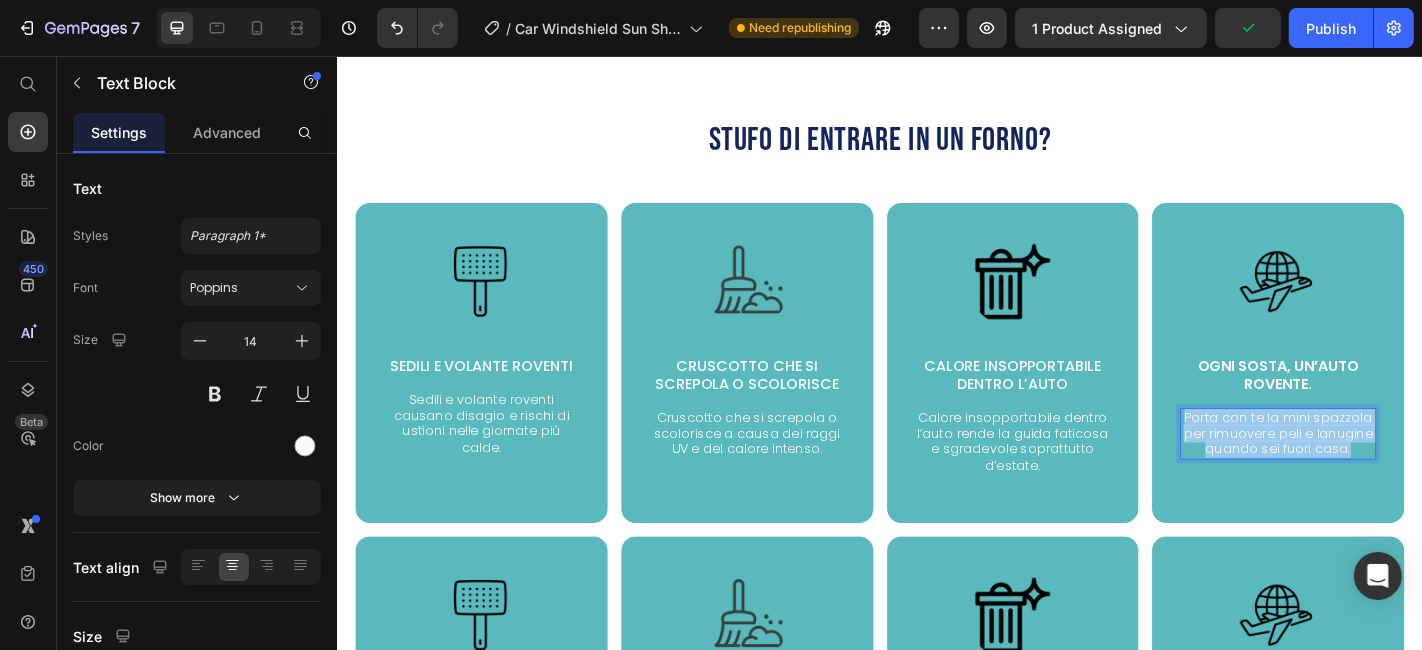 click on "Porta con te la mini spazzola per rimuovere peli e lanugine quando sei fuori casa." at bounding box center (1376, 473) 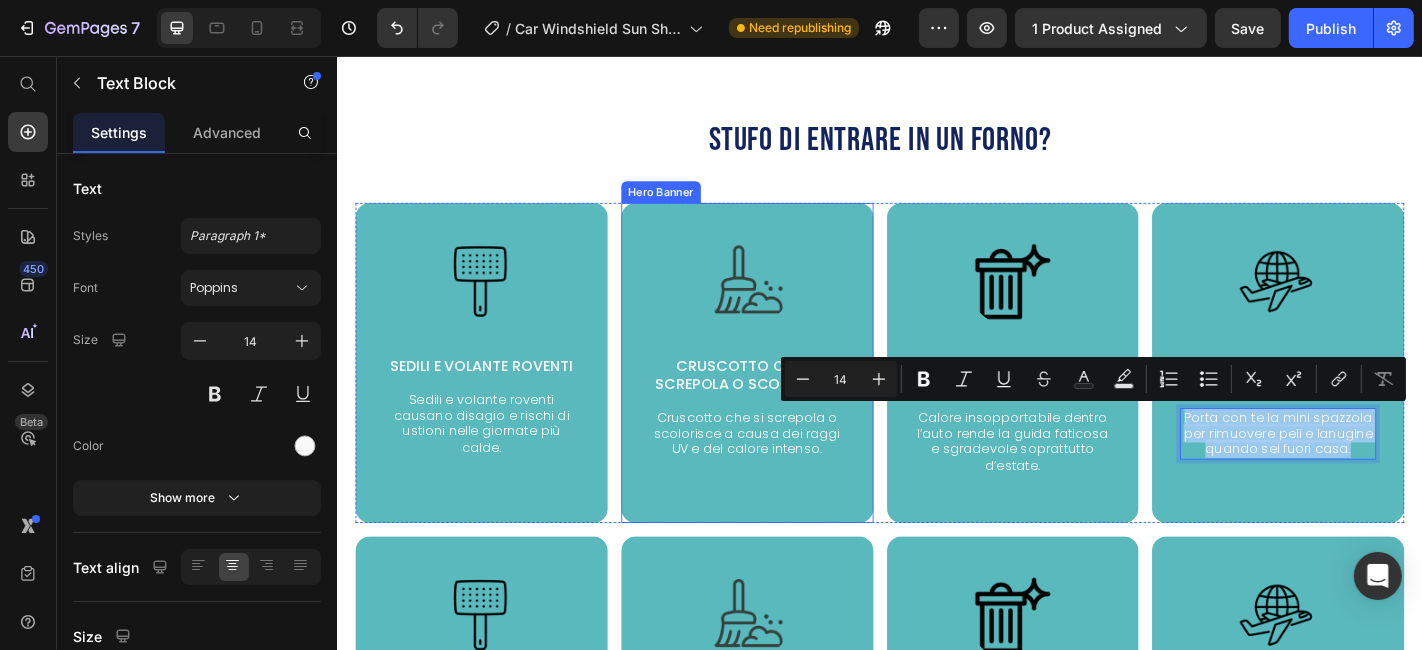click on "Image Cruscotto che si screpola o scolorisce Text Block Cruscotto che si screpola o scolorisce a causa dei raggi UV e del calore intenso. Text Block" at bounding box center (789, 386) 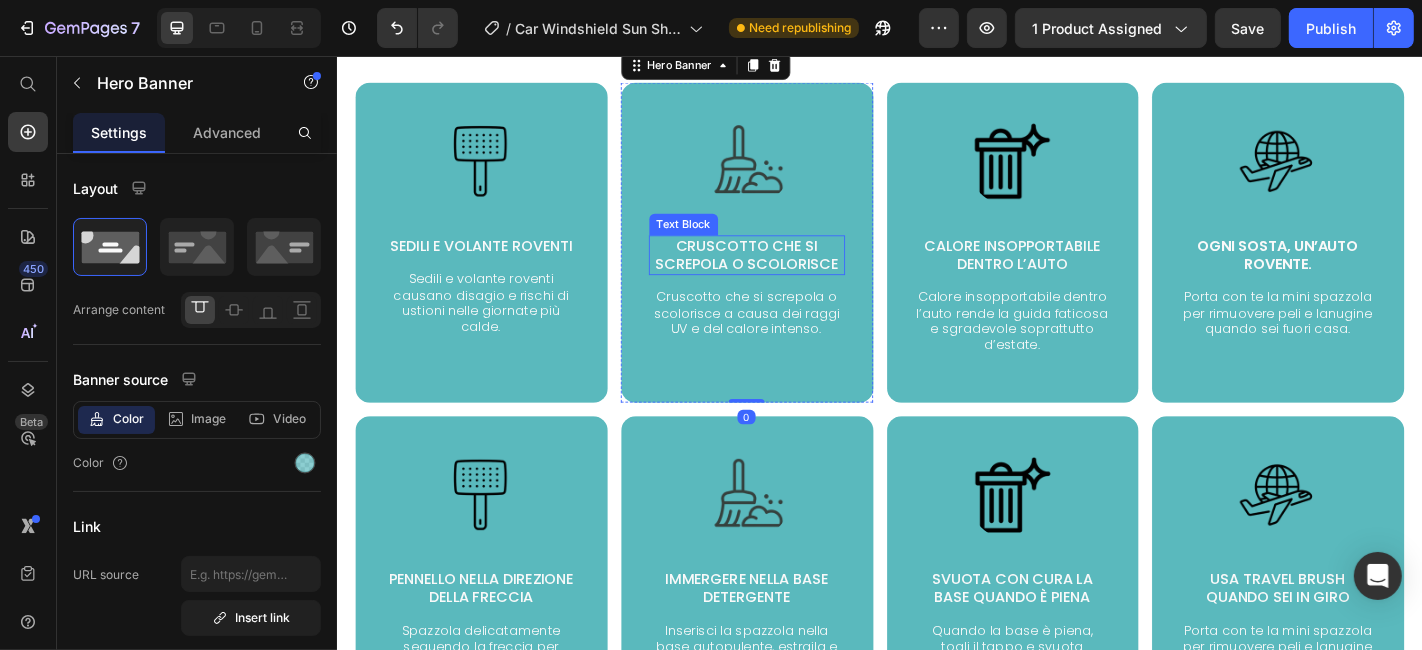 scroll, scrollTop: 1742, scrollLeft: 0, axis: vertical 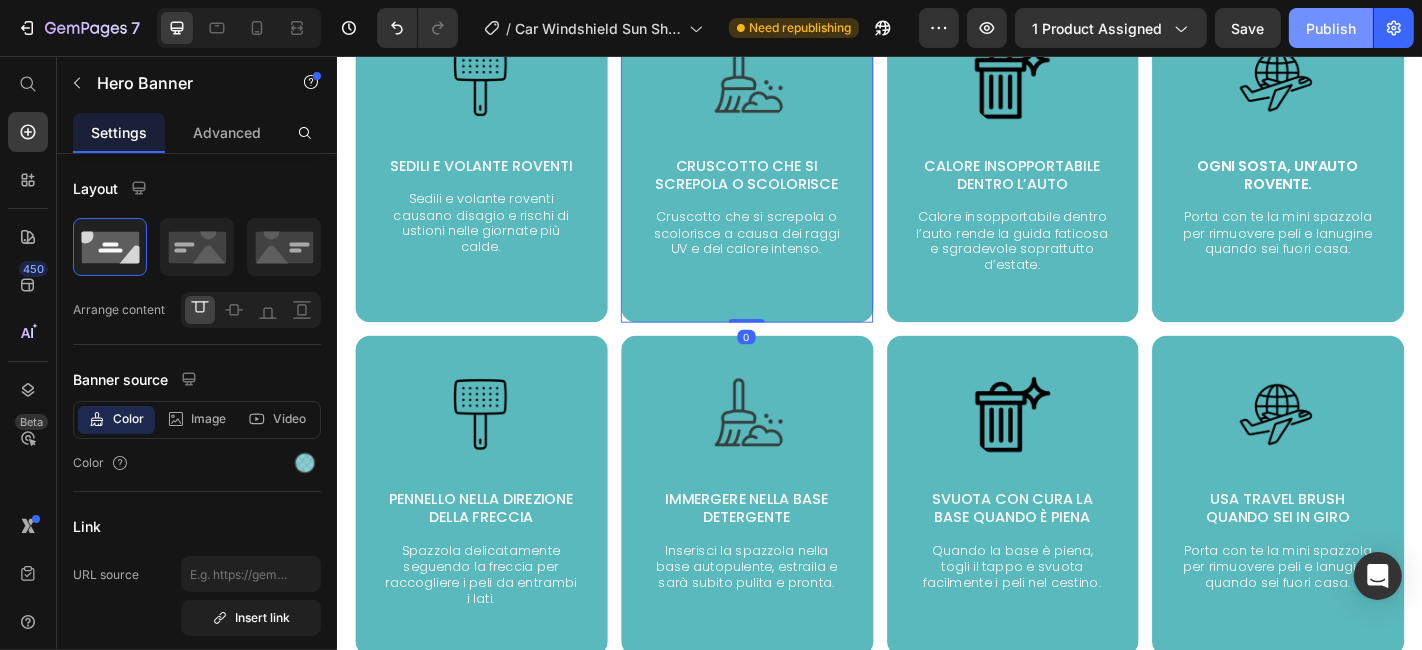 click on "Publish" at bounding box center [1331, 28] 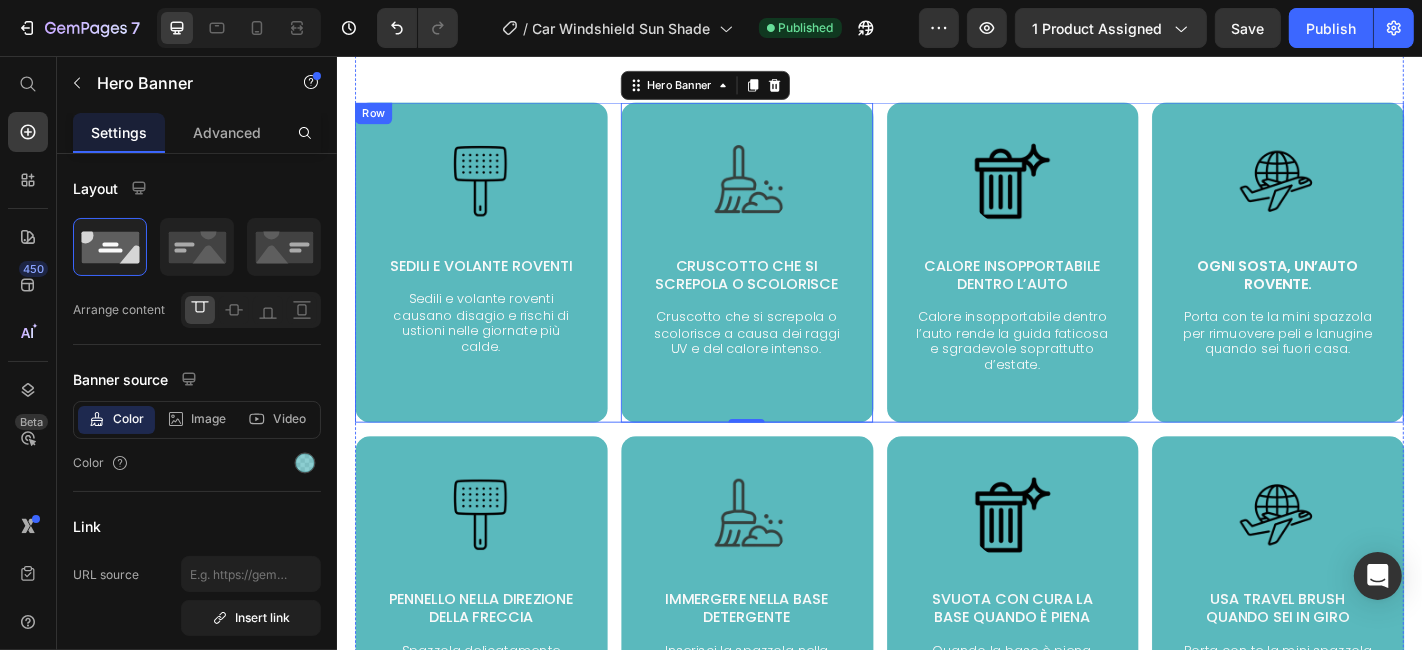 scroll, scrollTop: 1298, scrollLeft: 0, axis: vertical 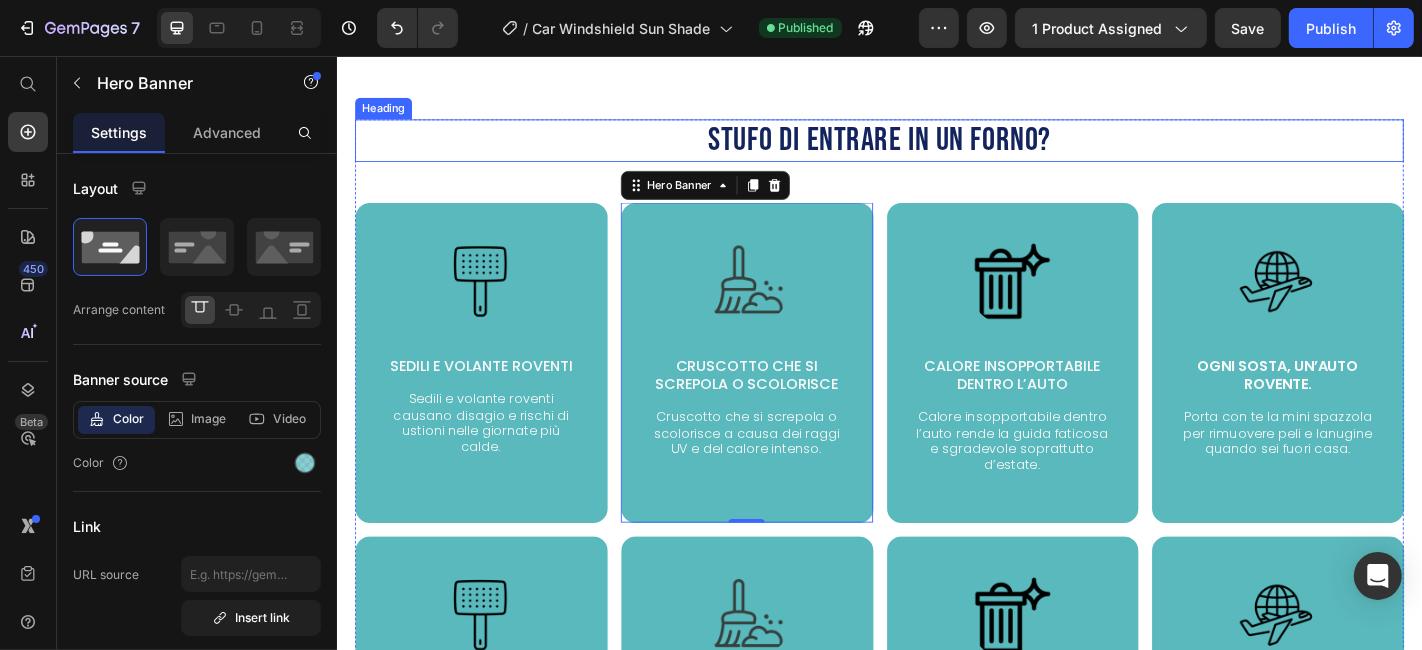 click on "Stufo di Entrare in un Forno?" at bounding box center [936, 149] 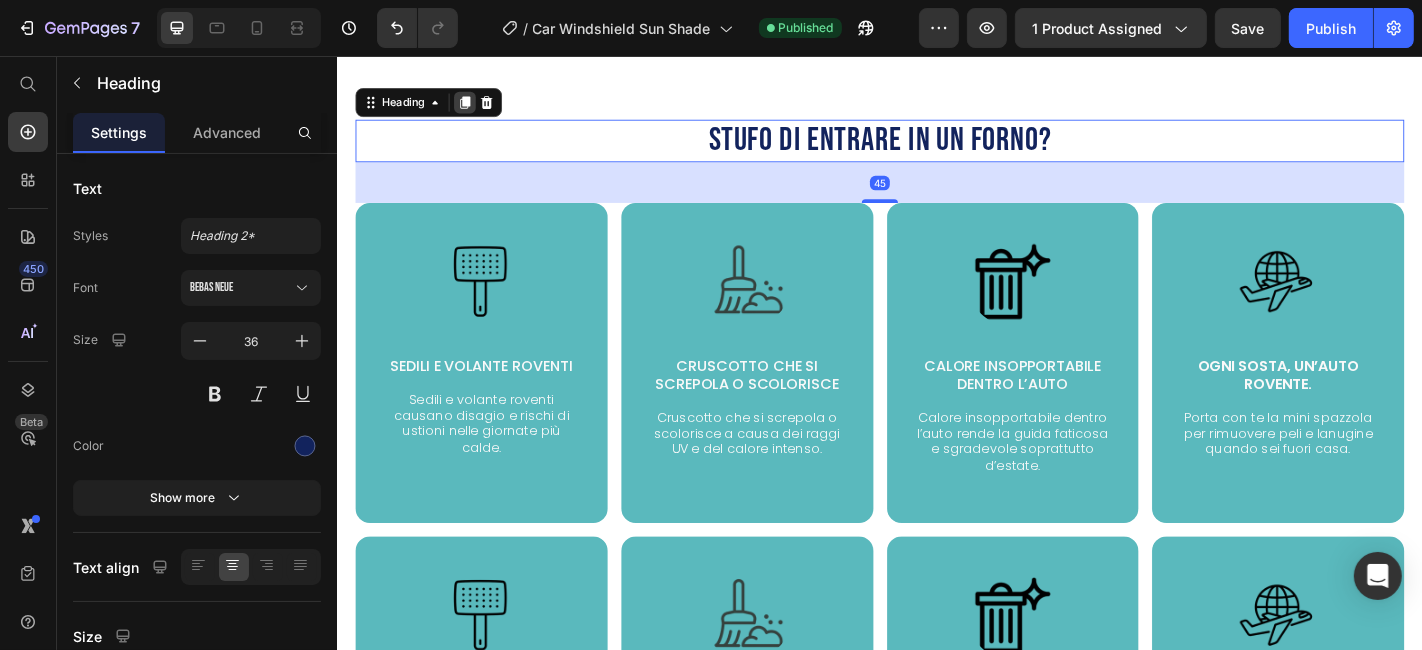 click 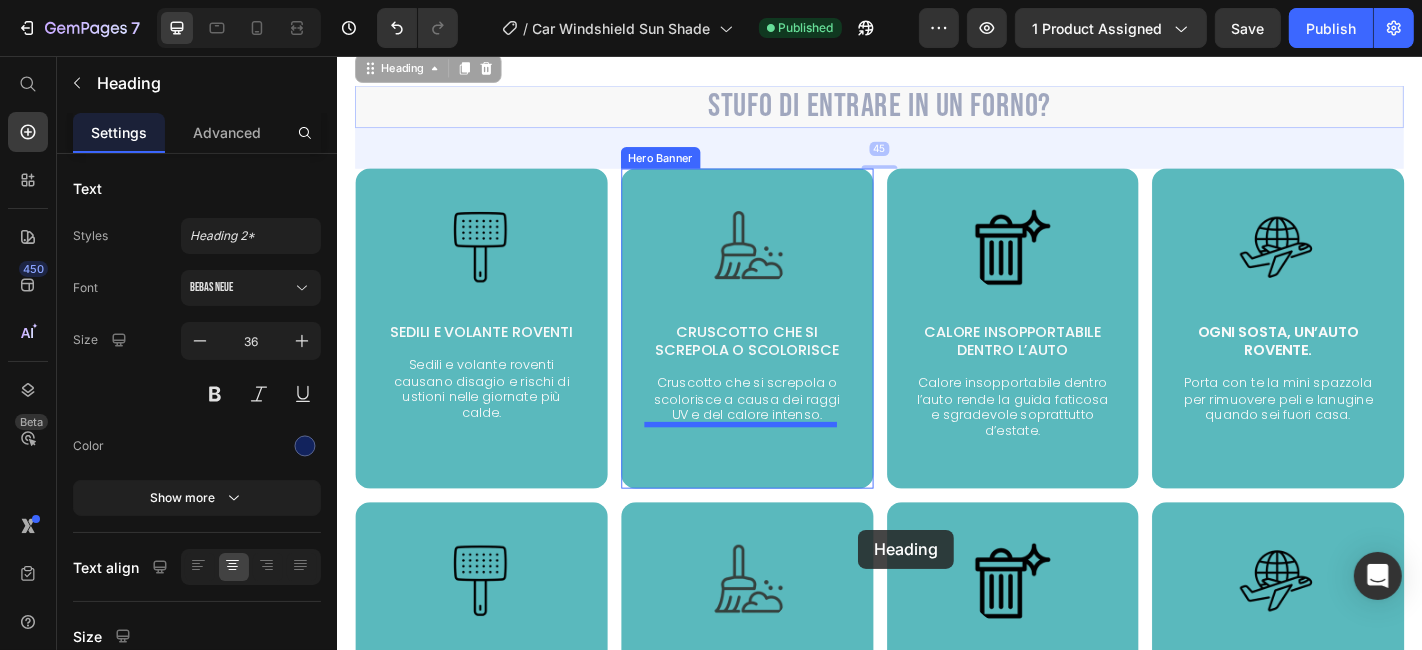scroll, scrollTop: 1671, scrollLeft: 0, axis: vertical 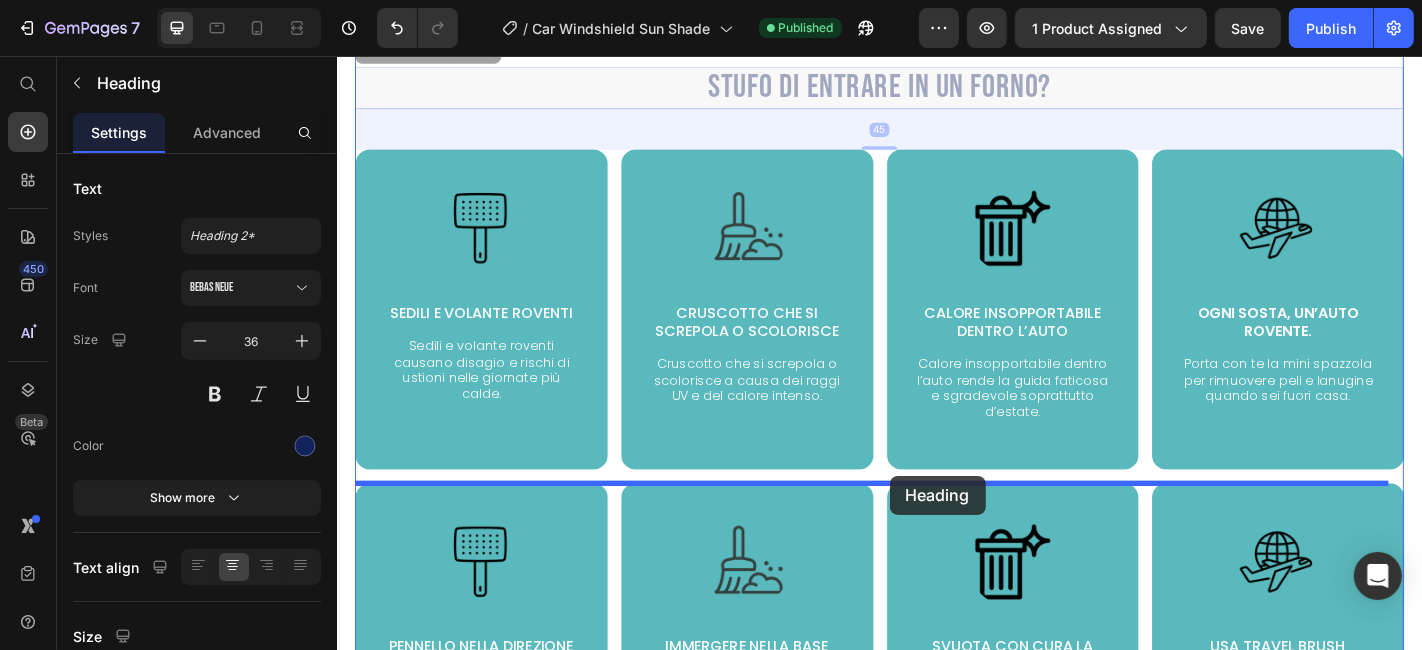drag, startPoint x: 361, startPoint y: 192, endPoint x: 947, endPoint y: 520, distance: 671.5504 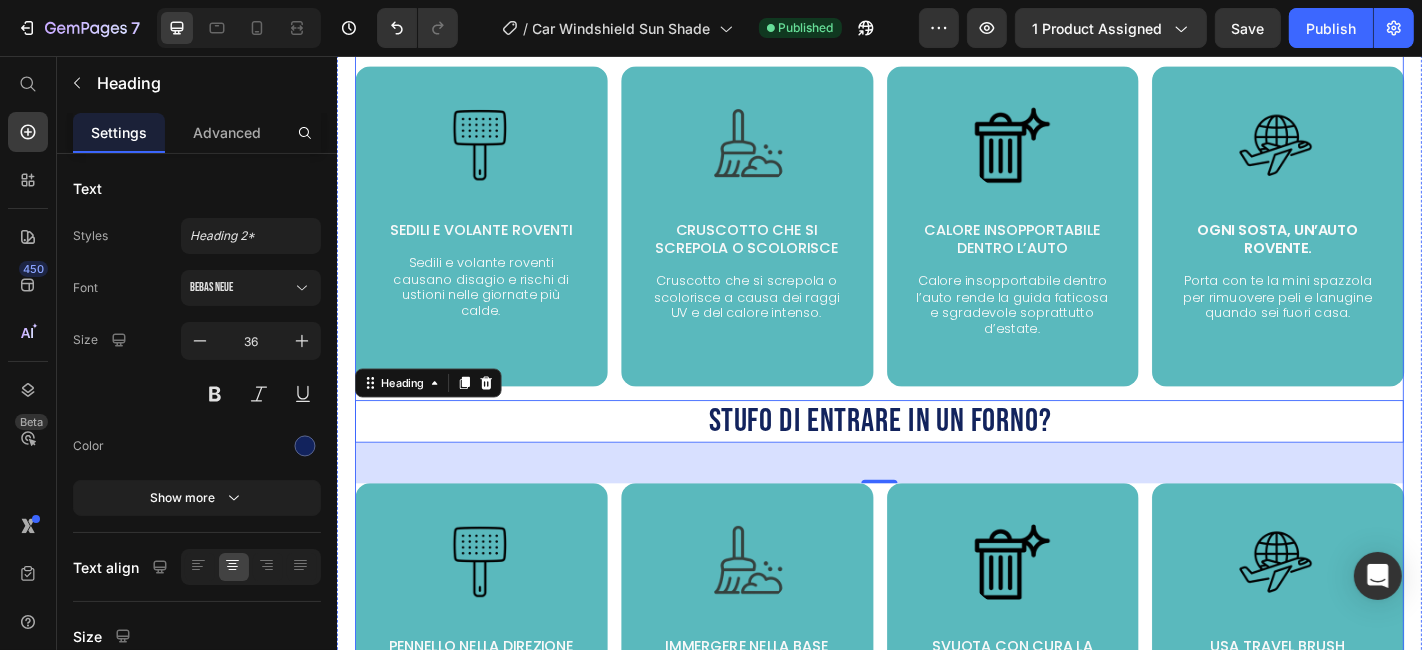 scroll, scrollTop: 1579, scrollLeft: 0, axis: vertical 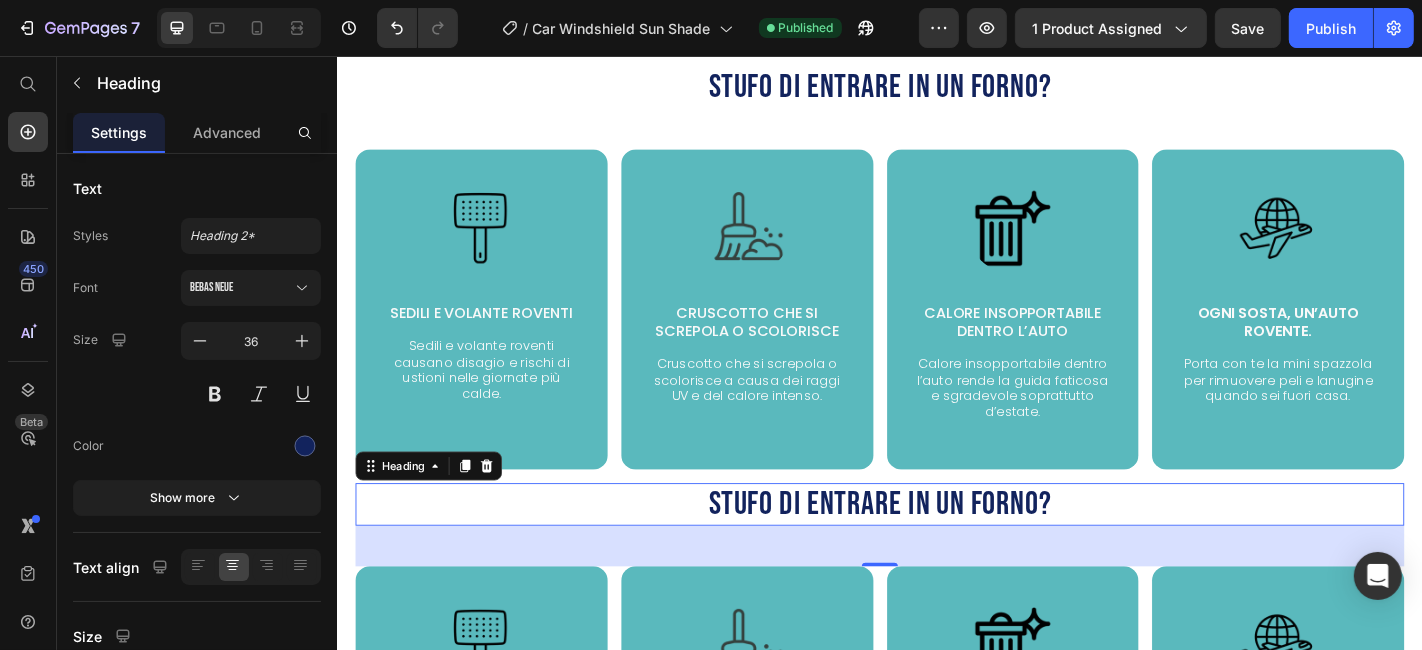 click on "Stufo di Entrare in un Forno?" at bounding box center [936, 551] 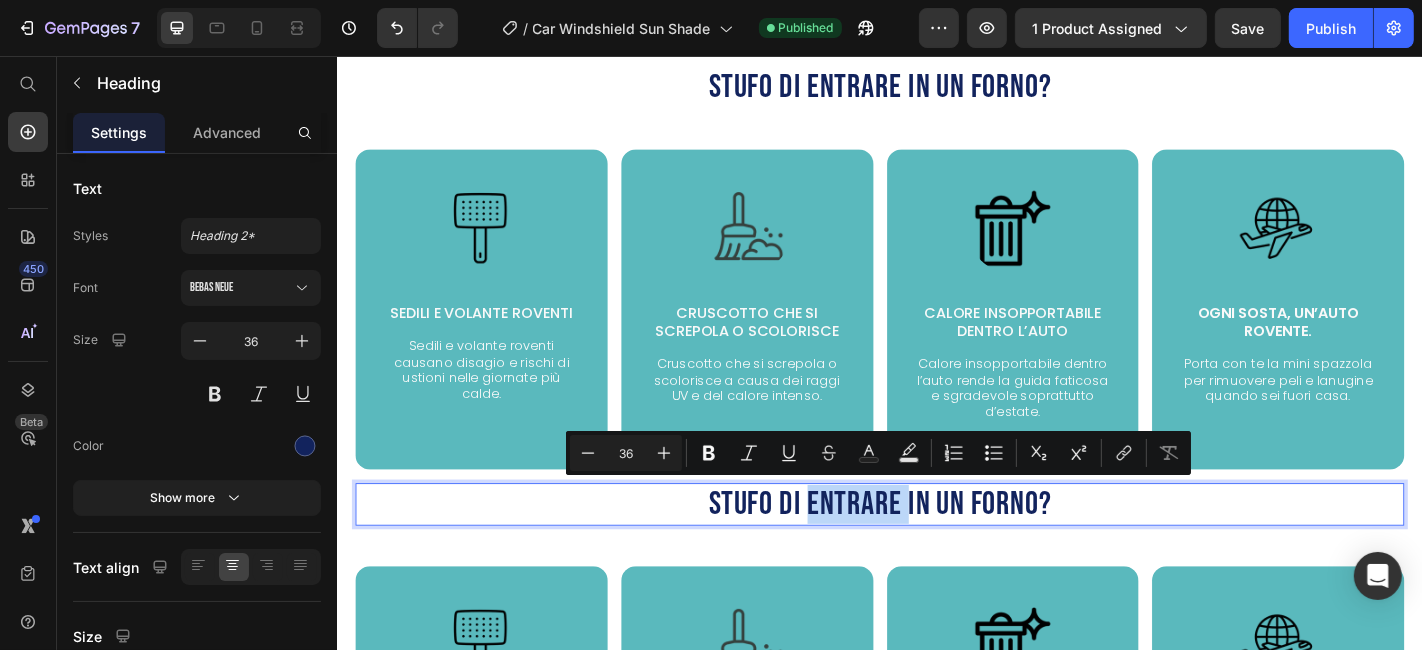 click on "Stufo di Entrare in un Forno?" at bounding box center (936, 551) 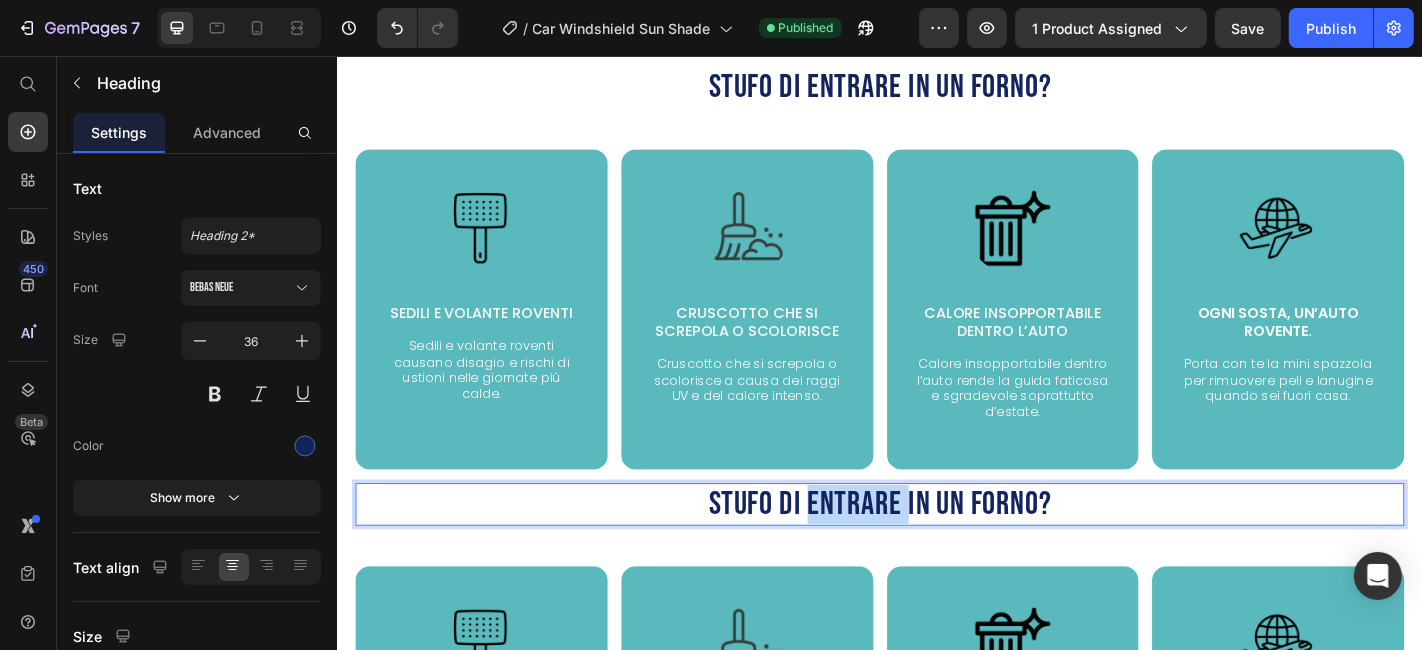 click on "Stufo di Entrare in un Forno?" at bounding box center [936, 551] 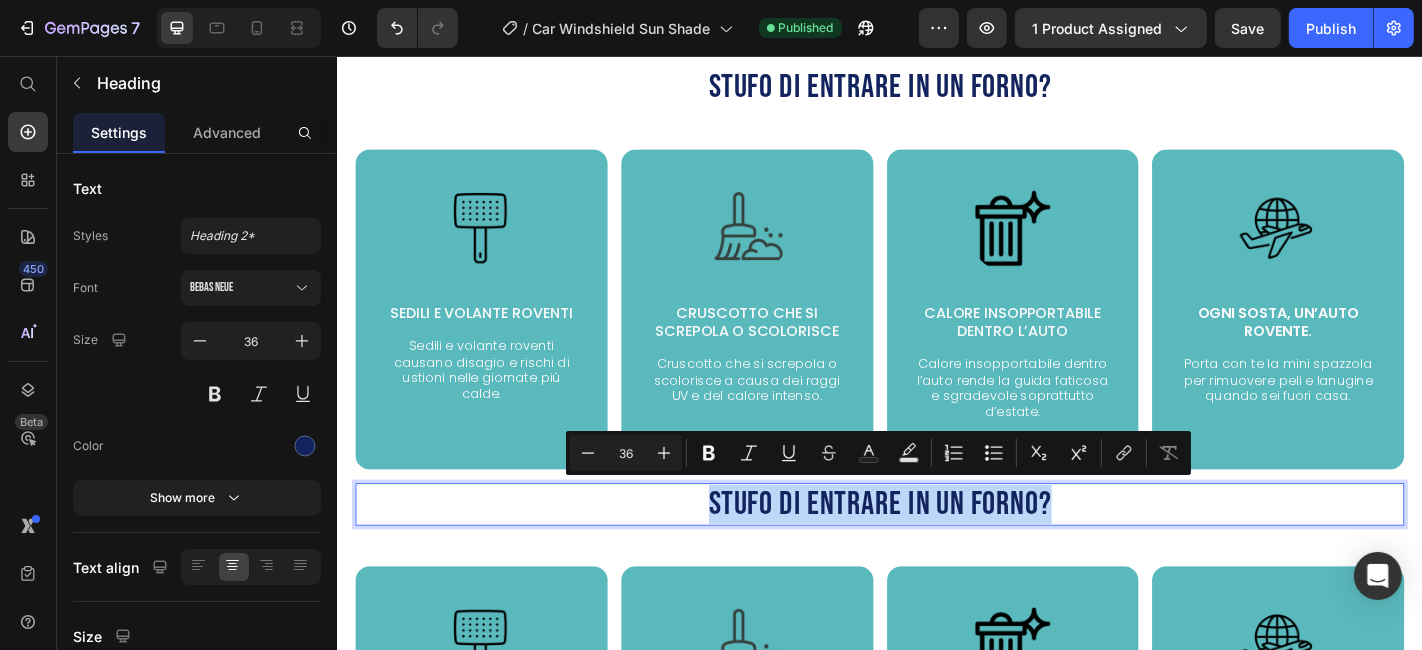 click on "Stufo di Entrare in un Forno?" at bounding box center [936, 551] 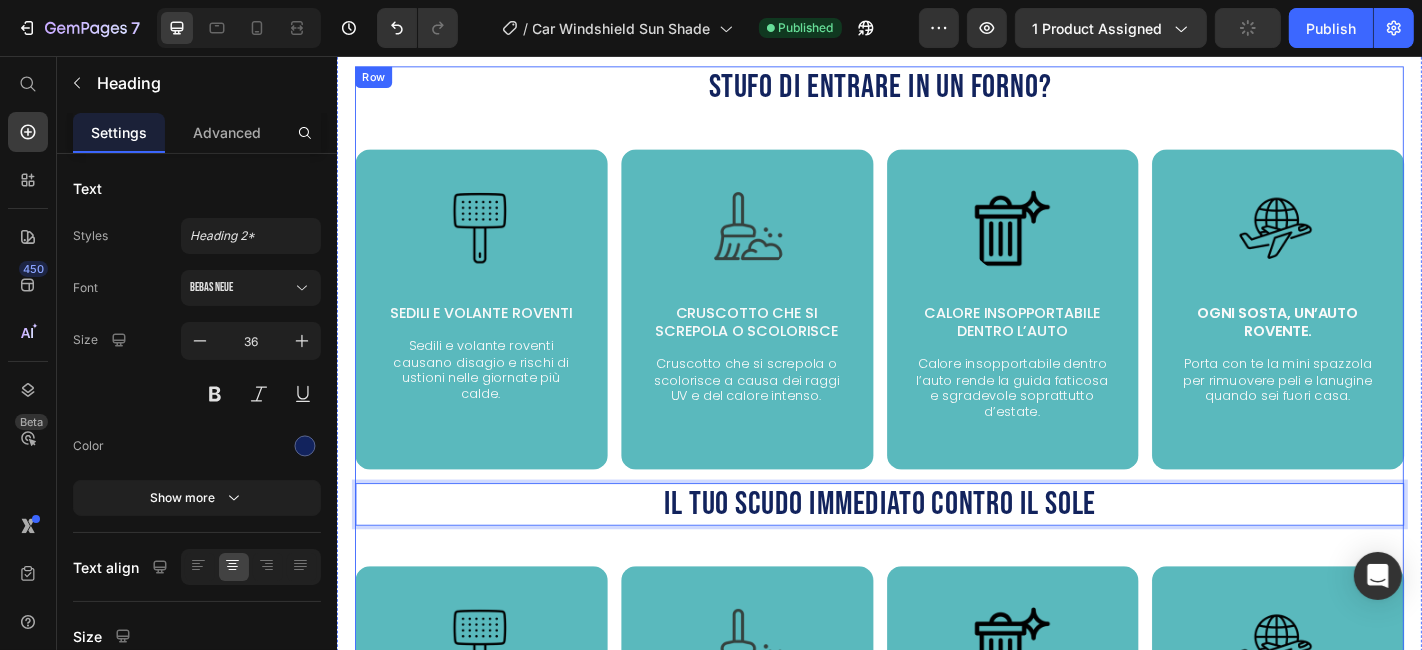 click on "Stufo di Entrare in un Forno? Heading Image Sedili e volante roventi Text Block Sedili e volante roventi causano disagio e rischi di ustioni nelle giornate più calde. Text Block Hero Banner Image Cruscotto che si screpola o scolorisce Text Block Cruscotto che si screpola o scolorisce a causa dei raggi UV e del calore intenso. Text Block Hero Banner Image Calore insopportabile dentro l’auto Text Block Calore insopportabile dentro l’auto rende la guida faticosa e sgradevole soprattutto d’estate. Text Block Hero Banner Image Ogni sosta, un’auto rovente. Text Block Porta con te la mini spazzola per rimuovere peli e lanugine quando sei fuori casa. Text Block Hero Banner Row Il Tuo Scudo Immediato Contro il Sole Heading   45 Image Pennello nella direzione della freccia Text Block Spazzola delicatamente seguendo la freccia per raccogliere i peli da entrambi i lati. Text Block Hero Banner Image Immergere nella base detergente Text Block Text Block Hero Banner Image Svuota con cura la base quando è piena Row" at bounding box center [936, 520] 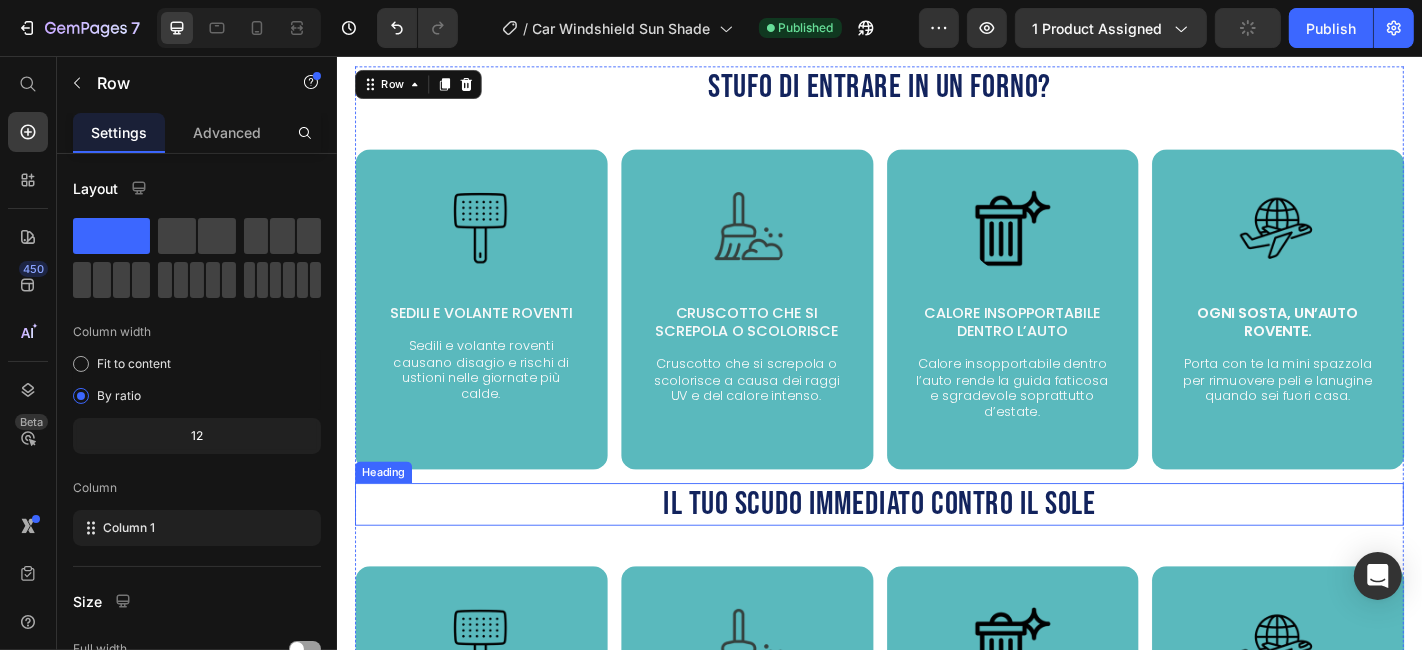 click on "Il Tuo Scudo Immediato Contro il Sole" at bounding box center [936, 551] 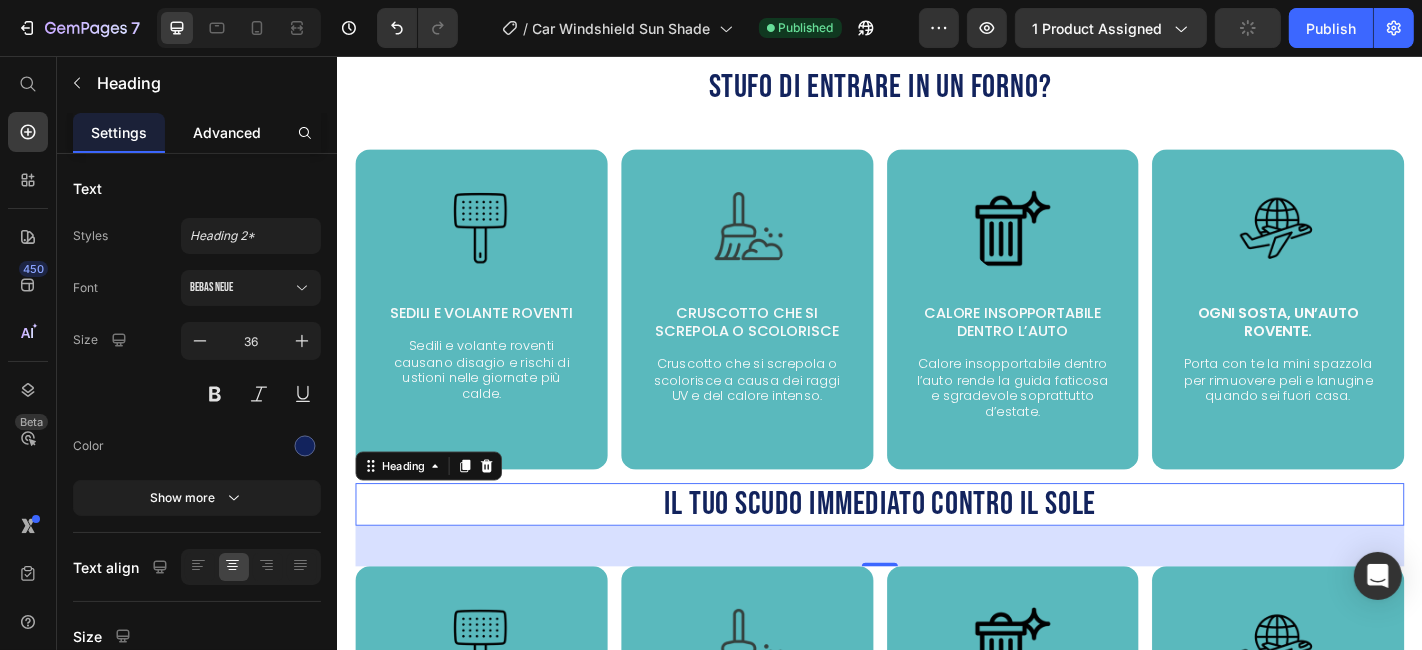 click on "Advanced" at bounding box center [227, 132] 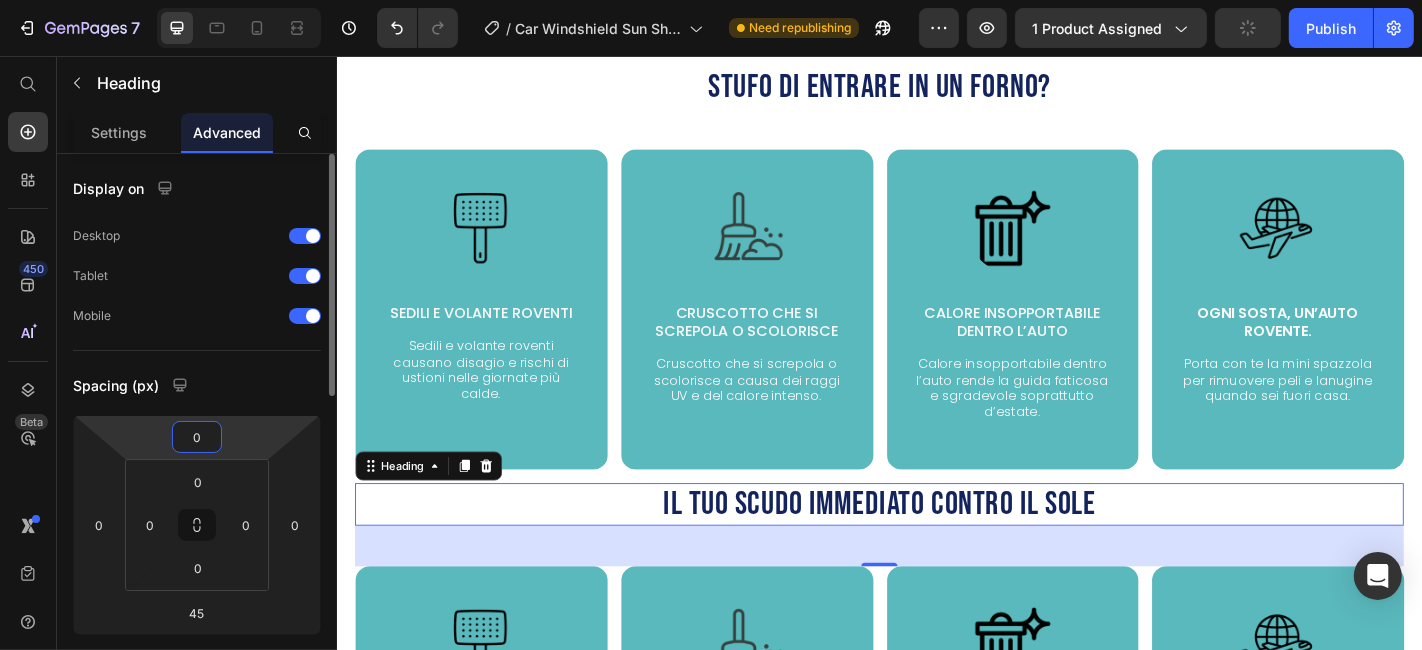 click on "0" at bounding box center [197, 437] 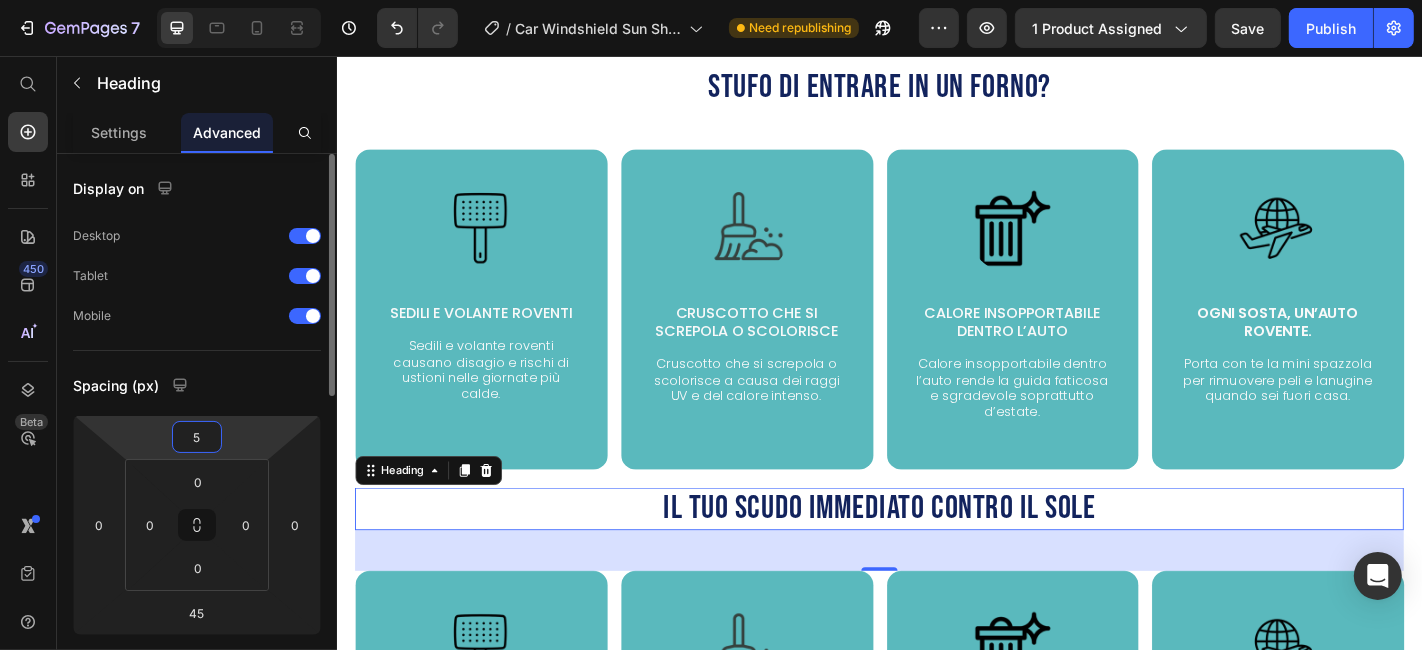 type on "50" 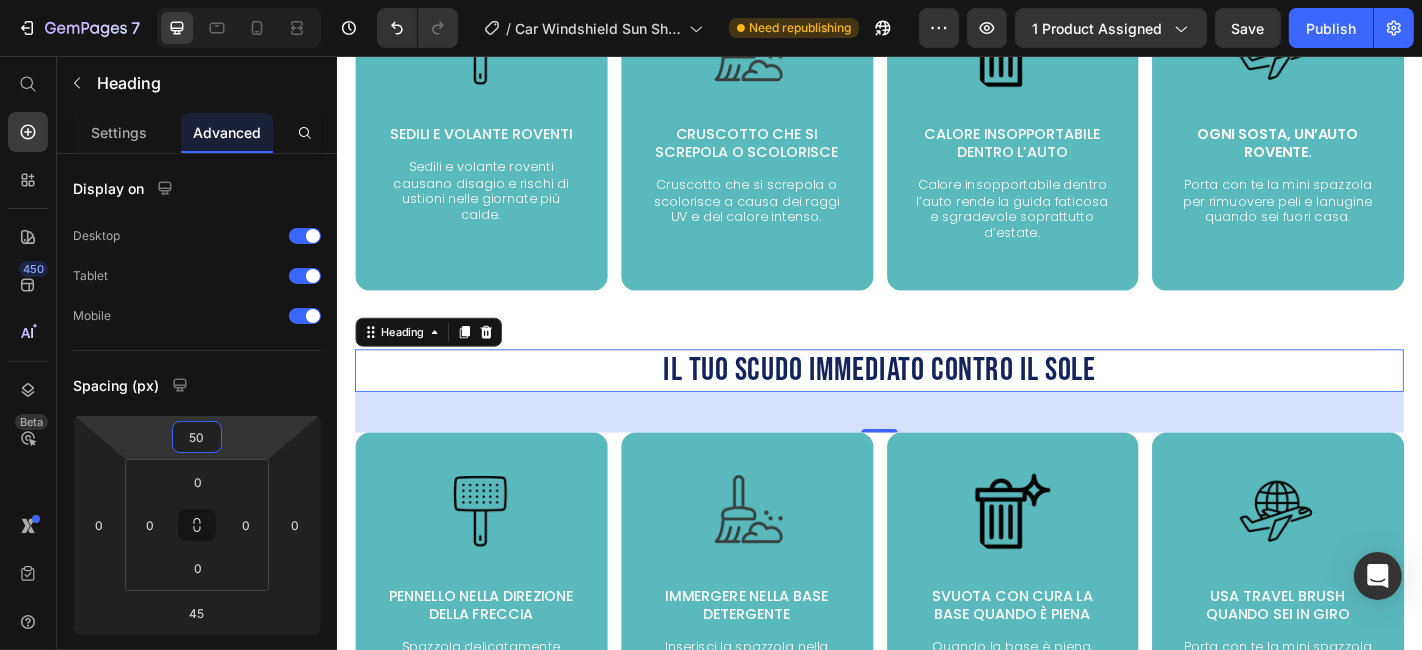 scroll, scrollTop: 1912, scrollLeft: 0, axis: vertical 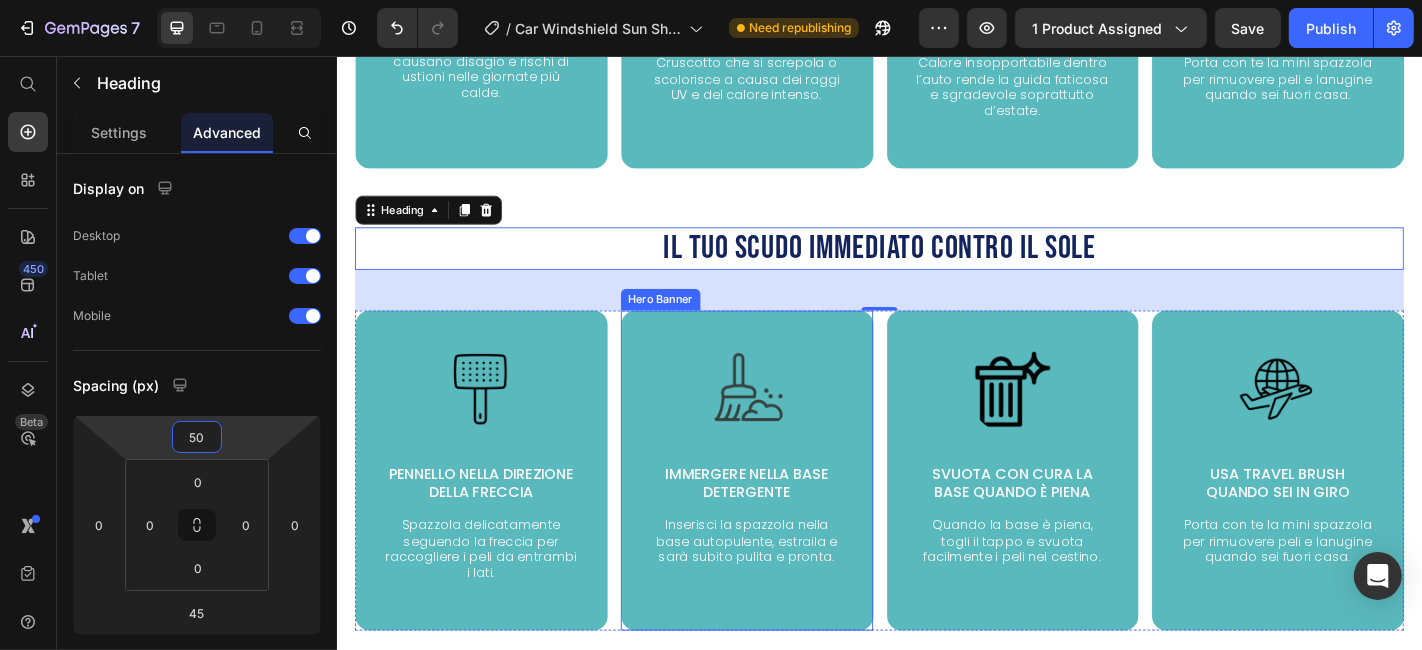 click on "Image Immergere nella base detergente Text Block Inserisci la spazzola nella base autopulente, estraila e sarà subito pulita e pronta. Text Block" at bounding box center (789, 505) 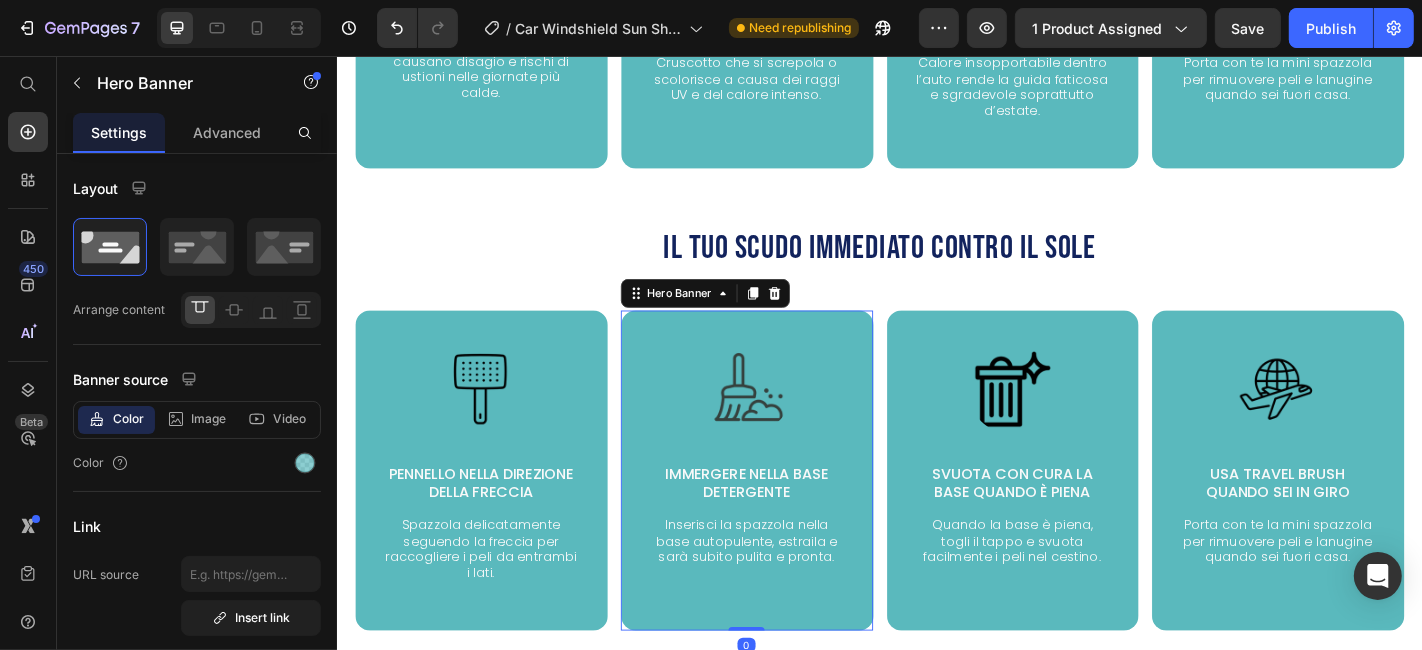 scroll, scrollTop: 2023, scrollLeft: 0, axis: vertical 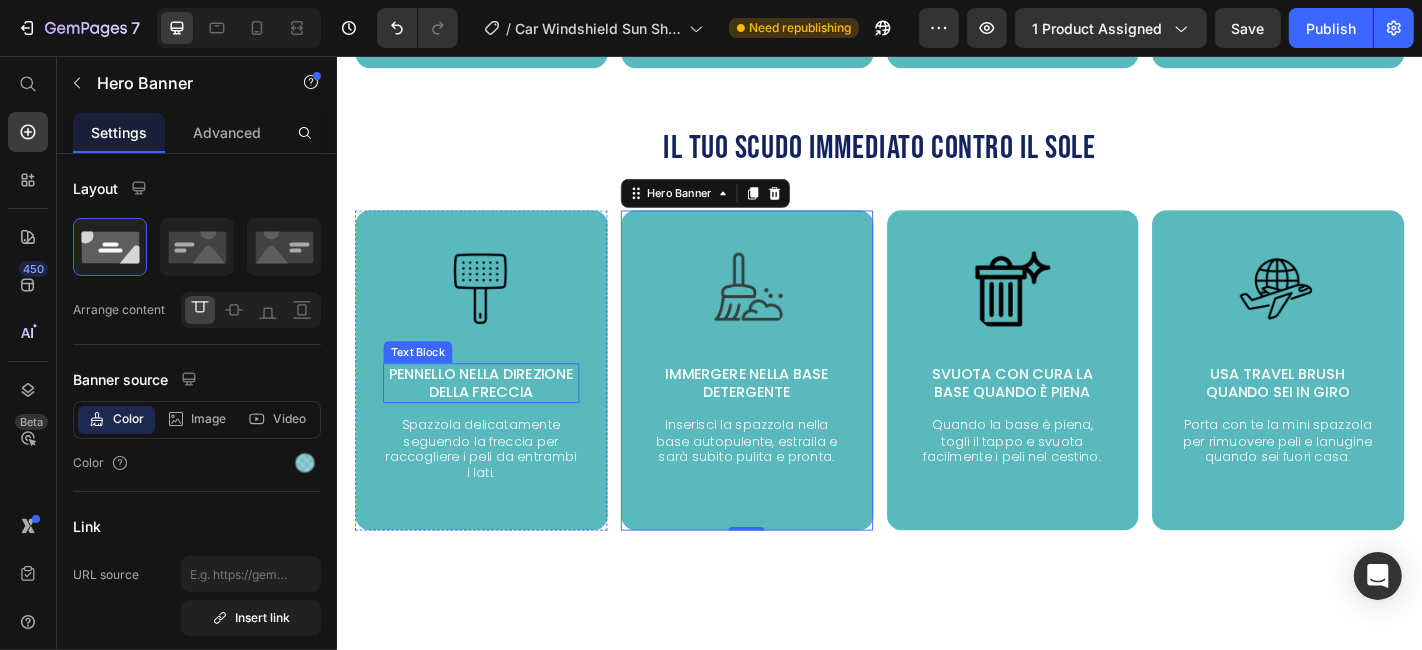 click on "Pennello nella direzione della freccia" at bounding box center (495, 417) 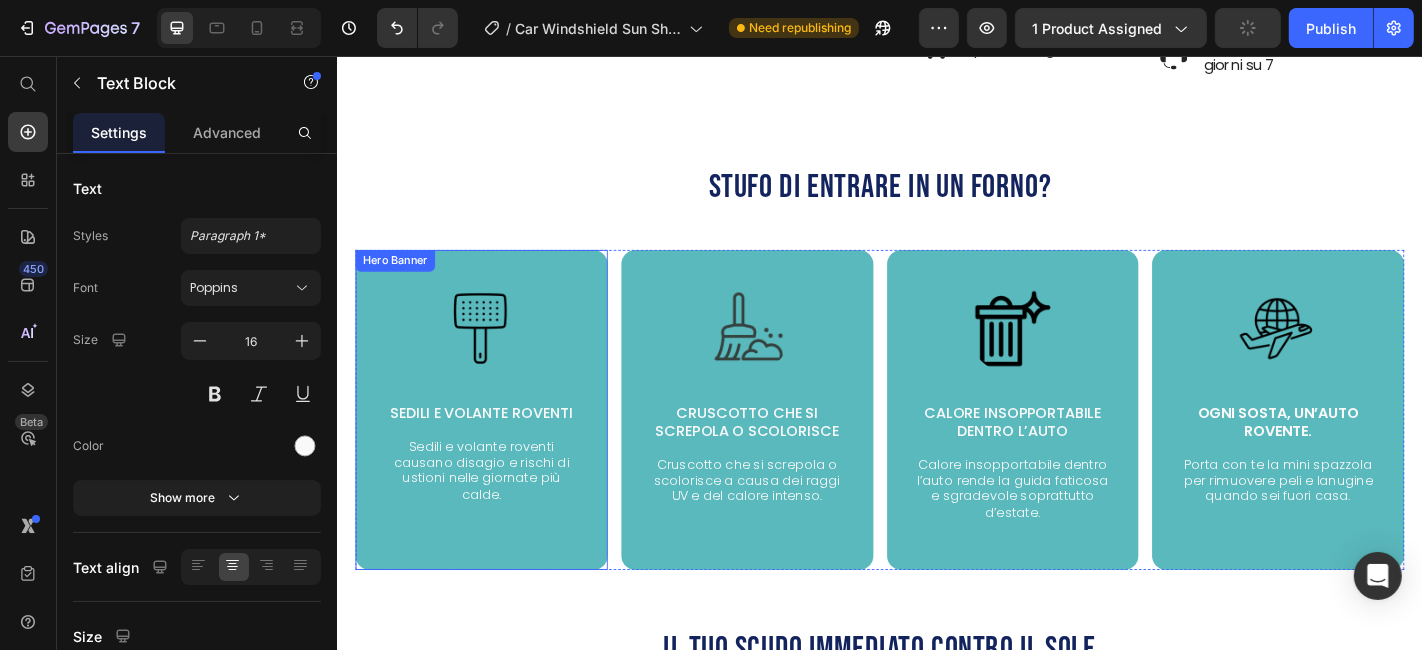scroll, scrollTop: 1801, scrollLeft: 0, axis: vertical 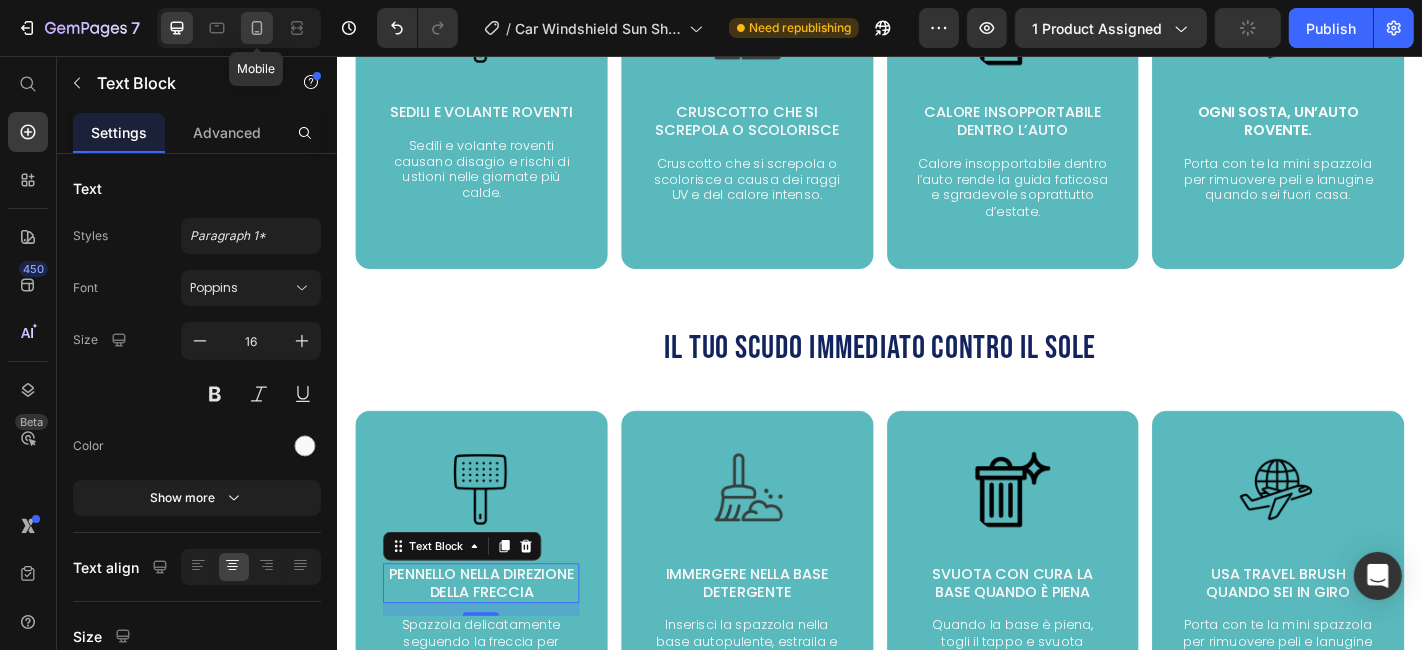 click 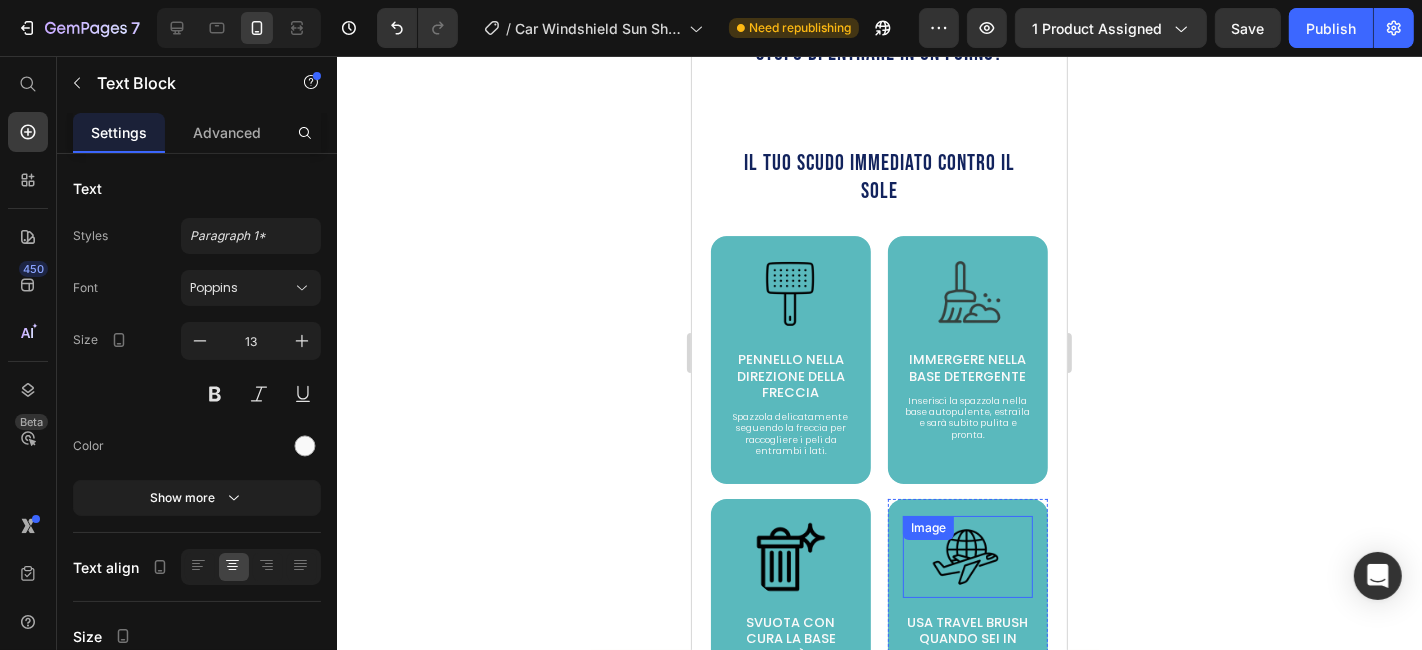 scroll, scrollTop: 1917, scrollLeft: 0, axis: vertical 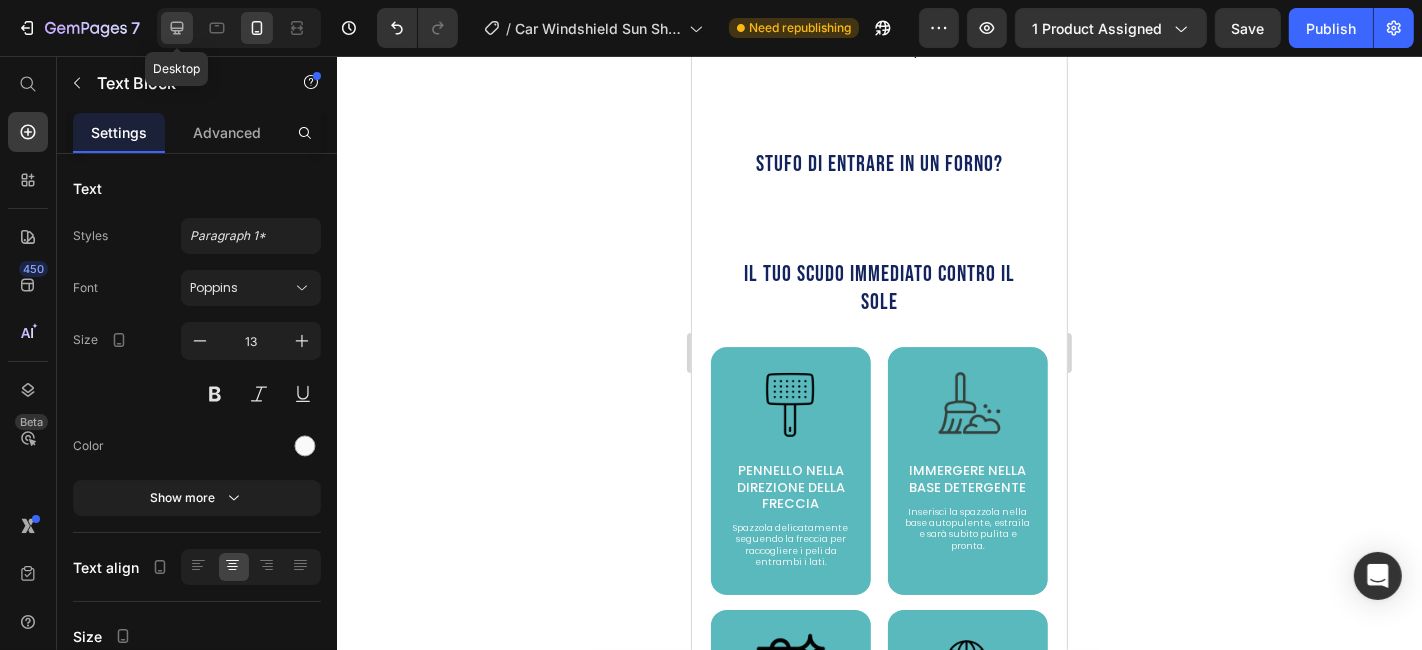click 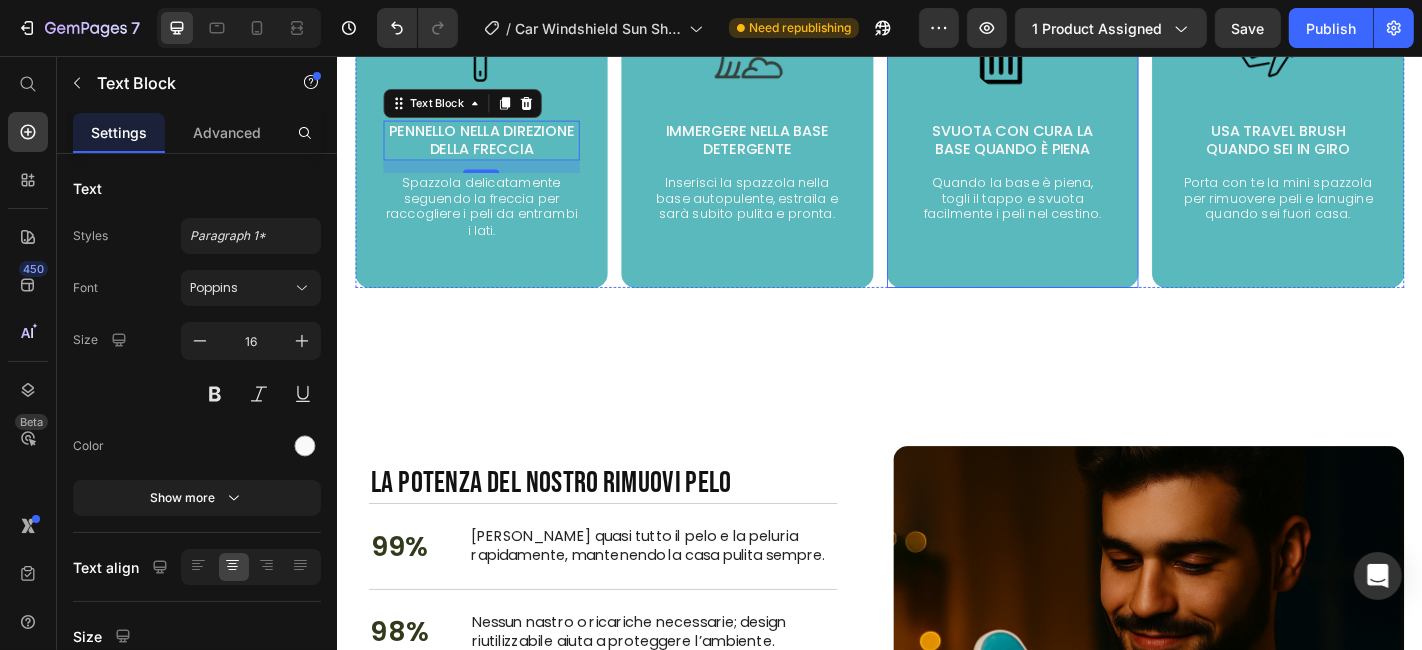 scroll, scrollTop: 1957, scrollLeft: 0, axis: vertical 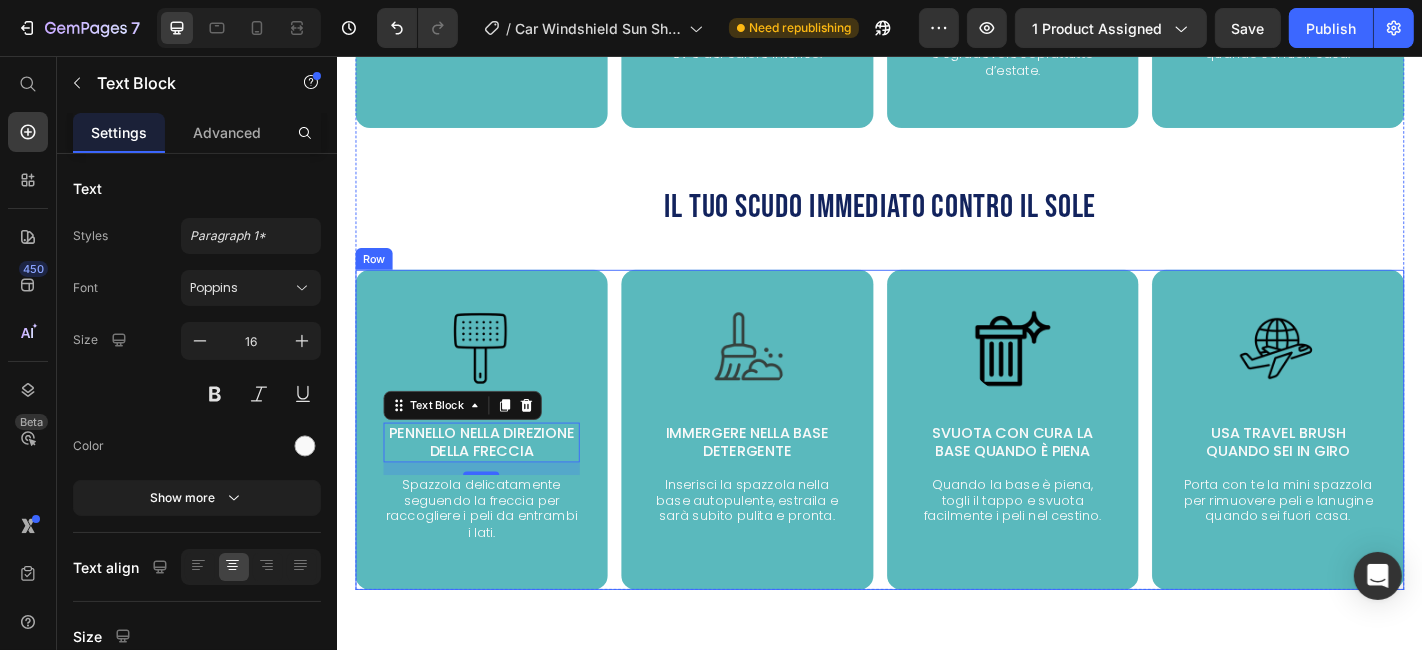 click on "Image Pennello nella direzione della freccia Text Block   14 Spazzola delicatamente seguendo la freccia per raccogliere i peli da entrambi i lati. Text Block Hero Banner Image Immergere nella base detergente Text Block Inserisci la spazzola nella base autopulente, estraila e sarà subito pulita e pronta. Text Block Hero Banner Image Svuota con cura la base quando è piena Text Block Quando la base è piena, togli il tappo e svuota facilmente i peli nel cestino. Text Block Hero Banner Image Usa Travel Brush quando sei in giro Text Block Porta con te la mini spazzola per rimuovere peli e lanugine quando sei fuori casa. Text Block Hero Banner Row" at bounding box center (936, 469) 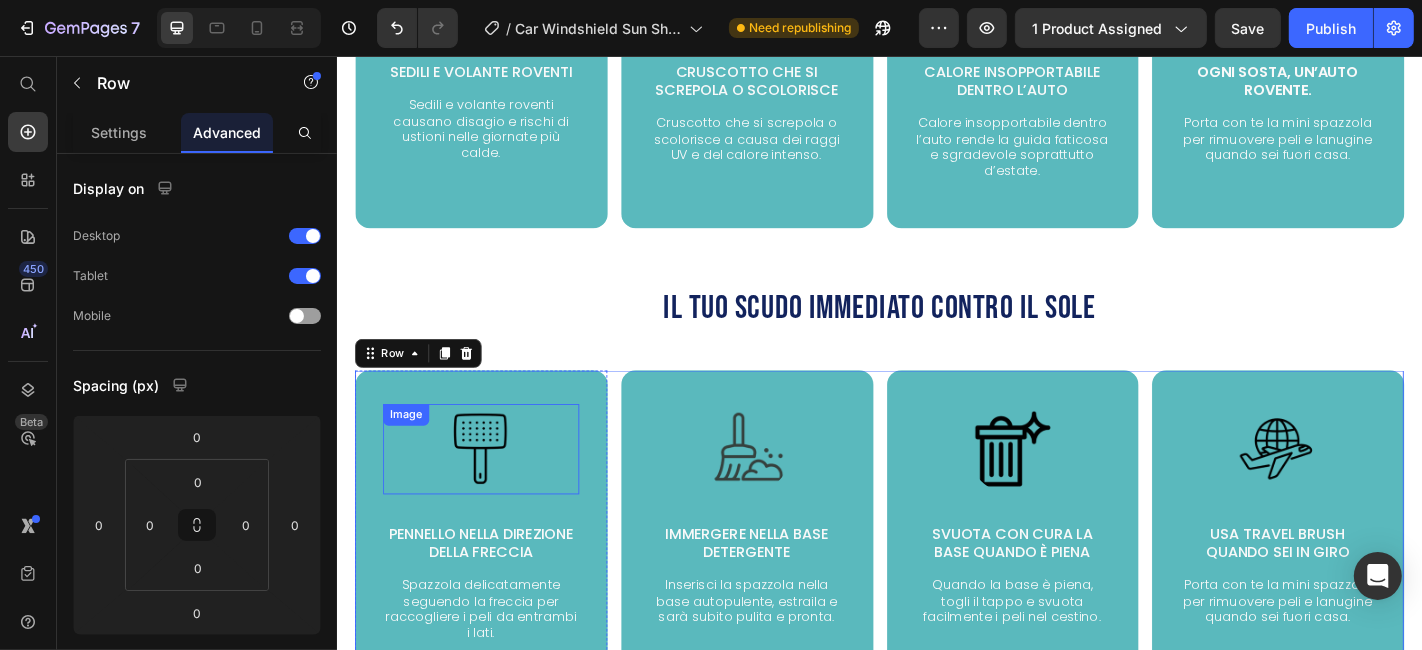 scroll, scrollTop: 2068, scrollLeft: 0, axis: vertical 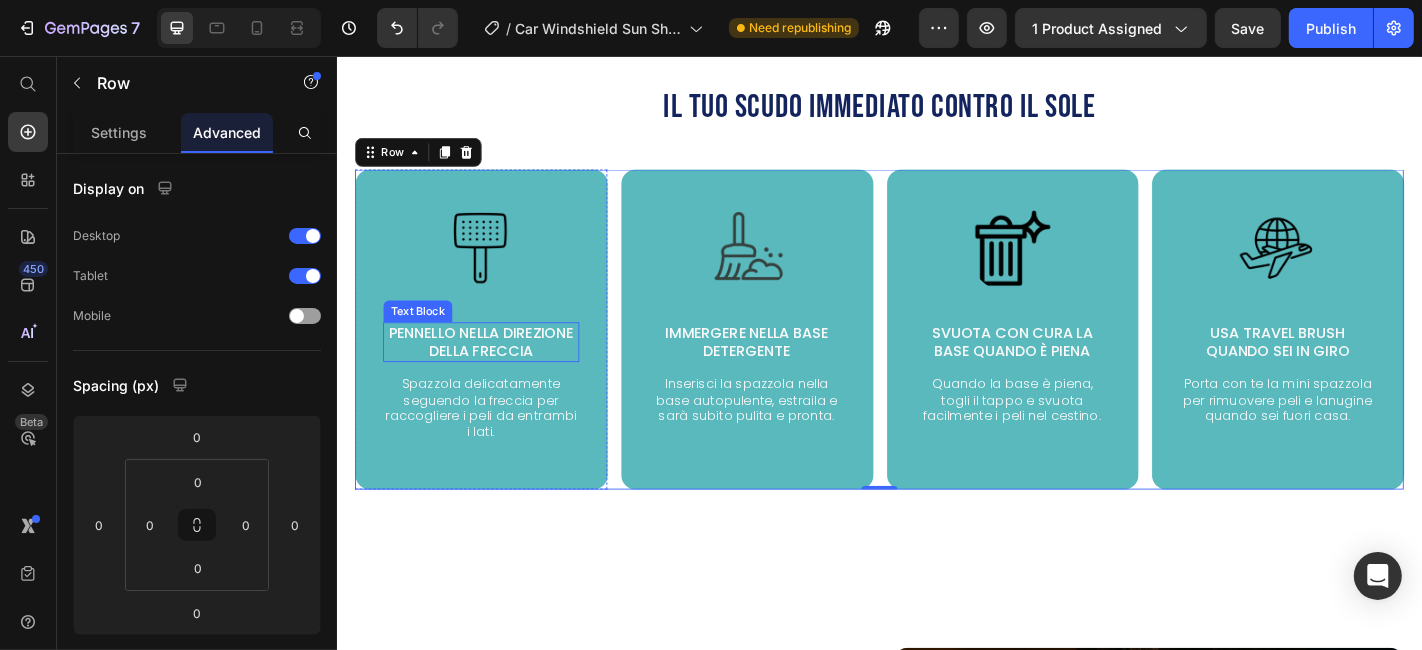 click on "Pennello nella direzione della freccia" at bounding box center (495, 372) 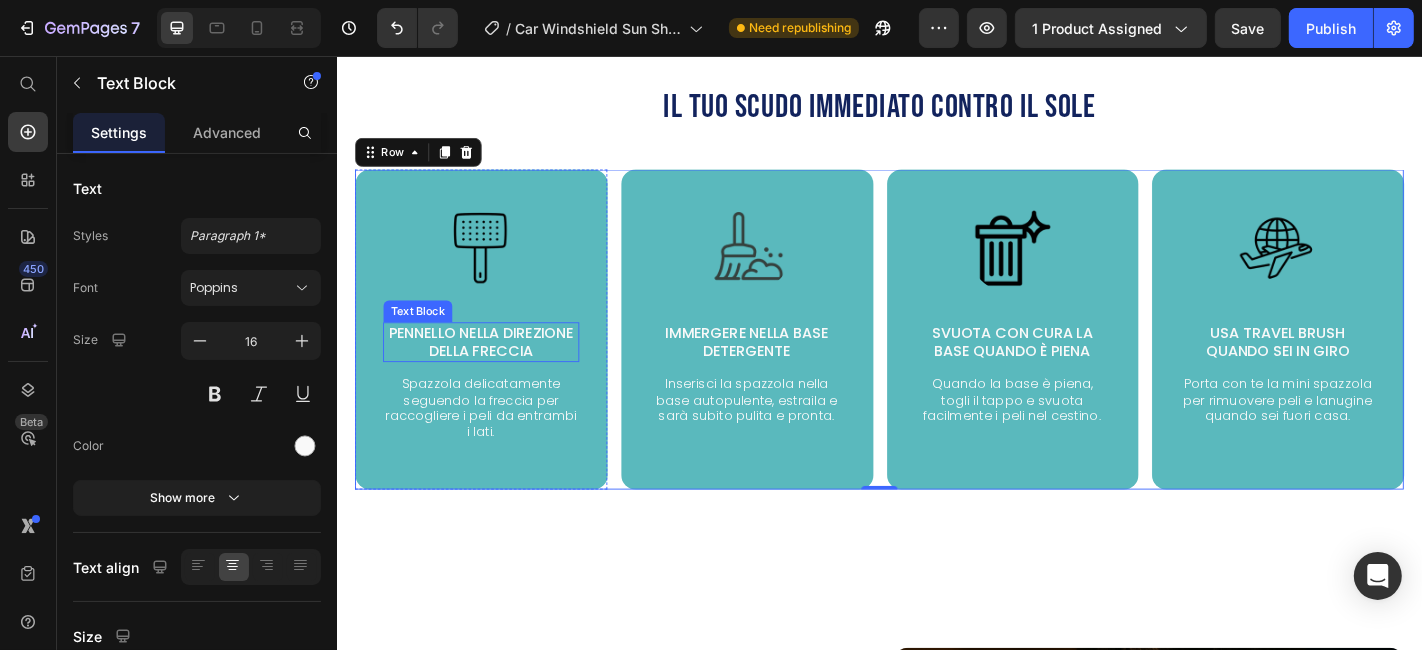 click on "Pennello nella direzione della freccia" at bounding box center [495, 372] 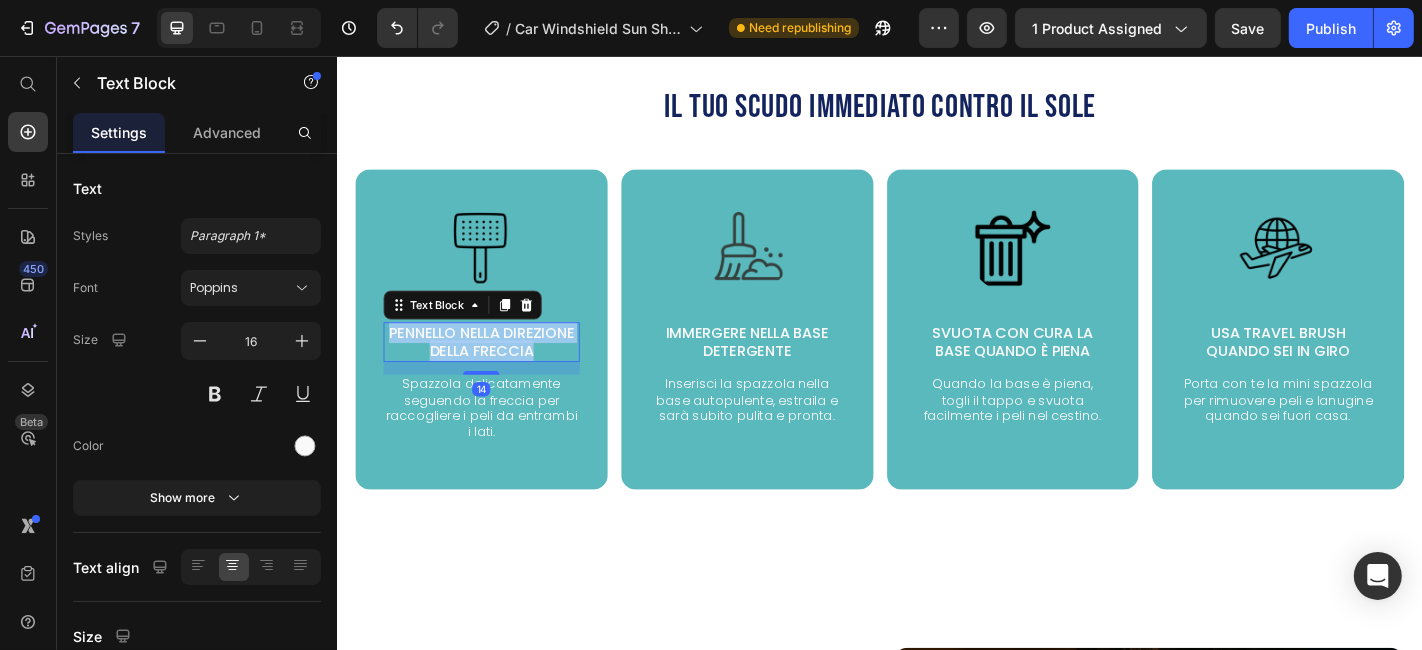 click on "Pennello nella direzione della freccia" at bounding box center [495, 372] 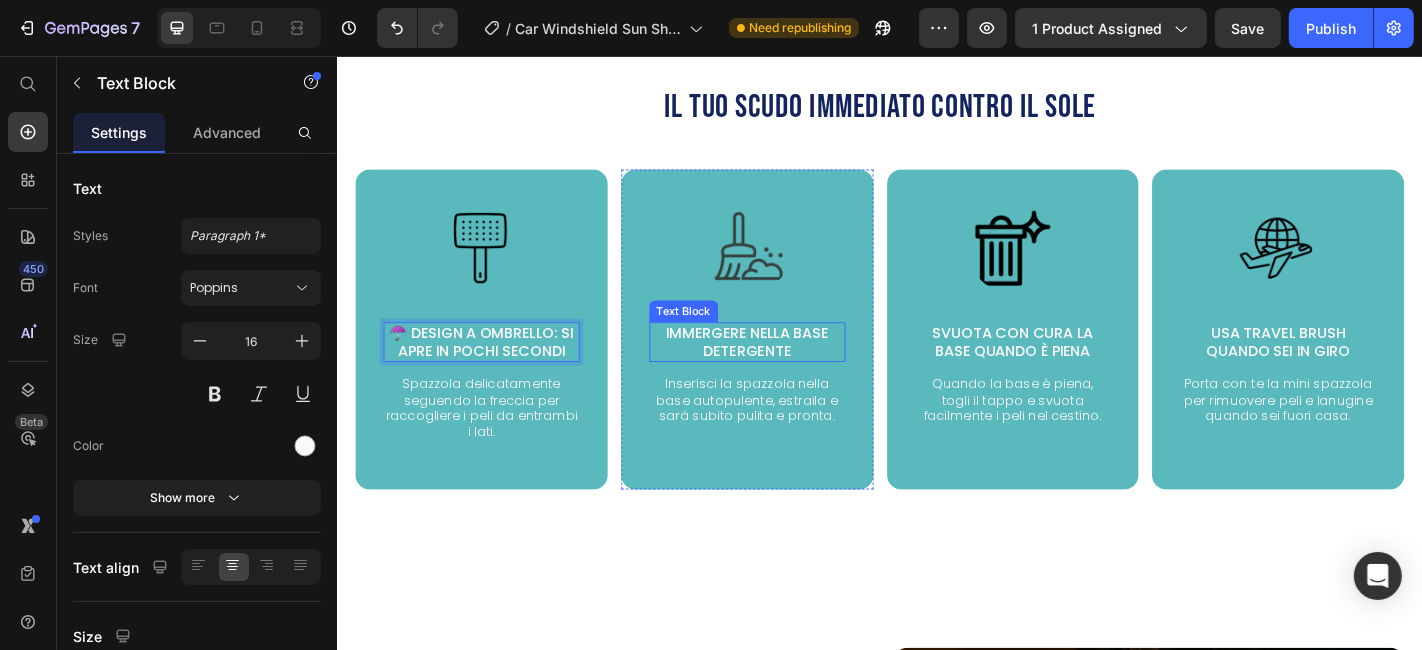 click on "Immergere nella base detergente" at bounding box center (789, 372) 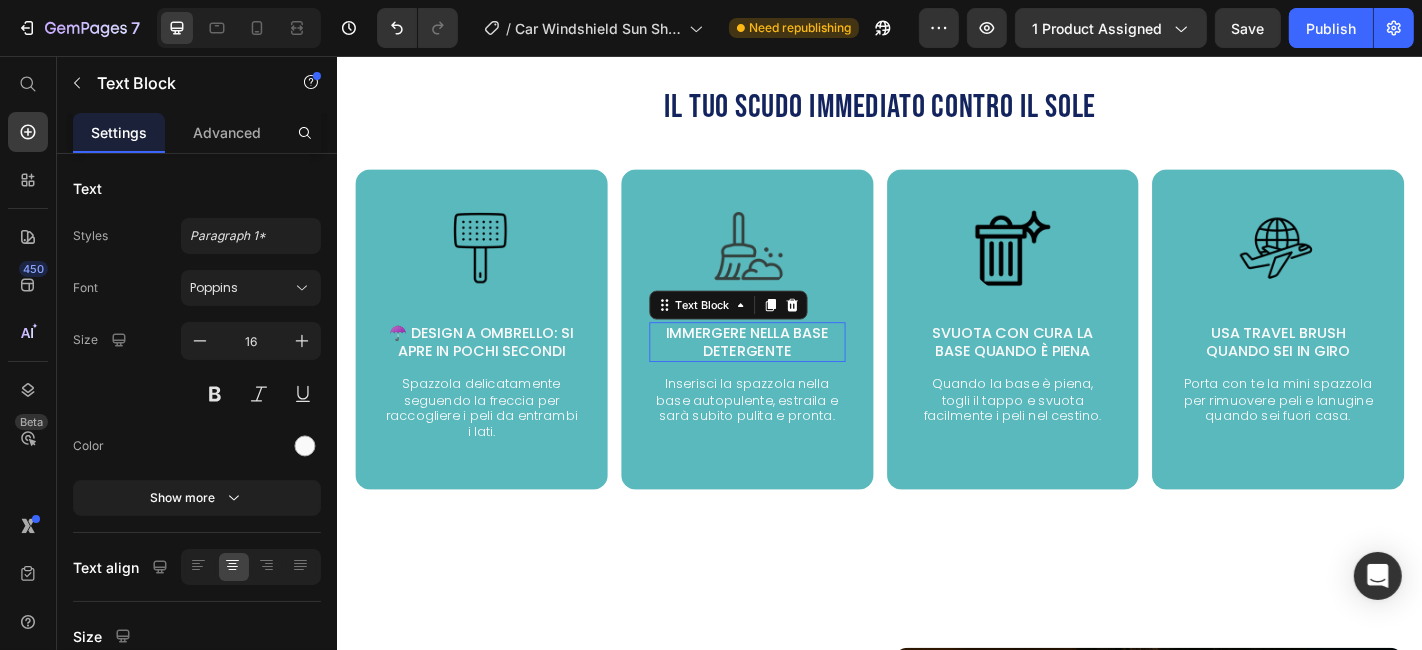 click on "Immergere nella base detergente" at bounding box center (789, 372) 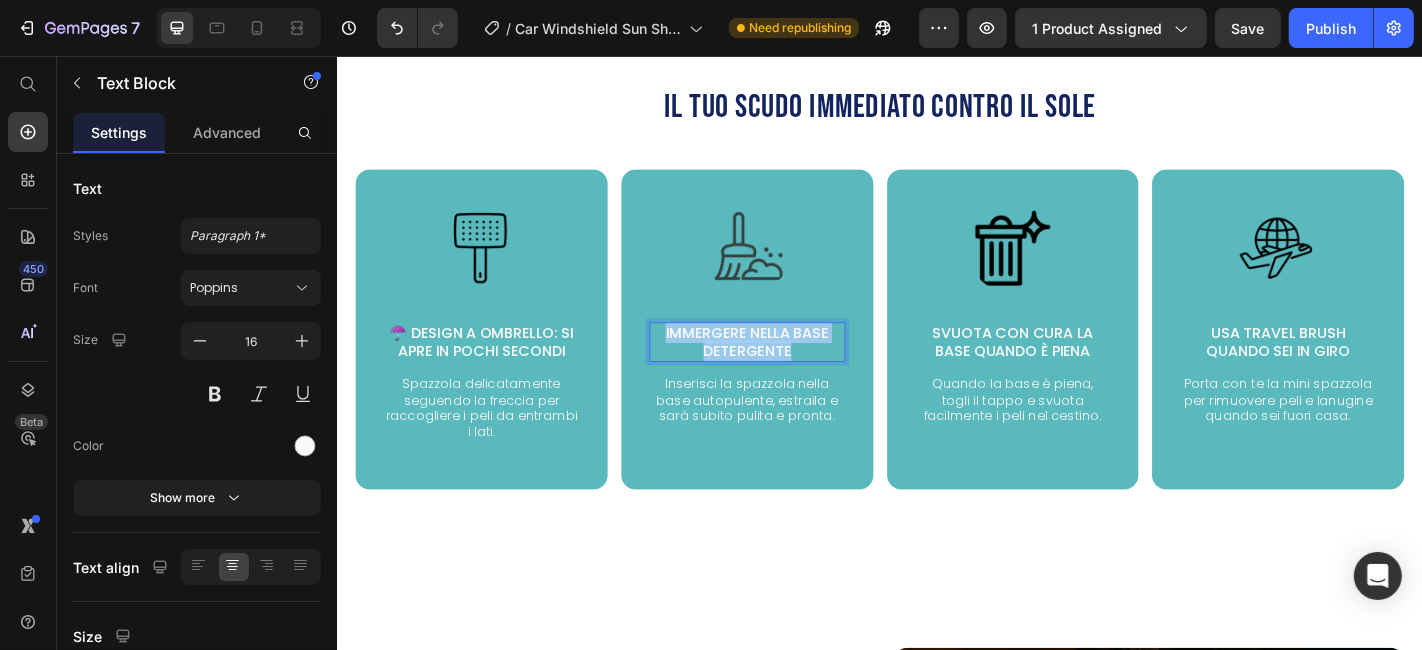 click on "Immergere nella base detergente" at bounding box center [789, 372] 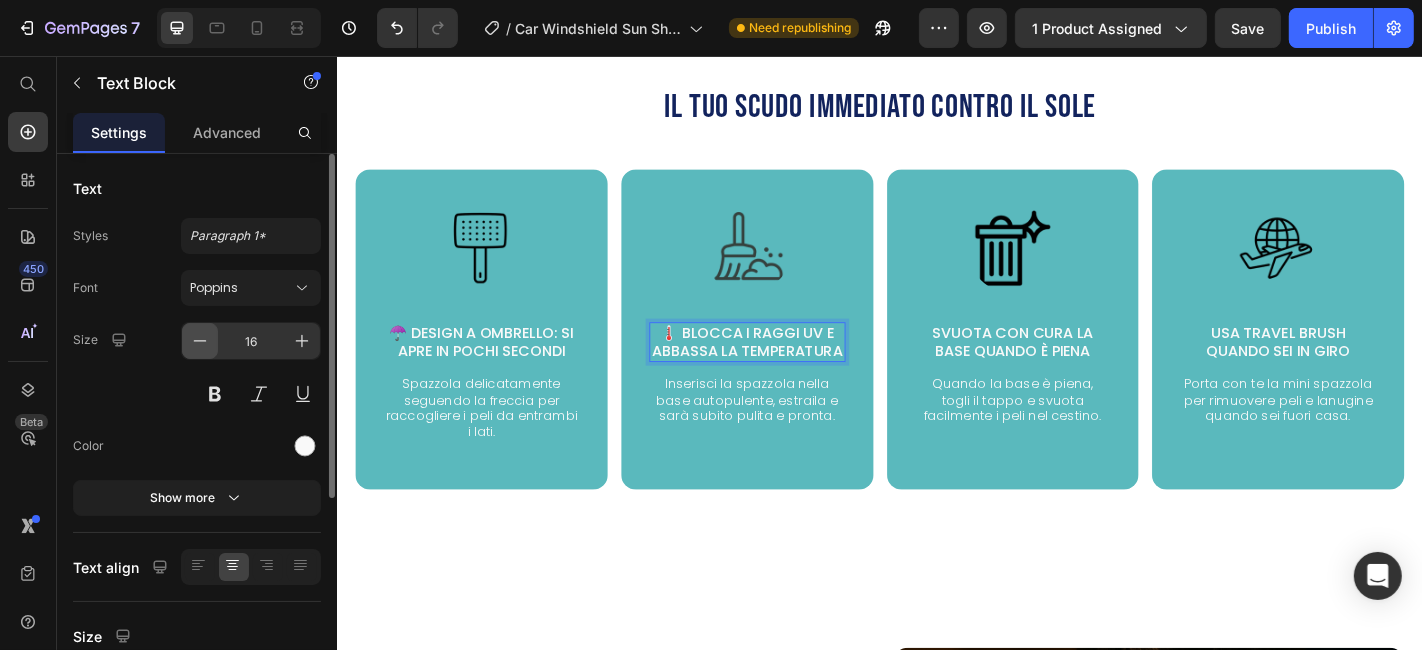 click 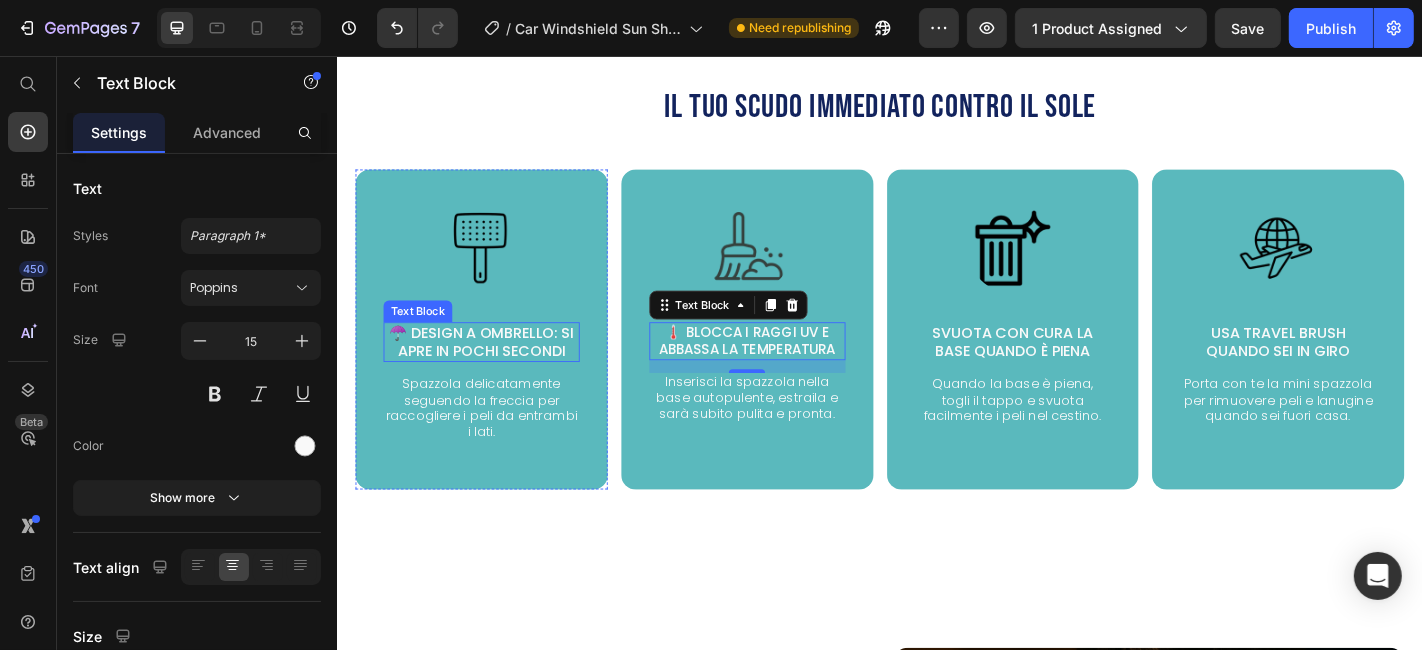 click on "☂️ Design a ombrello: si apre in pochi secondi" at bounding box center (495, 372) 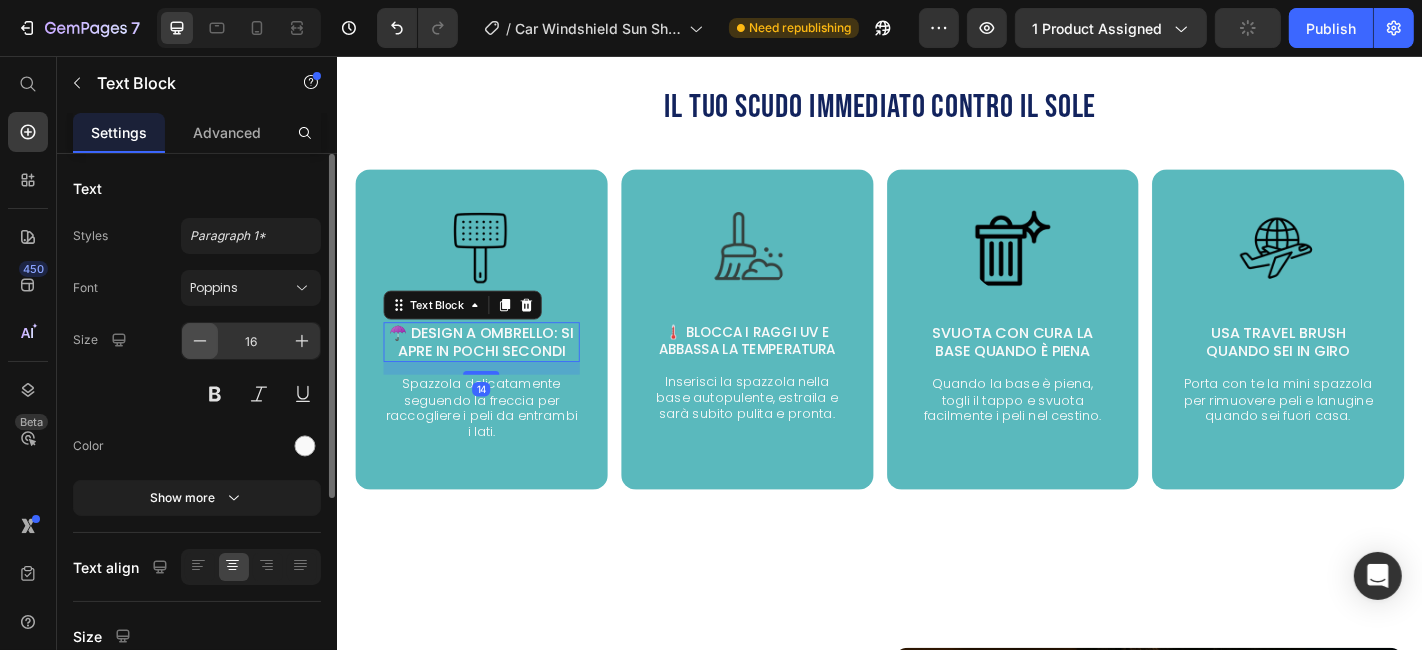 click 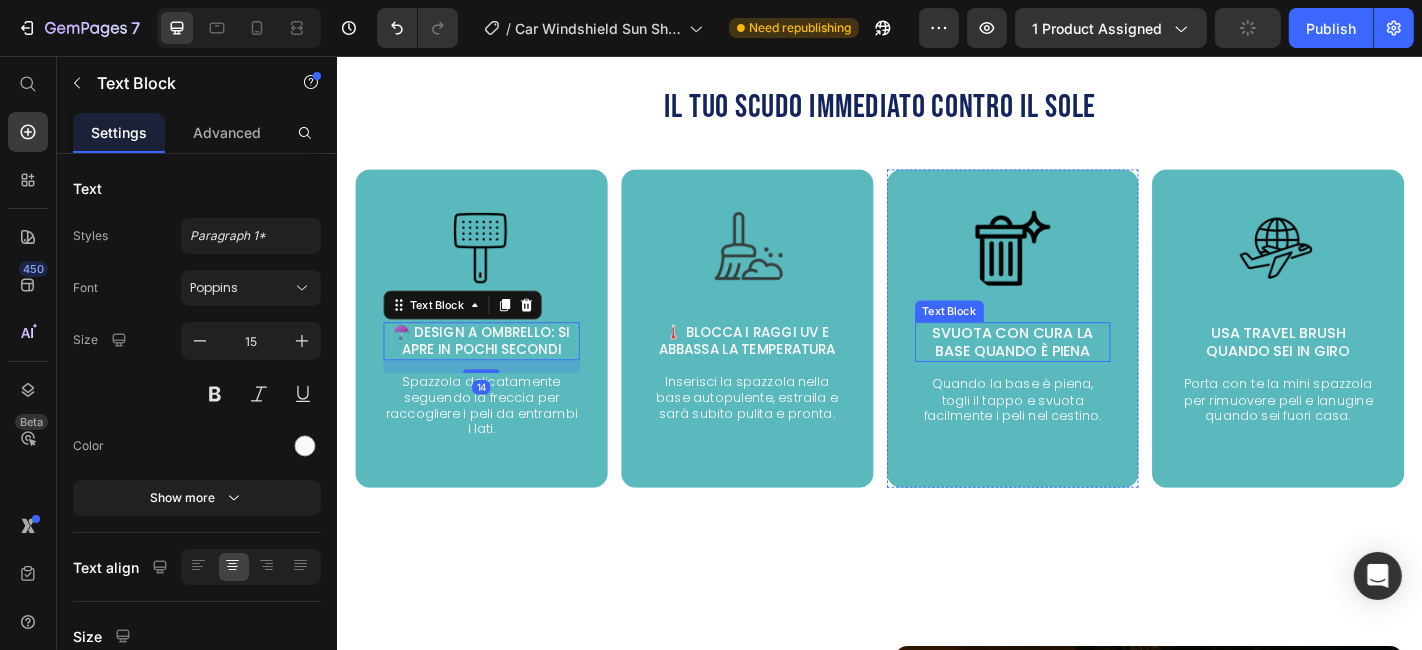 click on "Svuota con cura la base quando è piena" at bounding box center [1083, 372] 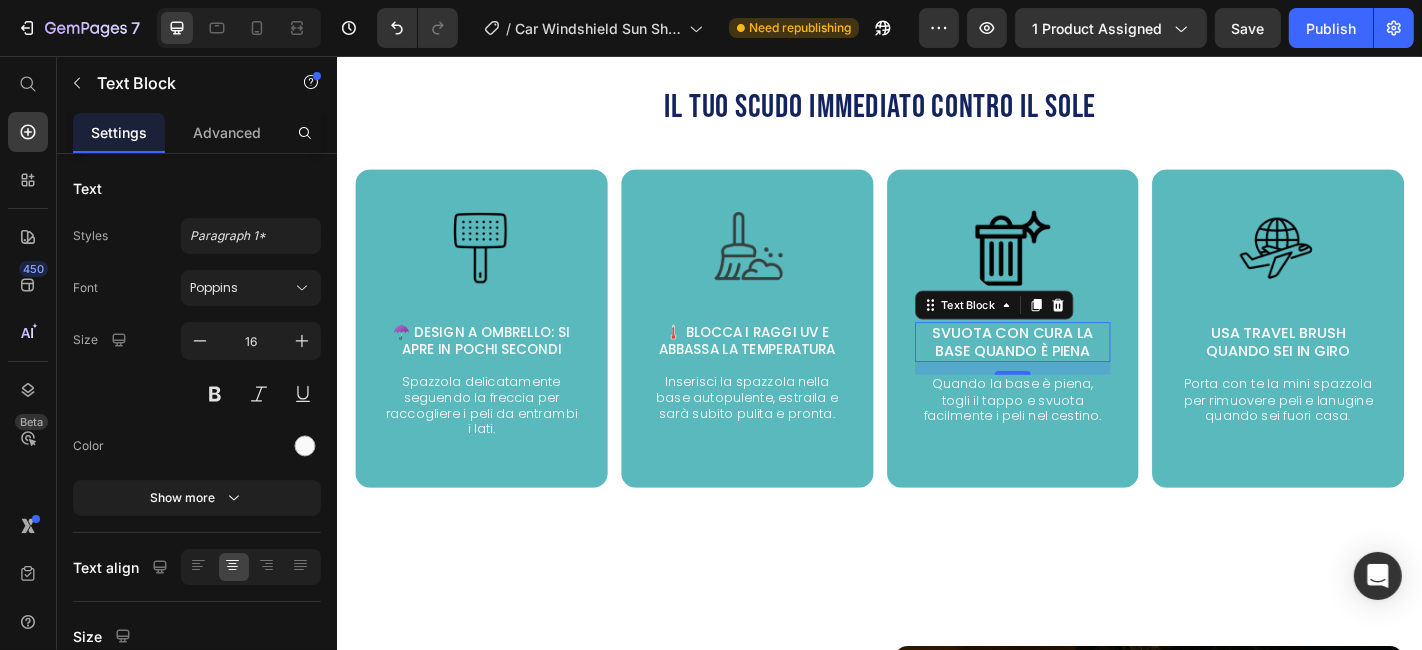click on "Svuota con cura la base quando è piena" at bounding box center [1083, 372] 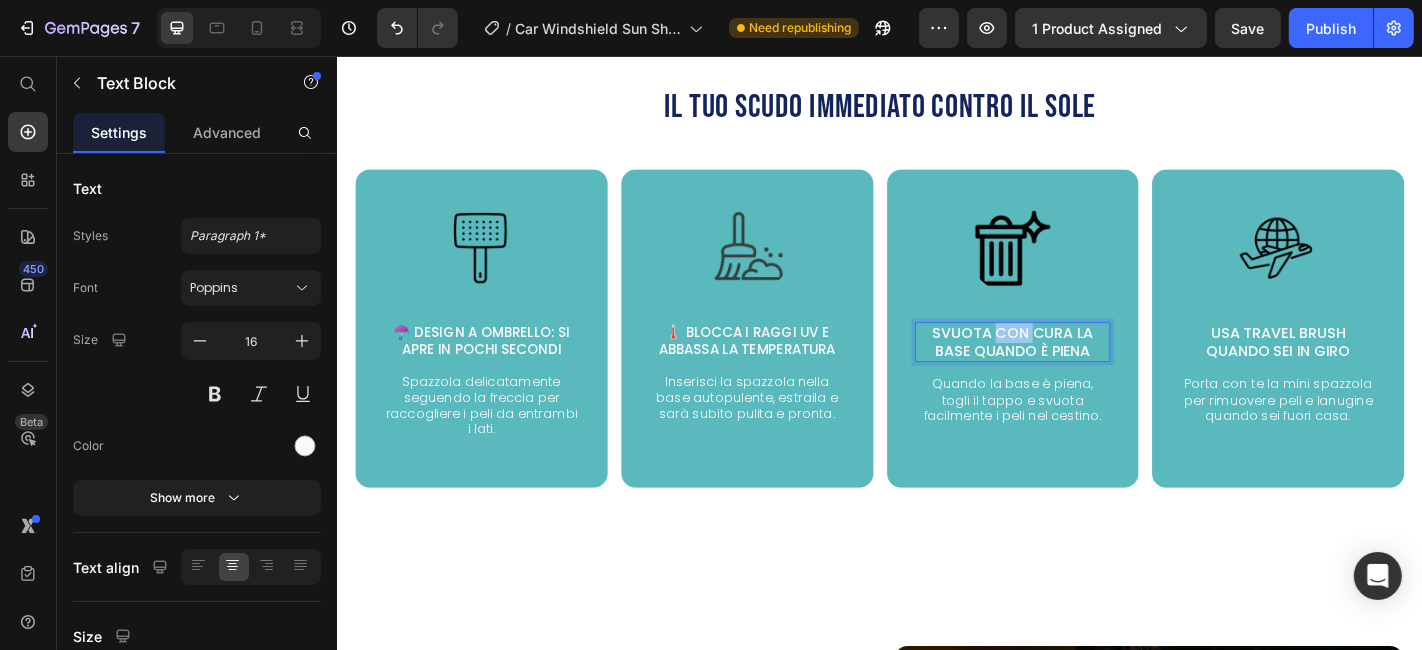 click on "Svuota con cura la base quando è piena" at bounding box center [1083, 372] 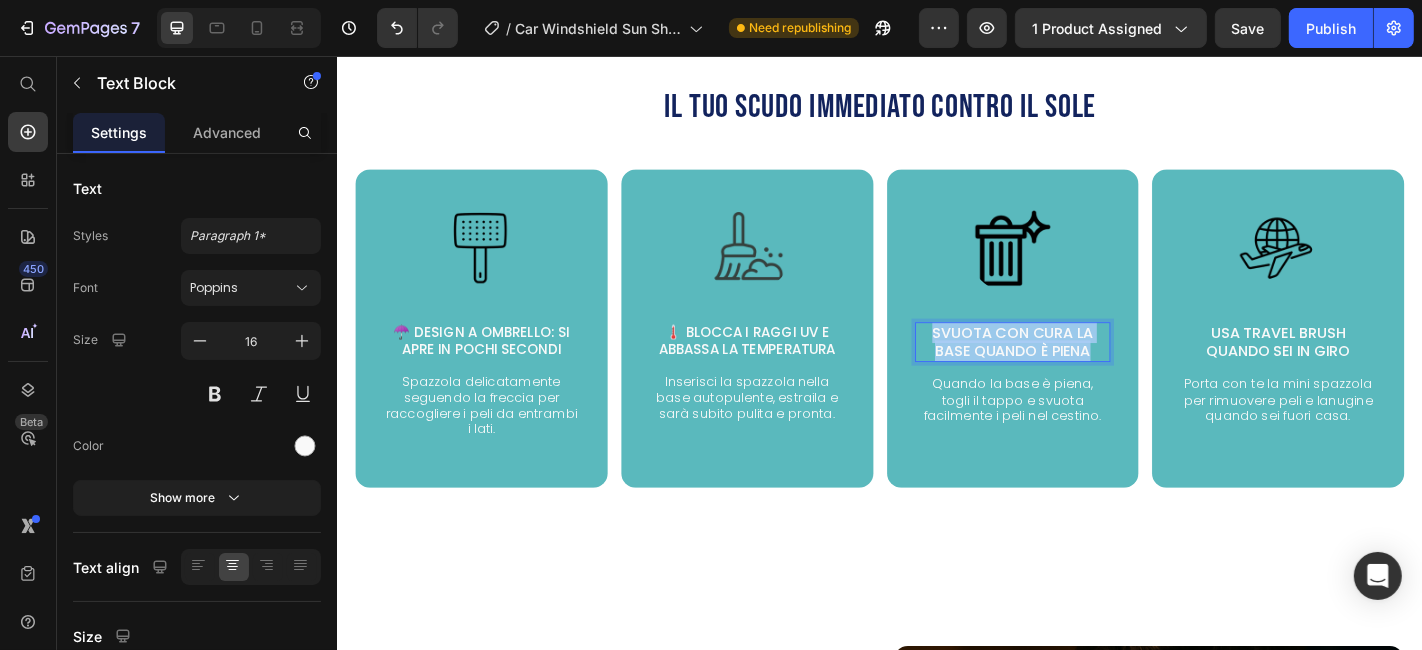 click on "Svuota con cura la base quando è piena" at bounding box center [1083, 372] 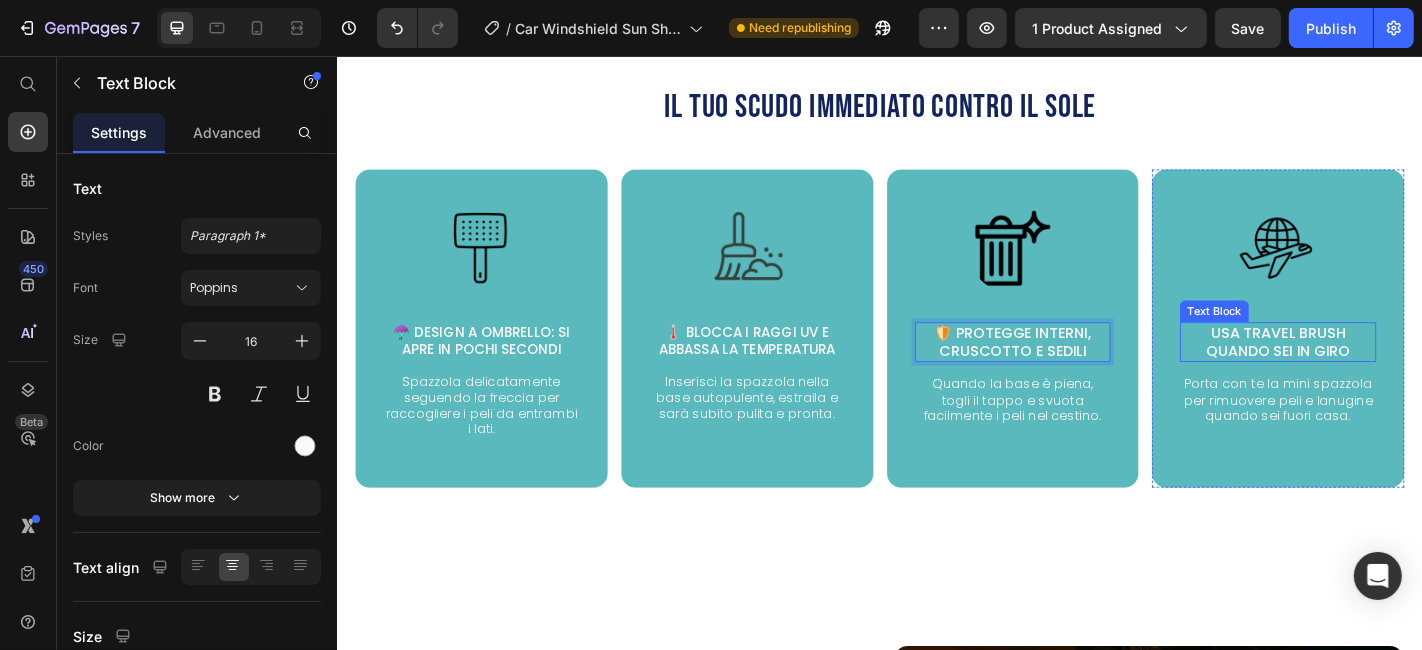 click on "Usa Travel Brush quando sei in giro" at bounding box center [1376, 372] 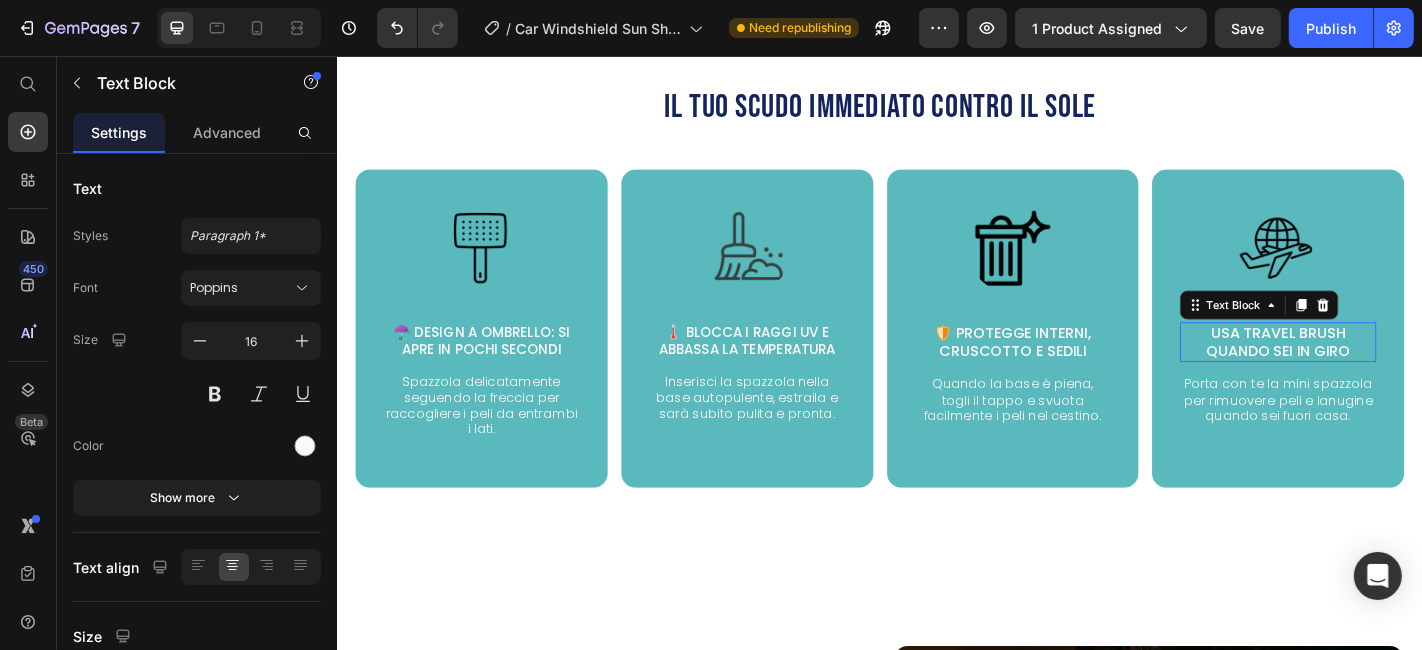 click on "Usa Travel Brush quando sei in giro" at bounding box center [1376, 372] 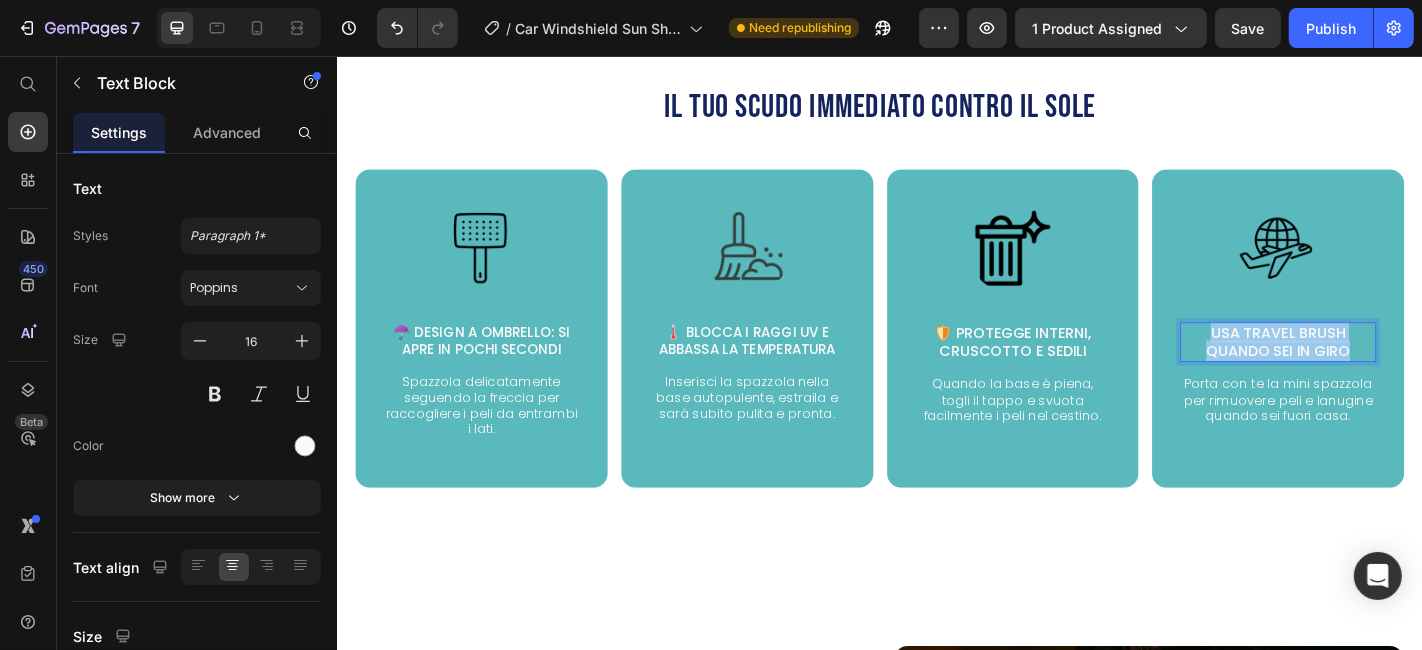 click on "Usa Travel Brush quando sei in giro" at bounding box center (1376, 372) 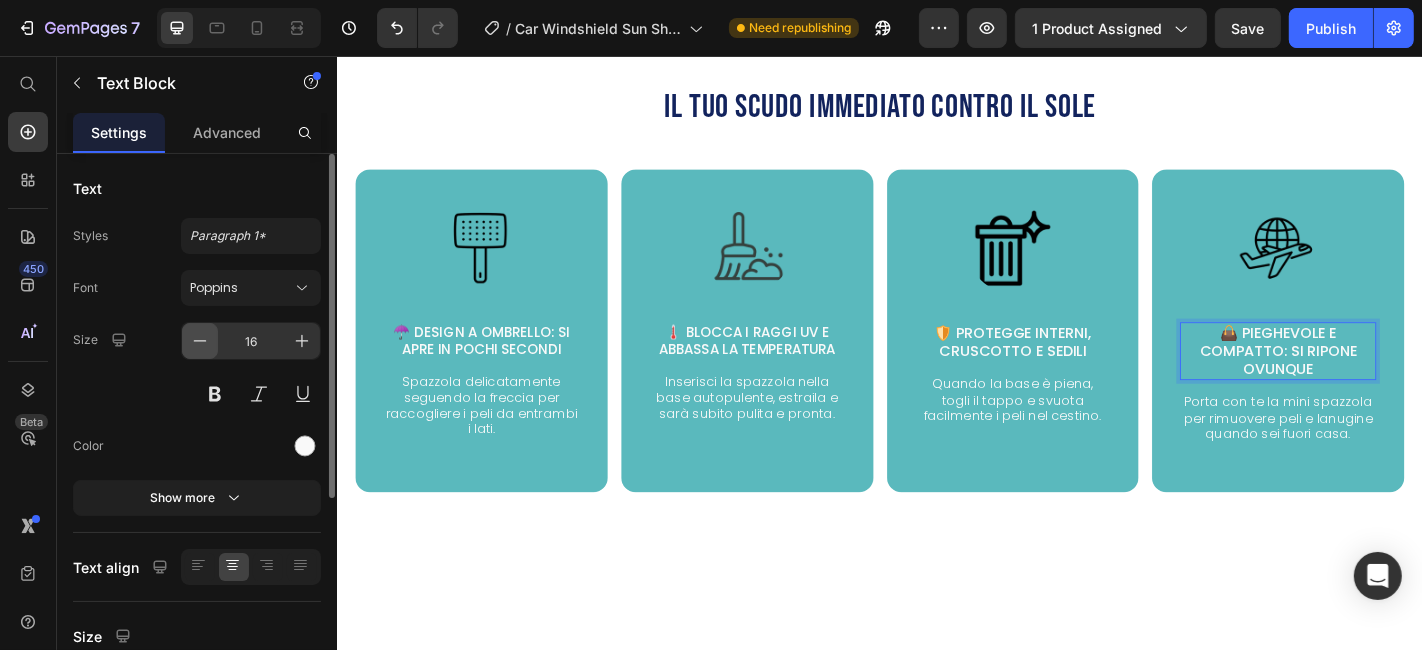 click at bounding box center [200, 341] 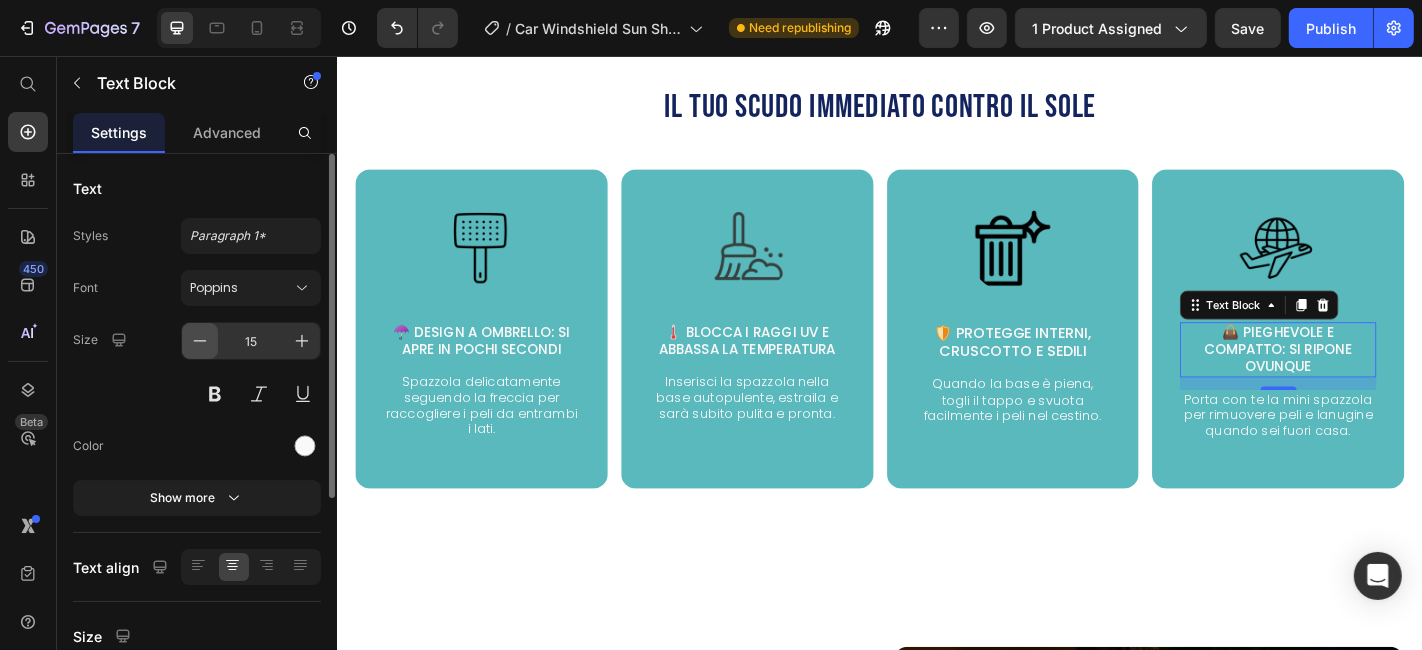 click at bounding box center [200, 341] 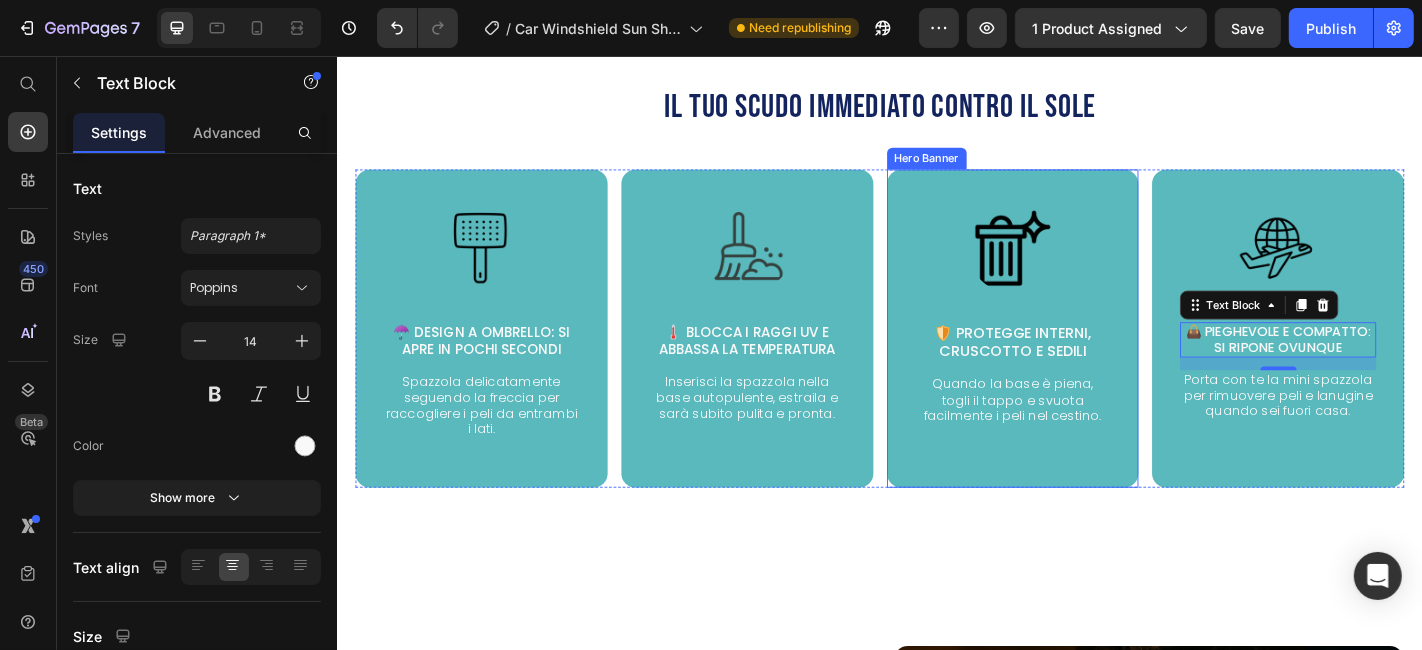 click on "Image 🛡️ Protegge interni, cruscotto e sedili Text Block Quando la base è piena, togli il tappo e svuota facilmente i peli nel cestino. Text Block" at bounding box center (1083, 349) 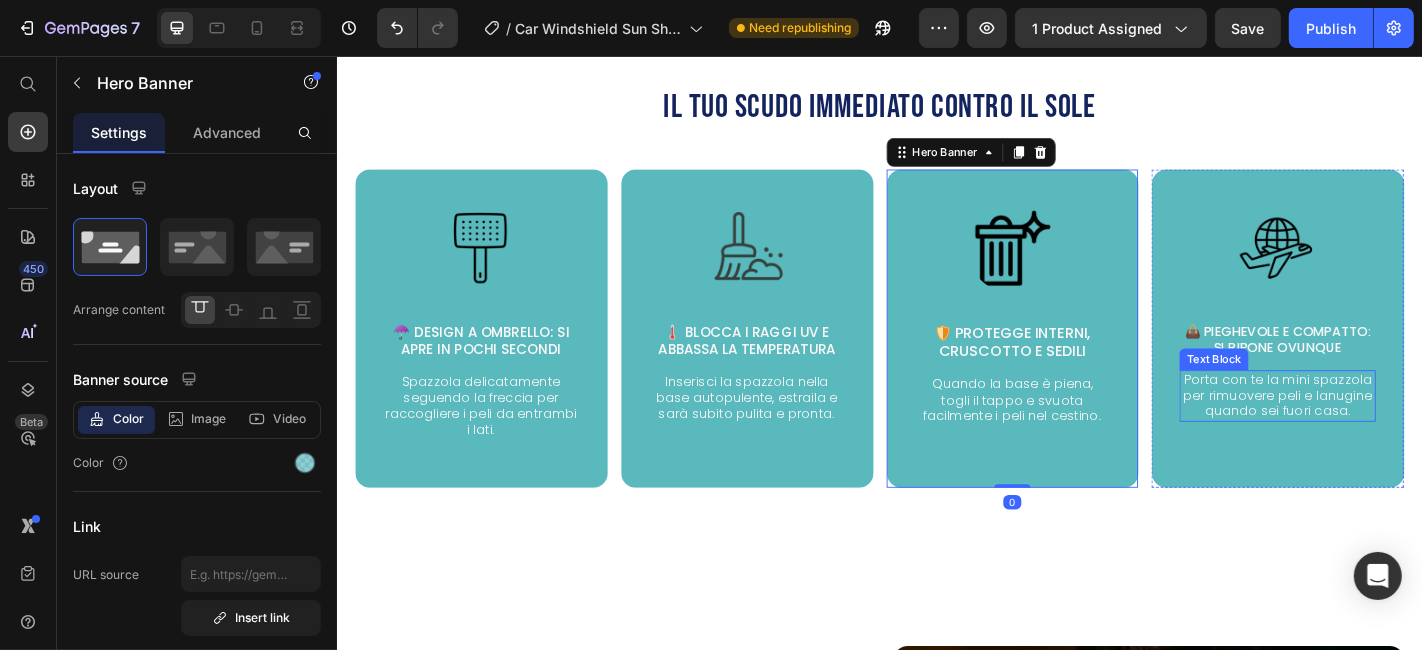 click on "👜 Pieghevole e compatto: si ripone ovunque" at bounding box center (1376, 369) 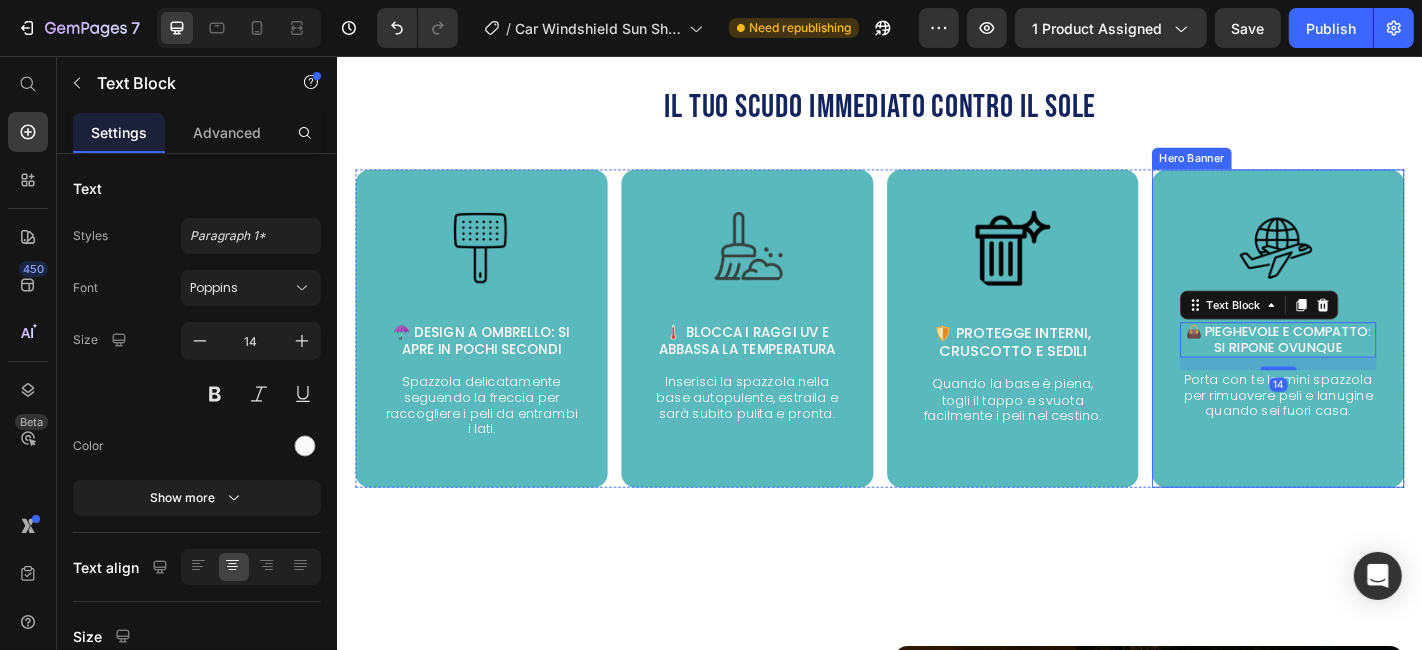 click on "Image 🛡️ Protegge interni, cruscotto e sedili Text Block Quando la base è piena, togli il tappo e svuota facilmente i peli nel cestino. Text Block" at bounding box center (1083, 349) 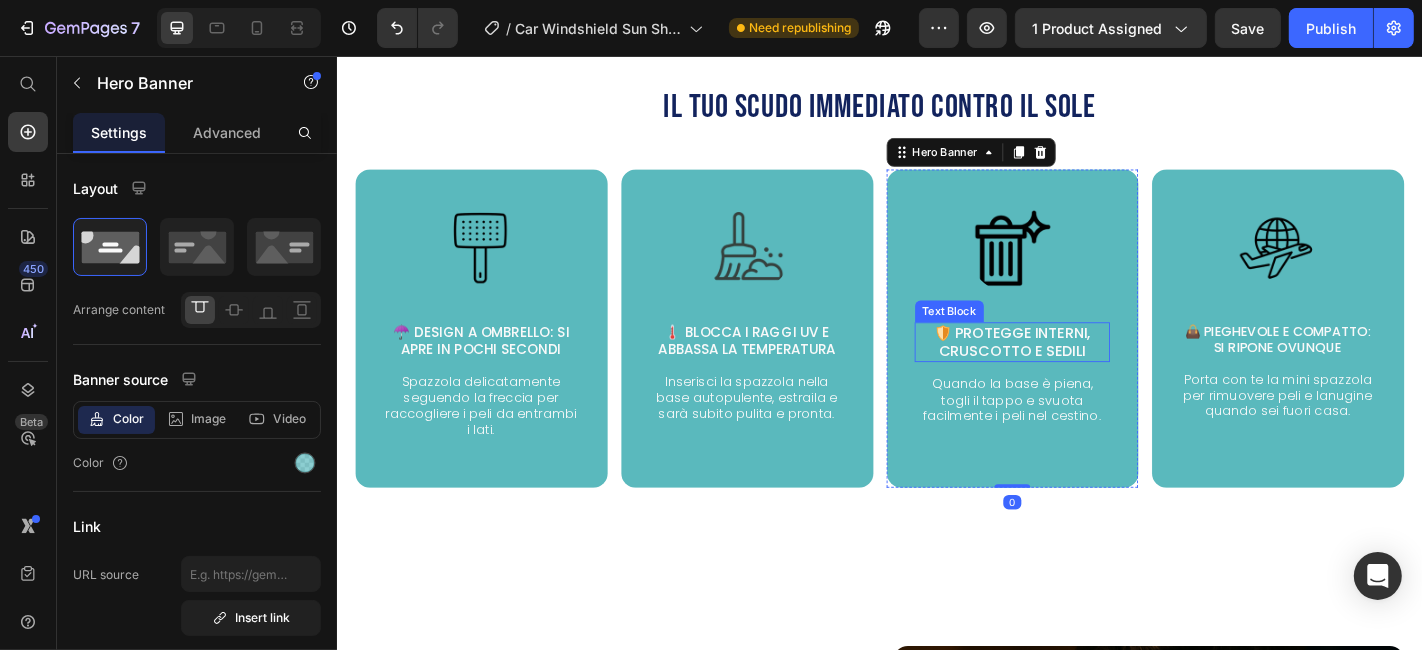 click on "🛡️ Protegge interni, cruscotto e sedili" at bounding box center (1083, 372) 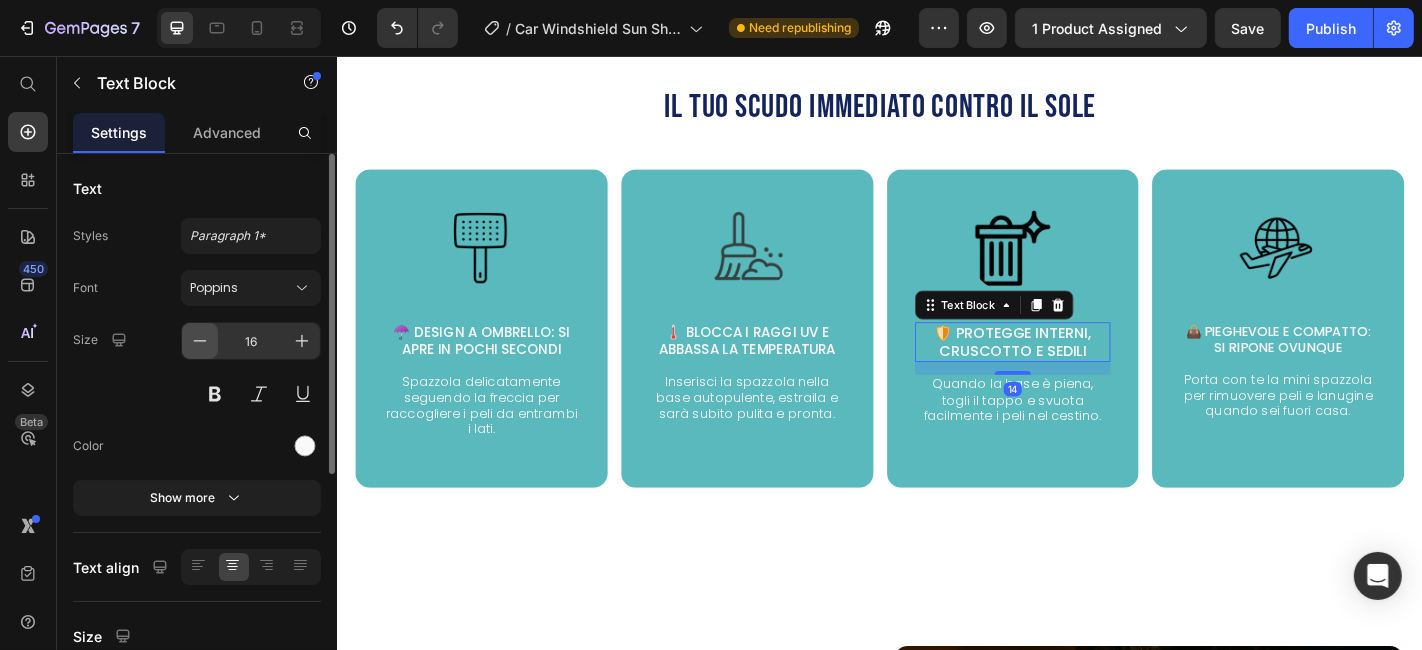 click 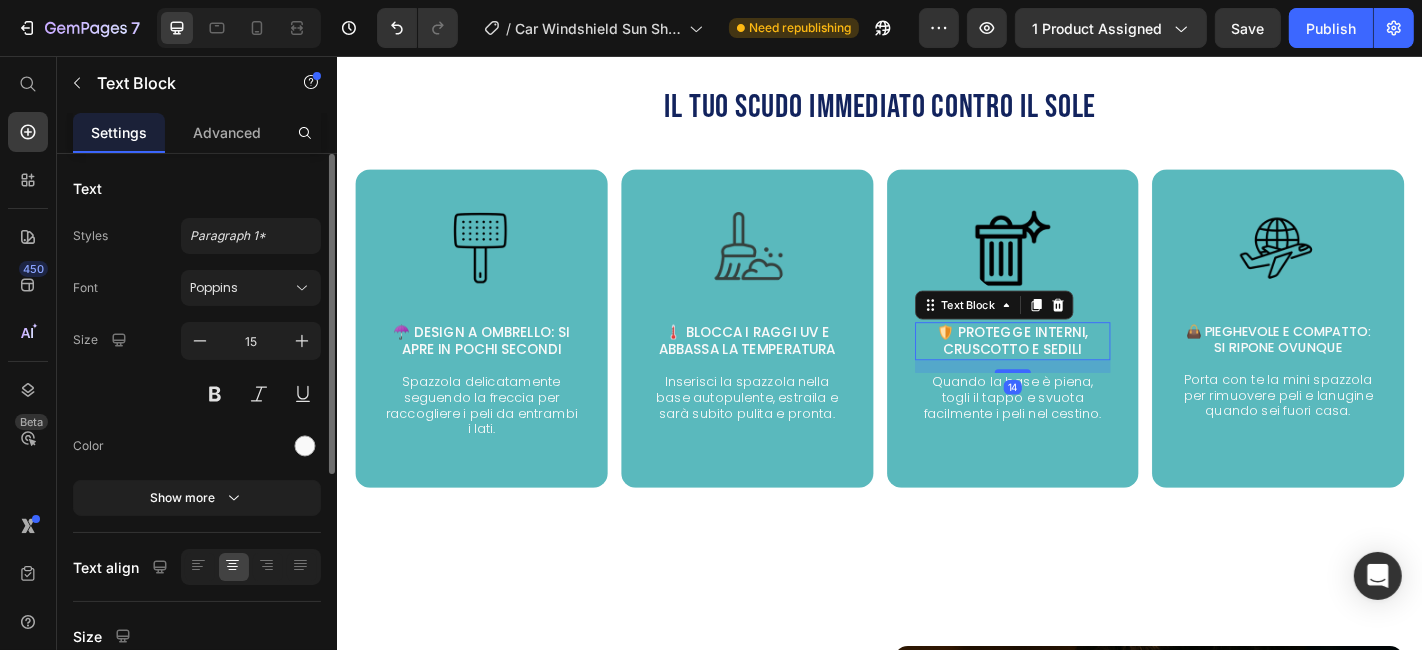 click on "Size 15" at bounding box center (197, 367) 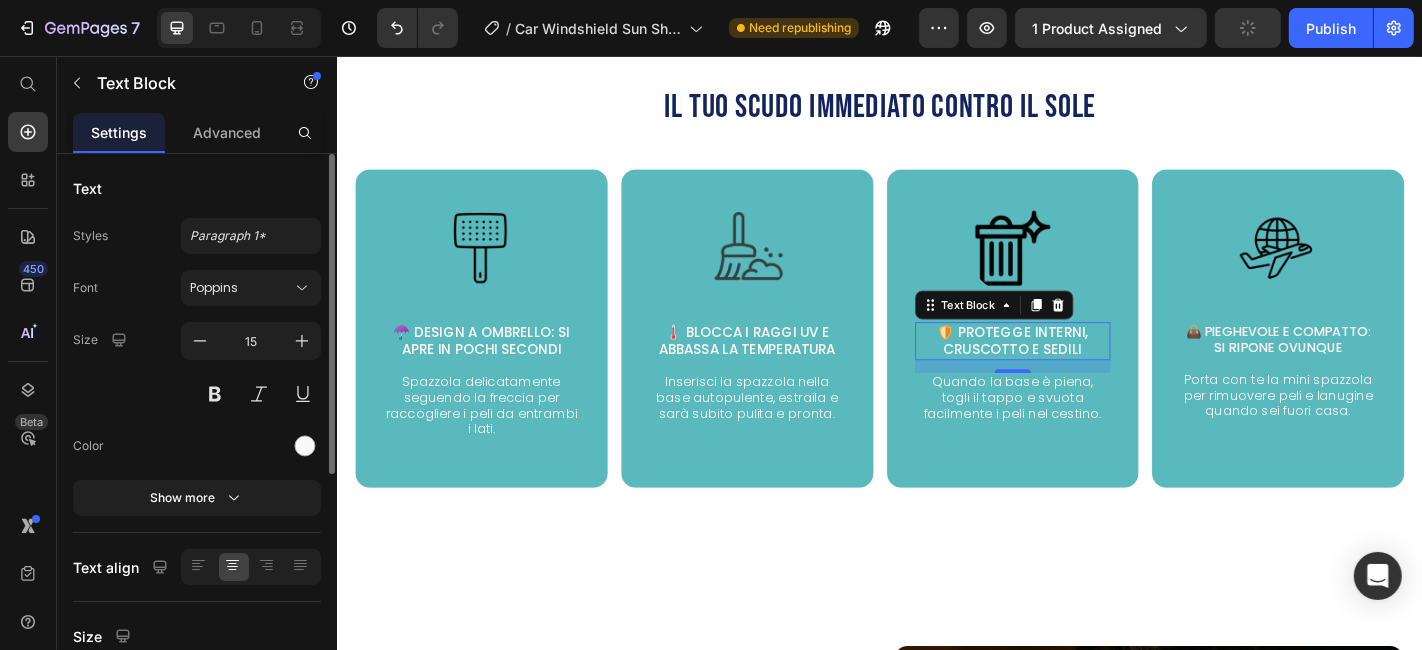 click on "Size 15" at bounding box center (197, 367) 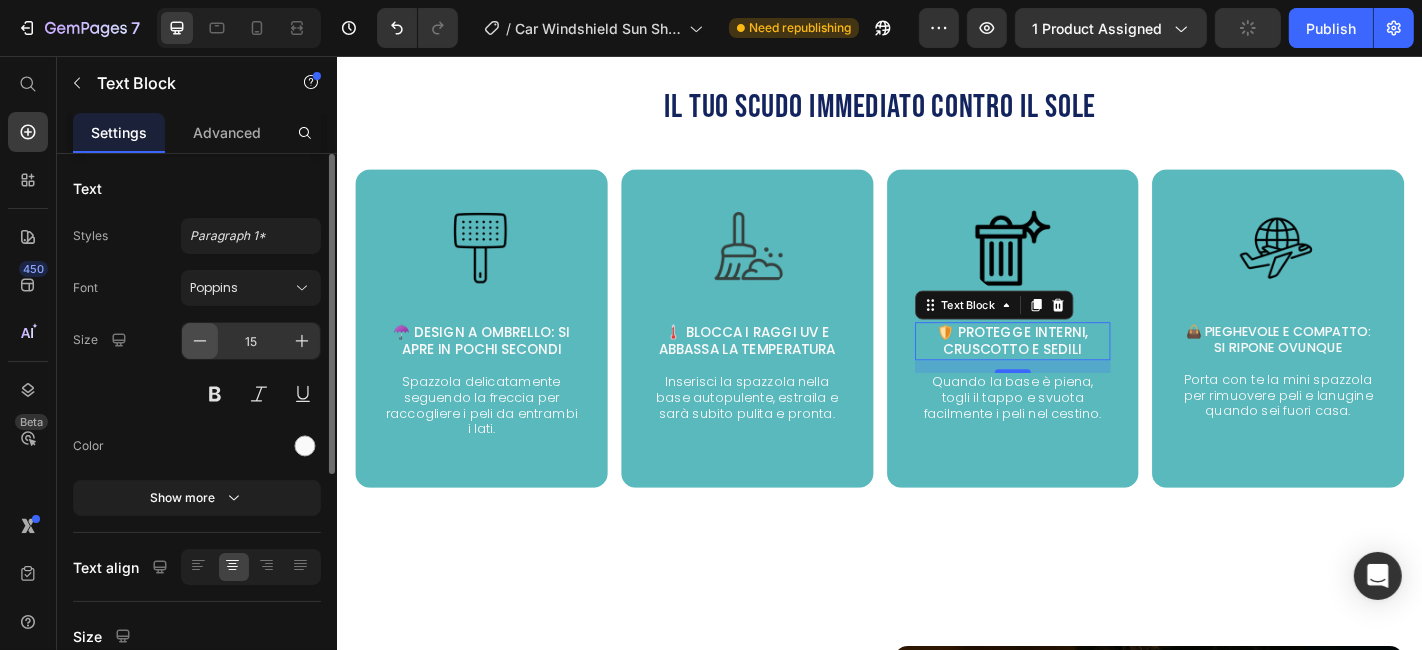 click at bounding box center (200, 341) 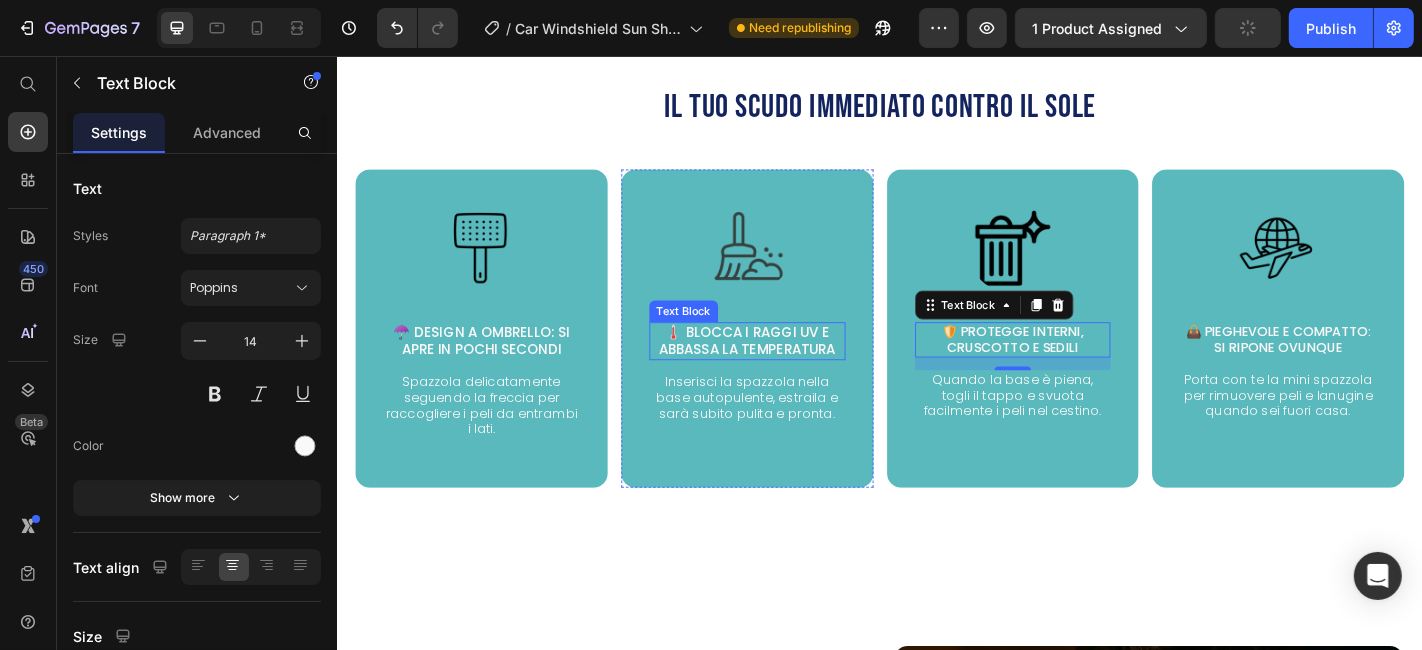 click on "🌡️ Blocca i raggi UV e abbassa la temperatura" at bounding box center [789, 371] 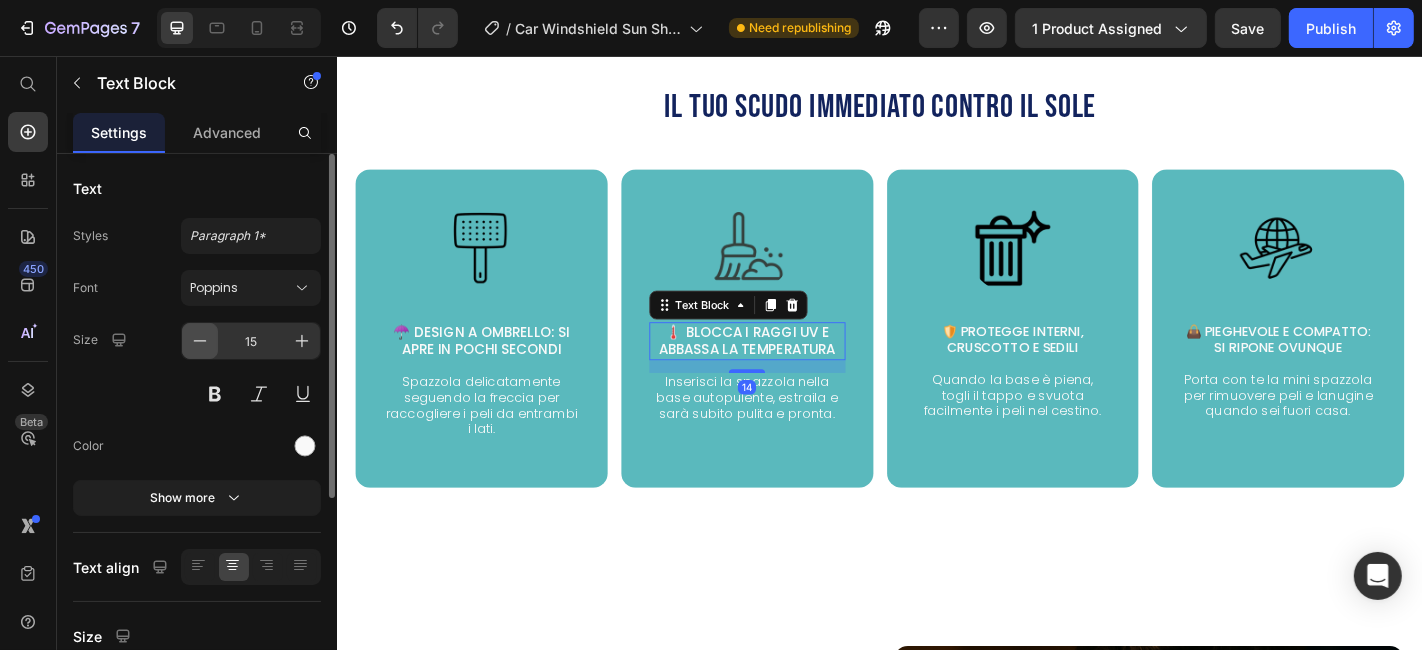 click at bounding box center (200, 341) 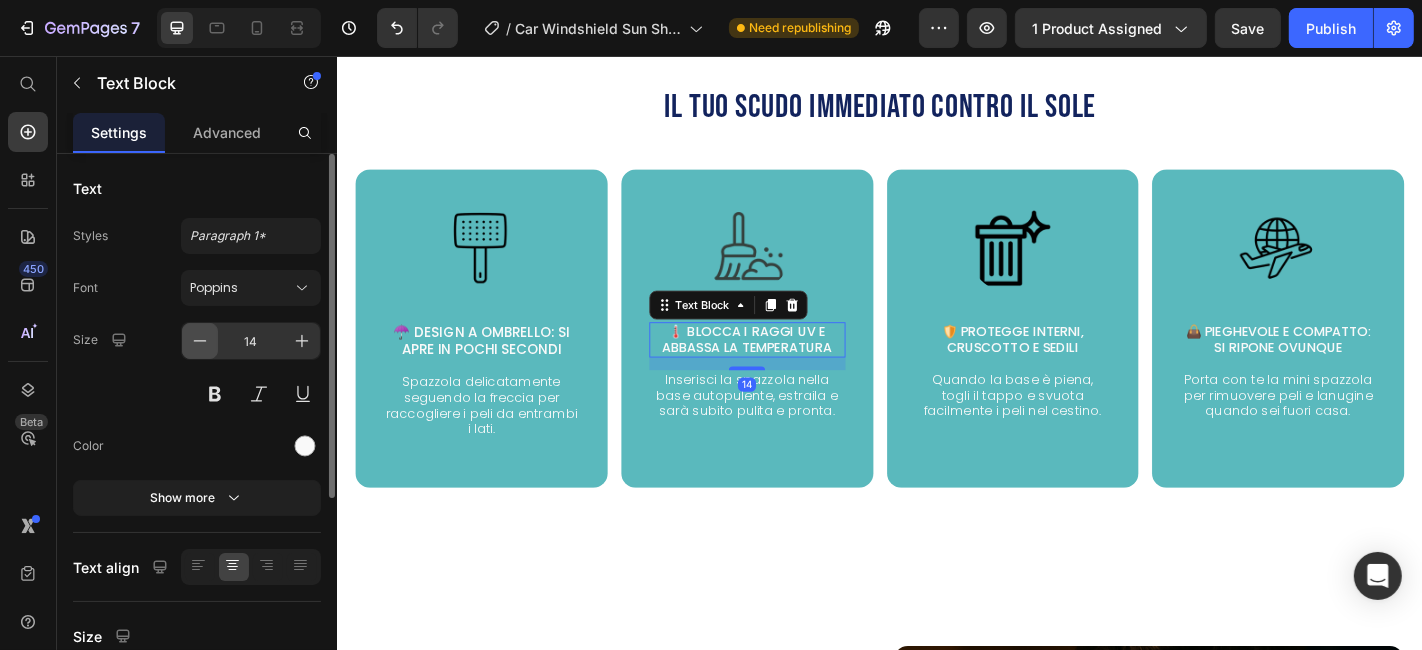 click 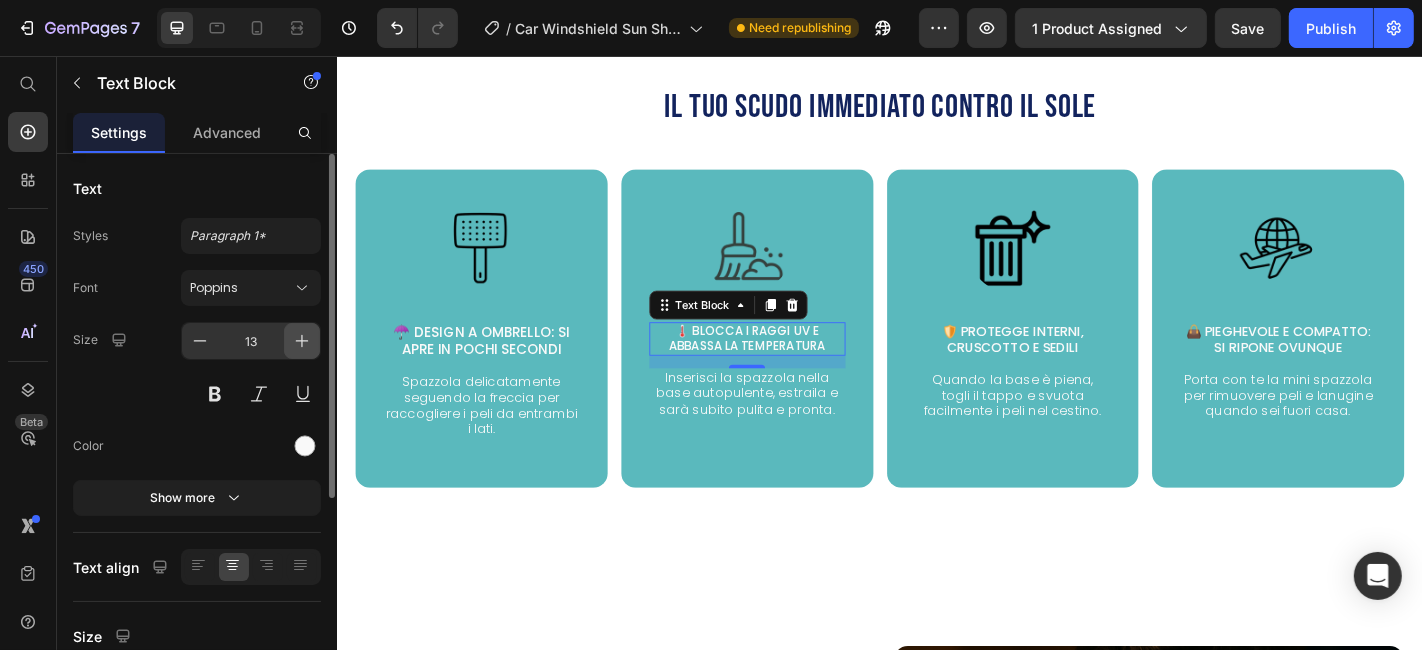 click at bounding box center (302, 341) 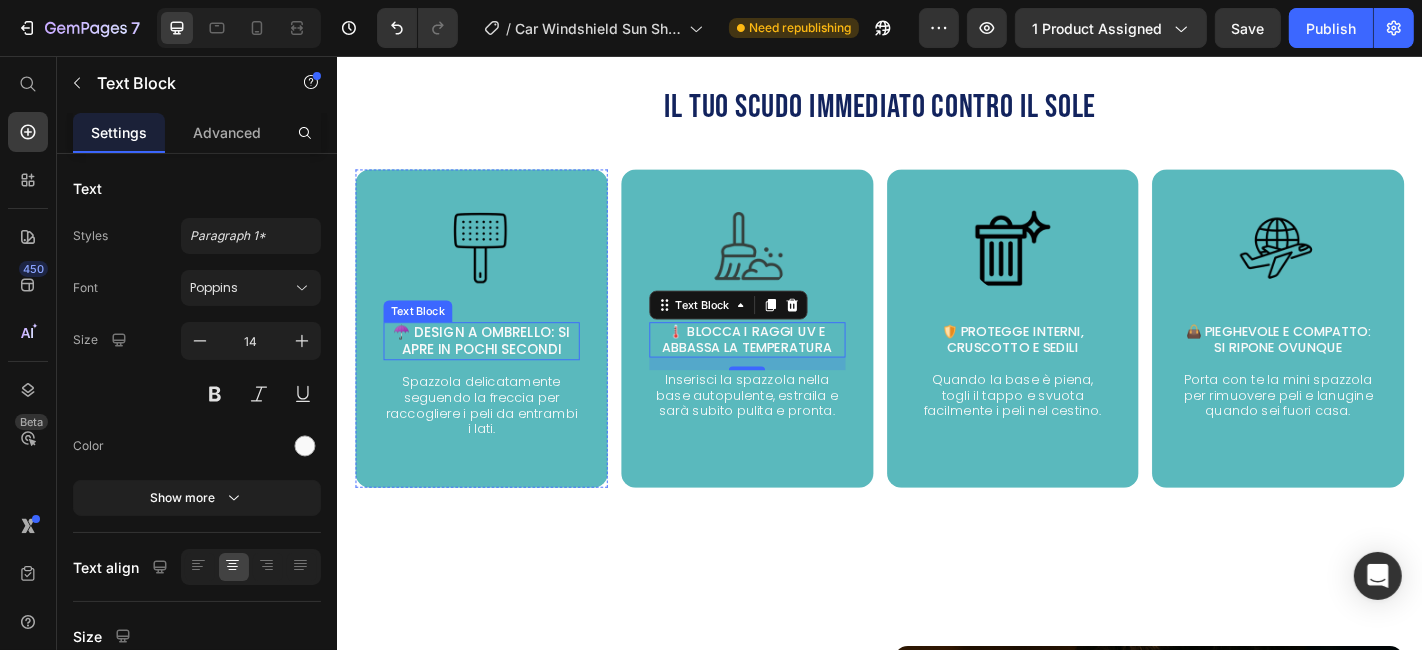 click on "☂️ Design a ombrello: si apre in pochi secondi" at bounding box center (495, 371) 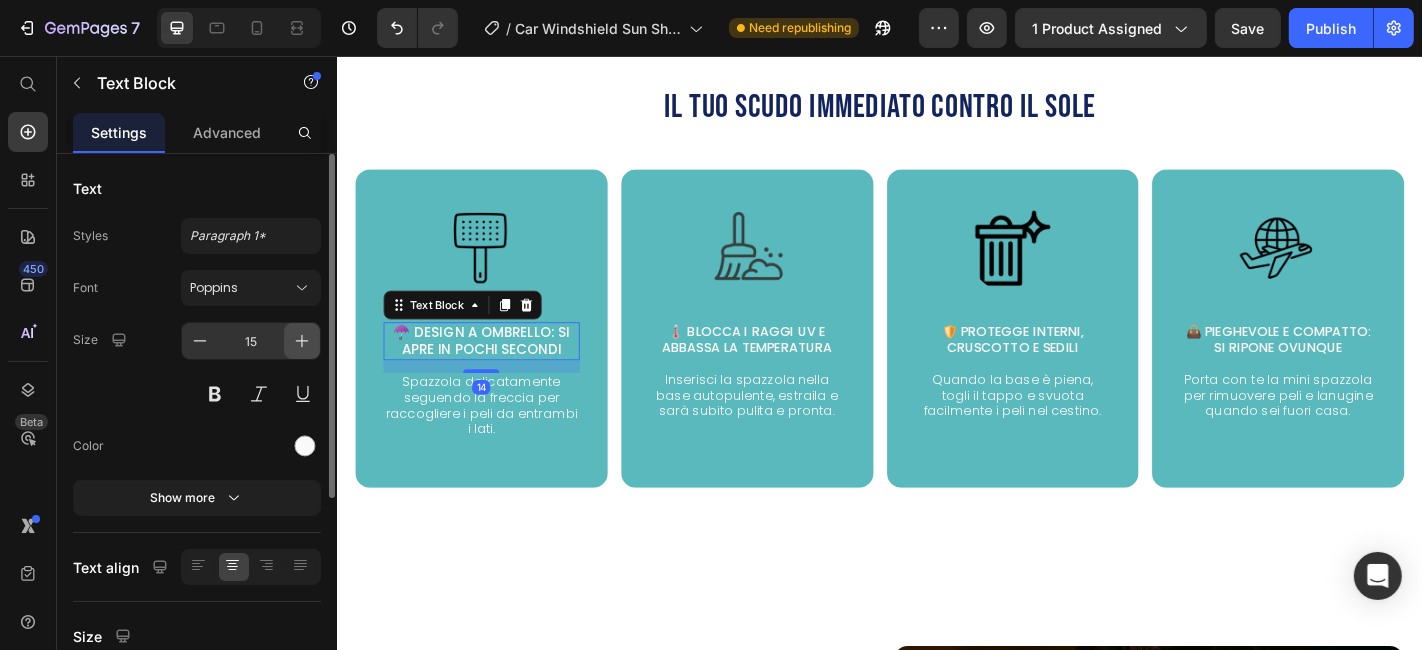 click at bounding box center [302, 341] 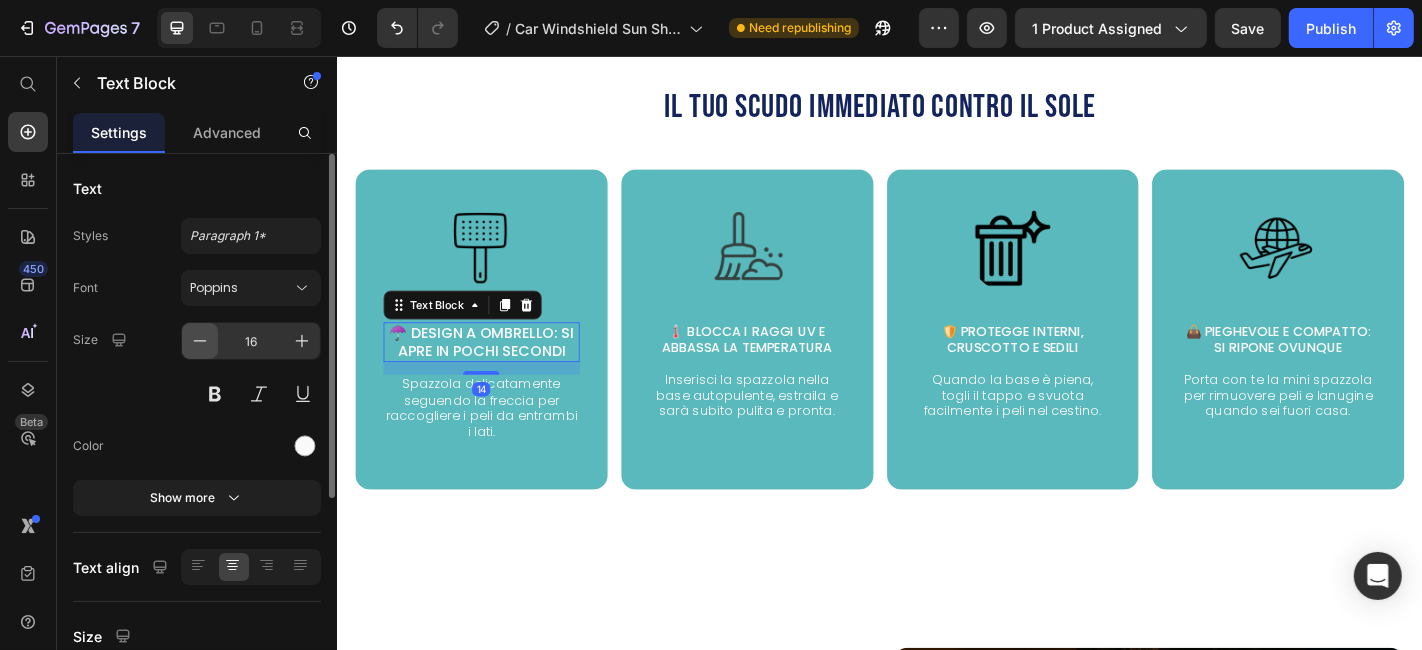 click 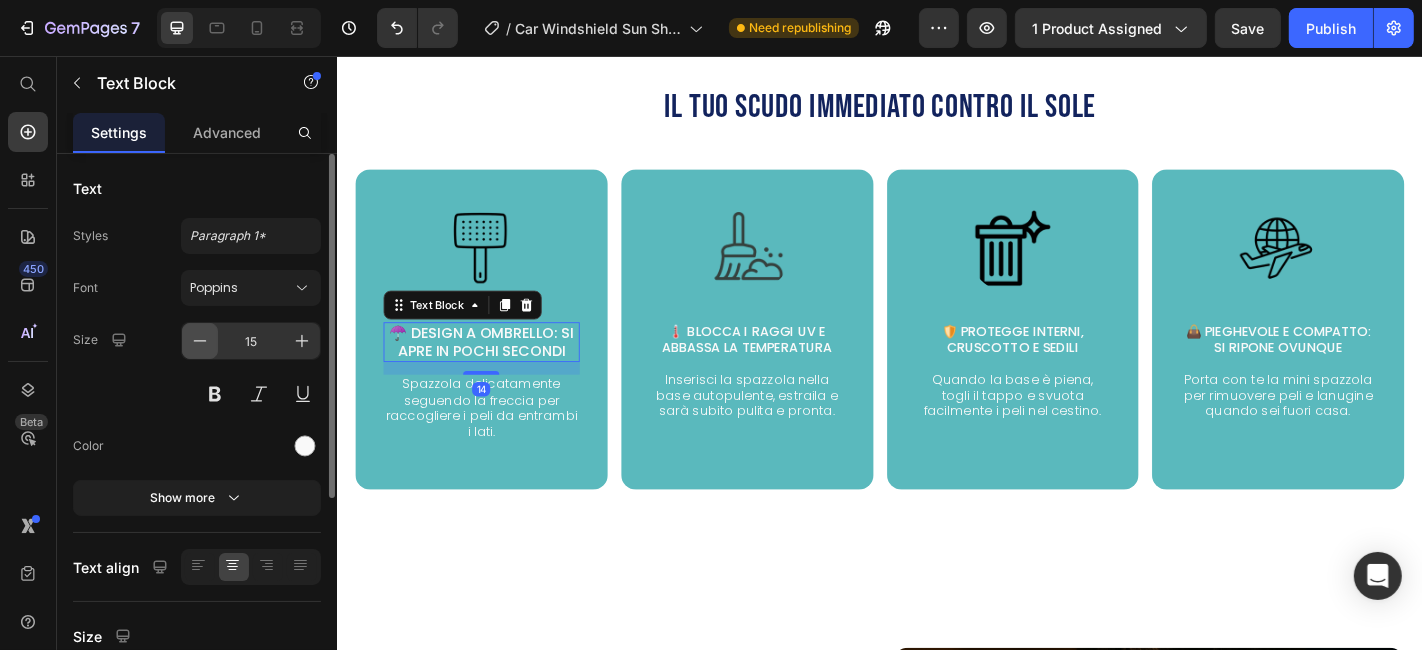 click 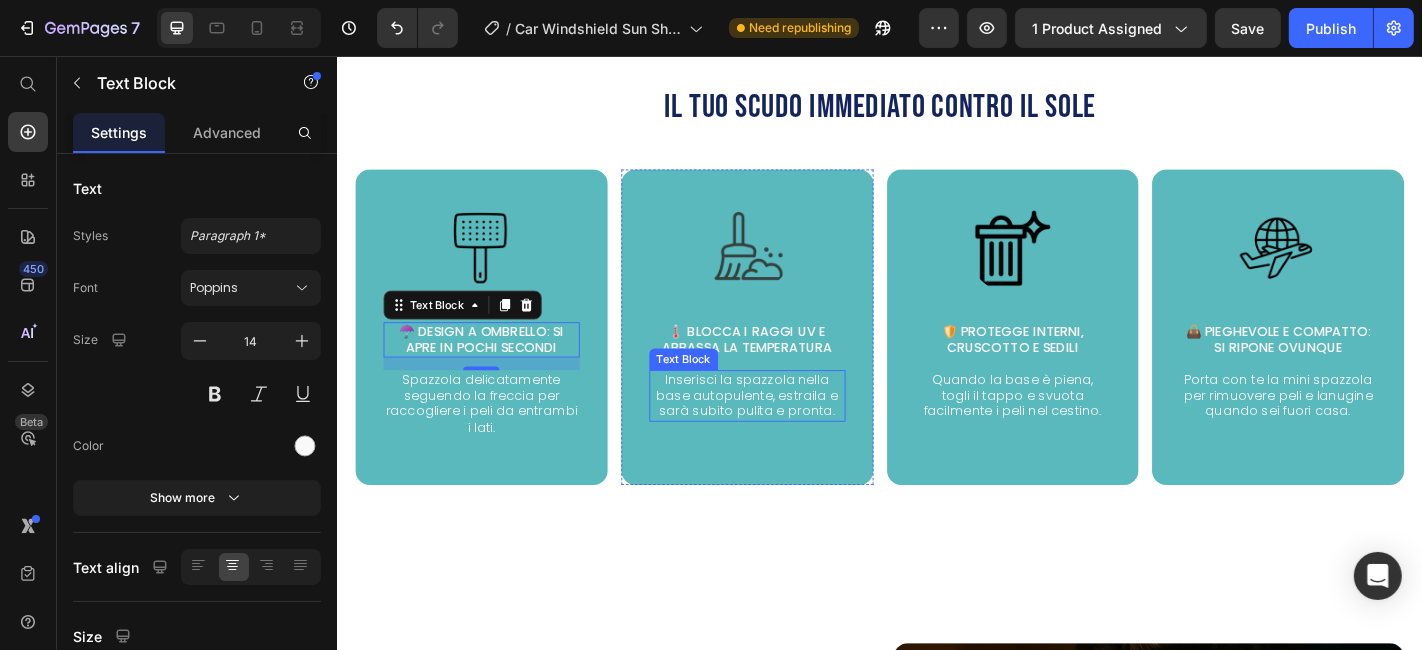 click on "Image 🌡️ Blocca i raggi UV e abbassa la temperatura Text Block Inserisci la spazzola nella base autopulente, estraila e sarà subito pulita e pronta. Text Block" at bounding box center [789, 347] 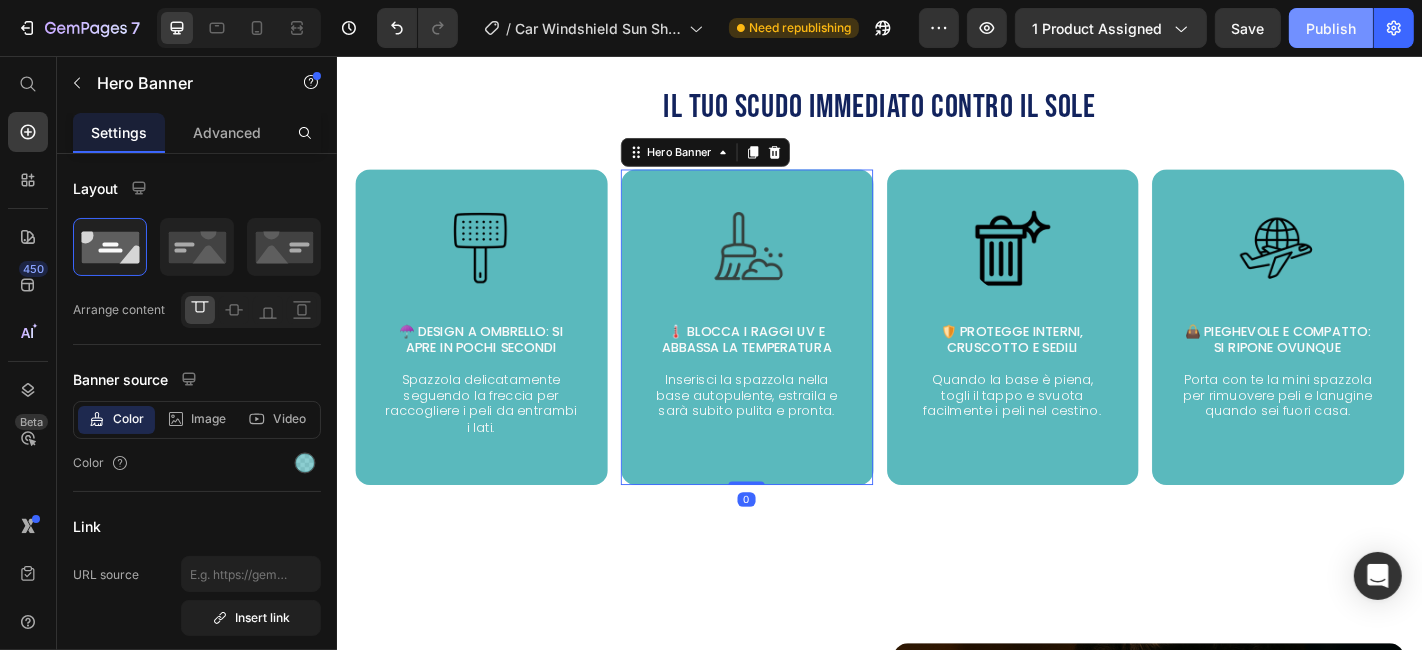 drag, startPoint x: 1332, startPoint y: 17, endPoint x: 754, endPoint y: 166, distance: 596.8961 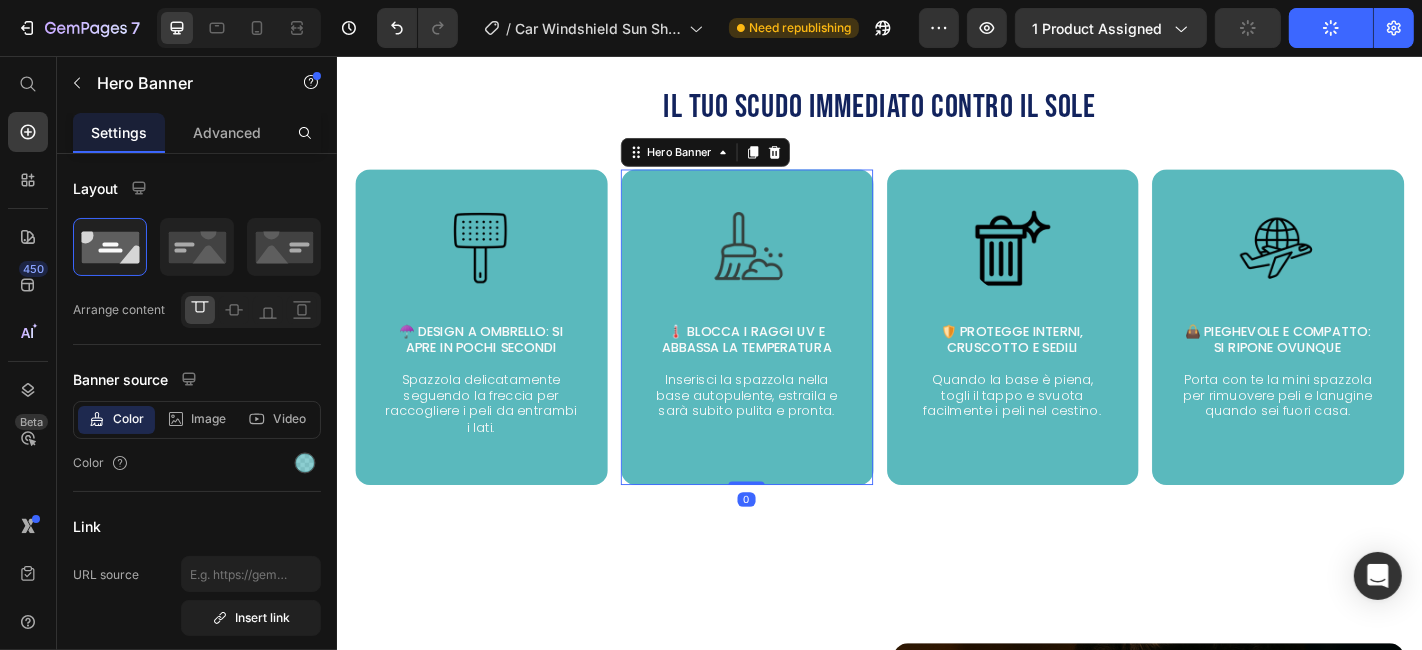 scroll, scrollTop: 1735, scrollLeft: 0, axis: vertical 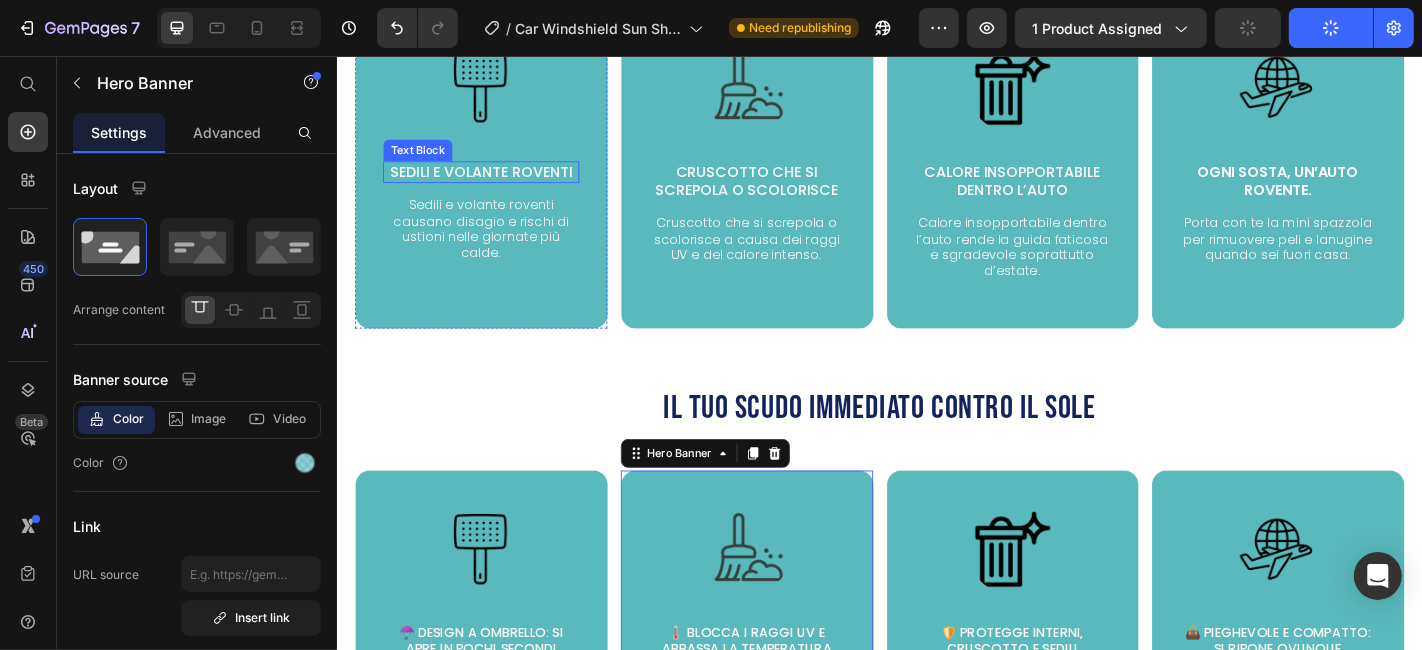 click on "Sedili e volante roventi" at bounding box center [495, 184] 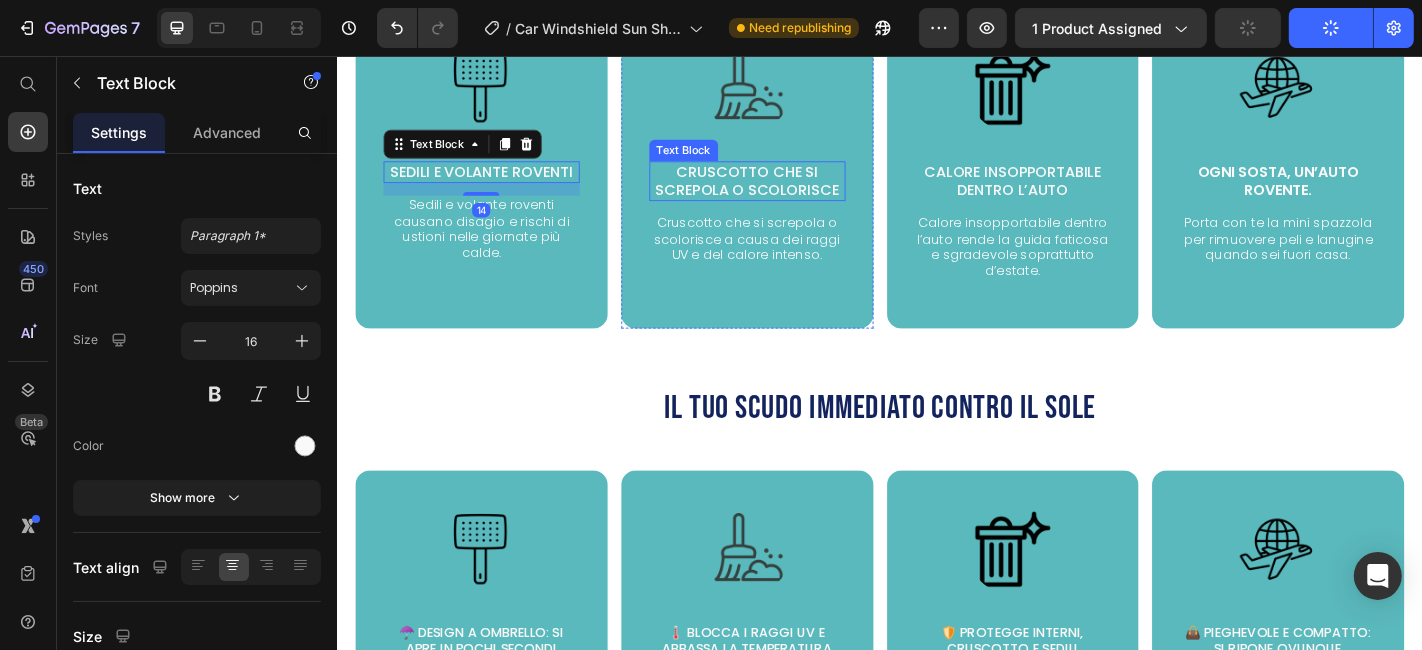 click on "Cruscotto che si screpola o scolorisce" at bounding box center [789, 194] 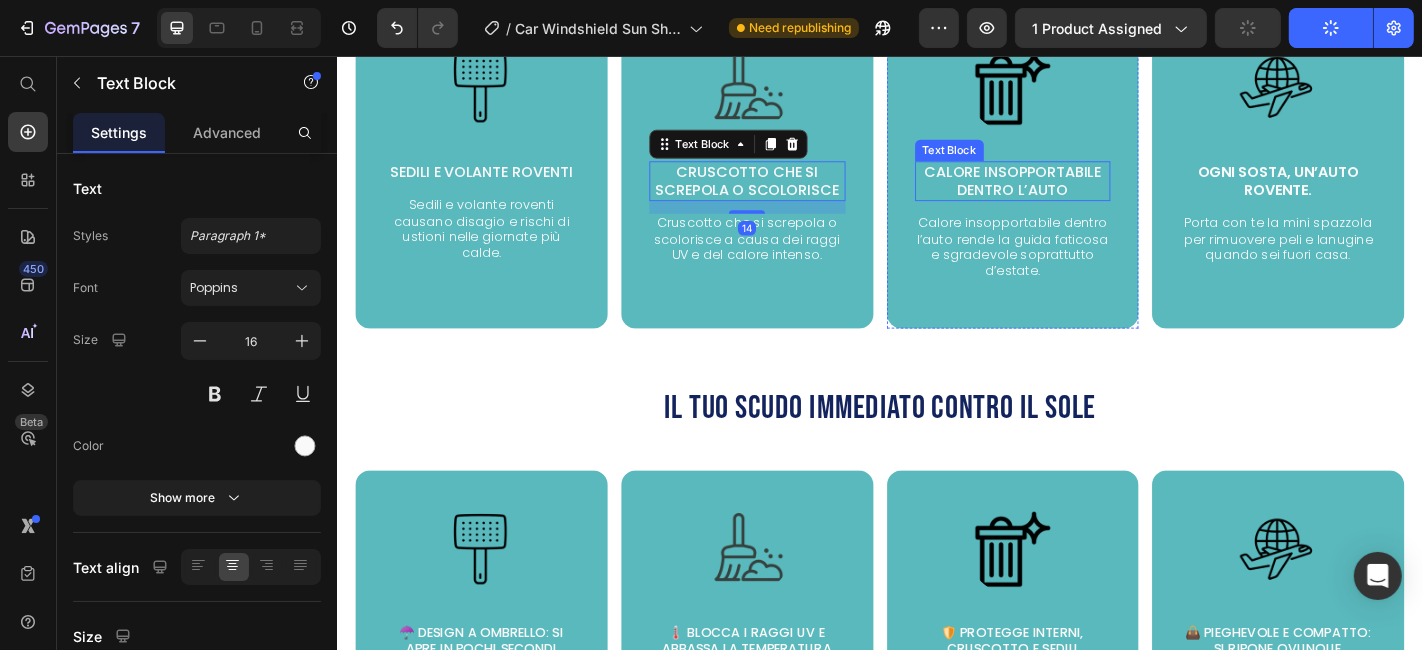 click on "Calore insopportabile dentro l’auto" at bounding box center [1083, 194] 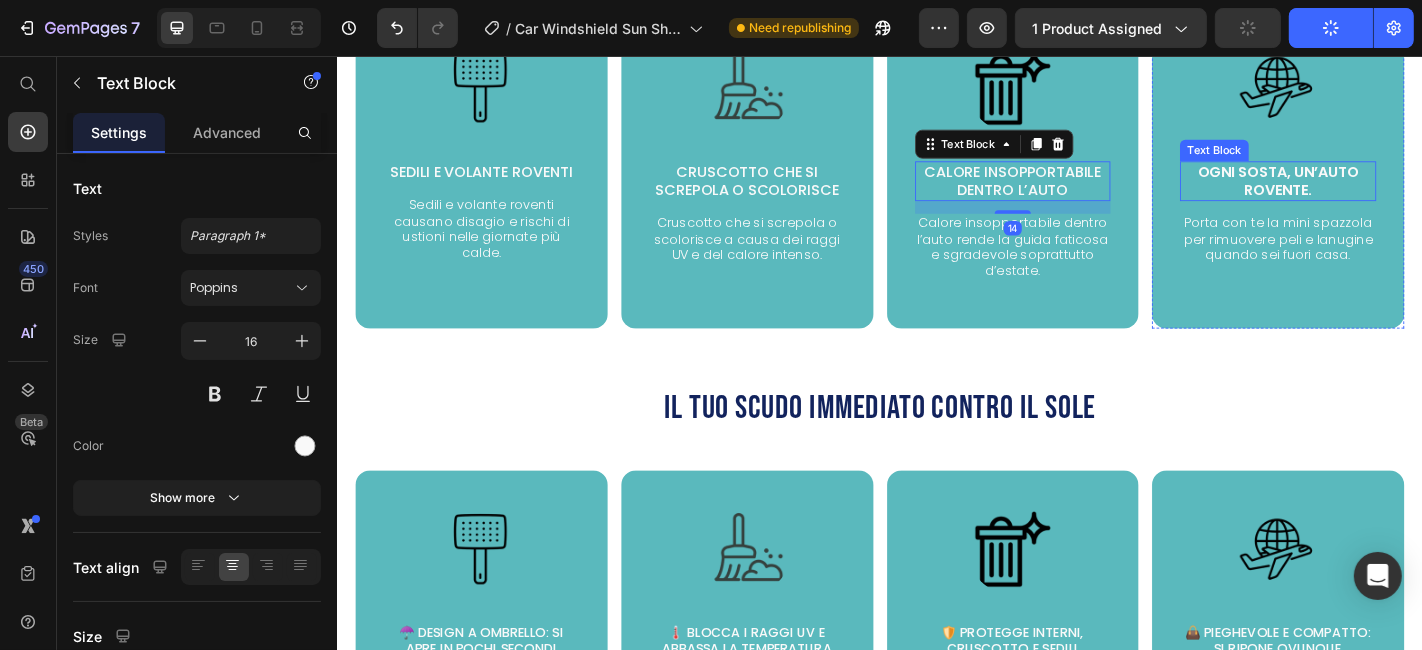 click on "Ogni sosta, un’auto rovente." at bounding box center [1377, 193] 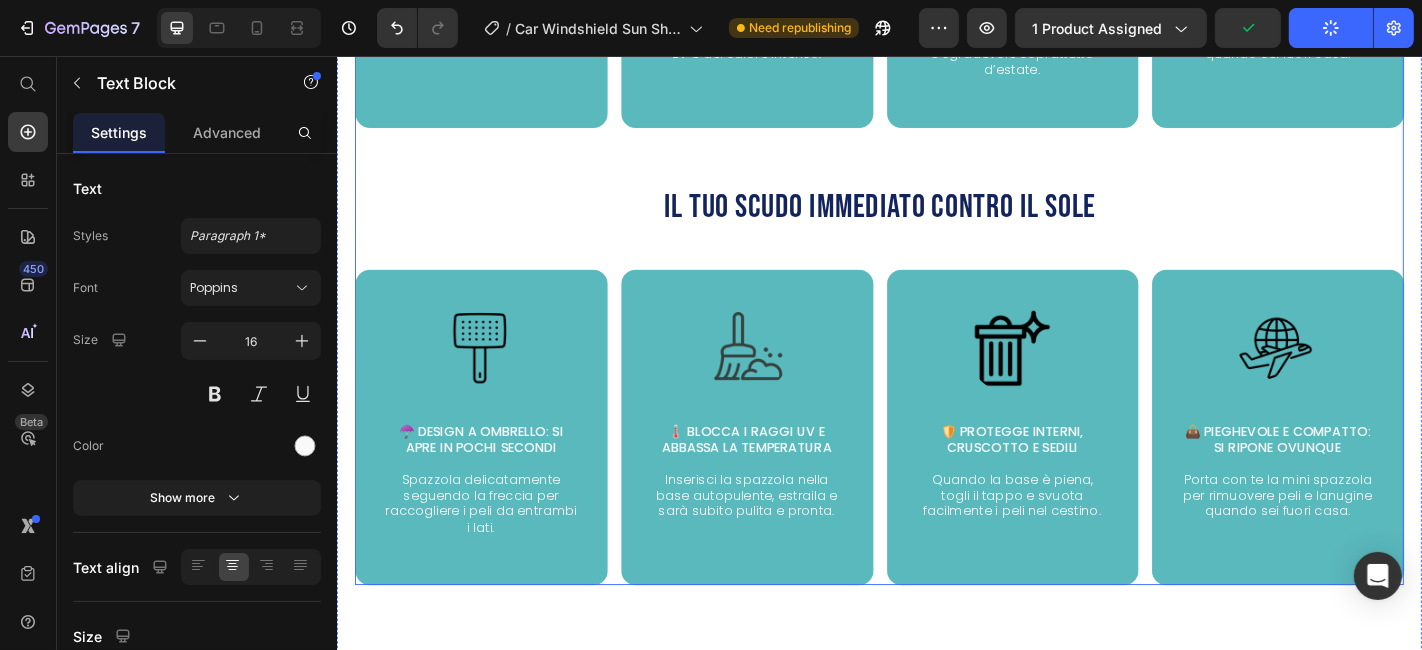 scroll, scrollTop: 2068, scrollLeft: 0, axis: vertical 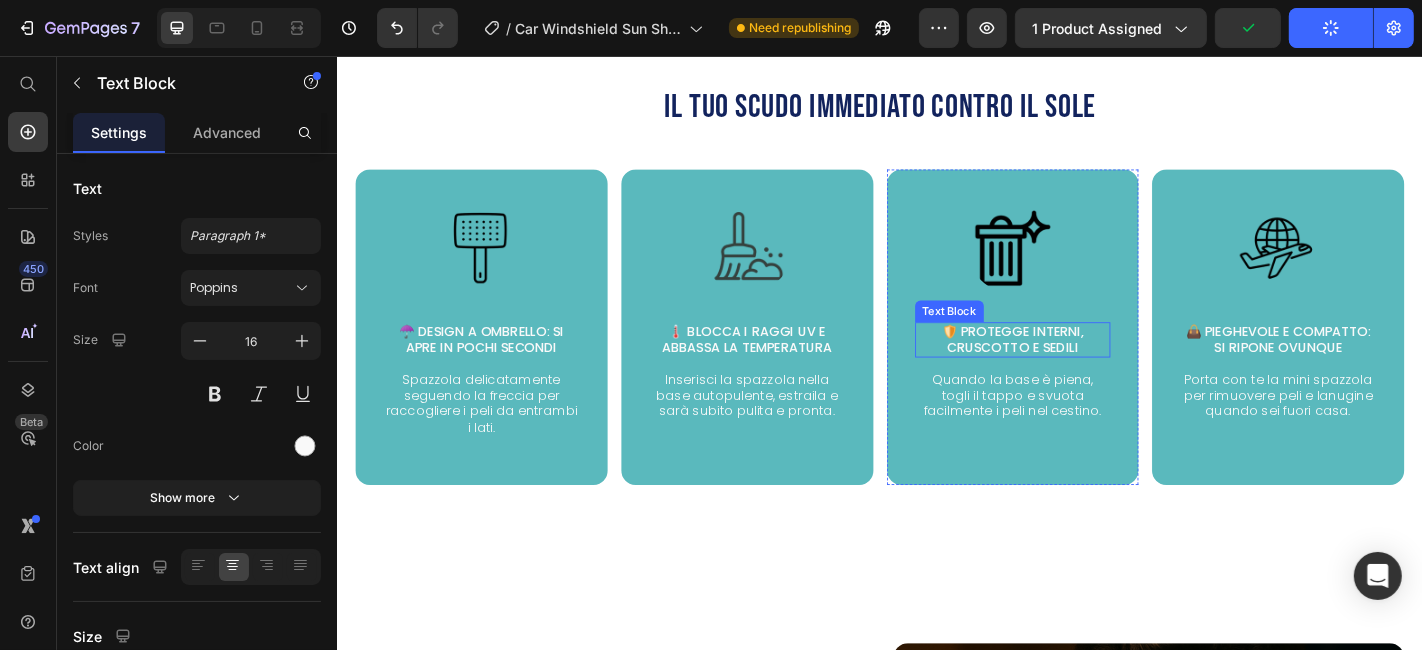 click on "🛡️ Protegge interni, cruscotto e sedili" at bounding box center [1083, 369] 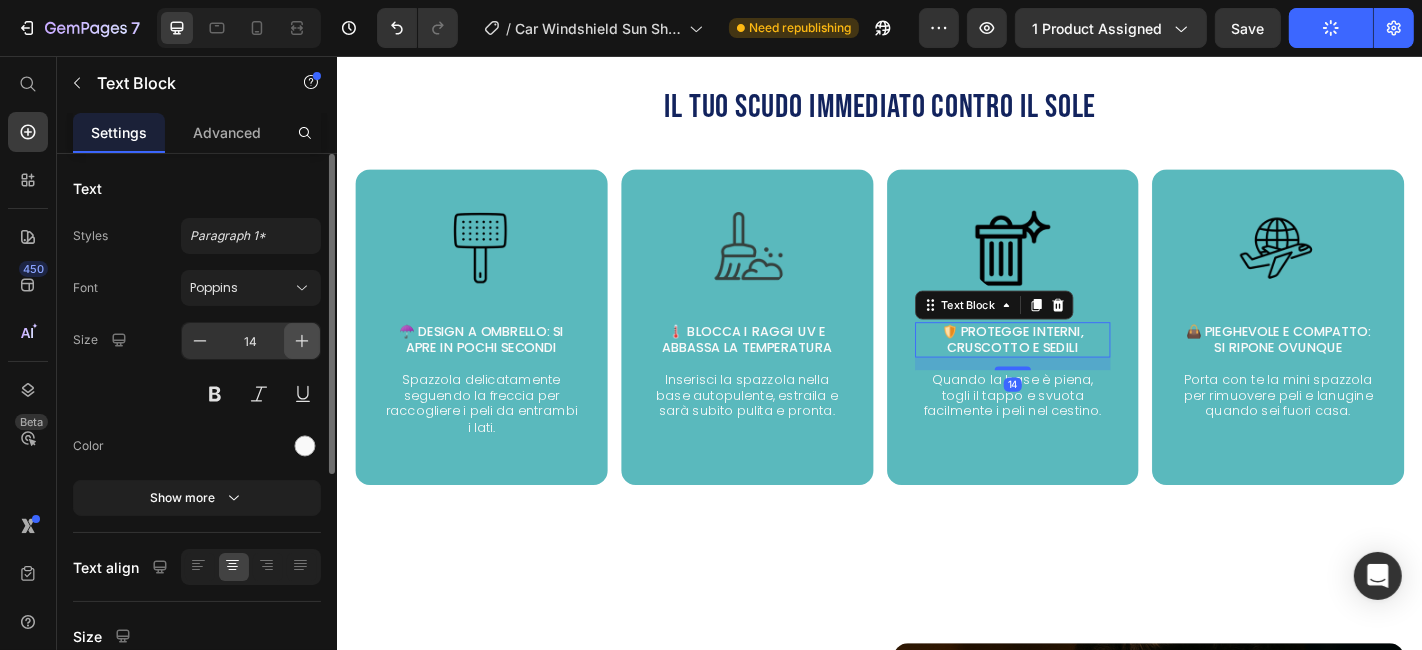 click 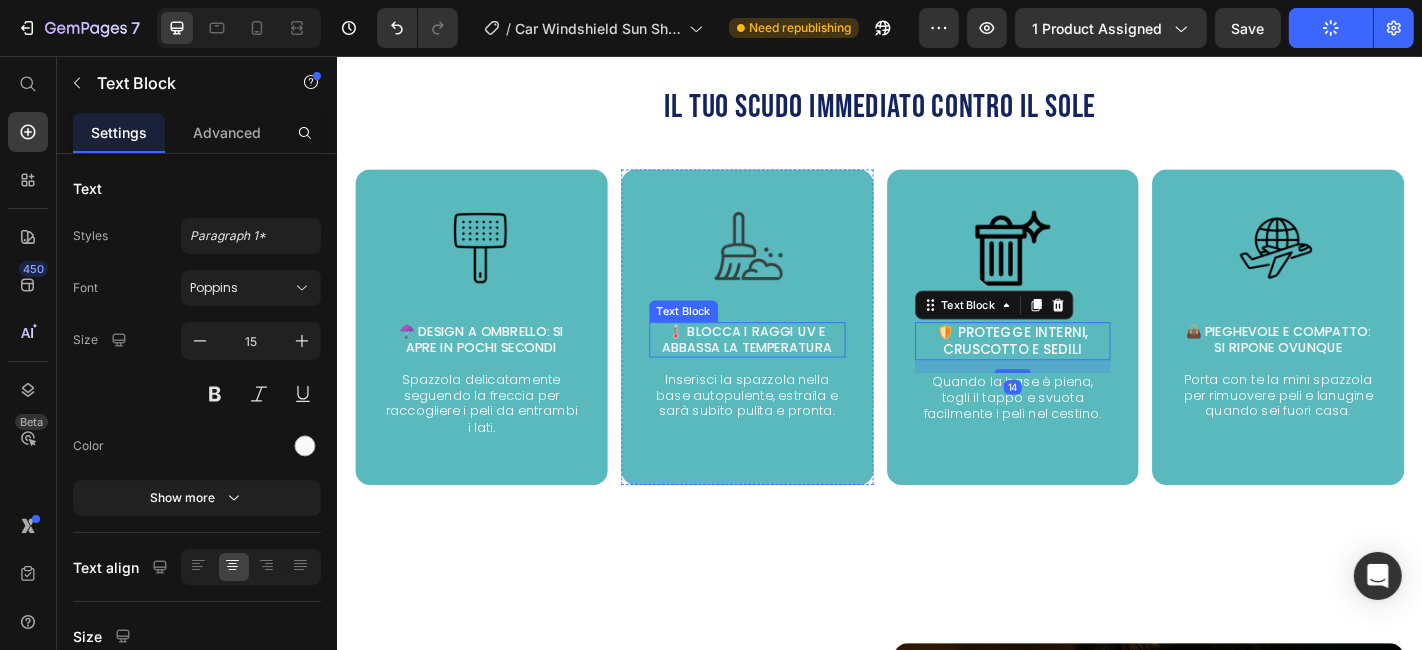 click on "🌡️ Blocca i raggi UV e abbassa la temperatura" at bounding box center [789, 369] 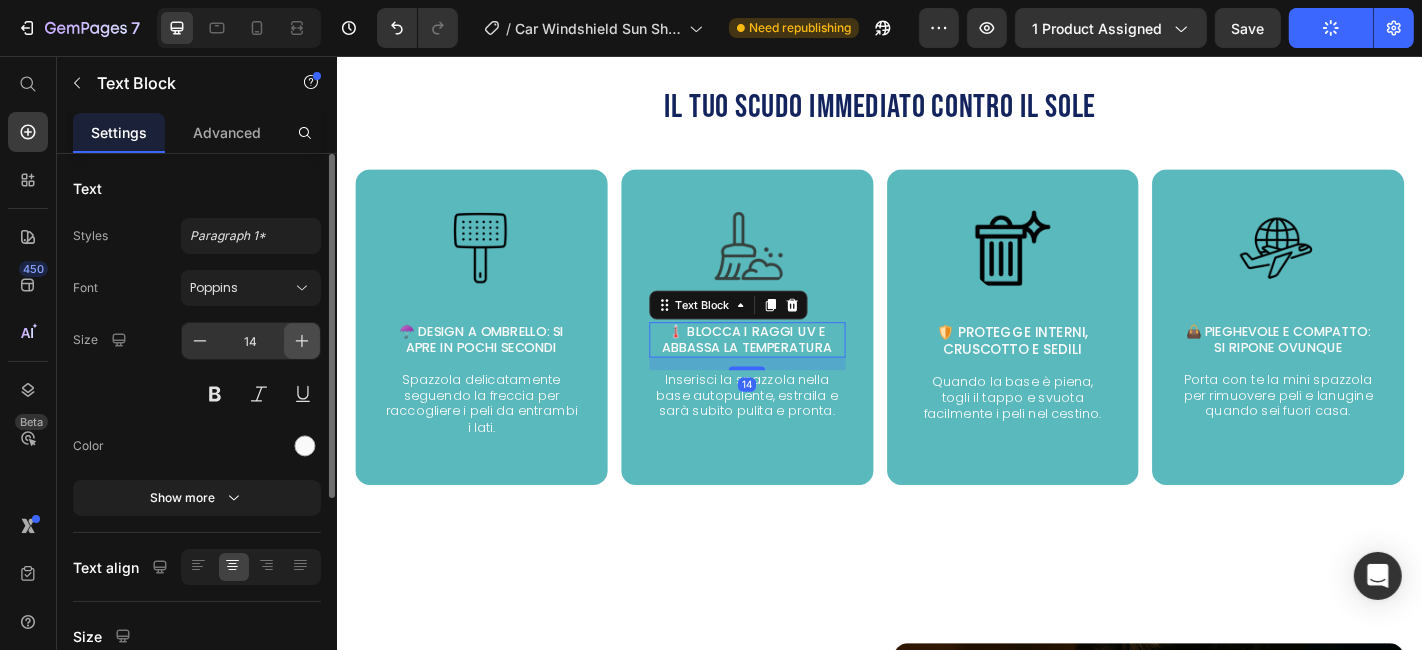 click at bounding box center (302, 341) 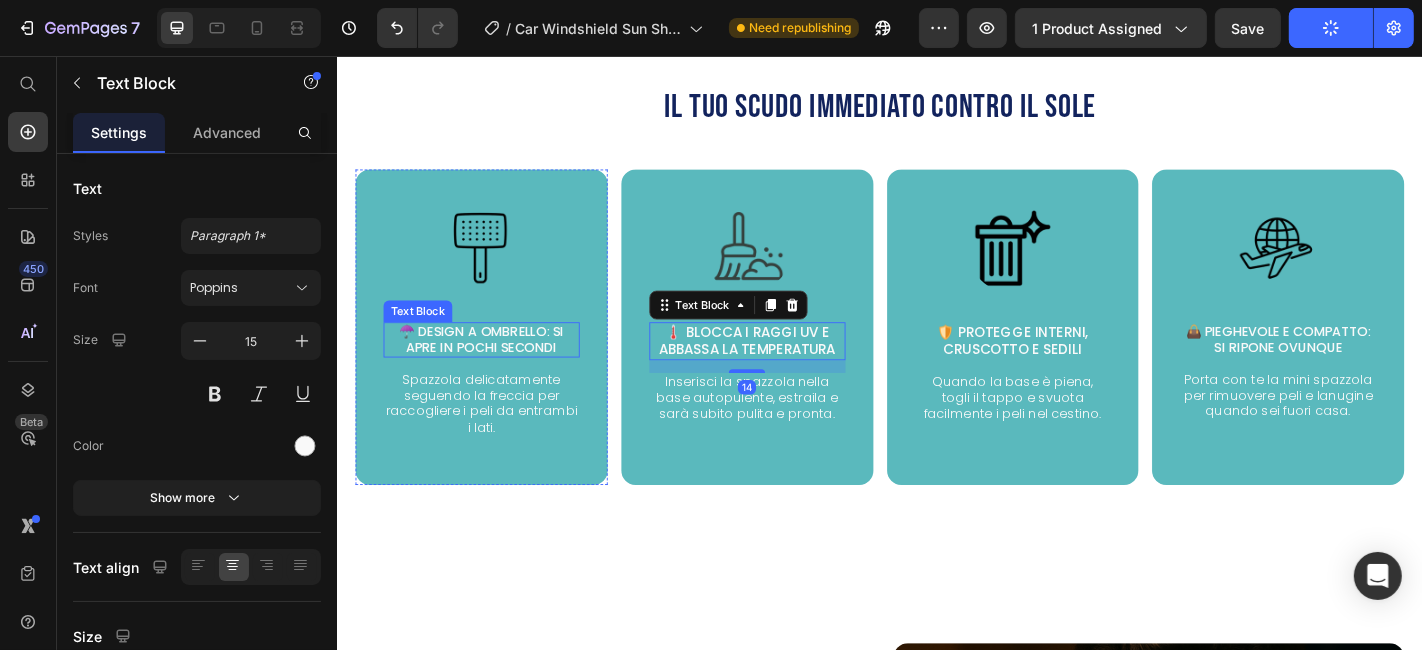 click on "☂️ Design a ombrello: si apre in pochi secondi" at bounding box center [495, 369] 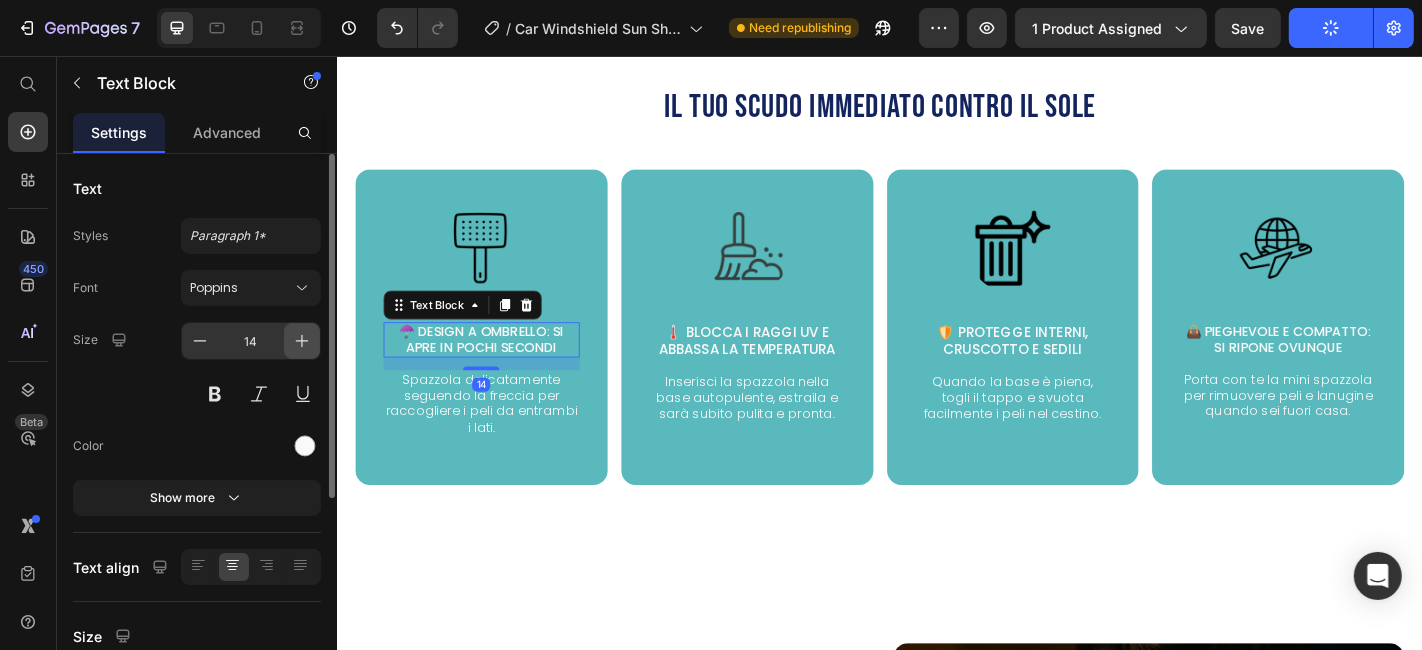 click 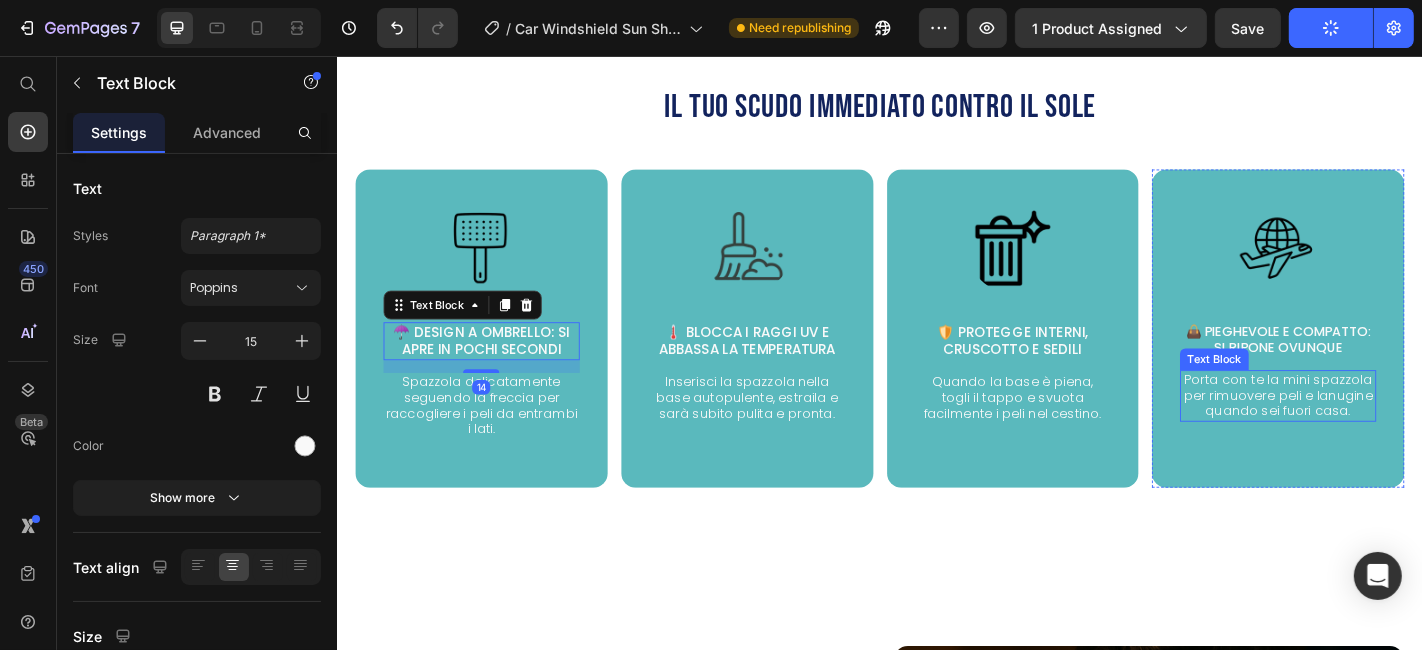 click on "Image 👜 Pieghevole e compatto: si ripone ovunque Text Block Porta con te la mini spazzola per rimuovere peli e lanugine quando sei fuori casa. Text Block" at bounding box center [1376, 339] 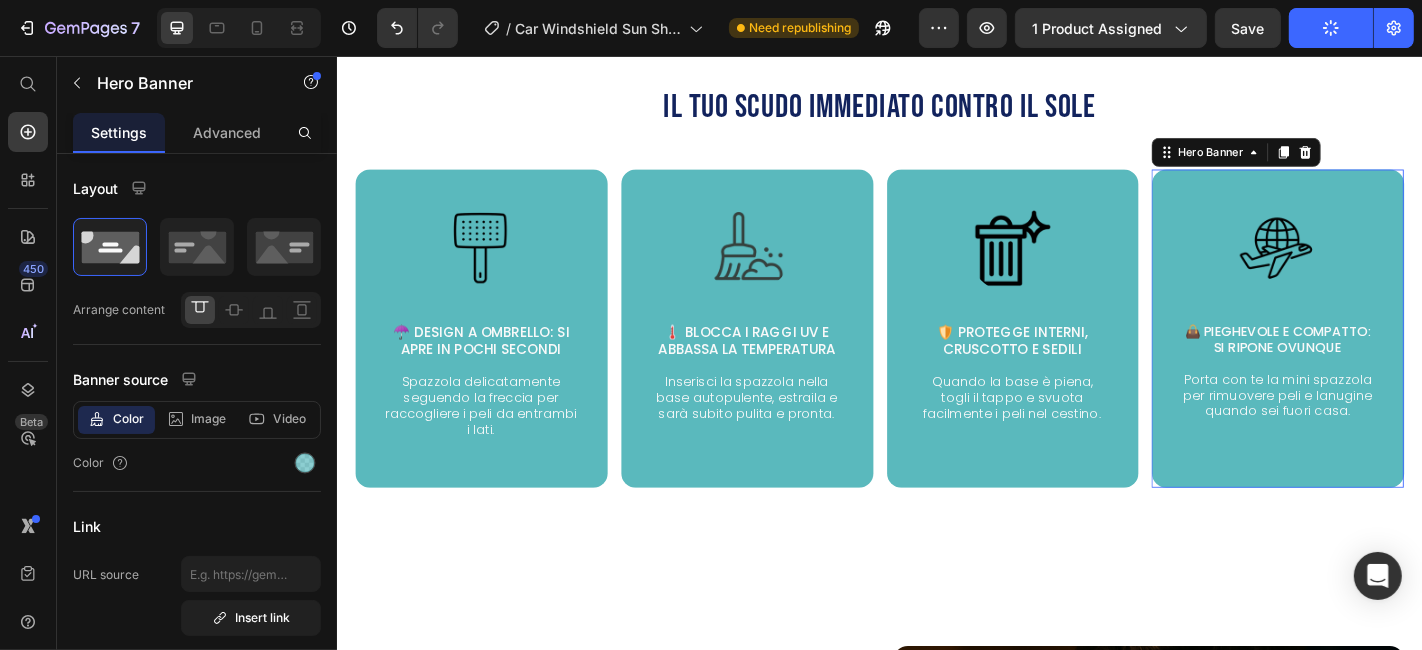 click on "👜 Pieghevole e compatto: si ripone ovunque" at bounding box center [1376, 369] 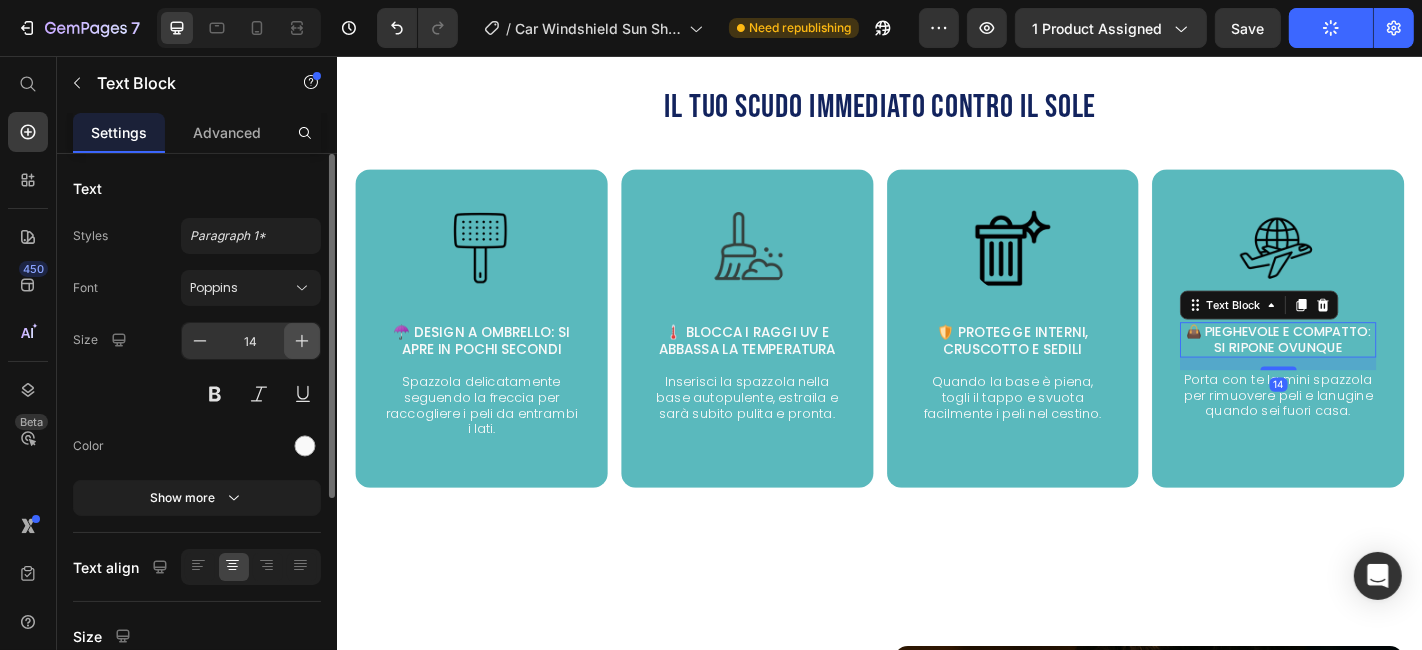 click 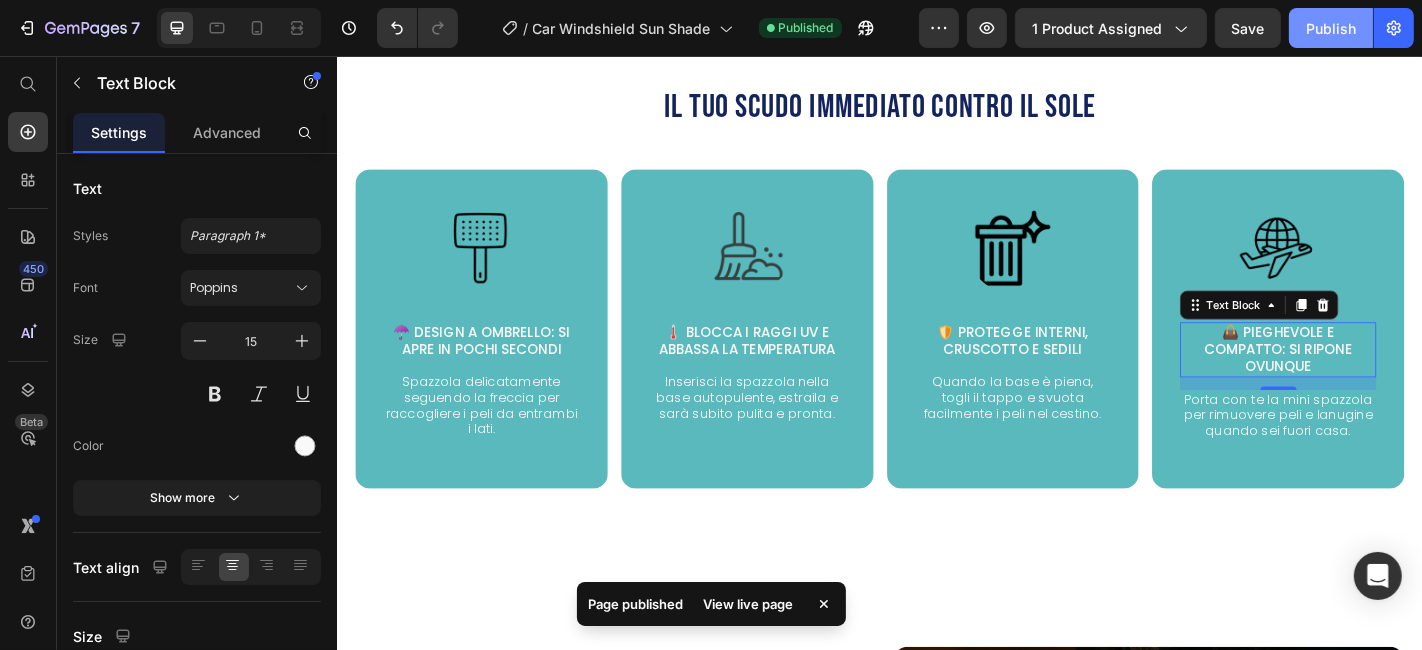 click on "Publish" at bounding box center [1331, 28] 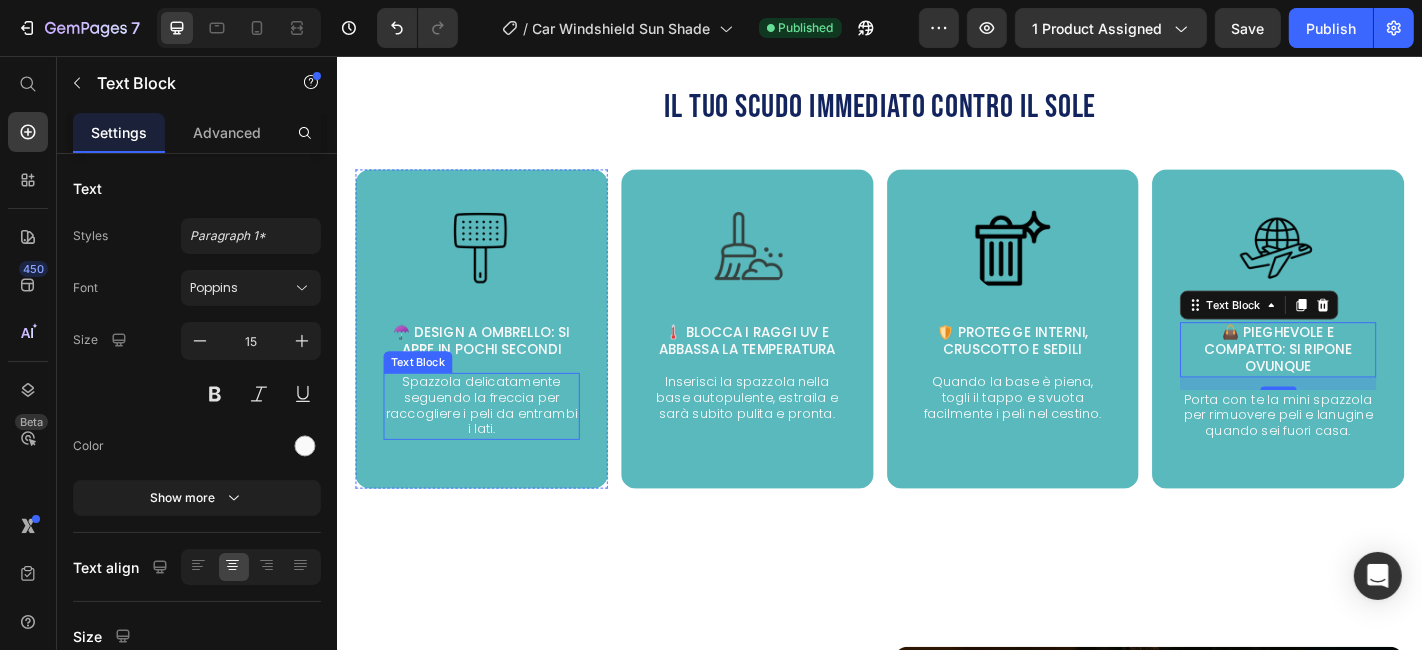 click on "Spazzola delicatamente seguendo la freccia per raccogliere i peli da entrambi i lati." at bounding box center (495, 443) 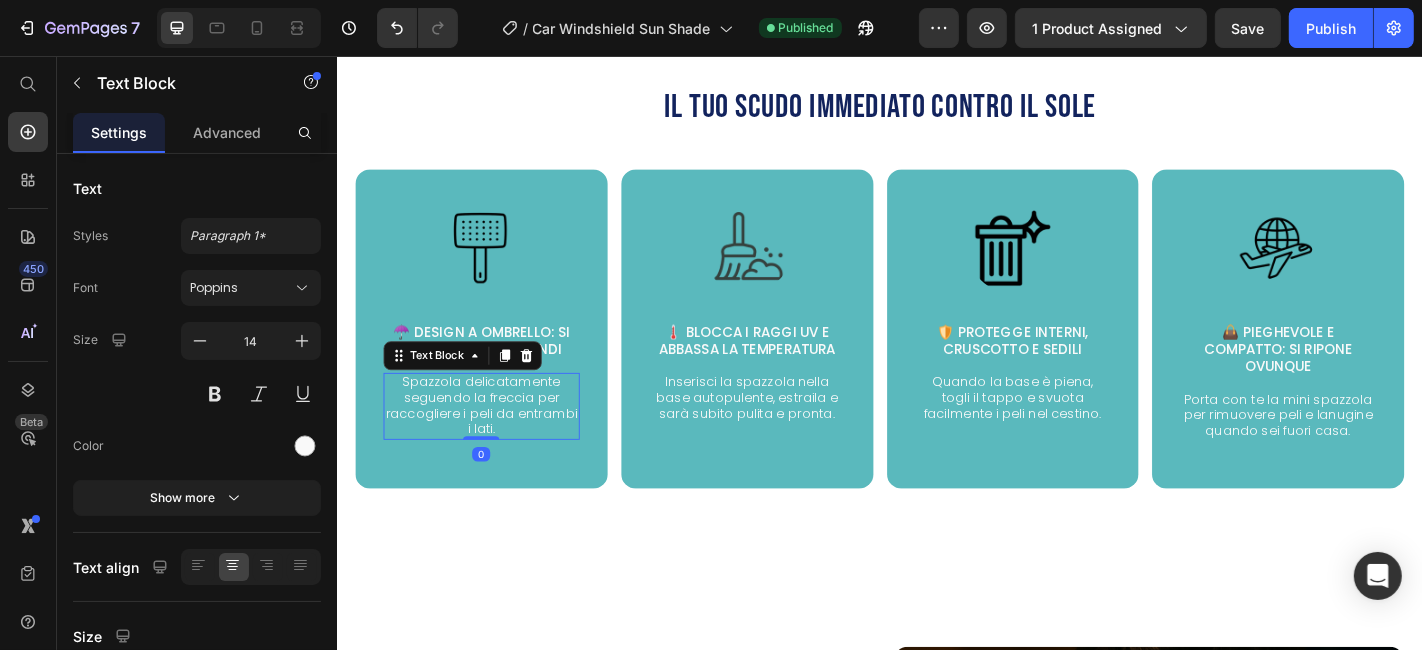 click on "Spazzola delicatamente seguendo la freccia per raccogliere i peli da entrambi i lati." at bounding box center [495, 443] 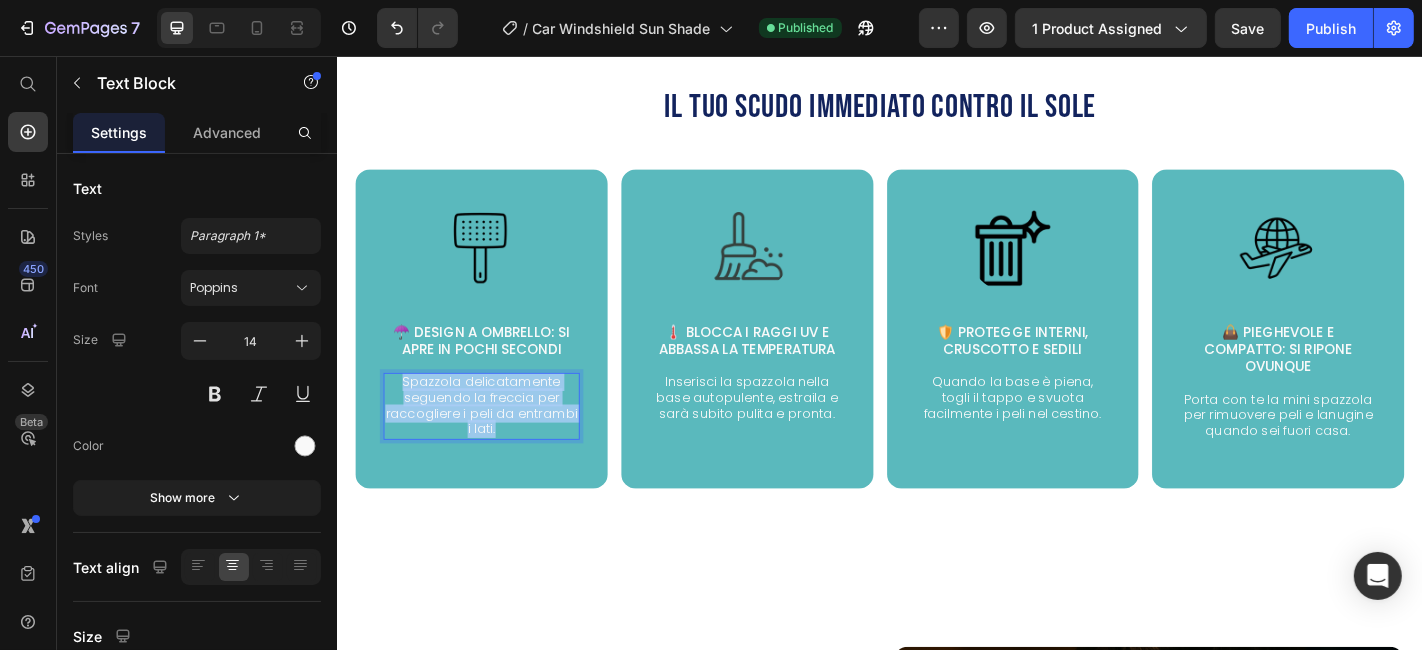 click on "Spazzola delicatamente seguendo la freccia per raccogliere i peli da entrambi i lati." at bounding box center (495, 443) 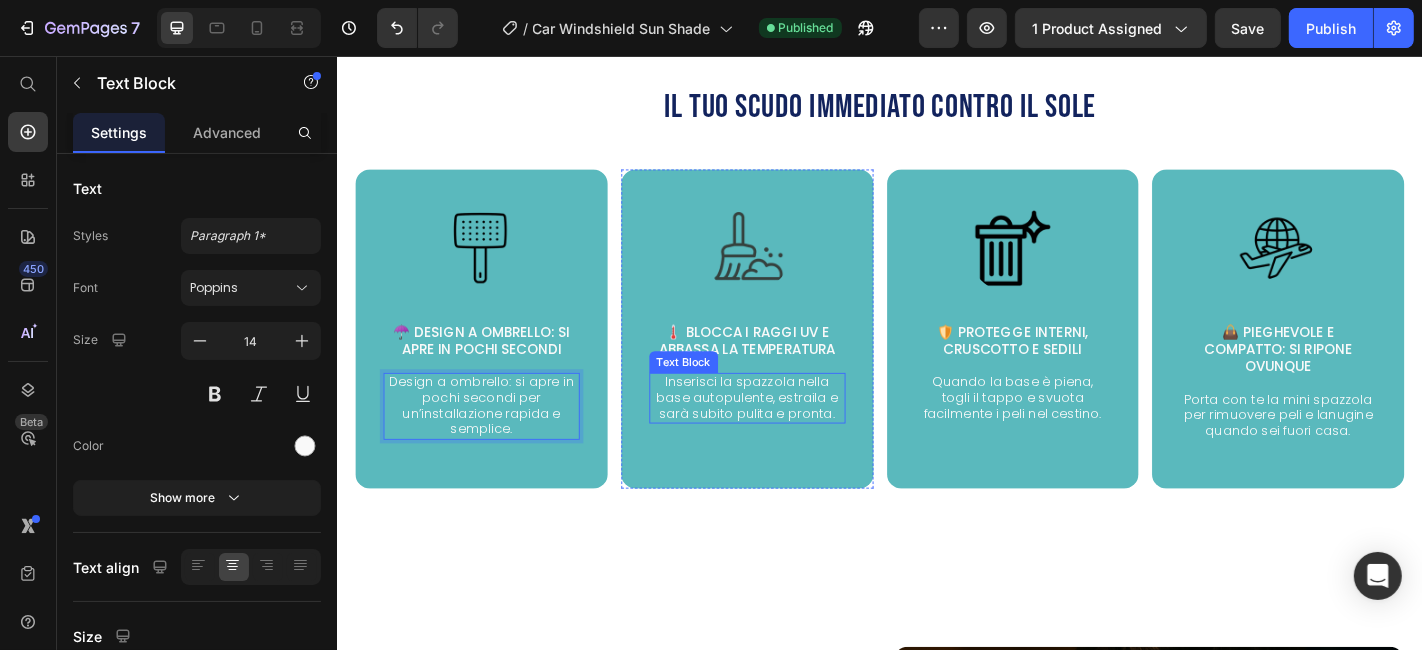 click on "Inserisci la spazzola nella base autopulente, estraila e sarà subito pulita e pronta." at bounding box center [789, 434] 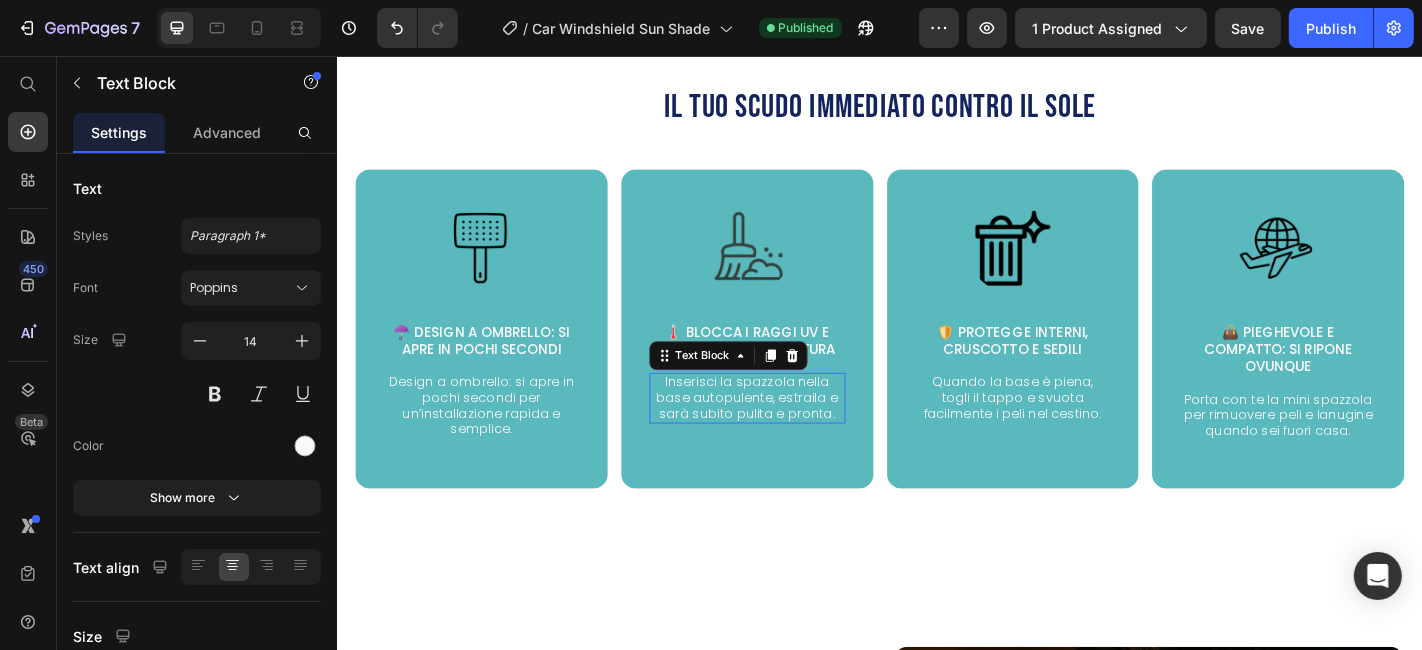click on "Inserisci la spazzola nella base autopulente, estraila e sarà subito pulita e pronta." at bounding box center [789, 434] 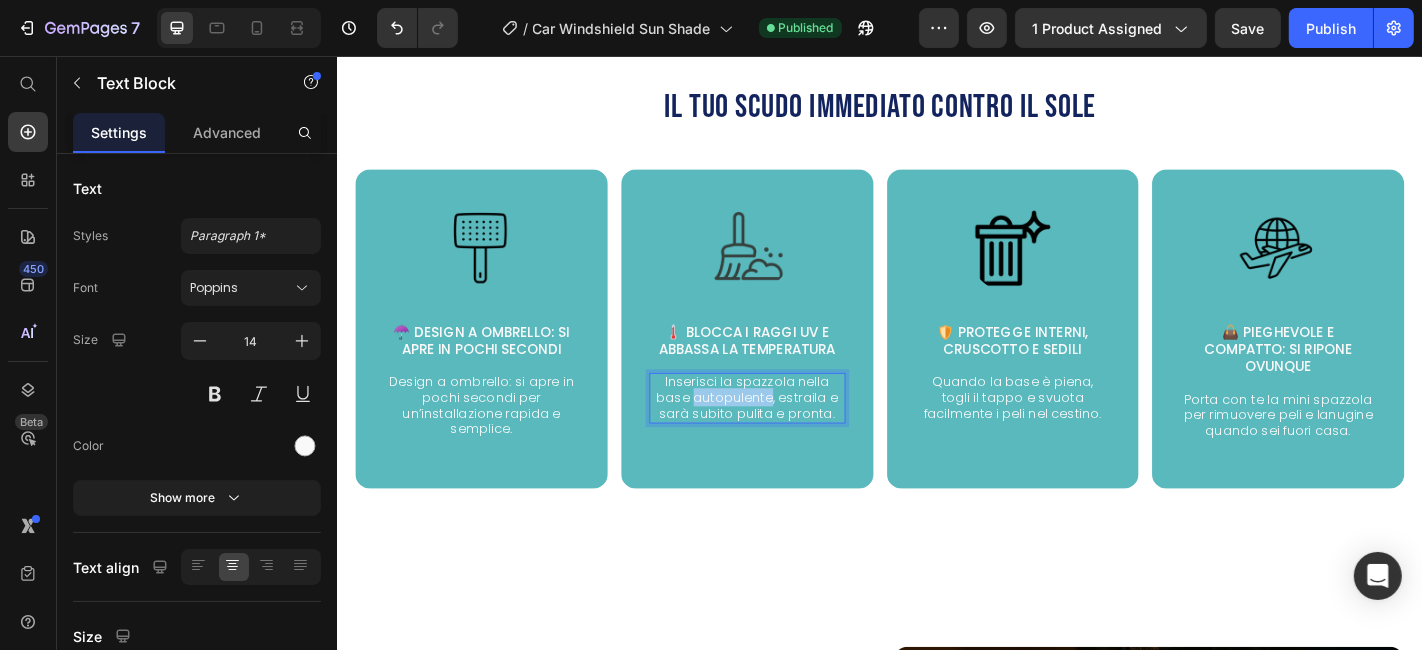 click on "Inserisci la spazzola nella base autopulente, estraila e sarà subito pulita e pronta." at bounding box center [789, 434] 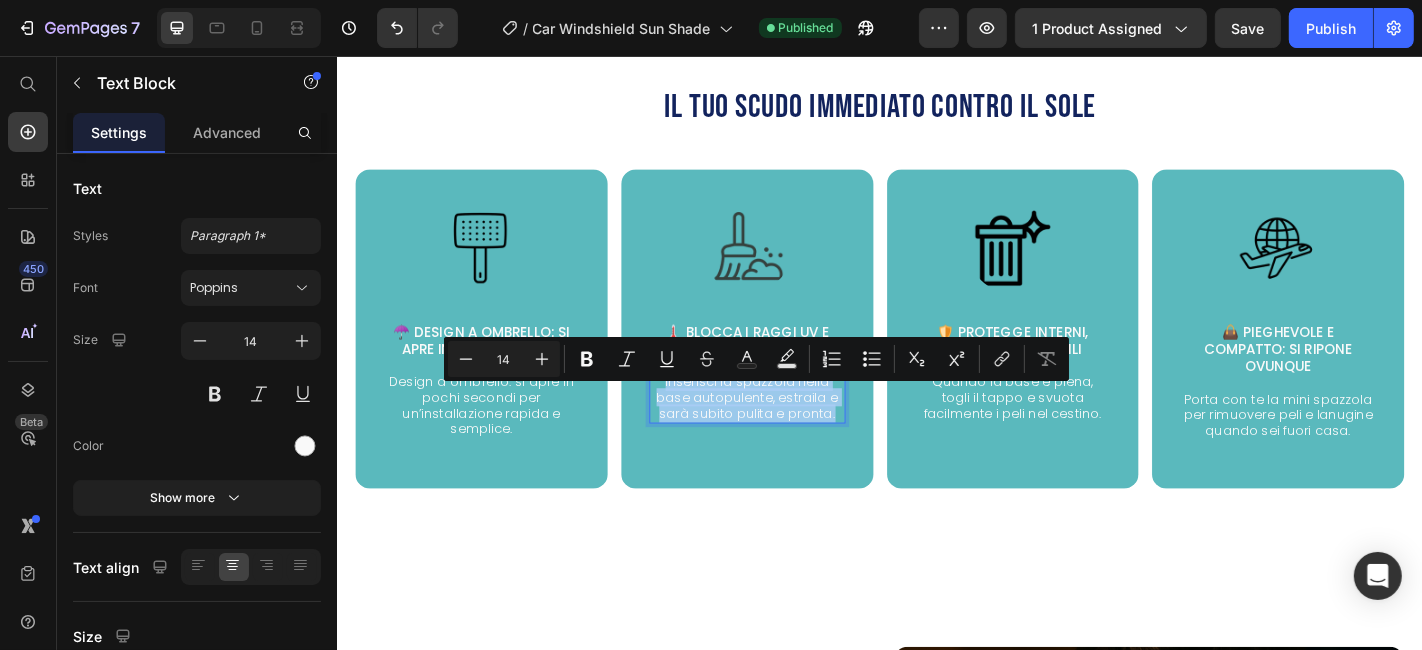 click on "Inserisci la spazzola nella base autopulente, estraila e sarà subito pulita e pronta." at bounding box center (789, 434) 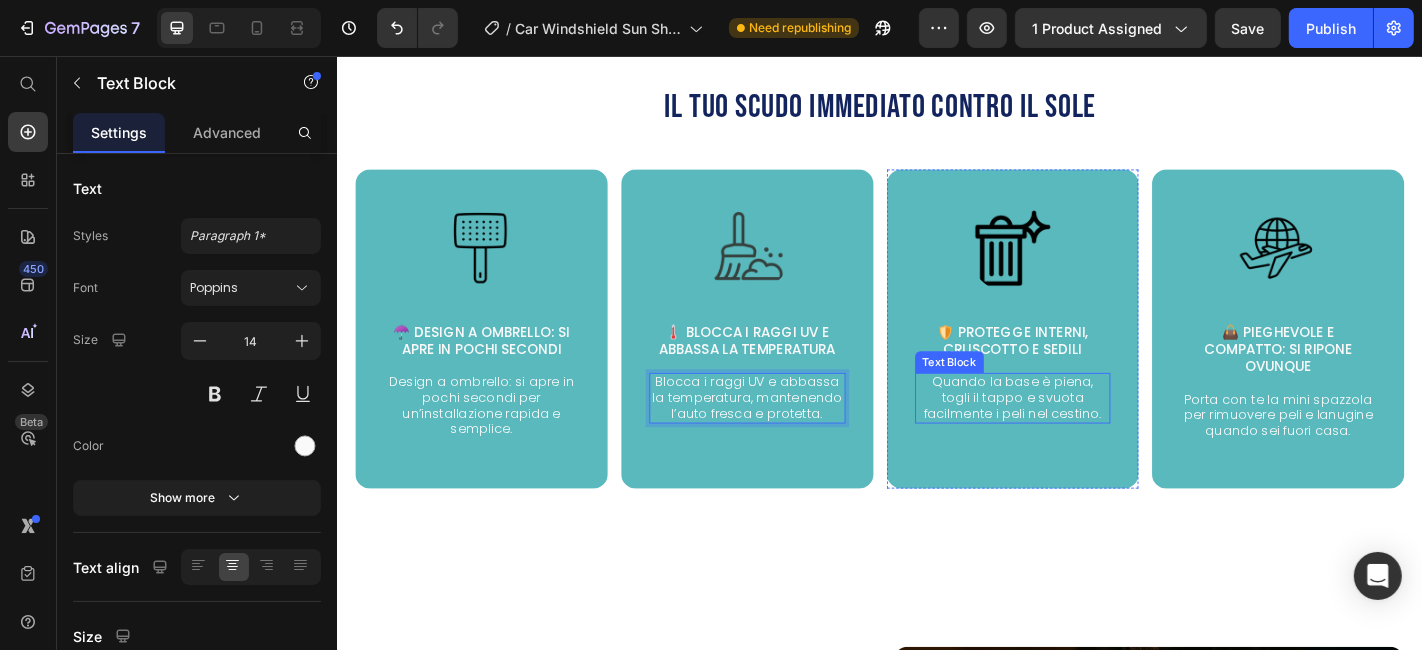 click on "Quando la base è piena, togli il tappo e svuota facilmente i peli nel cestino." at bounding box center [1083, 434] 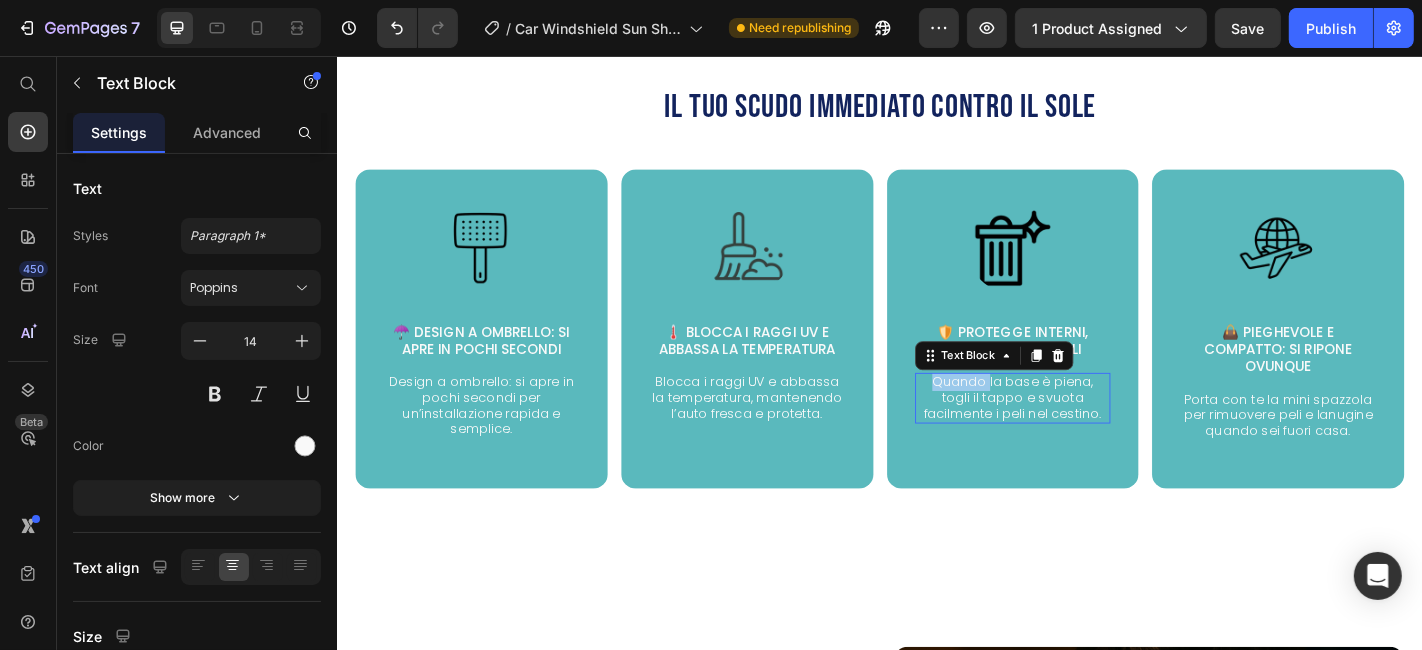 click on "Quando la base è piena, togli il tappo e svuota facilmente i peli nel cestino." at bounding box center (1083, 434) 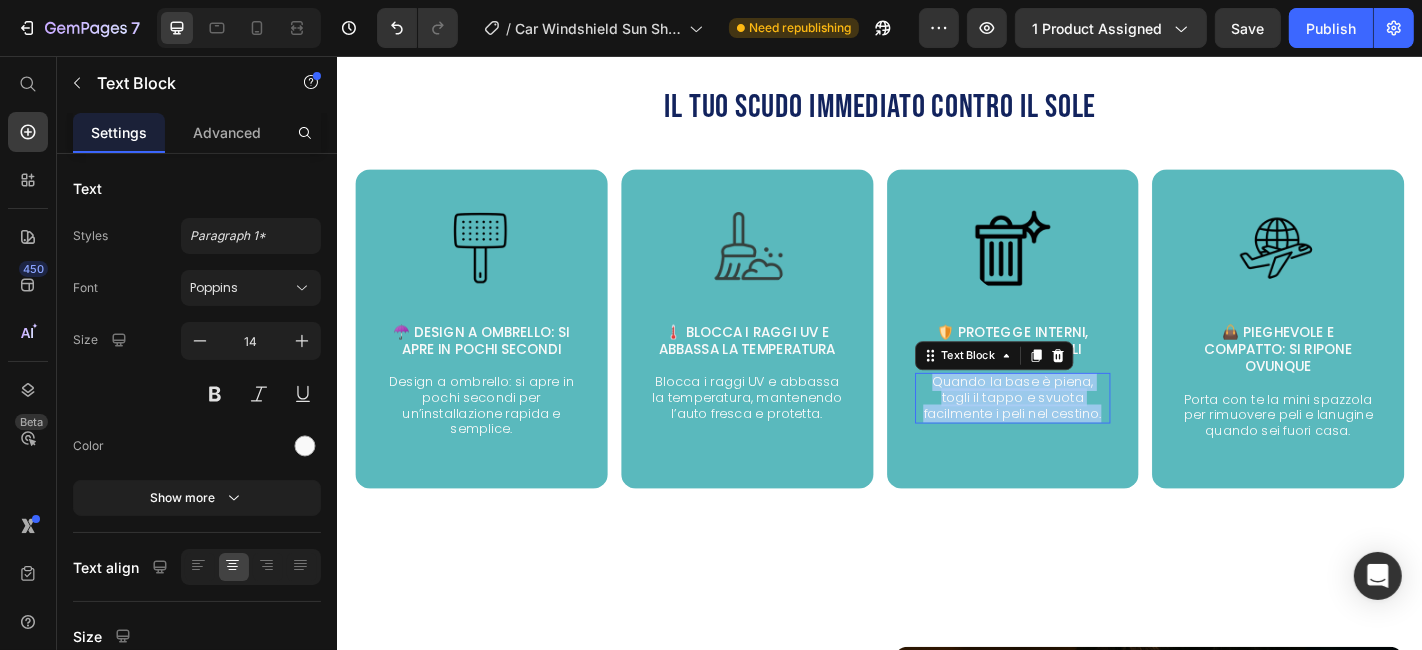 click on "Quando la base è piena, togli il tappo e svuota facilmente i peli nel cestino." at bounding box center (1083, 434) 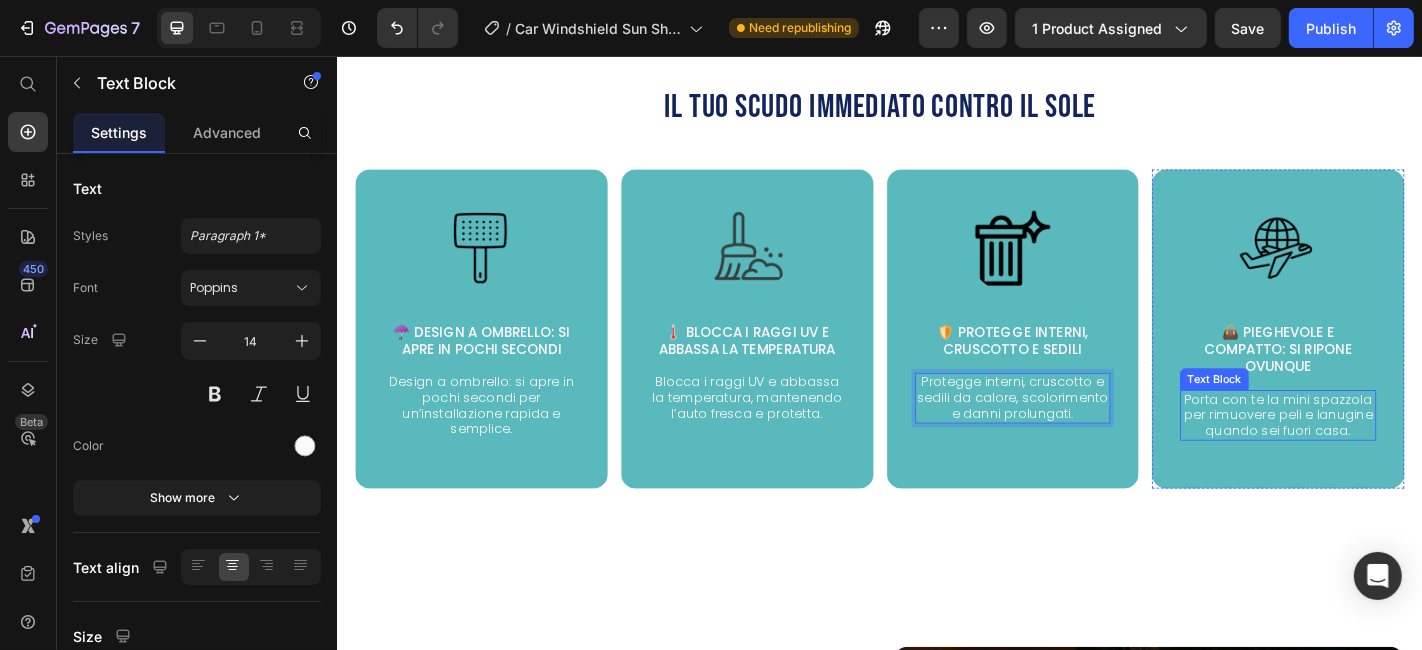 click on "Porta con te la mini spazzola per rimuovere peli e lanugine quando sei fuori casa." at bounding box center (1376, 453) 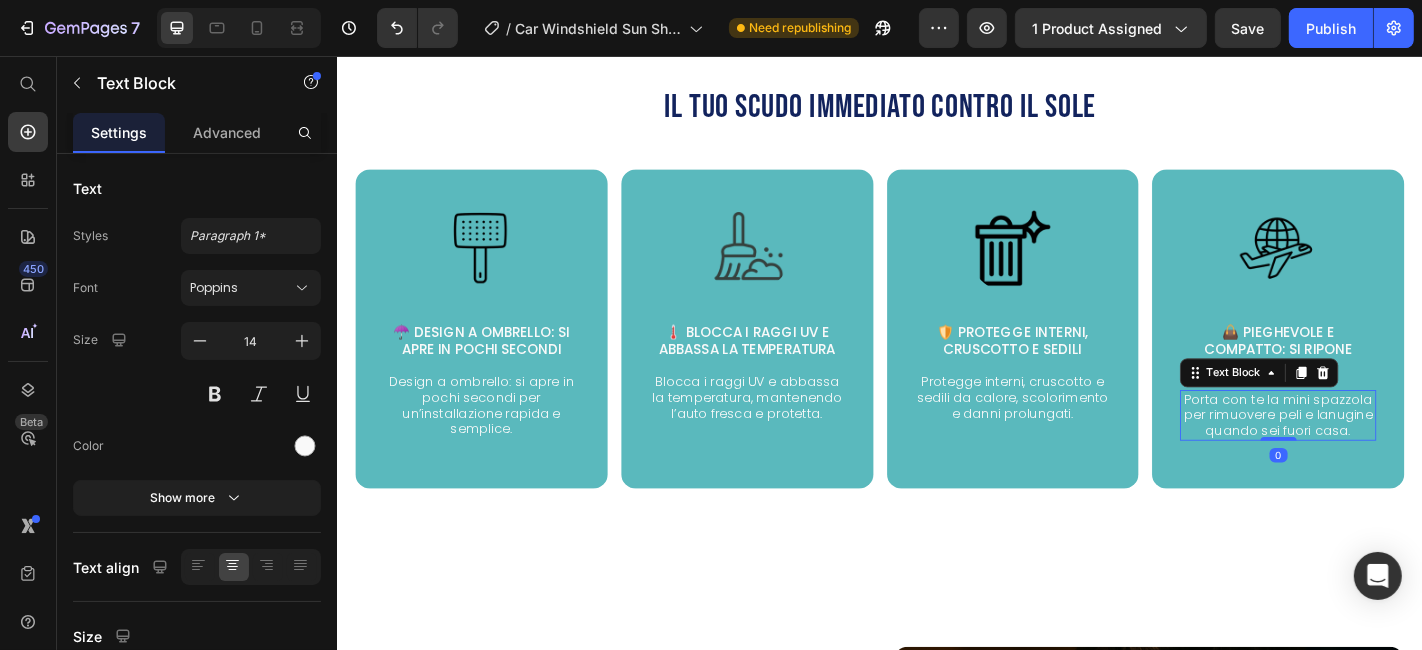 click on "Porta con te la mini spazzola per rimuovere peli e lanugine quando sei fuori casa." at bounding box center [1376, 453] 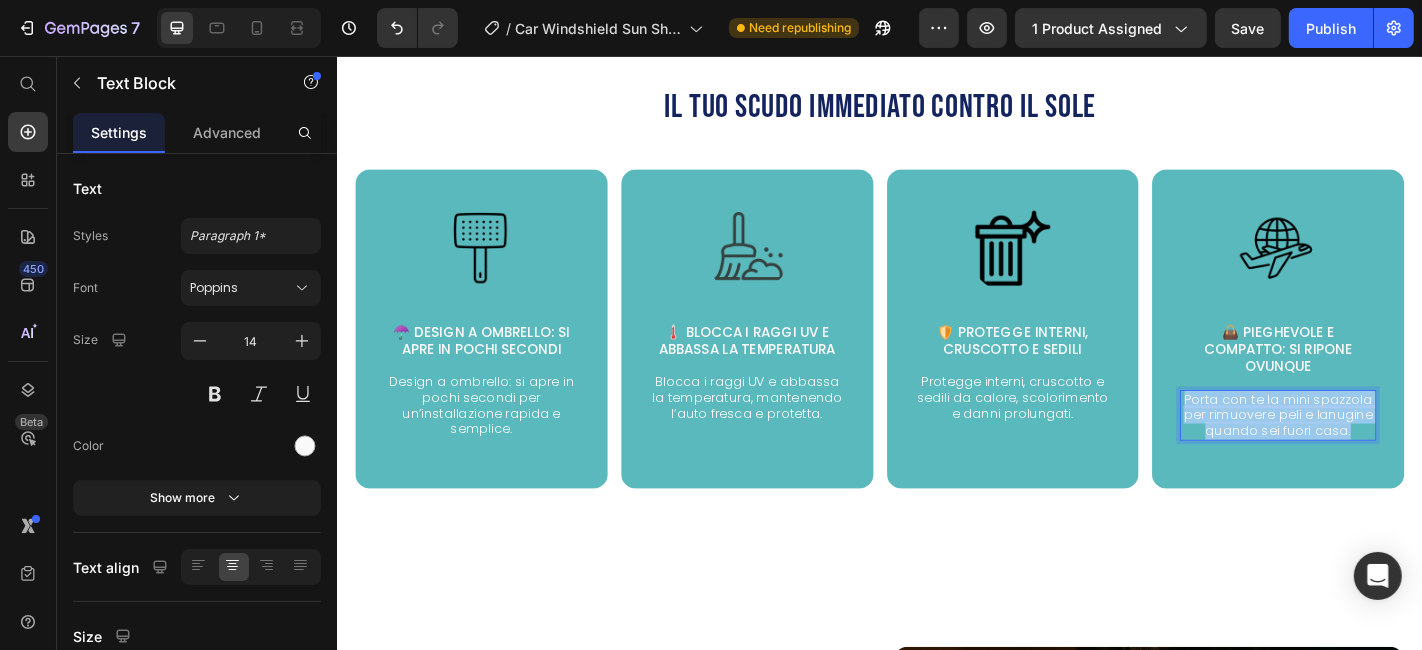 click on "Porta con te la mini spazzola per rimuovere peli e lanugine quando sei fuori casa." at bounding box center (1376, 453) 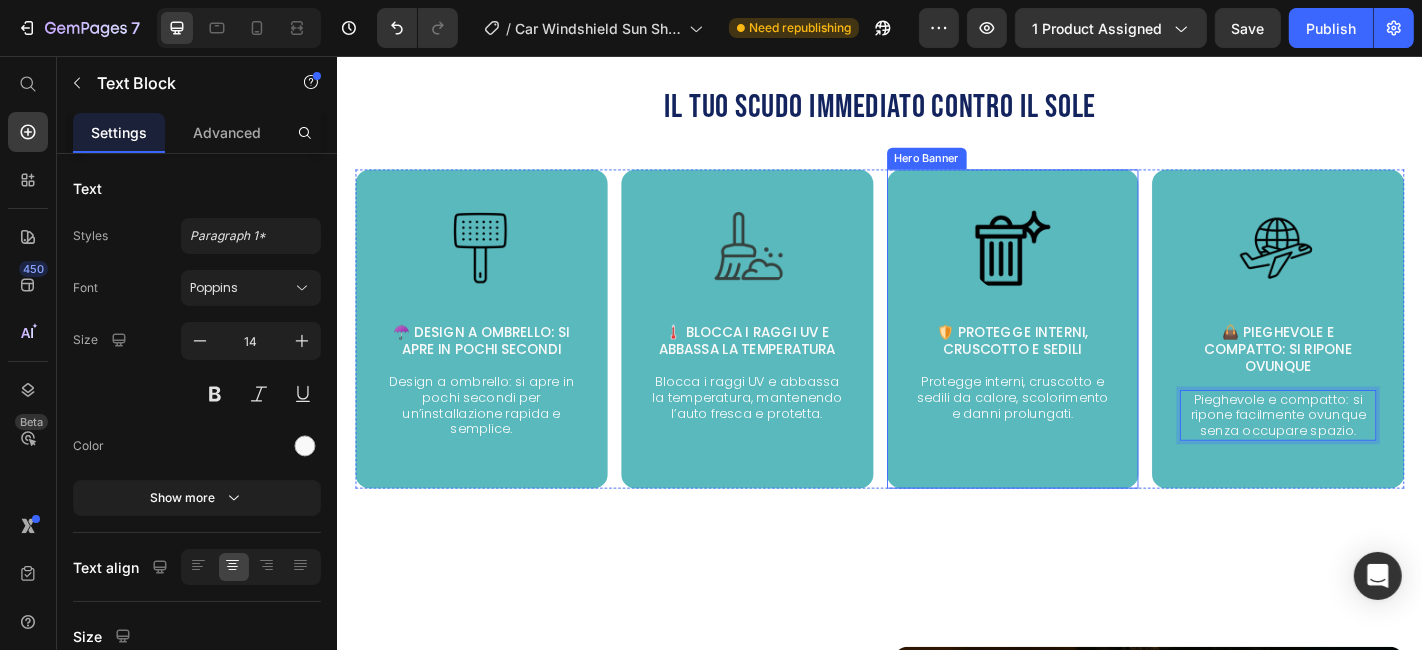 click on "Image 🛡️ Protegge interni, cruscotto e sedili Text Block Protegge interni, cruscotto e sedili da calore, scolorimento e danni prolungati. Text Block" at bounding box center [1083, 348] 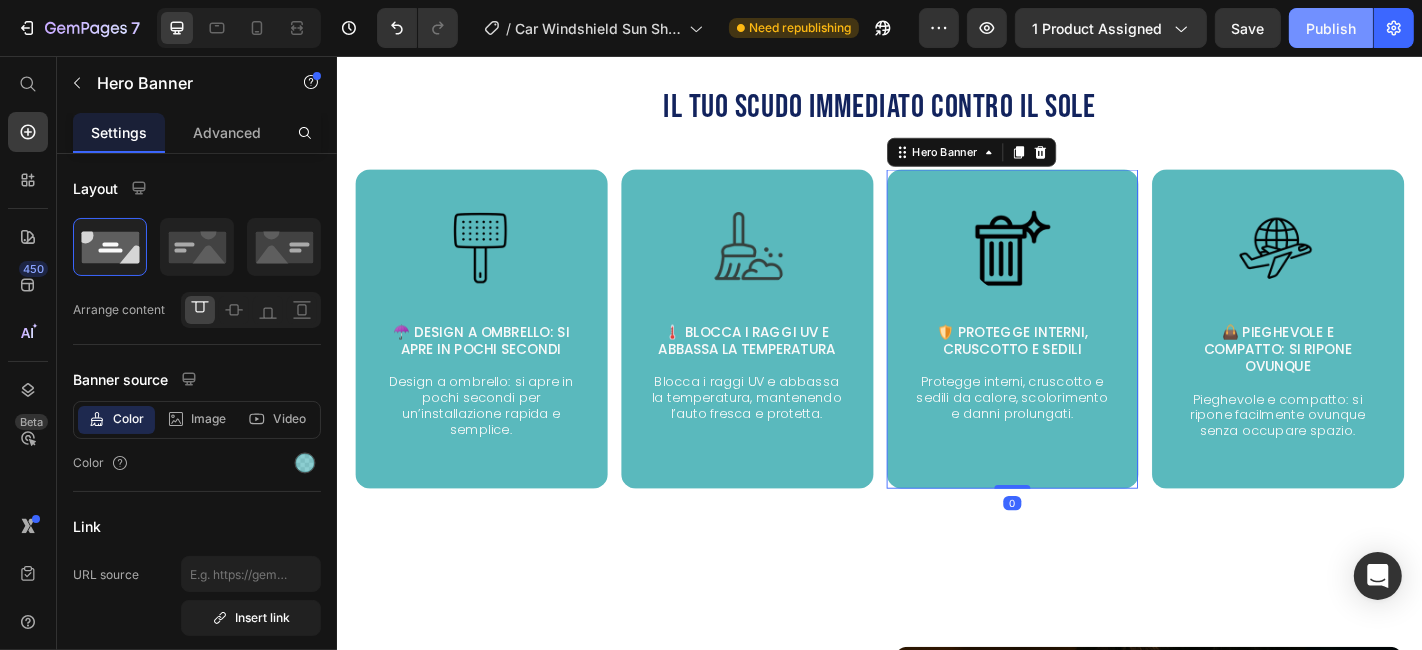 click on "Publish" at bounding box center [1331, 28] 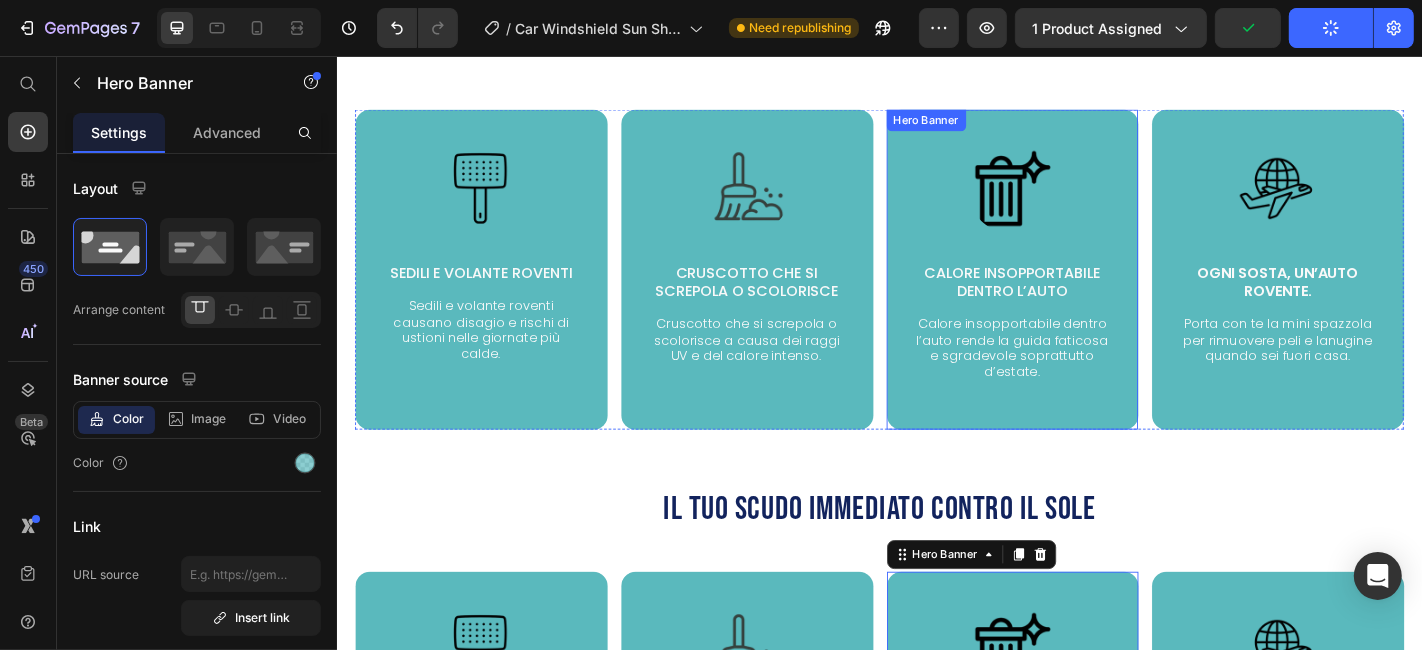 scroll, scrollTop: 1513, scrollLeft: 0, axis: vertical 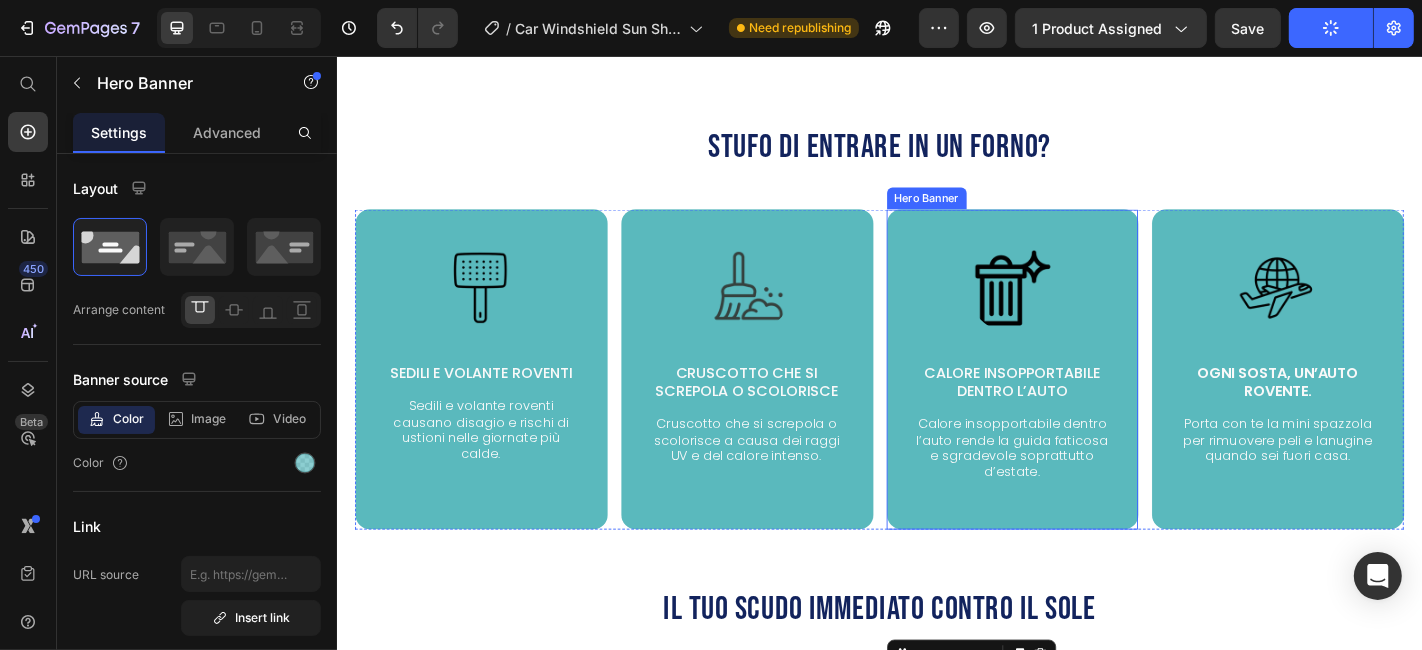 click on "Image Calore insopportabile dentro l’auto Text Block Calore insopportabile dentro l’auto rende la guida faticosa e sgradevole soprattutto d’estate. Text Block" at bounding box center [1083, 402] 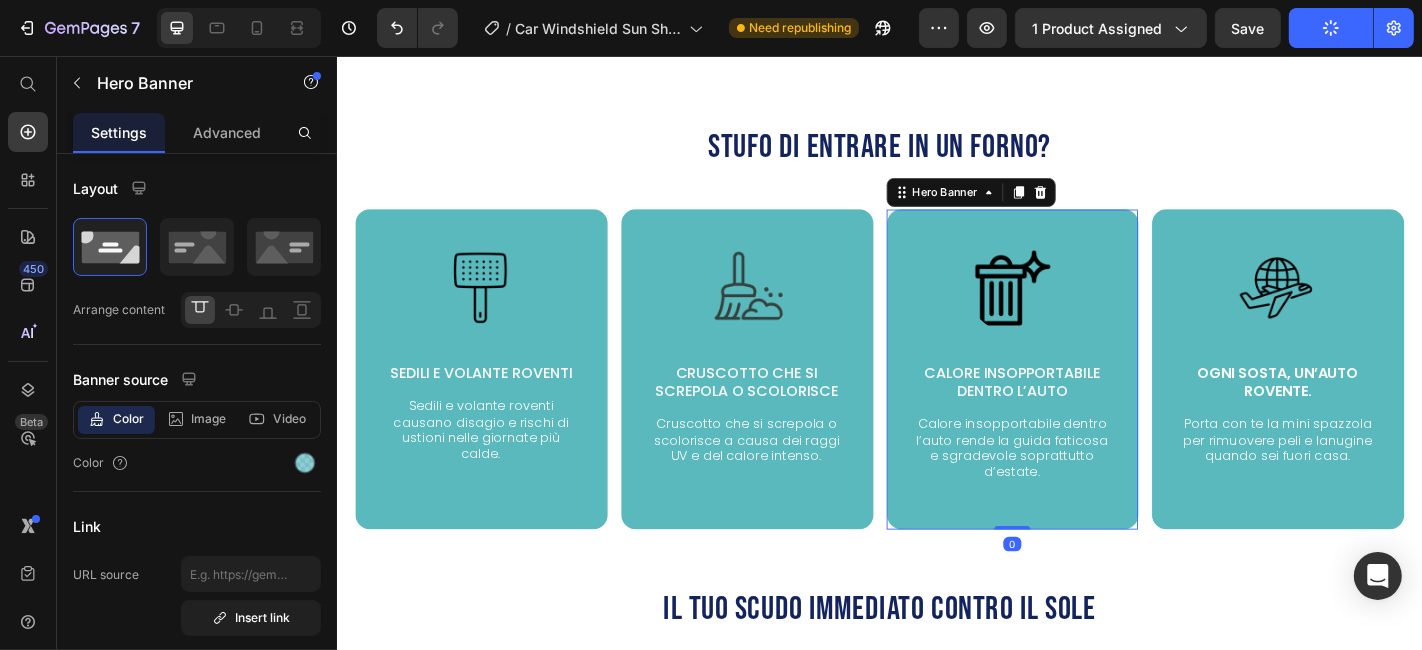 click on "Image Sedili e volante roventi Text Block Sedili e volante roventi causano disagio e rischi di ustioni nelle giornate più calde. Text Block Hero Banner Image Cruscotto che si screpola o scolorisce Text Block Cruscotto che si screpola o scolorisce a causa dei raggi UV e del calore intenso. Text Block Hero Banner Image Calore insopportabile dentro l’auto Text Block Calore insopportabile dentro l’auto rende la guida faticosa e sgradevole soprattutto d’estate. Text Block Hero Banner   0 Image Ogni sosta, un’auto rovente. Text Block Porta con te la mini spazzola per rimuovere peli e lanugine quando sei fuori casa. Text Block Hero Banner Row" at bounding box center [936, 402] 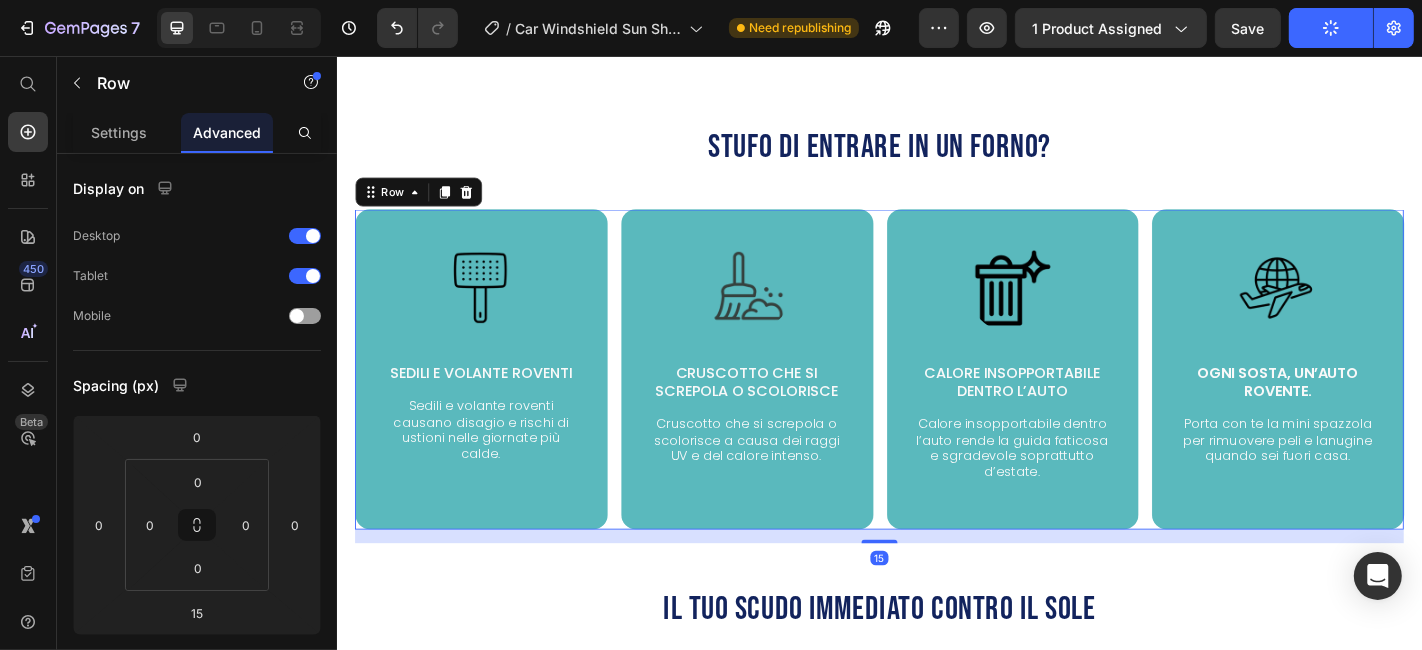 click on "Image Sedili e volante roventi Text Block Sedili e volante roventi causano disagio e rischi di ustioni nelle giornate più calde. Text Block Hero Banner Image Cruscotto che si screpola o scolorisce Text Block Cruscotto che si screpola o scolorisce a causa dei raggi UV e del calore intenso. Text Block Hero Banner Image Calore insopportabile dentro l’auto Text Block Calore insopportabile dentro l’auto rende la guida faticosa e sgradevole soprattutto d’estate. Text Block Hero Banner Image Ogni sosta, un’auto rovente. Text Block Porta con te la mini spazzola per rimuovere peli e lanugine quando sei fuori casa. Text Block Hero Banner Row   15" at bounding box center (936, 402) 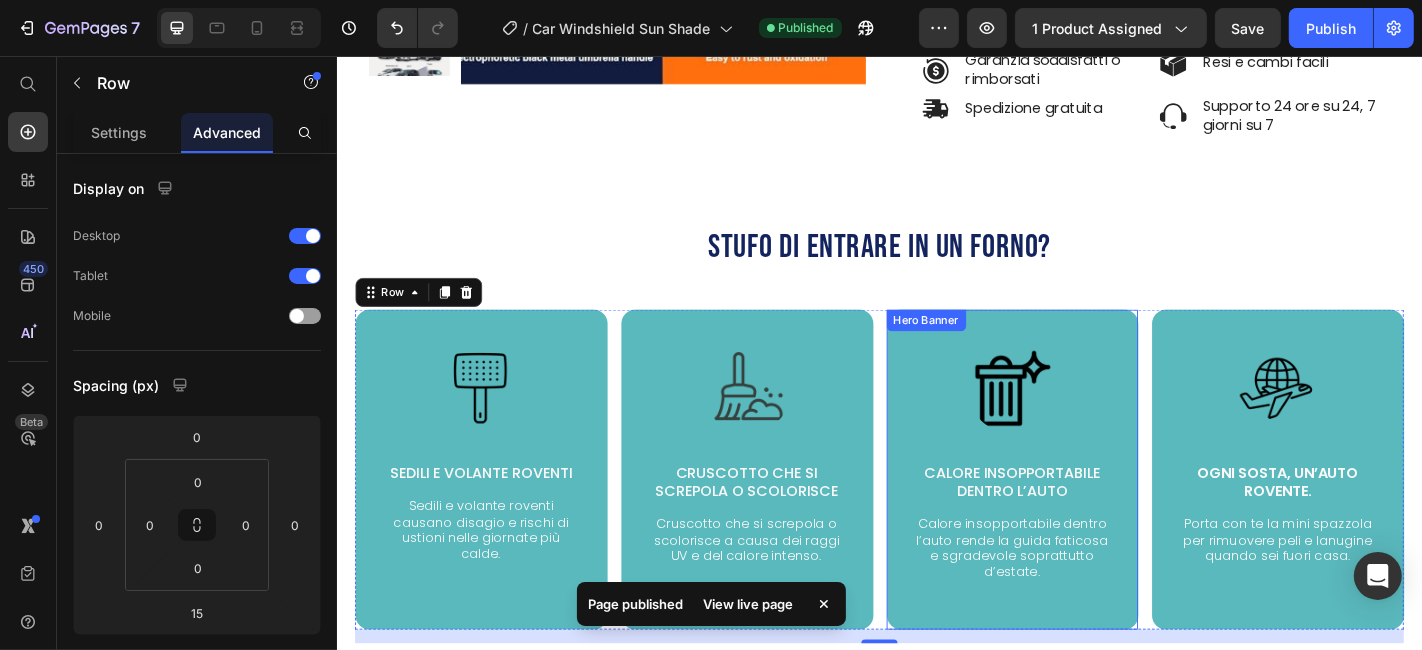 scroll, scrollTop: 1291, scrollLeft: 0, axis: vertical 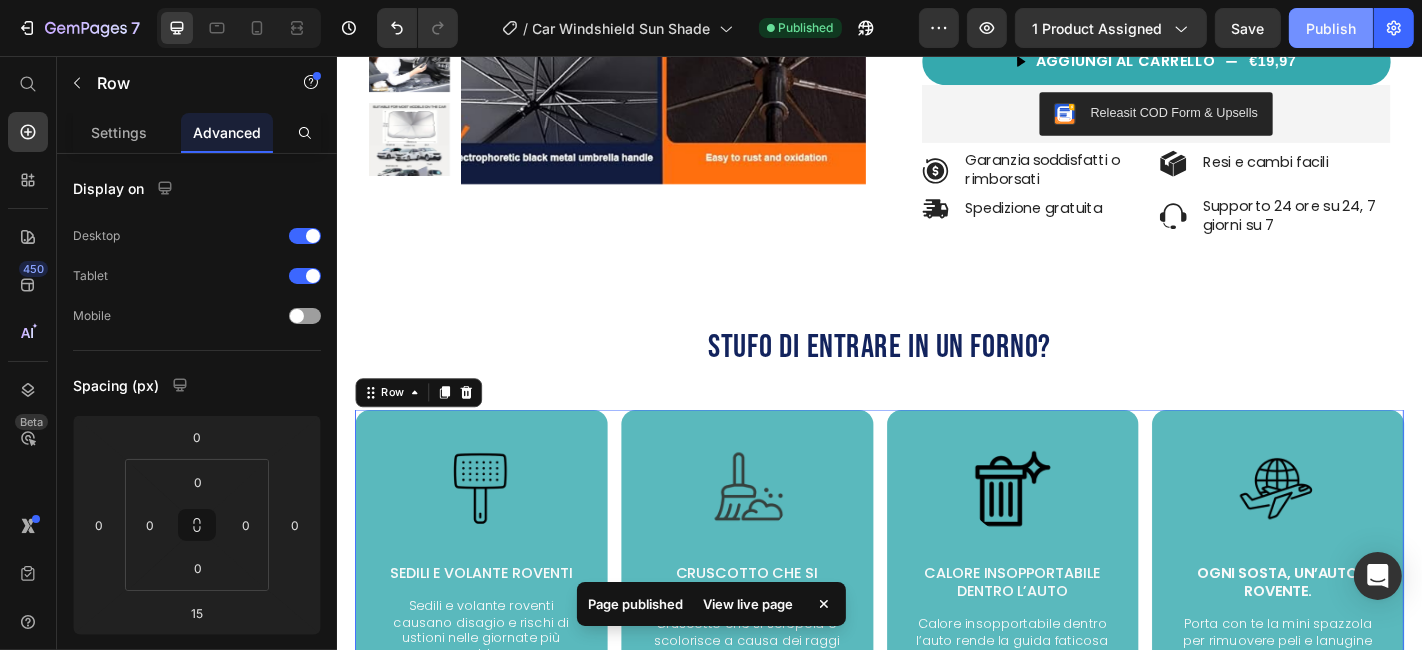 click on "Publish" at bounding box center [1331, 28] 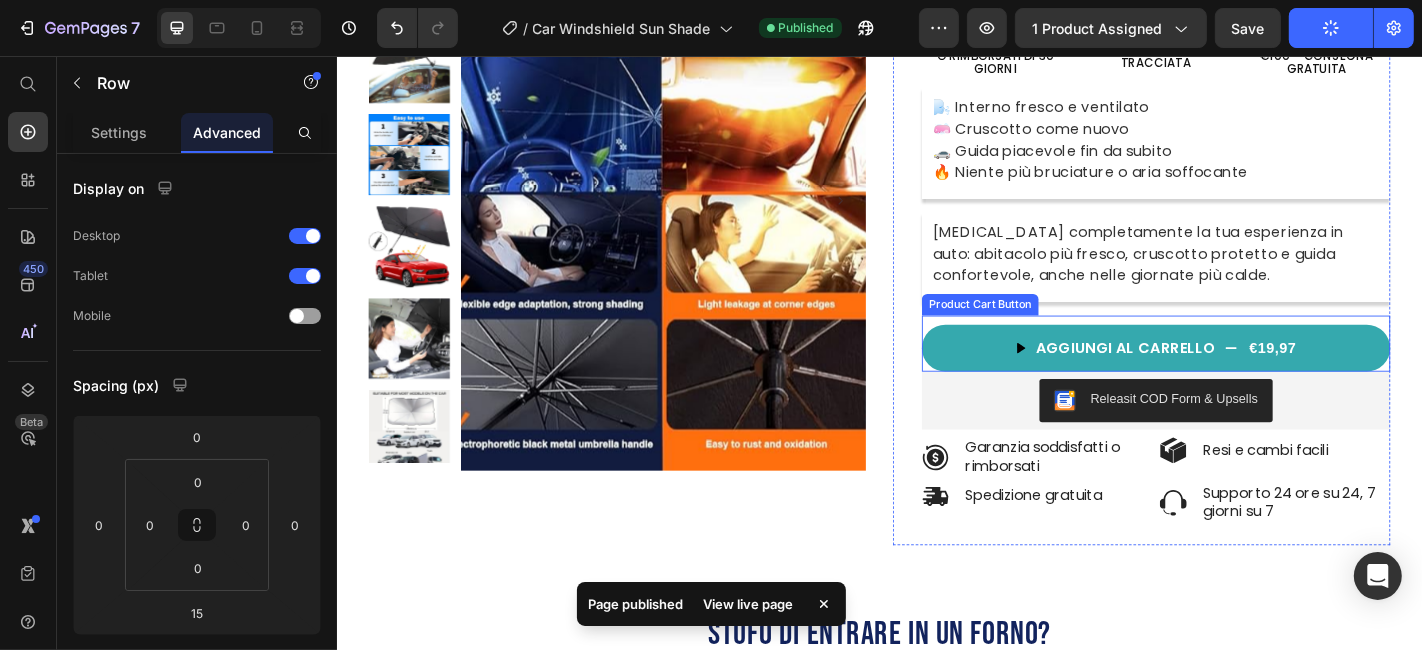 scroll, scrollTop: 735, scrollLeft: 0, axis: vertical 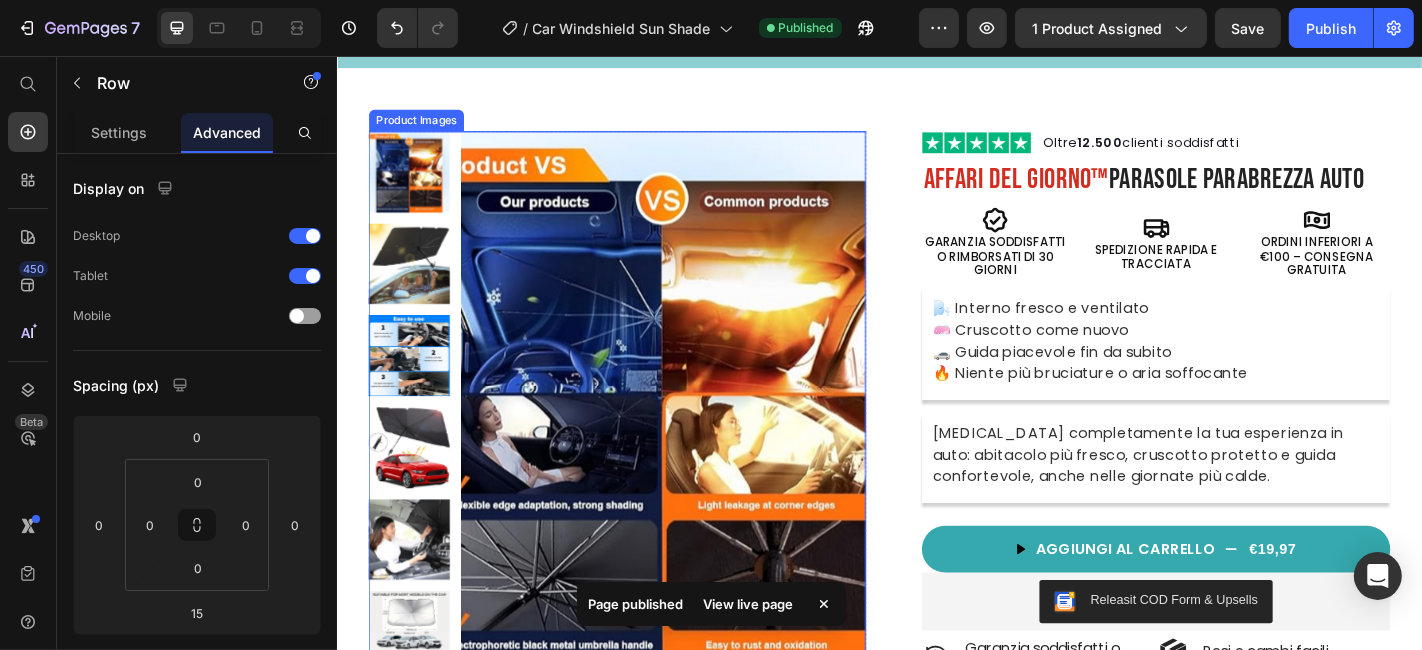 click at bounding box center [697, 438] 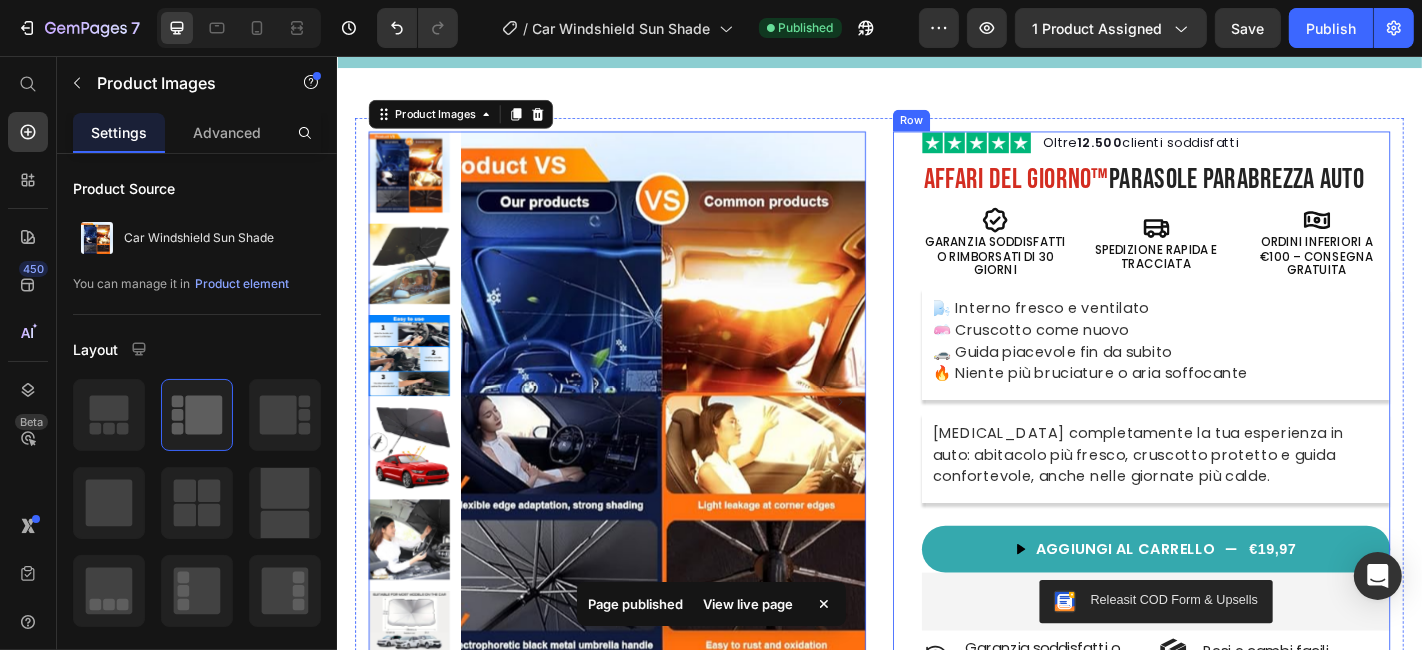 click on "Image Oltre  12.500  clienti soddisfatti Text block Row ⁠⁠⁠⁠⁠⁠⁠ Affari del Giorno™  Parasole Parabrezza Auto Heading
Icon GARANZIA SODDISFATTI O RIMBORSATI DI 30 GIORNI Text Block
Icon SPEDIZIONE RAPIDA E TRACCIATA Text Block
Icon ORDINI INFERIORI A €100 – CONSEGNA GRATUITA Text Block Row 🌬️ Interno fresco e ventilato 🧼 Cruscotto come nuovo 🚗 Guida piacevole fin da subito 🔥 Niente più bruciature o aria soffocante Text block Cambia completamente la tua esperienza in auto: abitacolo più fresco, cruscotto protetto e guida confortevole, anche nelle giornate più calde. Text block Premium memory foam core U-shaped arm tunnel for ultimate support Gentle on skin with cooling bamboo cover Ideal for side sleepers & couples Item list
AGGIUNGI AL CARRELLO
€19,97 Product Cart Button Releasit COD Form & Upsells Releasit COD Form & Upsells
Icon Garanzia soddisfatti o rimborsati Text Block Row" at bounding box center [1226, 479] 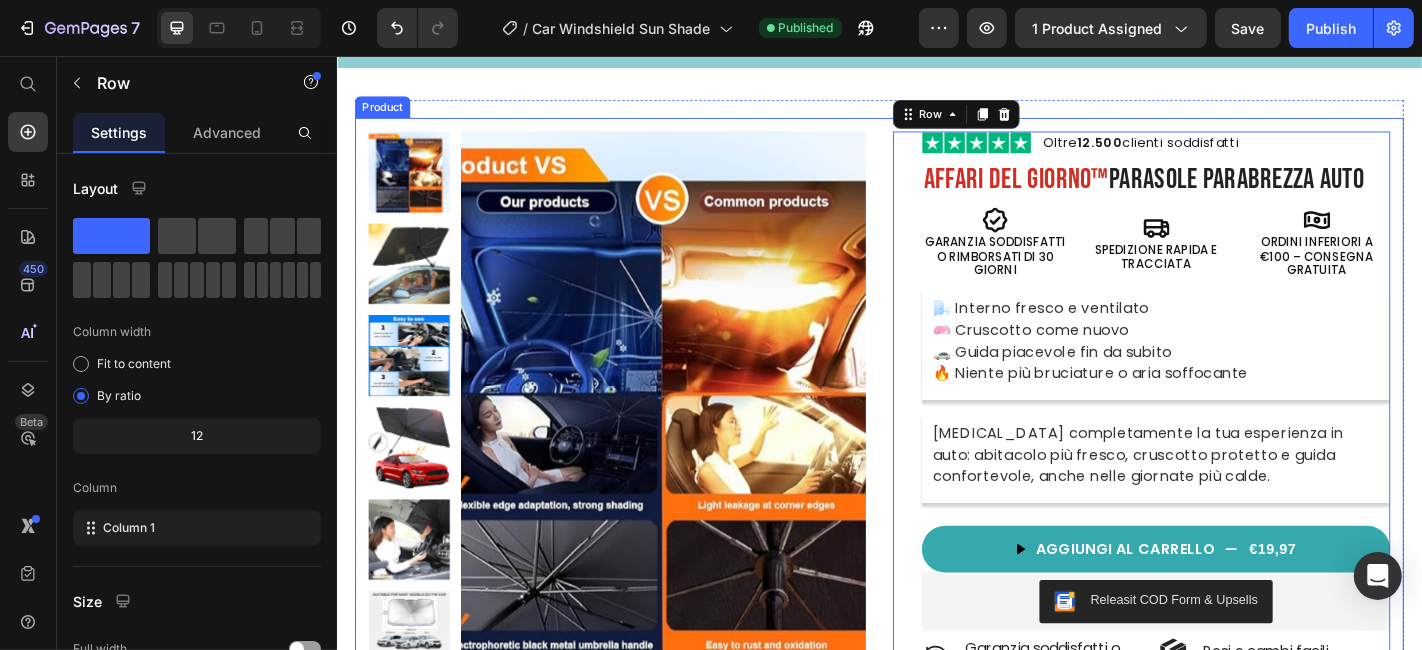 click on "Product Images Row Image Oltre  12.500  clienti soddisfatti Text block Row ⁠⁠⁠⁠⁠⁠⁠ Affari del Giorno™  Parasole Parabrezza Auto Heading
Icon GARANZIA SODDISFATTI O RIMBORSATI DI 30 GIORNI Text Block
Icon SPEDIZIONE RAPIDA E TRACCIATA Text Block
Icon ORDINI INFERIORI A €100 – CONSEGNA GRATUITA Text Block Row 🌬️ Interno fresco e ventilato 🧼 Cruscotto come nuovo 🚗 Guida piacevole fin da subito 🔥 Niente più bruciature o aria soffocante Text block Cambia completamente la tua esperienza in auto: abitacolo più fresco, cruscotto protetto e guida confortevole, anche nelle giornate più calde. Text block Premium memory foam core U-shaped arm tunnel for ultimate support Gentle on skin with cooling bamboo cover Ideal for side sleepers & couples Item list
AGGIUNGI AL CARRELLO
€19,97 Product Cart Button Releasit COD Form & Upsells Releasit COD Form & Upsells
Icon Text Block Row" at bounding box center (936, 479) 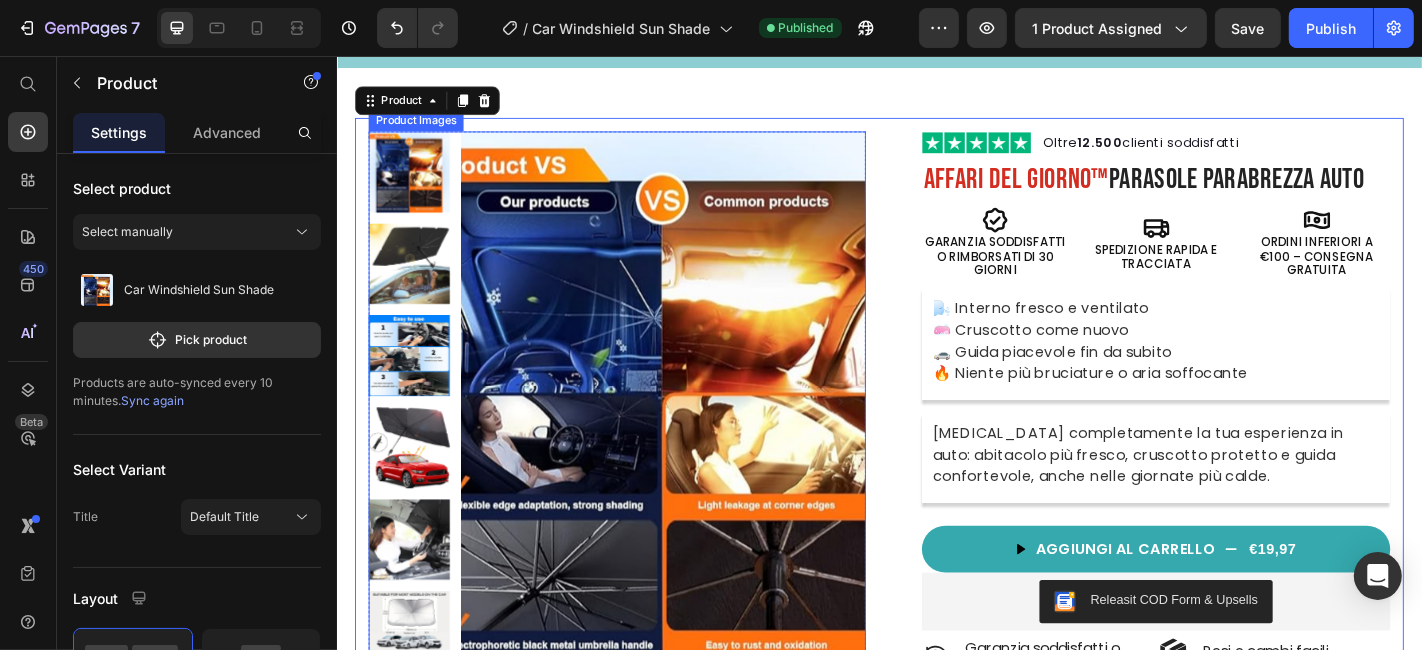 click at bounding box center (697, 438) 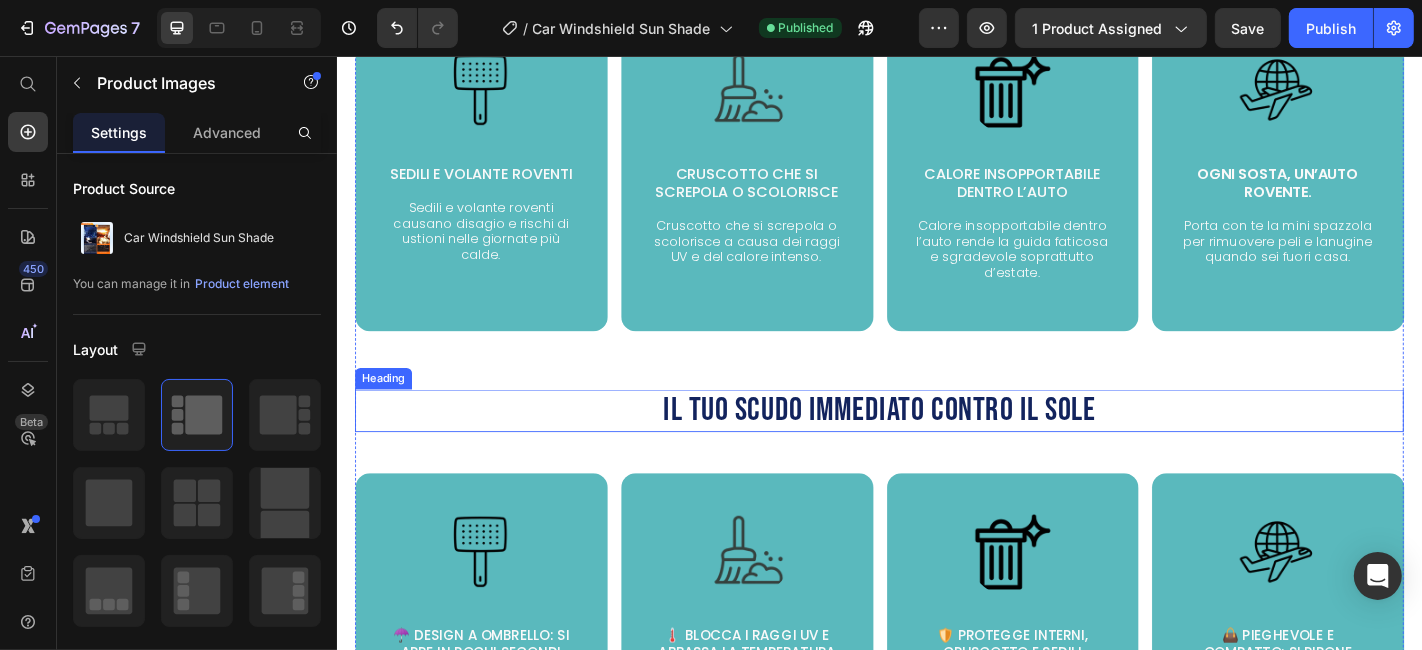 scroll, scrollTop: 1025, scrollLeft: 0, axis: vertical 